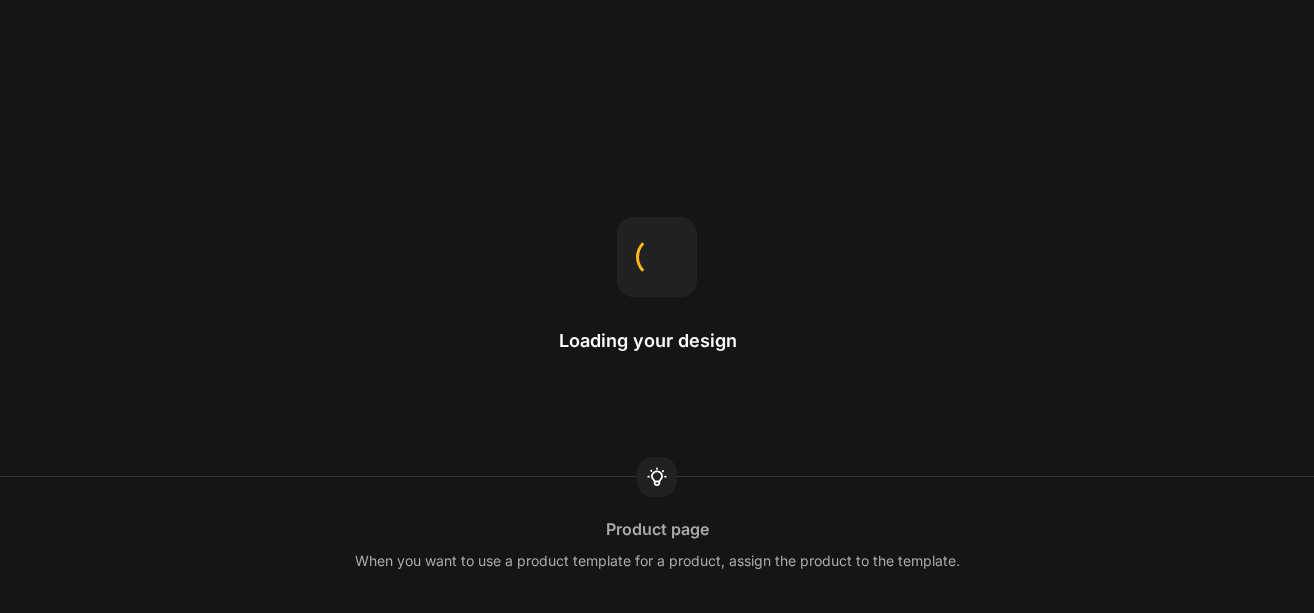 scroll, scrollTop: 0, scrollLeft: 0, axis: both 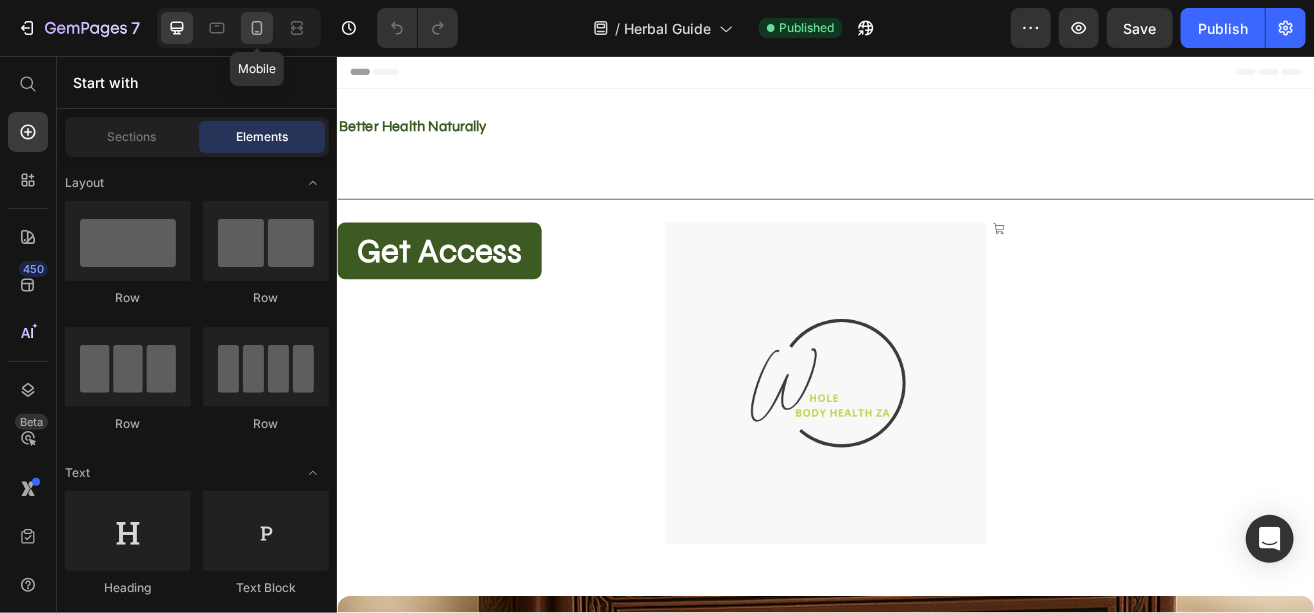 click 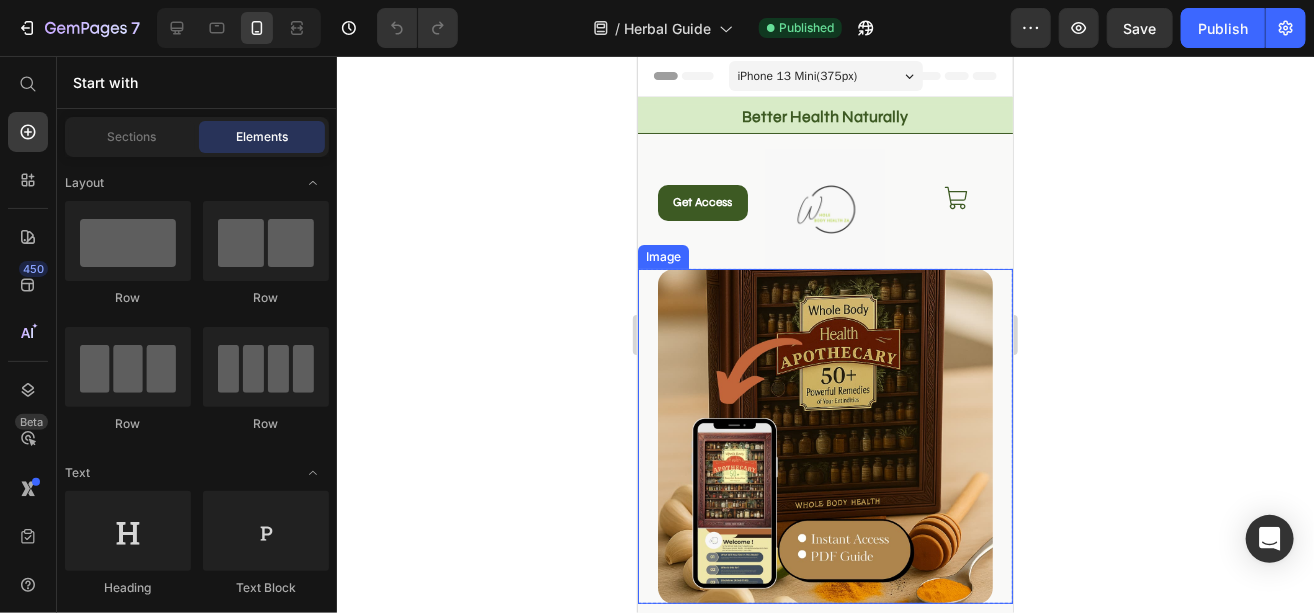 click at bounding box center [824, 435] 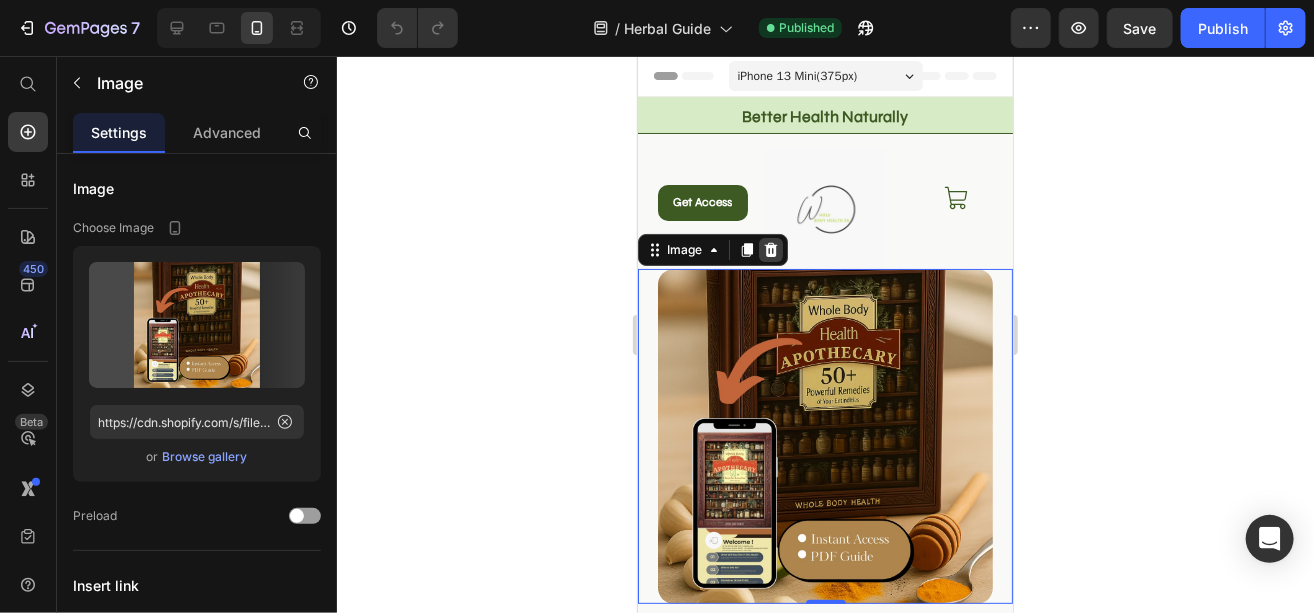 click 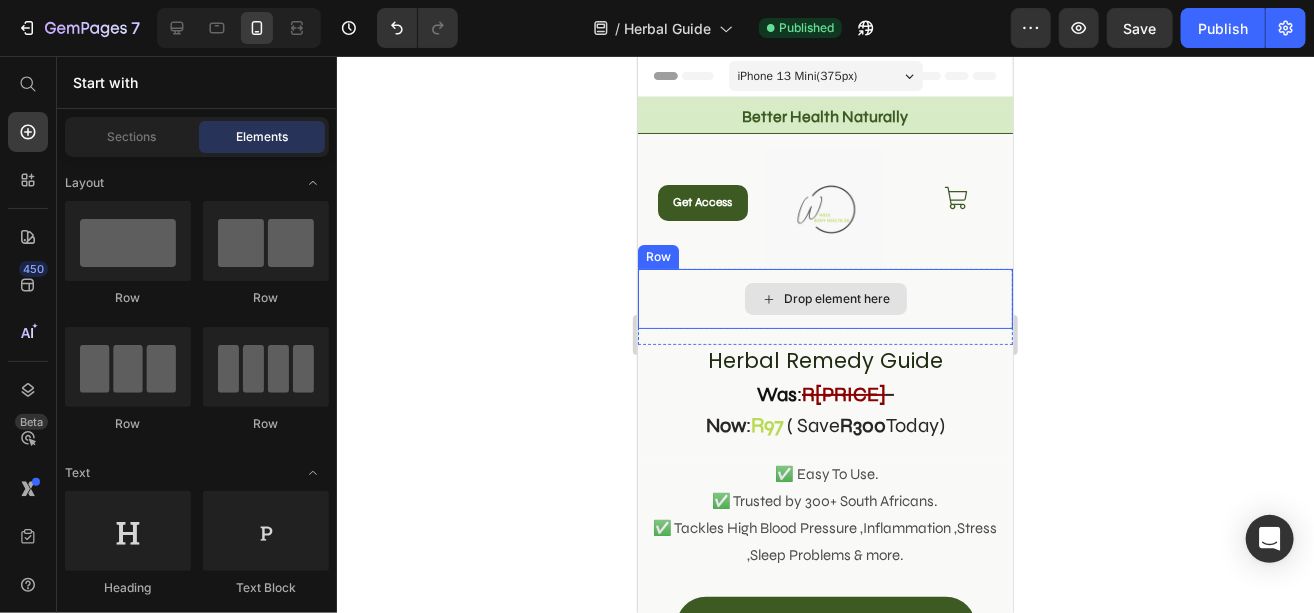 click on "Drop element here" at bounding box center (837, 298) 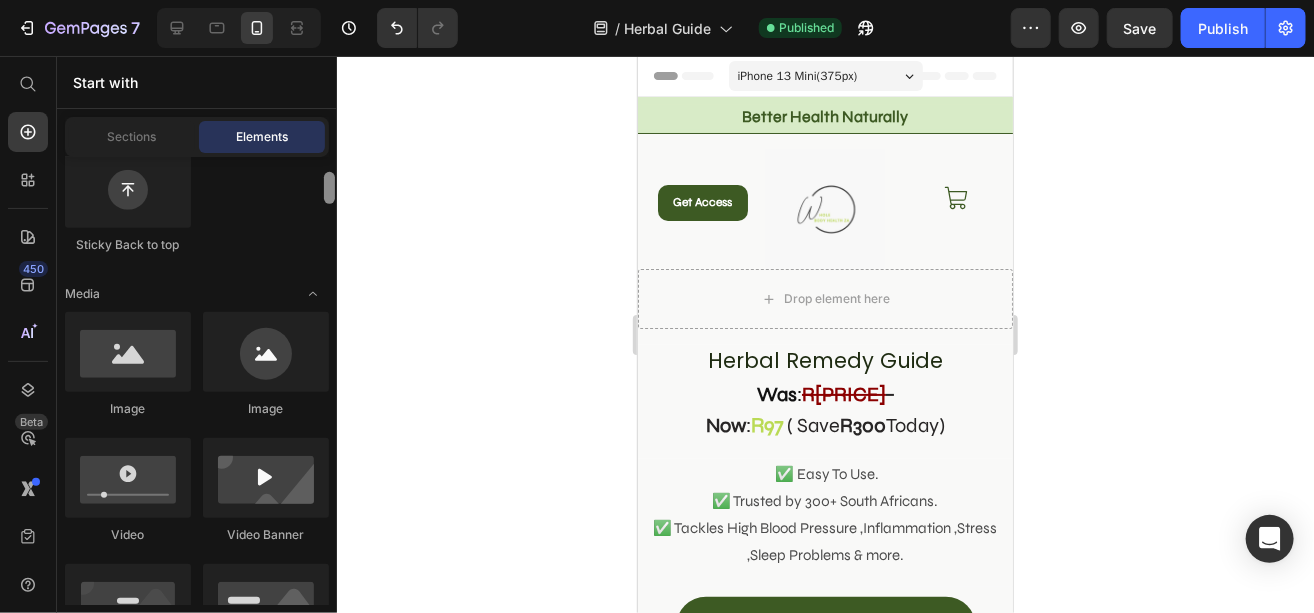scroll, scrollTop: 688, scrollLeft: 0, axis: vertical 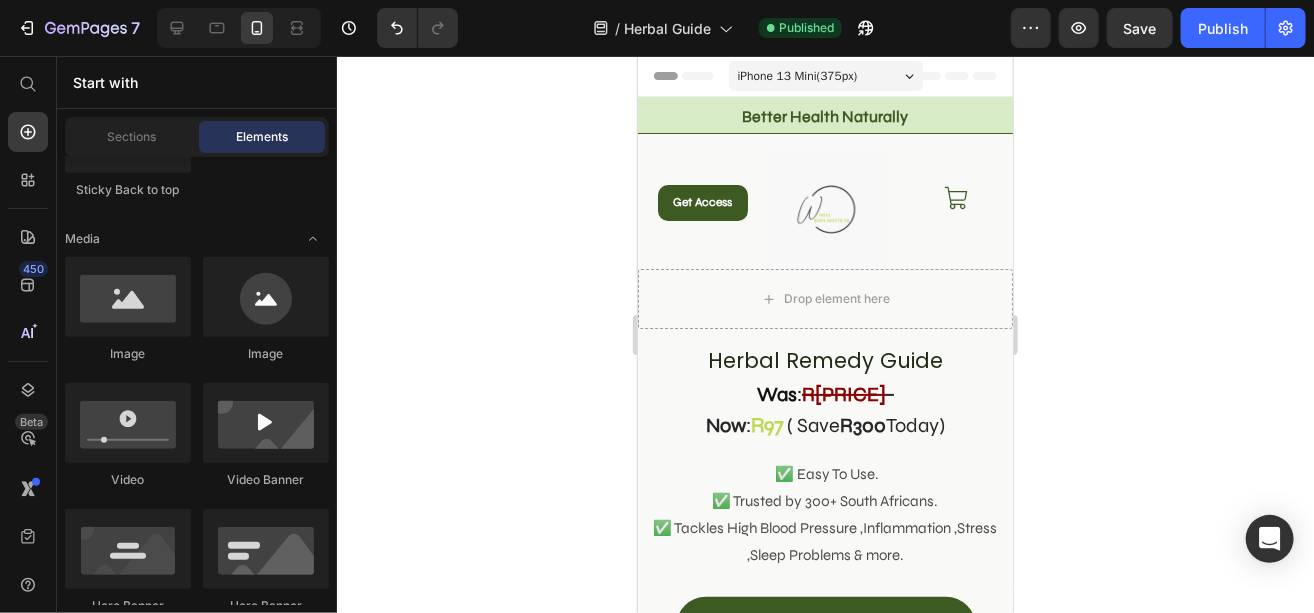 drag, startPoint x: 330, startPoint y: 178, endPoint x: 331, endPoint y: 228, distance: 50.01 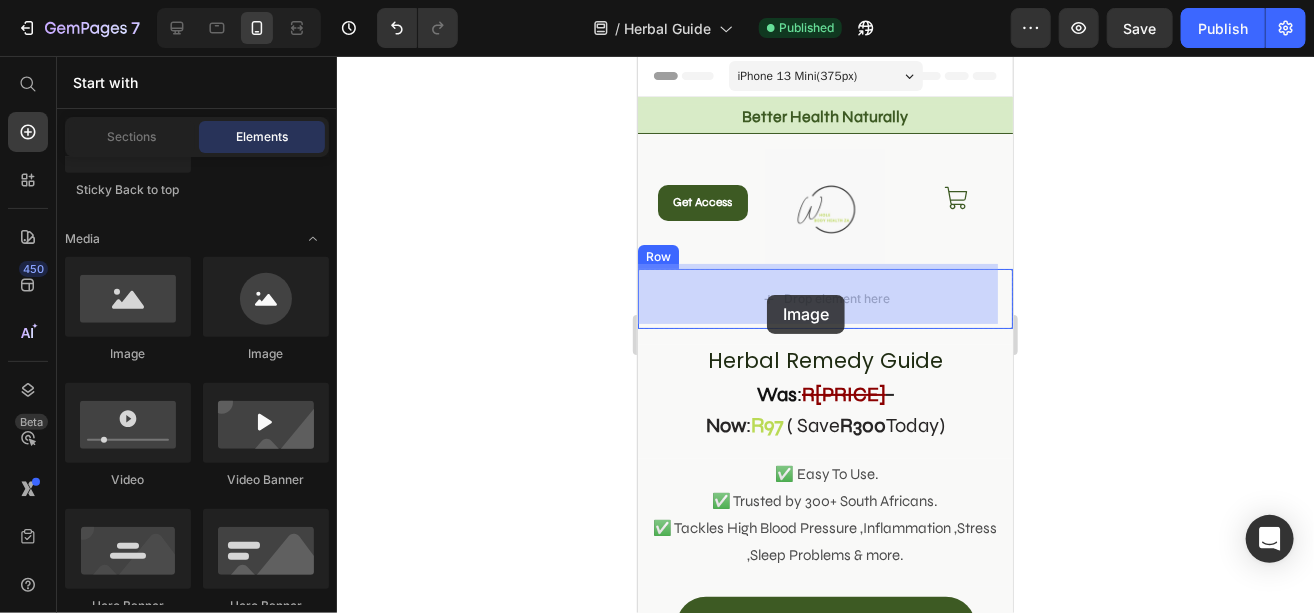 drag, startPoint x: 777, startPoint y: 362, endPoint x: 766, endPoint y: 294, distance: 68.88396 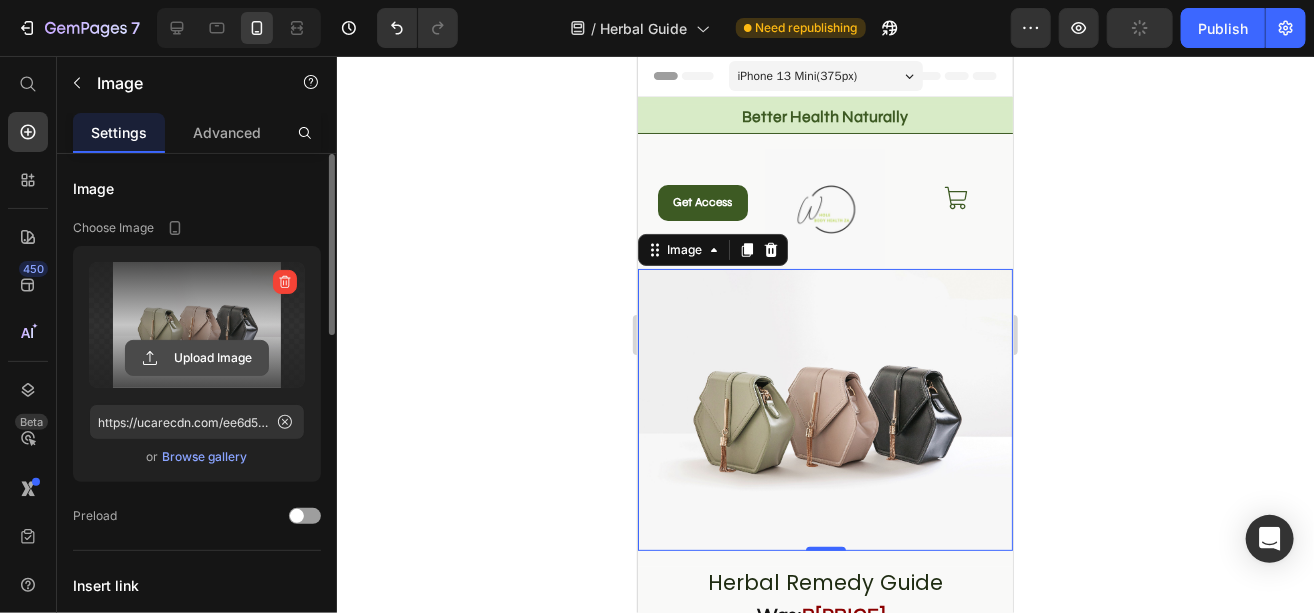 click 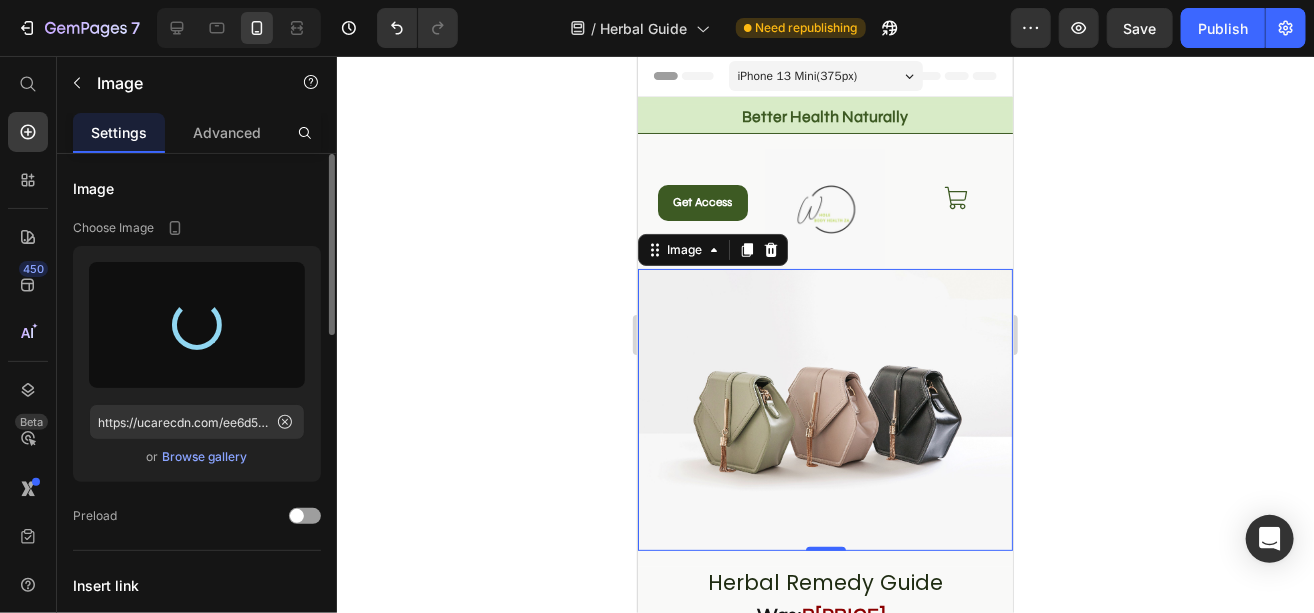 type on "https://cdn.shopify.com/s/files/1/0664/6788/9221/files/gempages_575061850920584421-d46cb6ea-06a8-461d-b27e-aecf6e6d345f.webp" 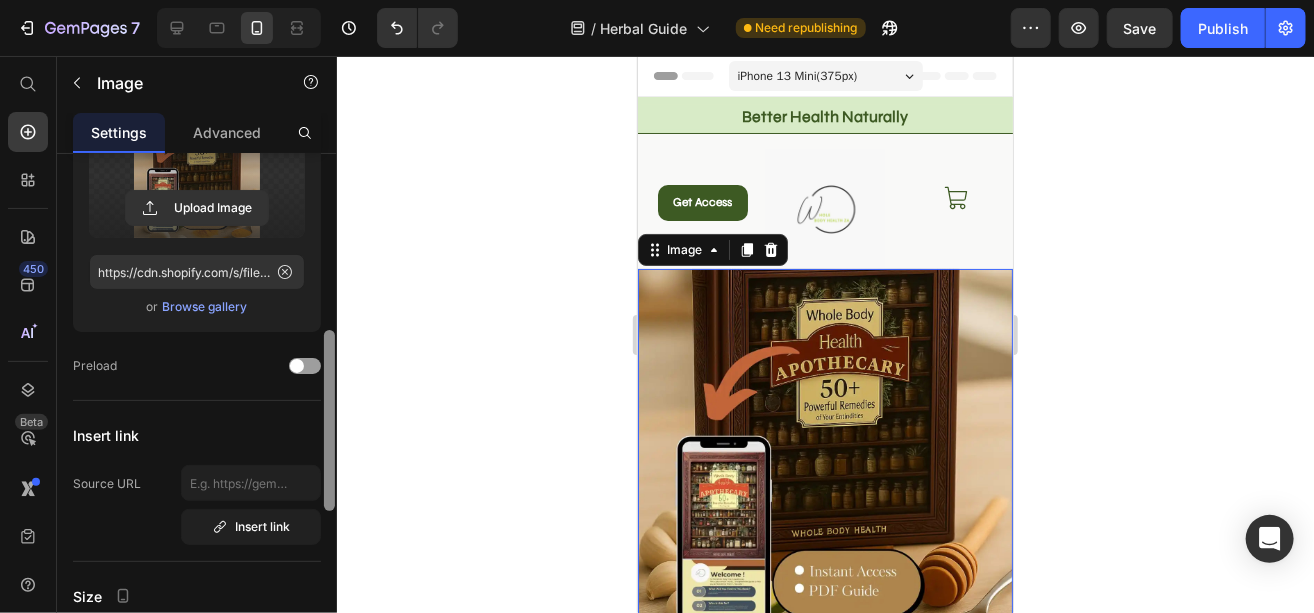 scroll, scrollTop: 242, scrollLeft: 0, axis: vertical 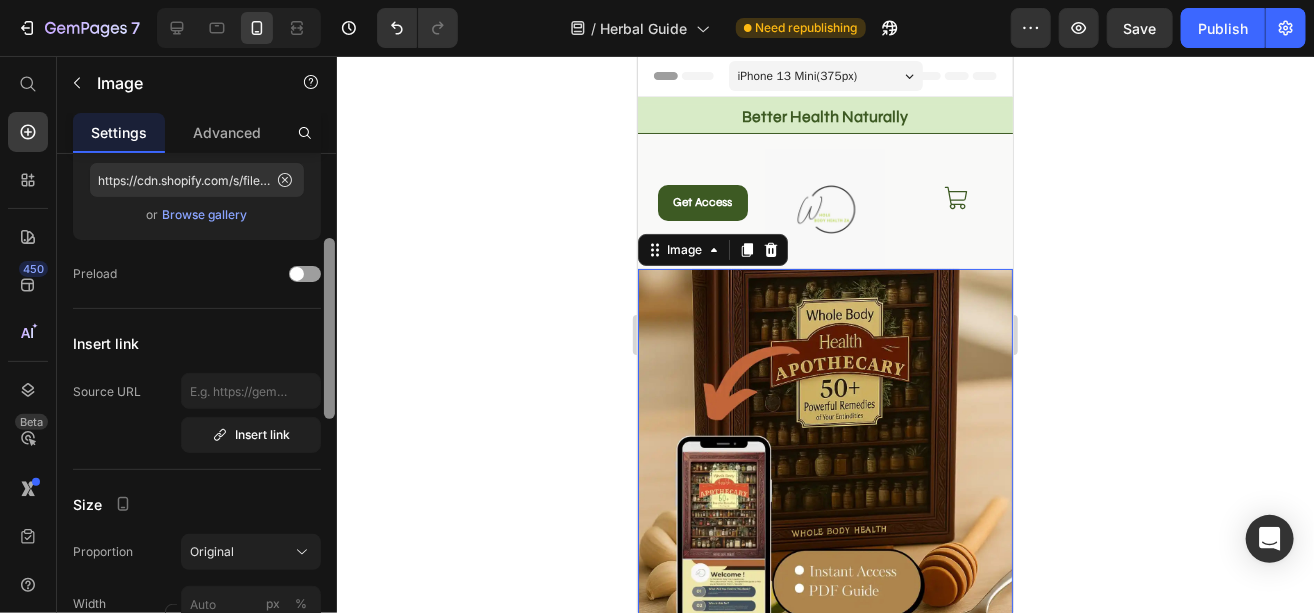 drag, startPoint x: 325, startPoint y: 282, endPoint x: 329, endPoint y: 367, distance: 85.09406 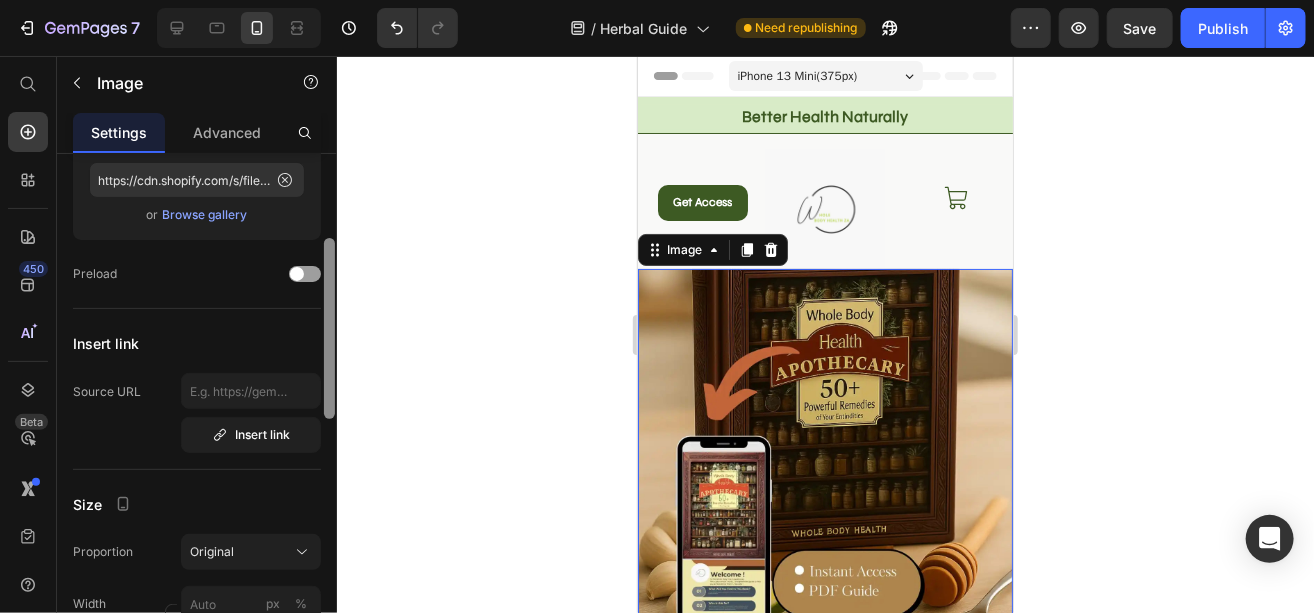 click at bounding box center (329, 328) 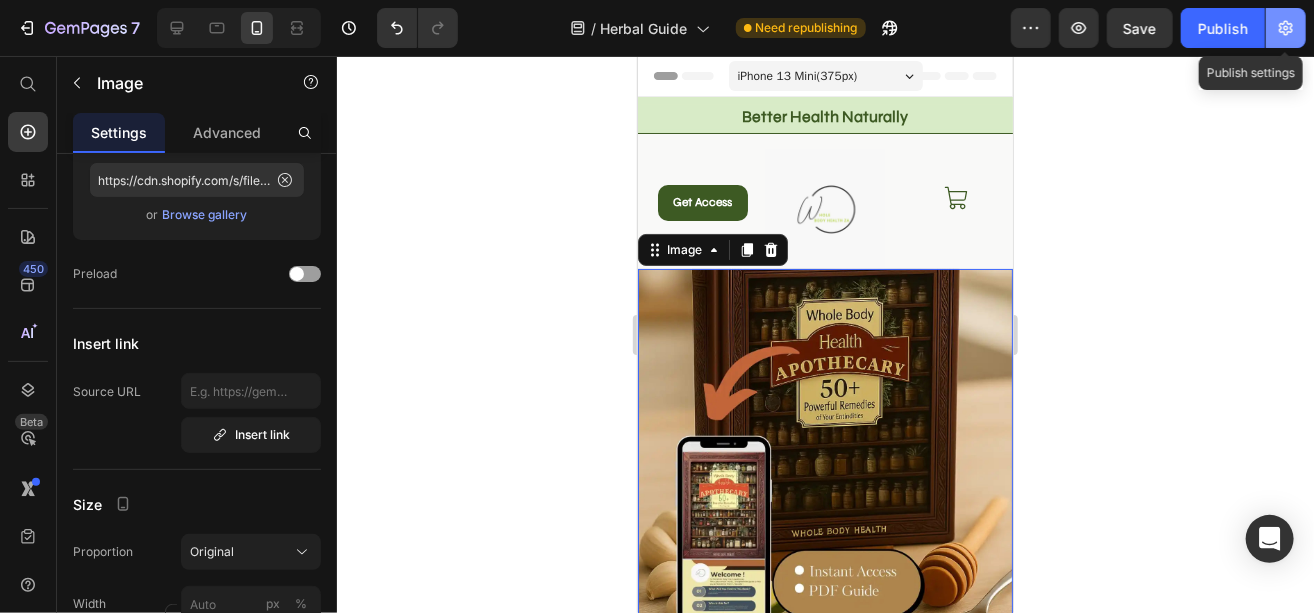 click 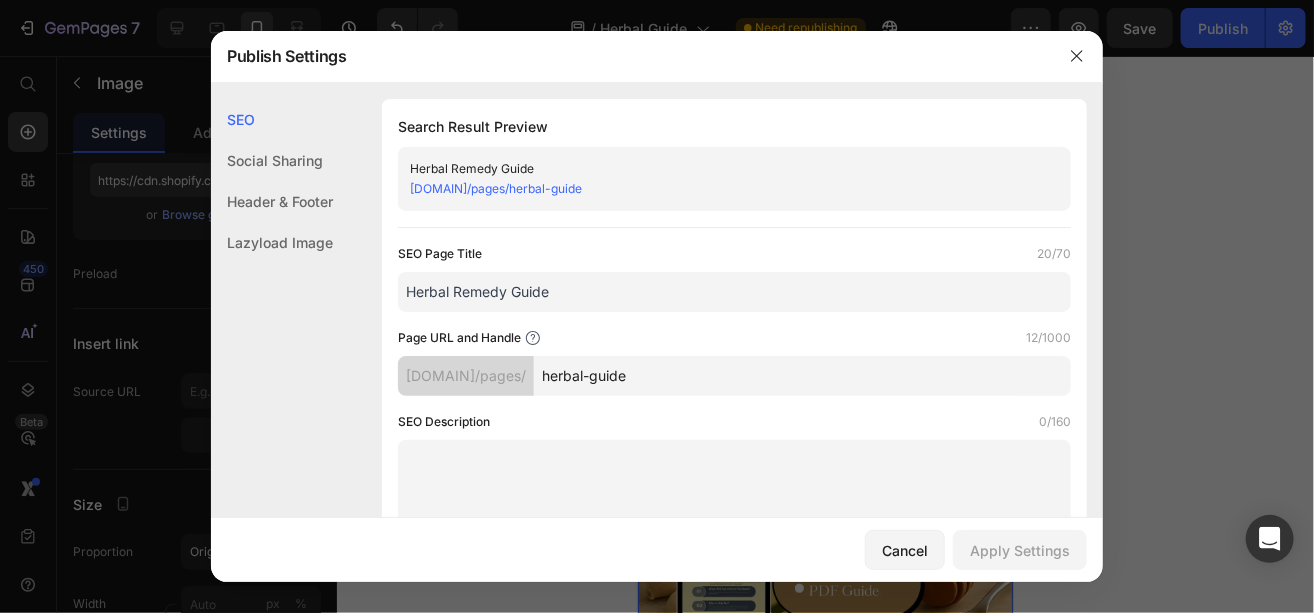 click on "Lazyload Image" 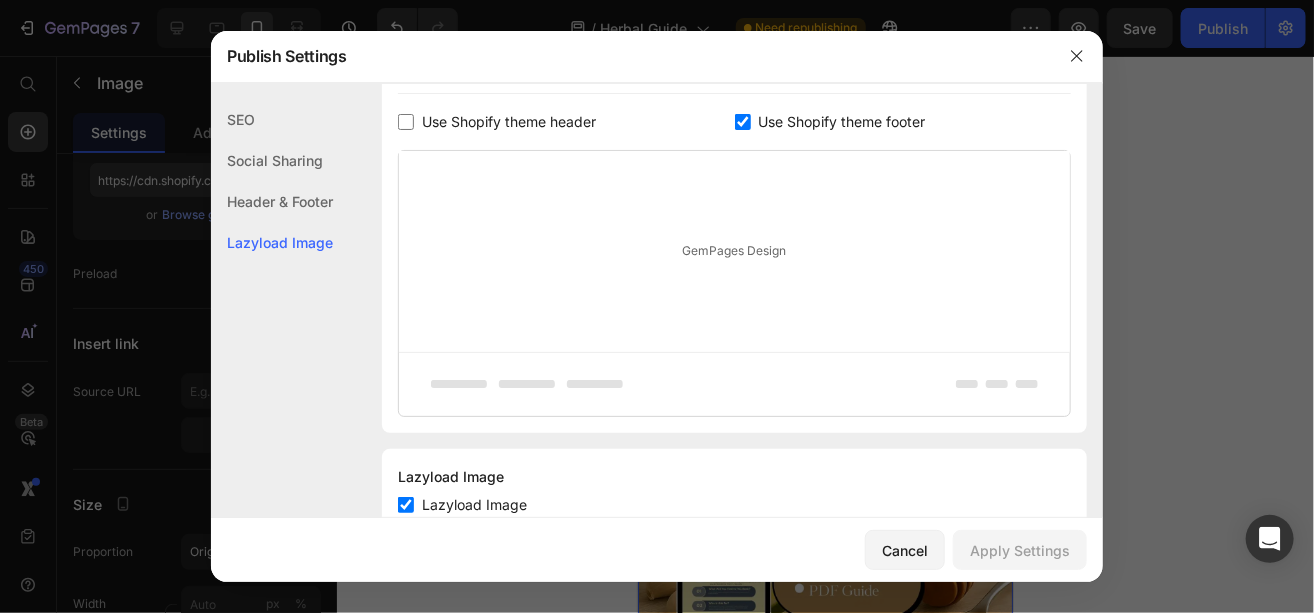 scroll, scrollTop: 1085, scrollLeft: 0, axis: vertical 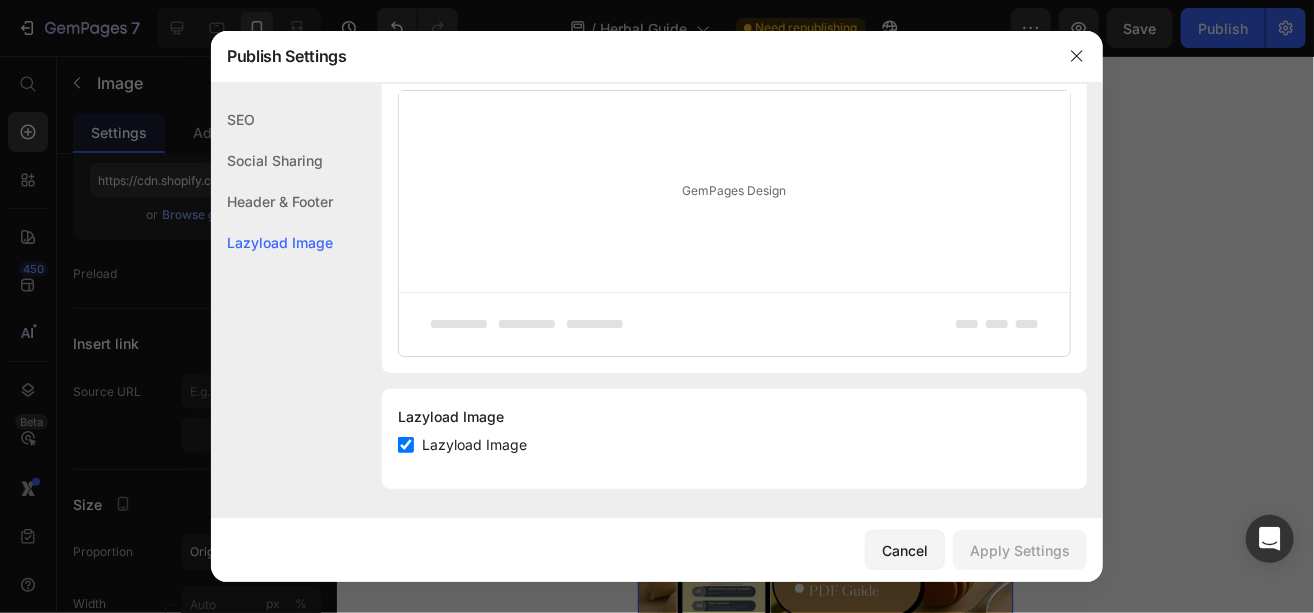 click at bounding box center (406, 445) 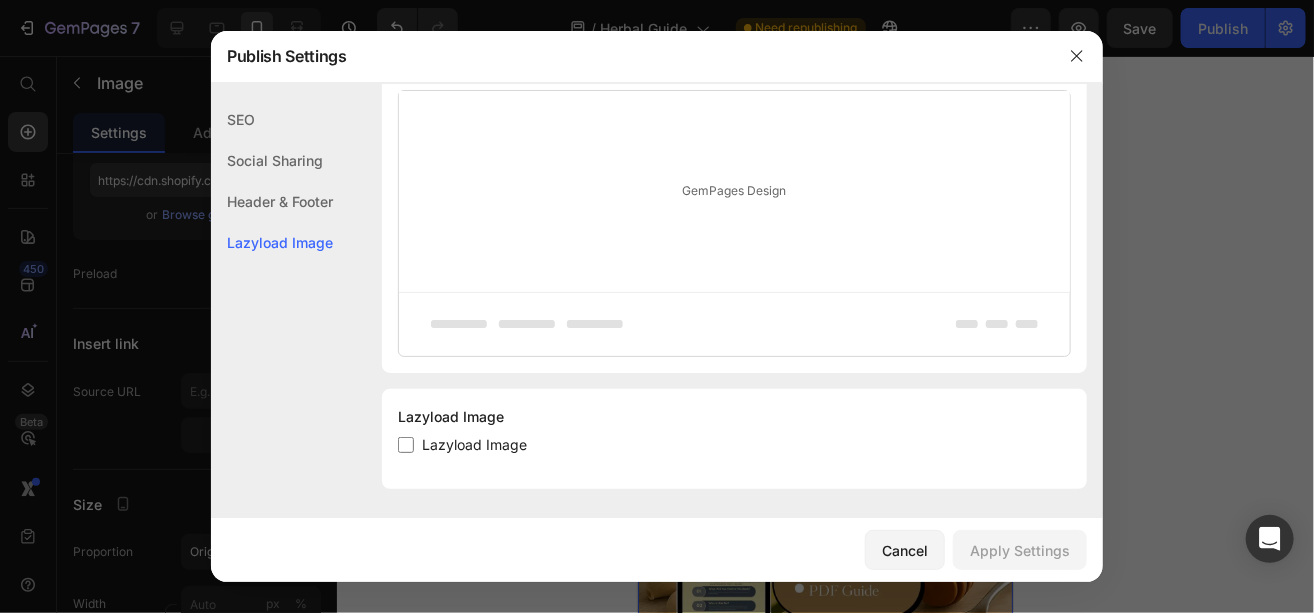 checkbox on "false" 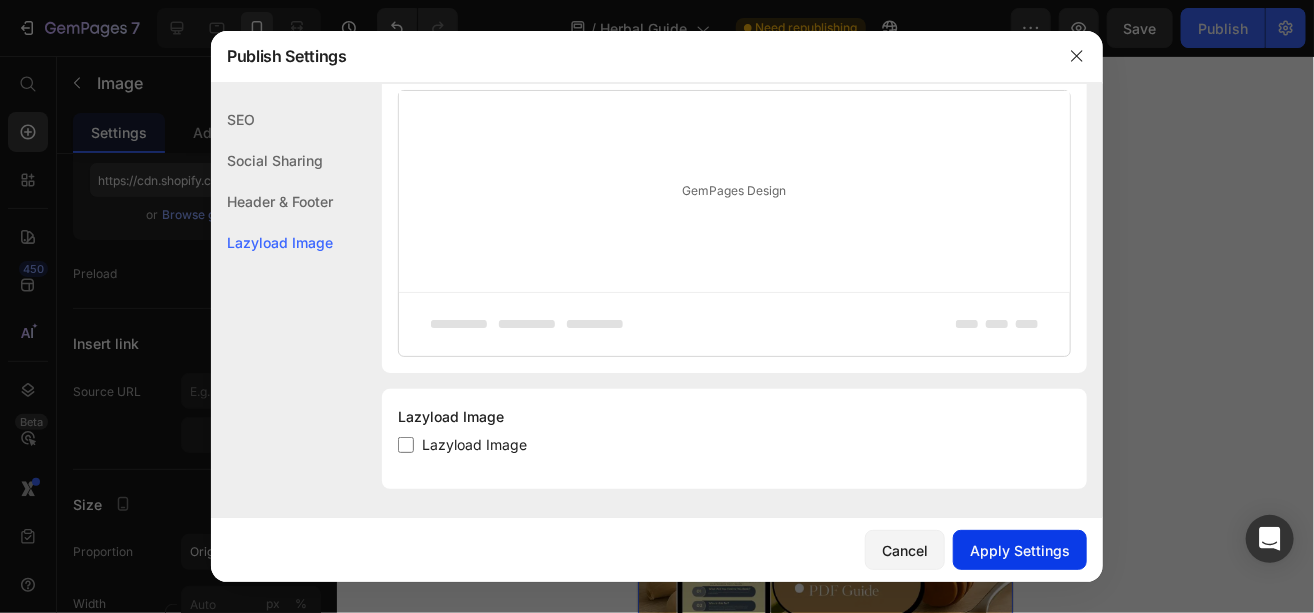 click on "Apply Settings" at bounding box center (1020, 550) 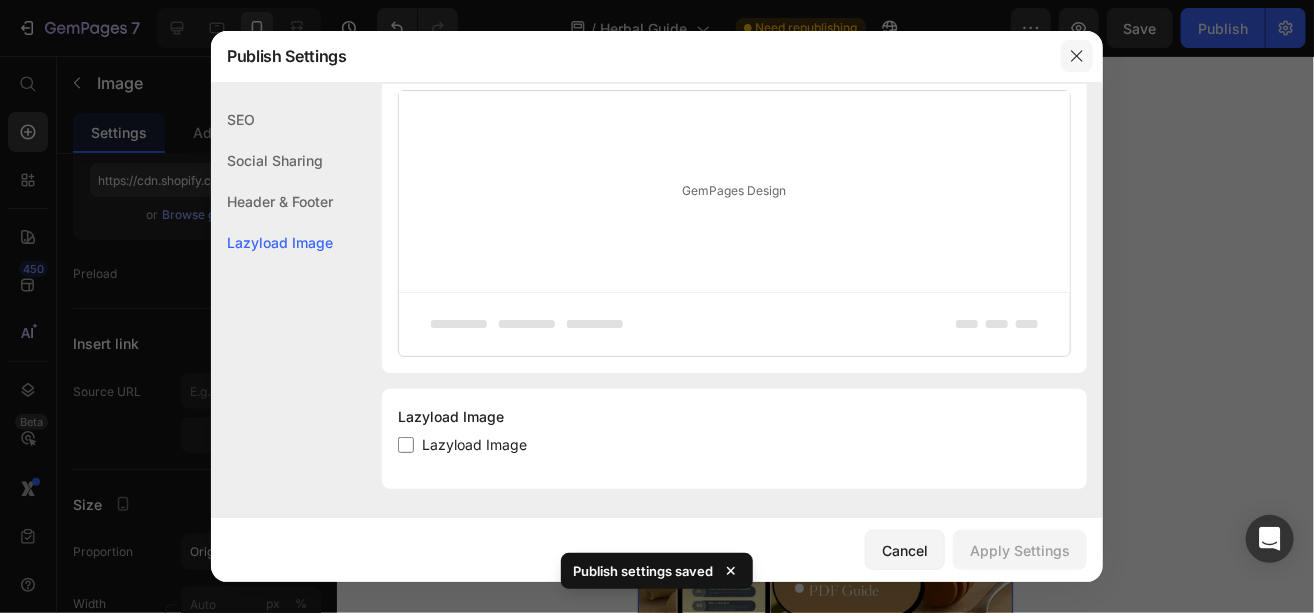 click 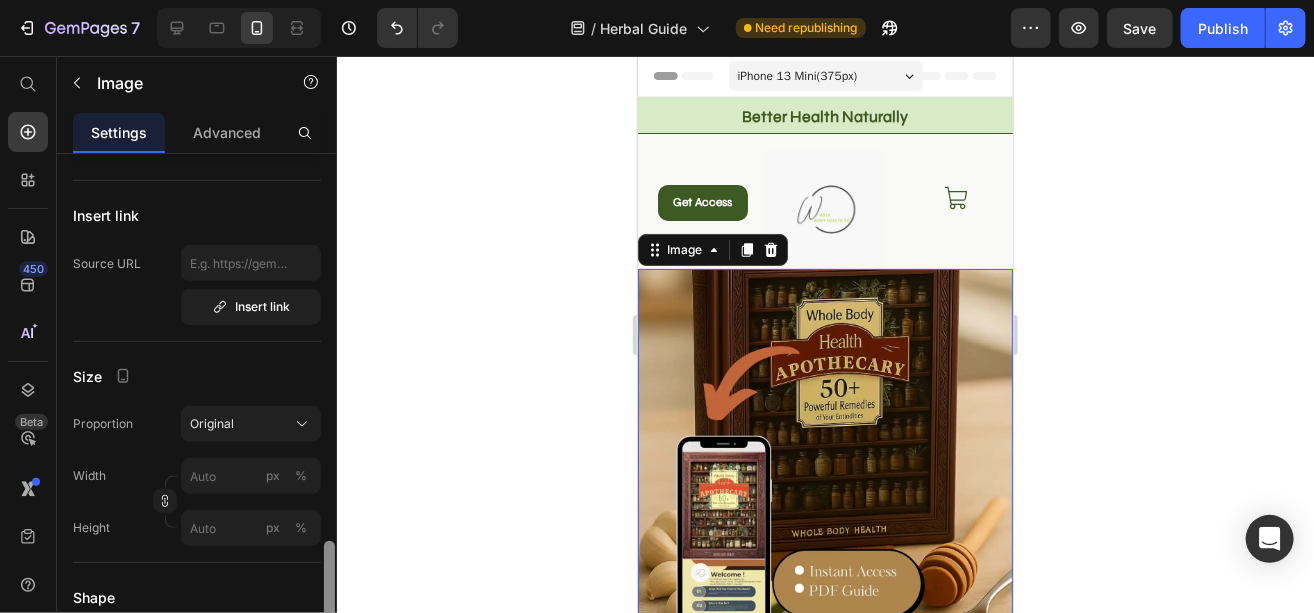 scroll, scrollTop: 561, scrollLeft: 0, axis: vertical 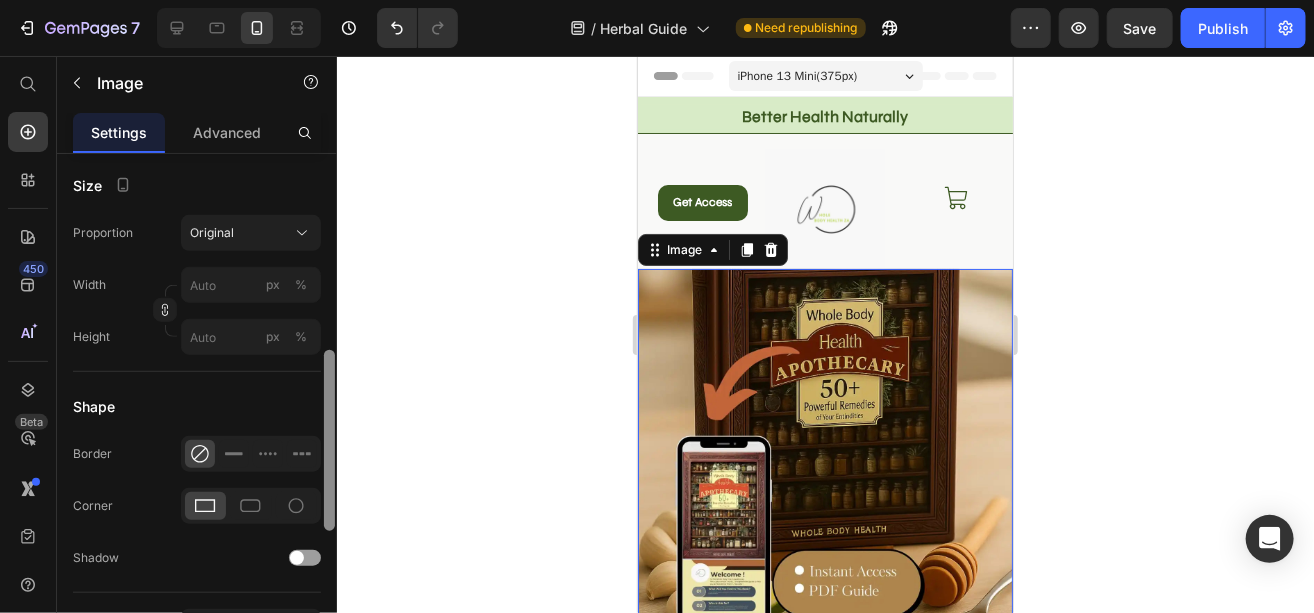 drag, startPoint x: 327, startPoint y: 308, endPoint x: 319, endPoint y: 420, distance: 112.28535 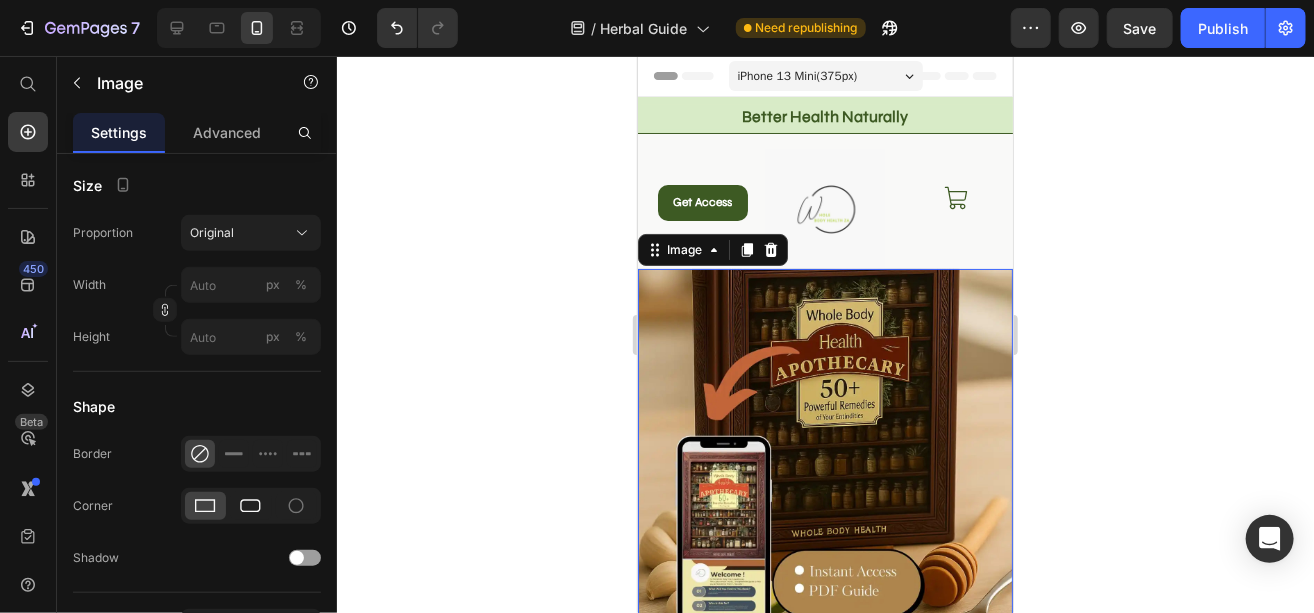 click 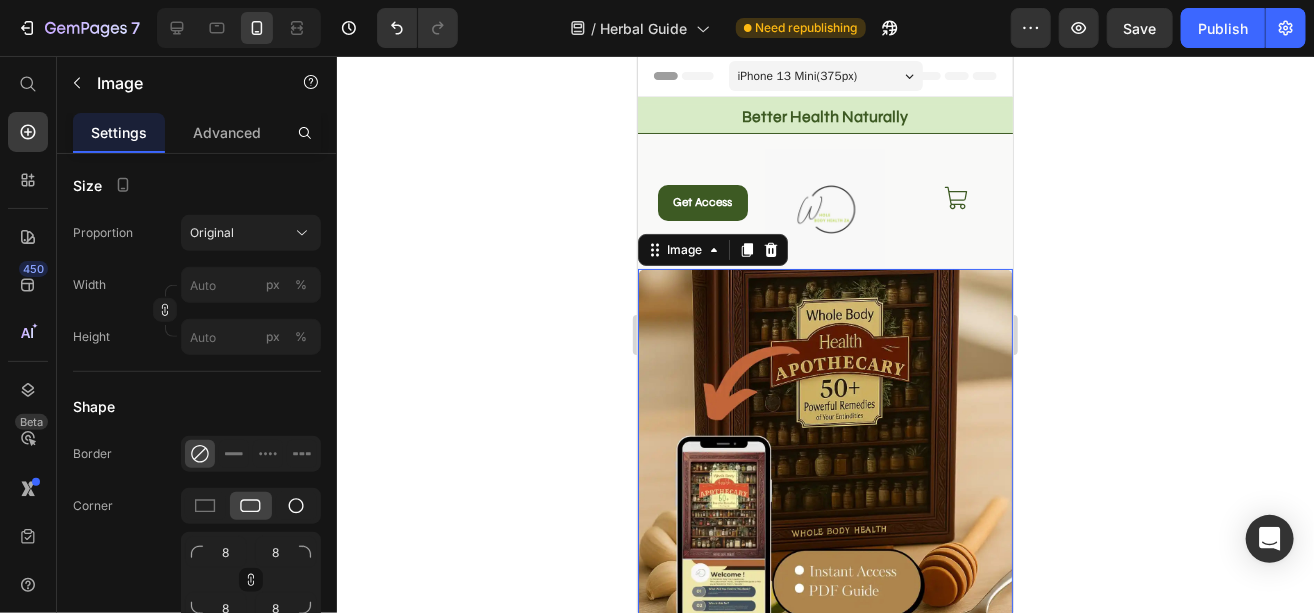 click 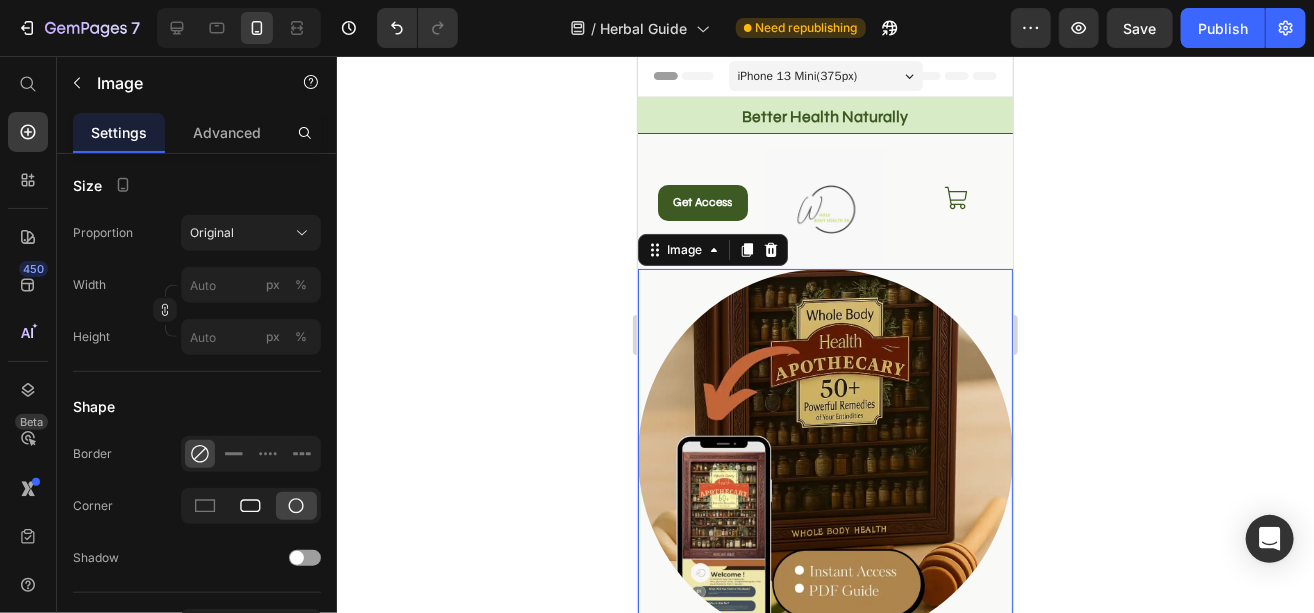 click 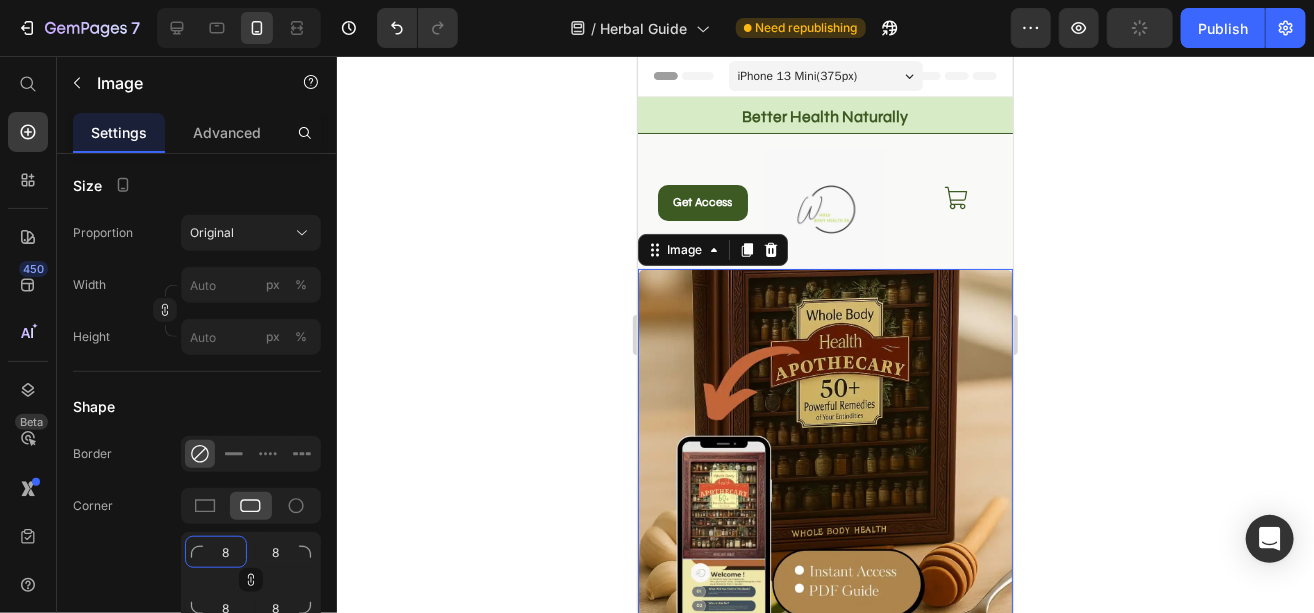 click on "8" 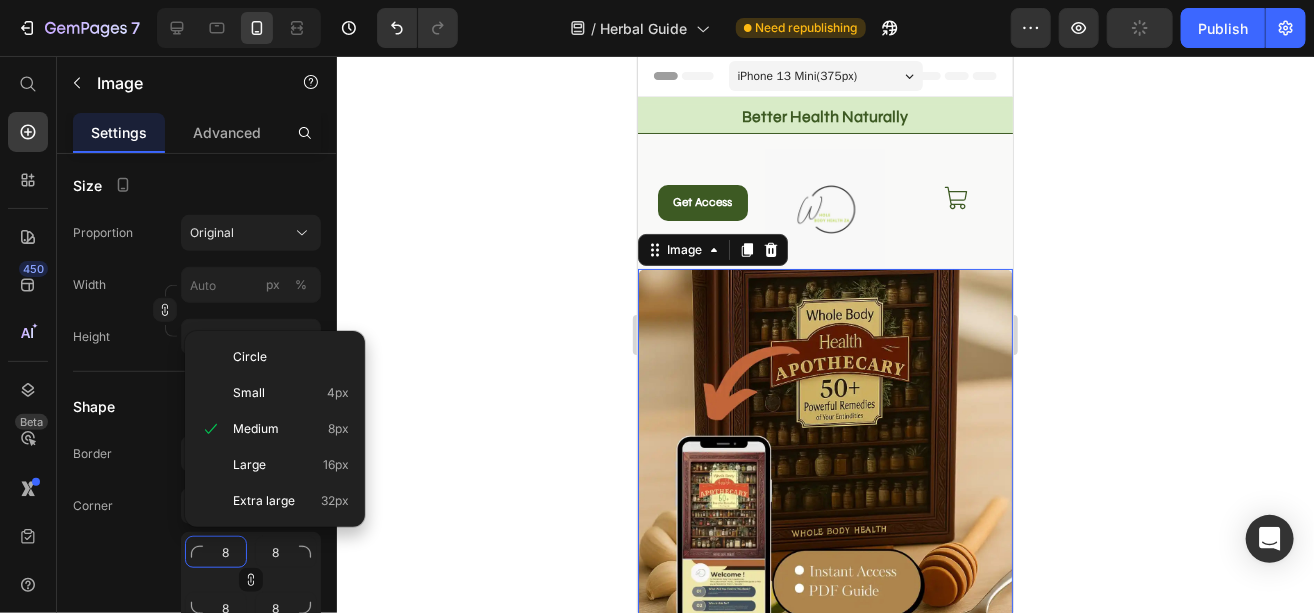 type on "1" 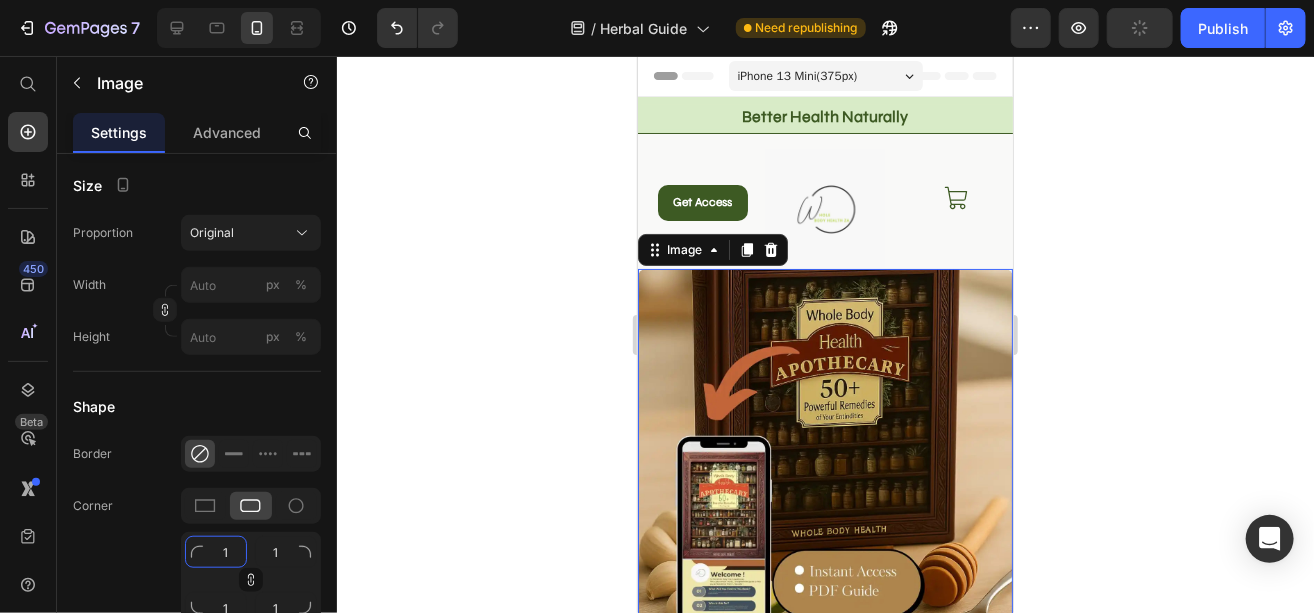 type on "10" 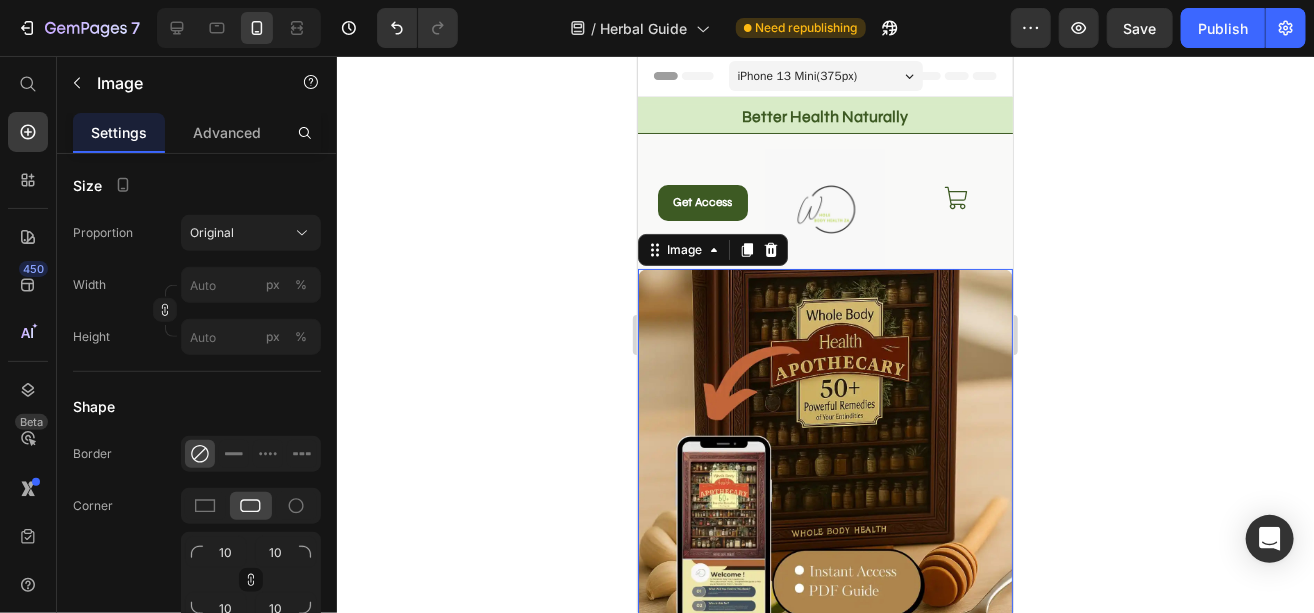 click 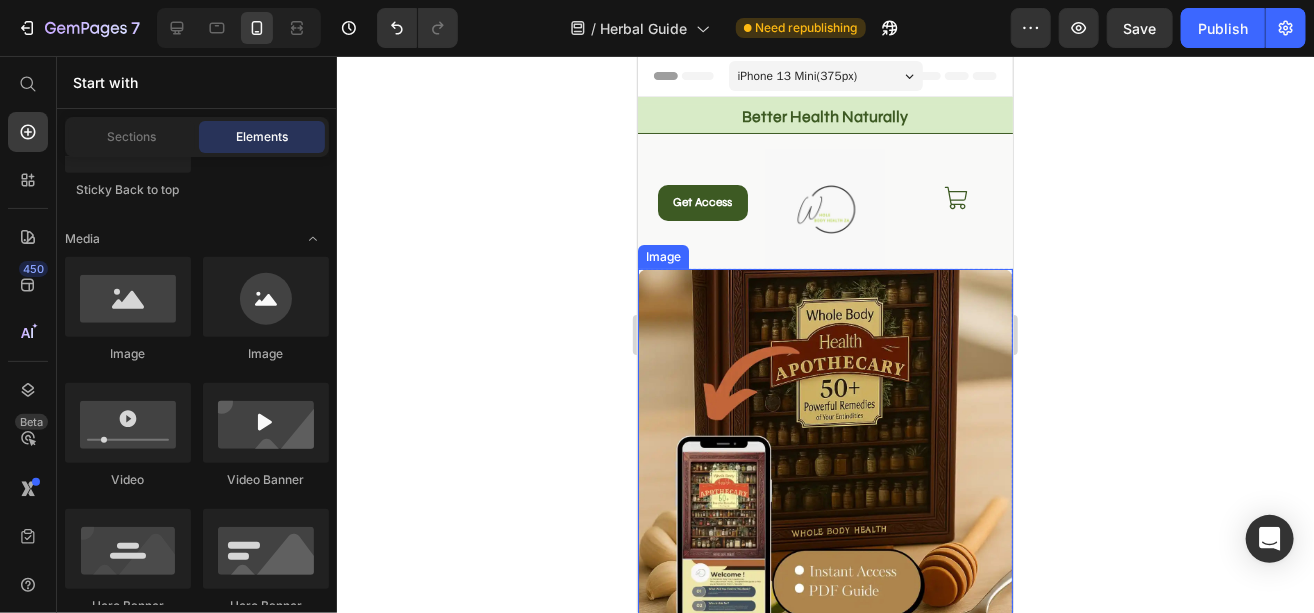 click at bounding box center (824, 455) 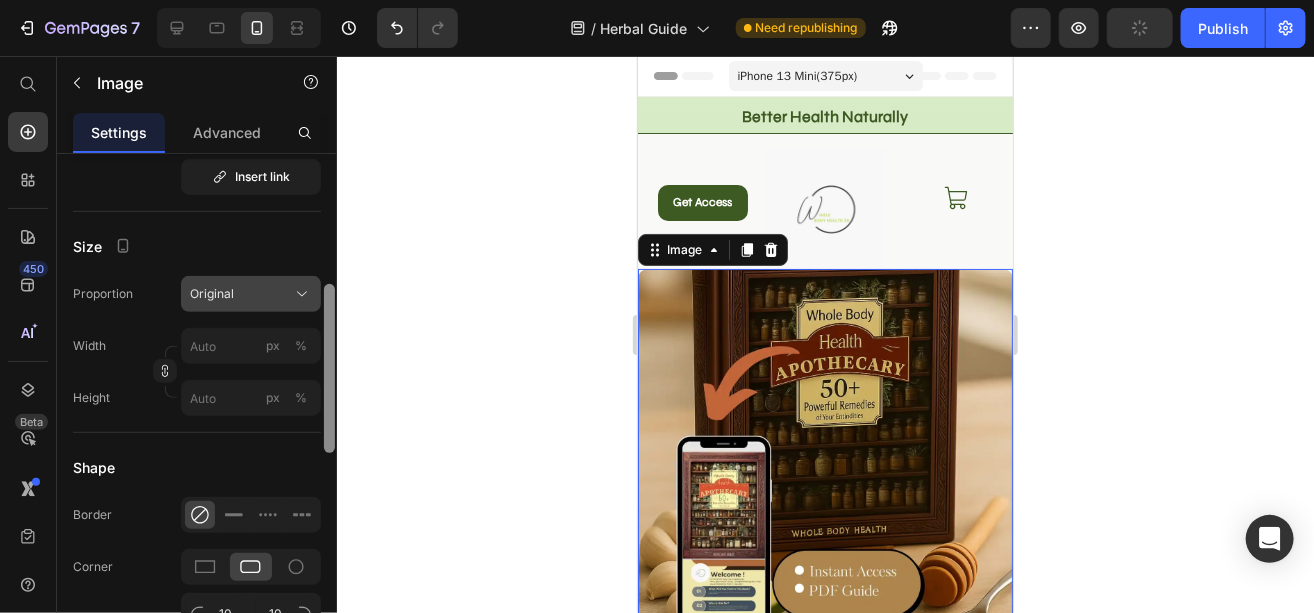 scroll, scrollTop: 475, scrollLeft: 0, axis: vertical 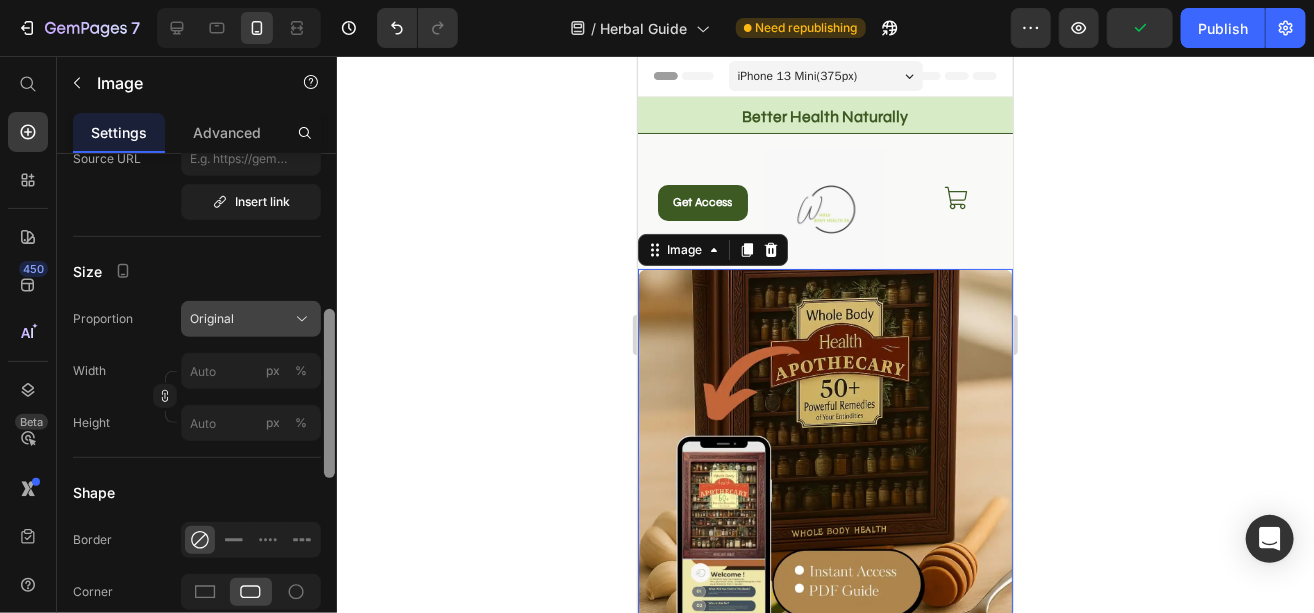 drag, startPoint x: 325, startPoint y: 354, endPoint x: 319, endPoint y: 326, distance: 28.635643 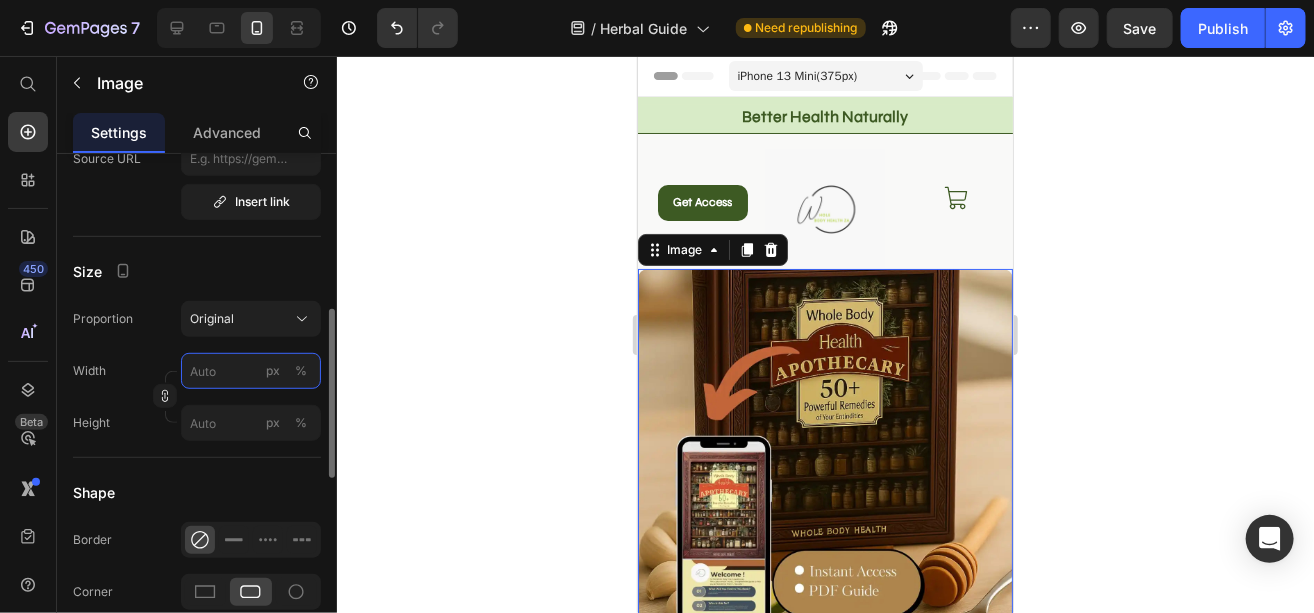 click on "px %" at bounding box center [251, 371] 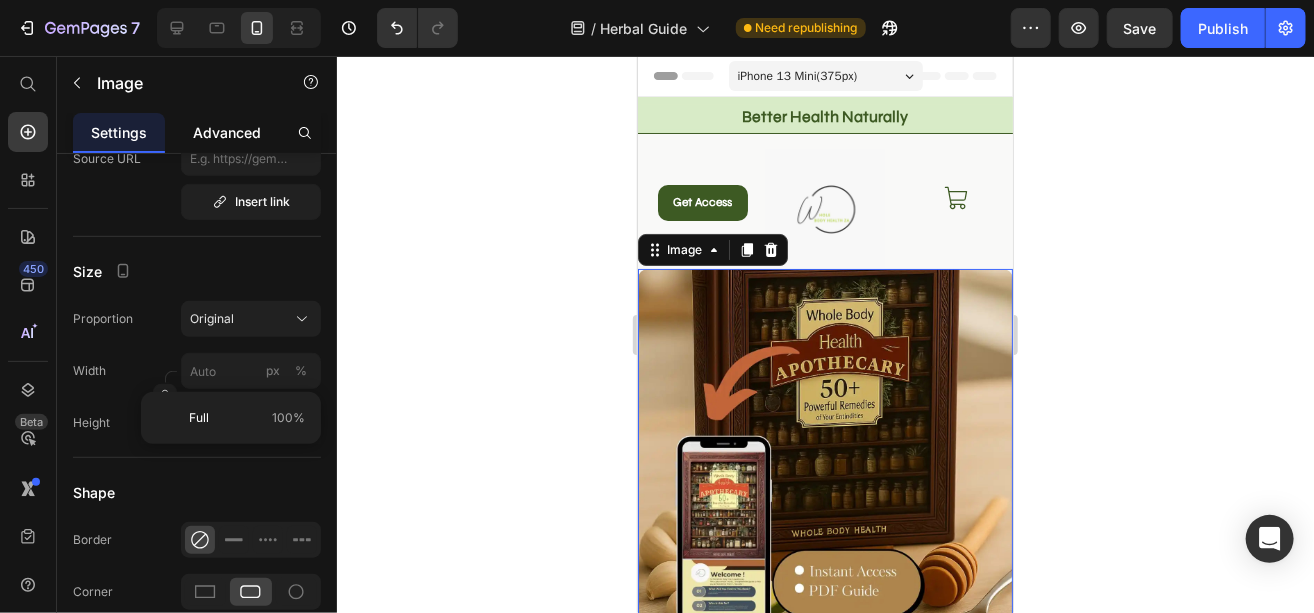 click on "Advanced" at bounding box center (227, 132) 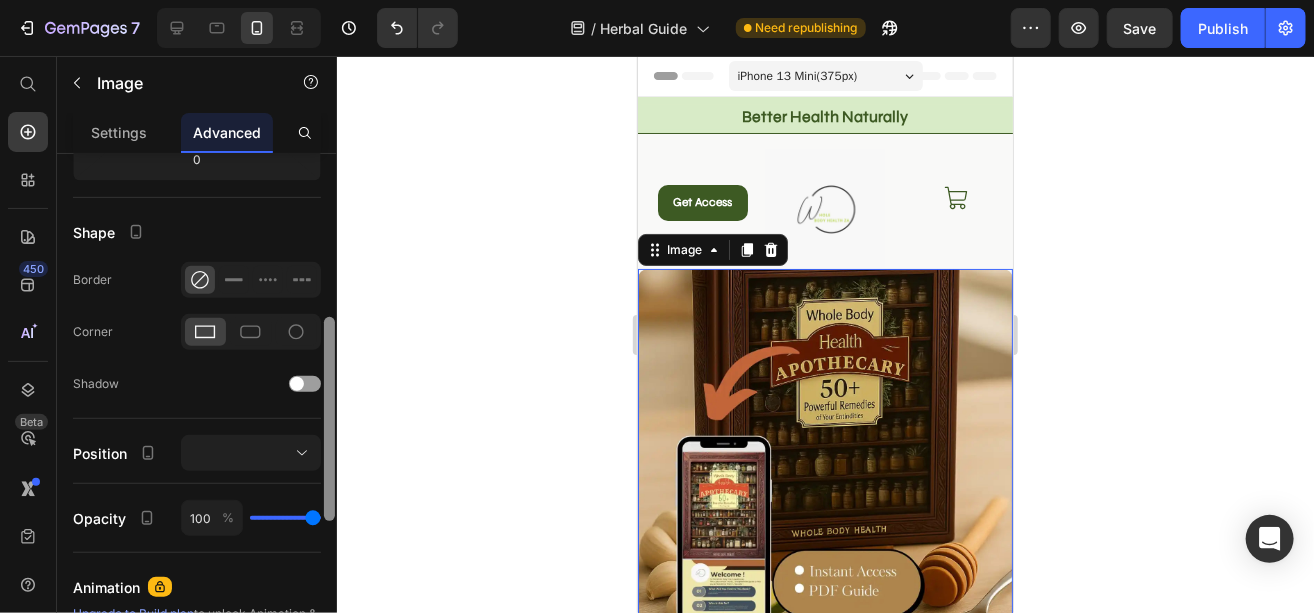 scroll, scrollTop: 436, scrollLeft: 0, axis: vertical 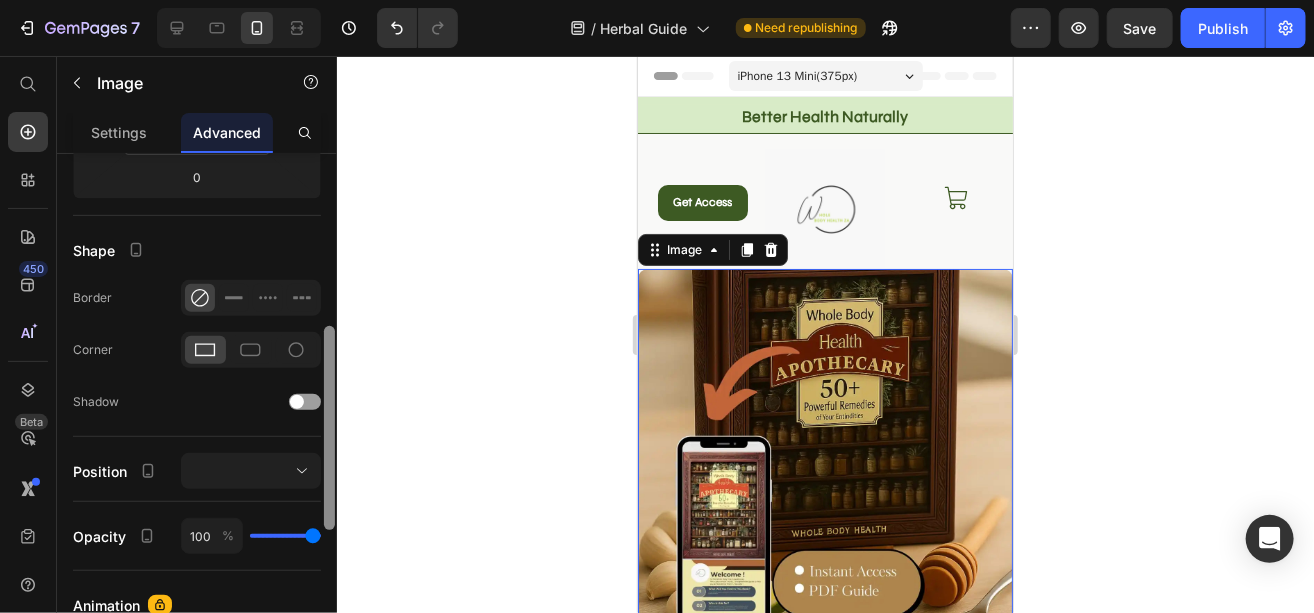 drag, startPoint x: 330, startPoint y: 272, endPoint x: 321, endPoint y: 445, distance: 173.23395 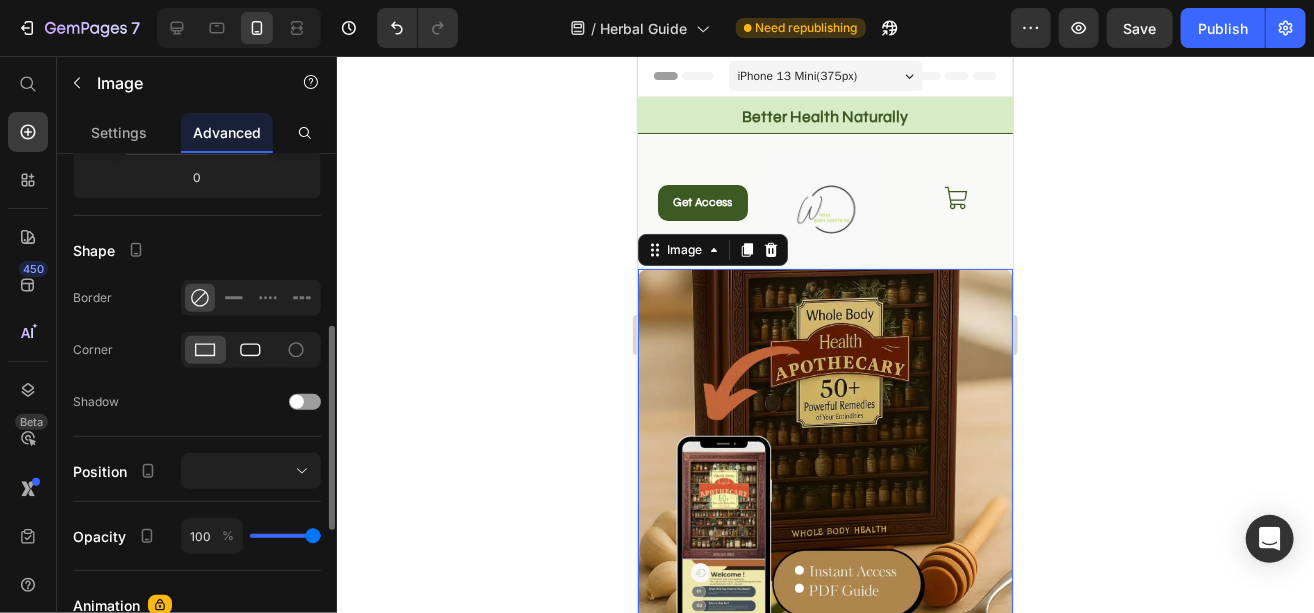 click 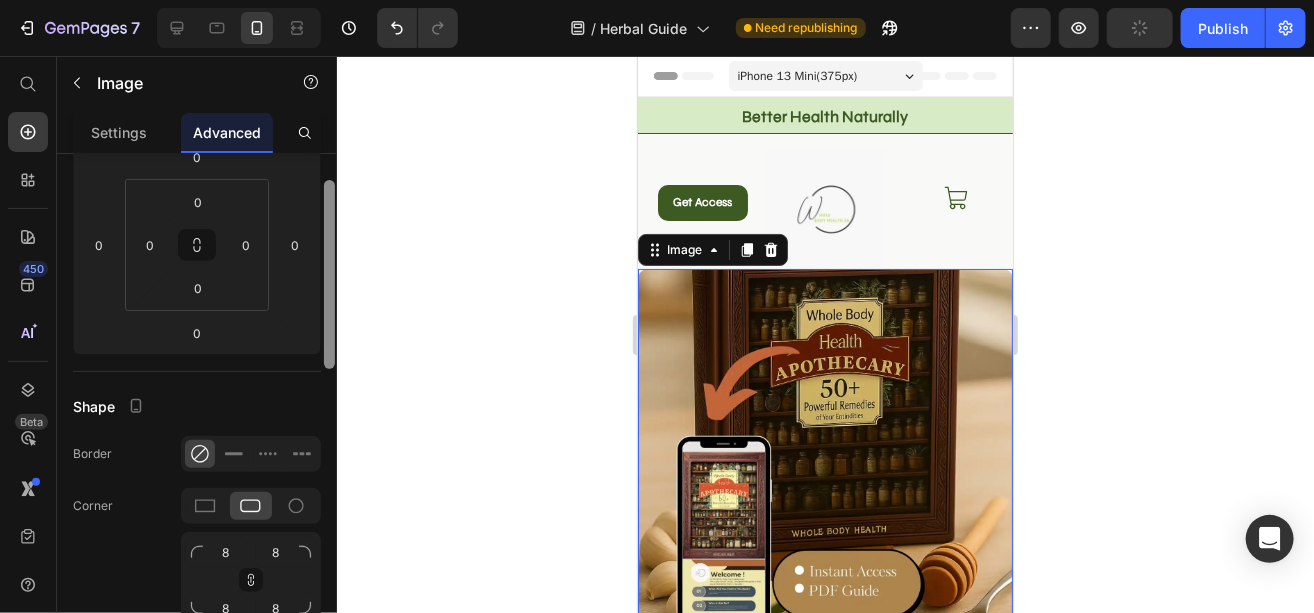 drag, startPoint x: 328, startPoint y: 359, endPoint x: 325, endPoint y: 267, distance: 92.0489 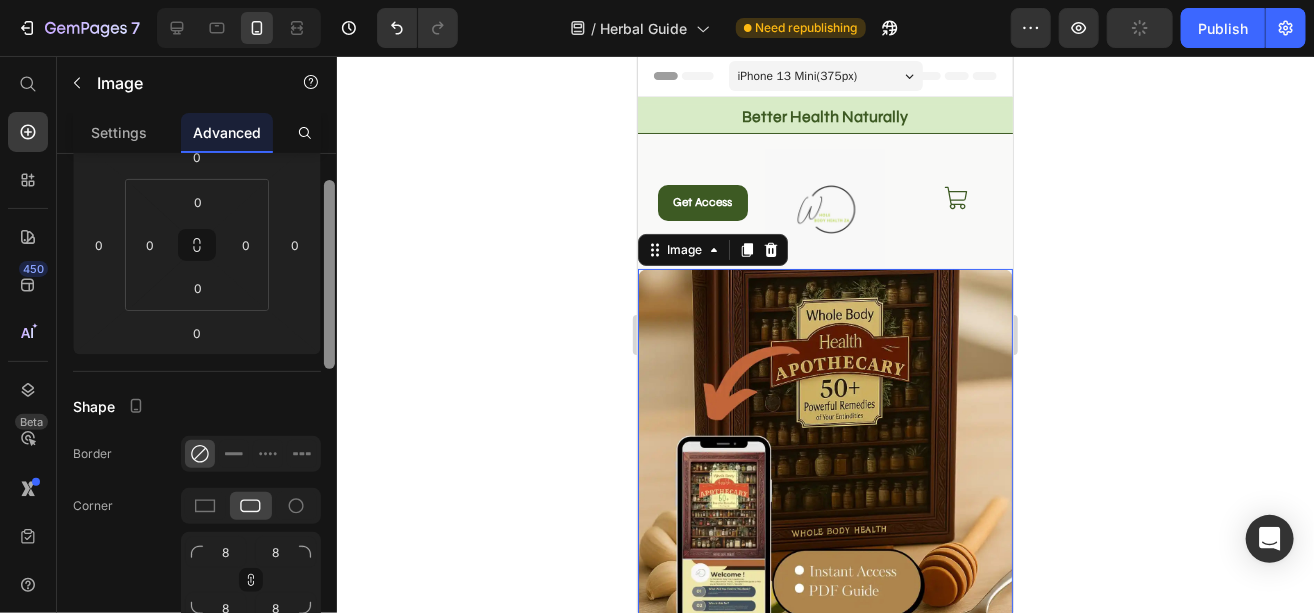 click at bounding box center [329, 274] 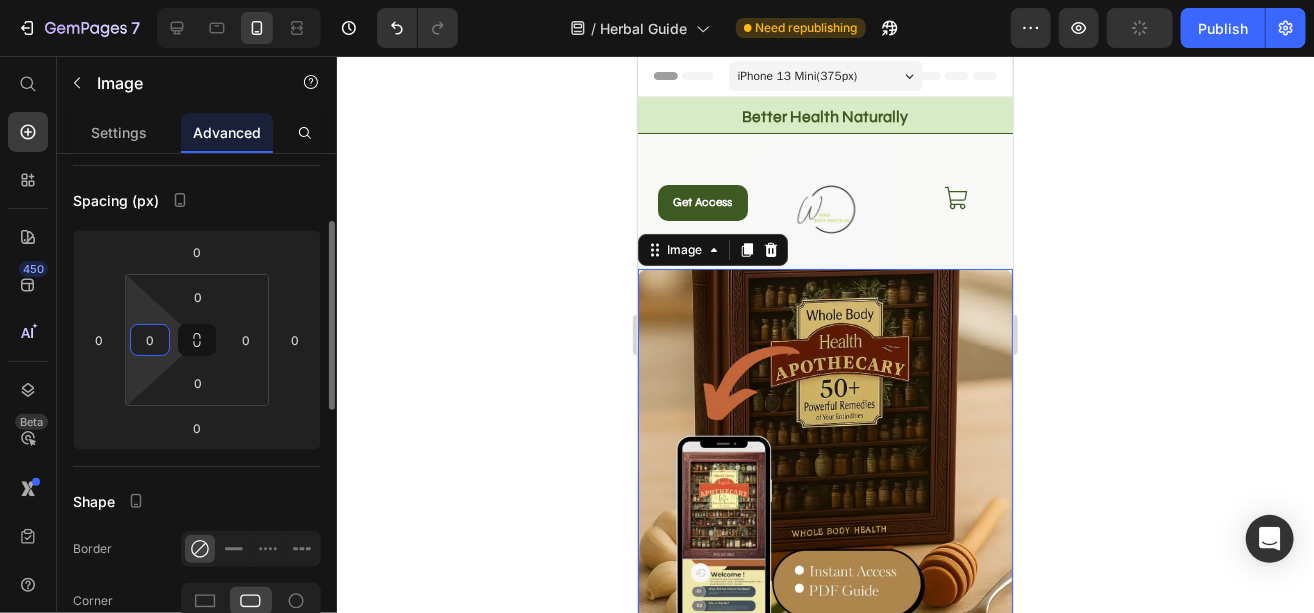 click on "0" at bounding box center [150, 340] 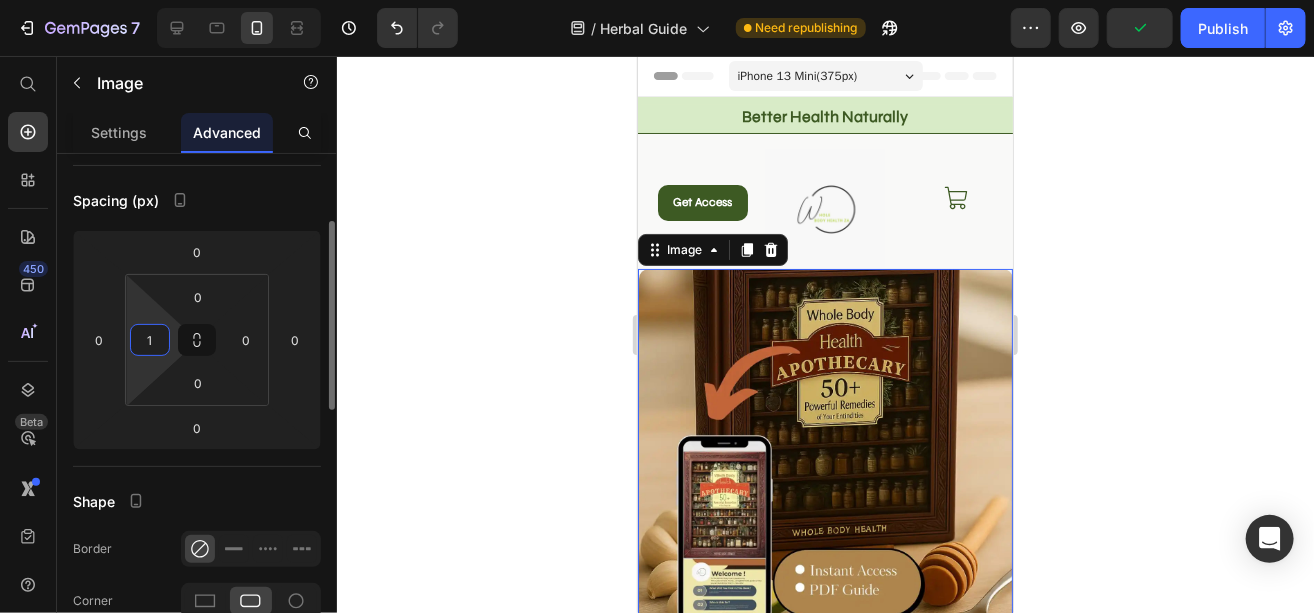 type on "10" 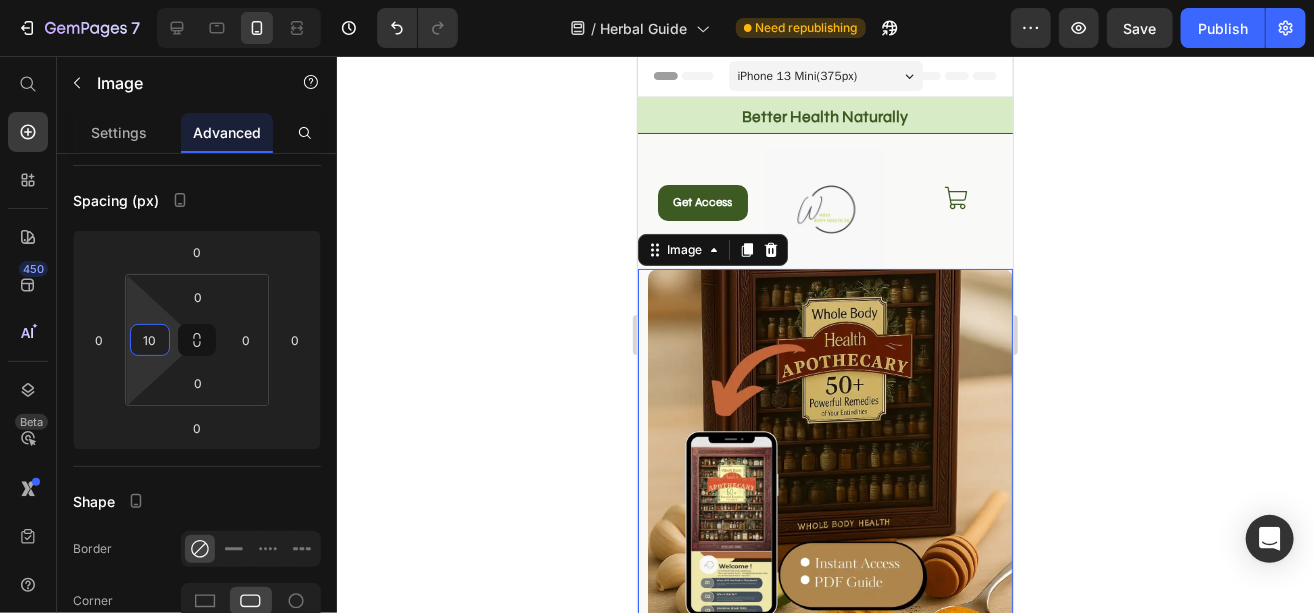 click 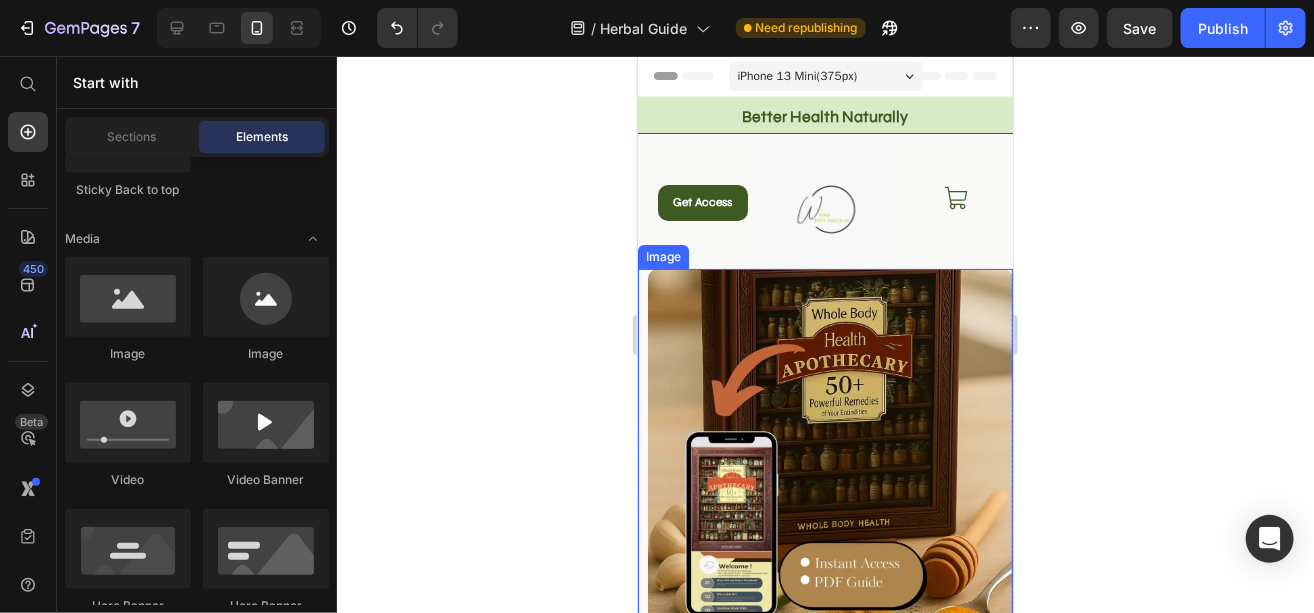 click at bounding box center (824, 450) 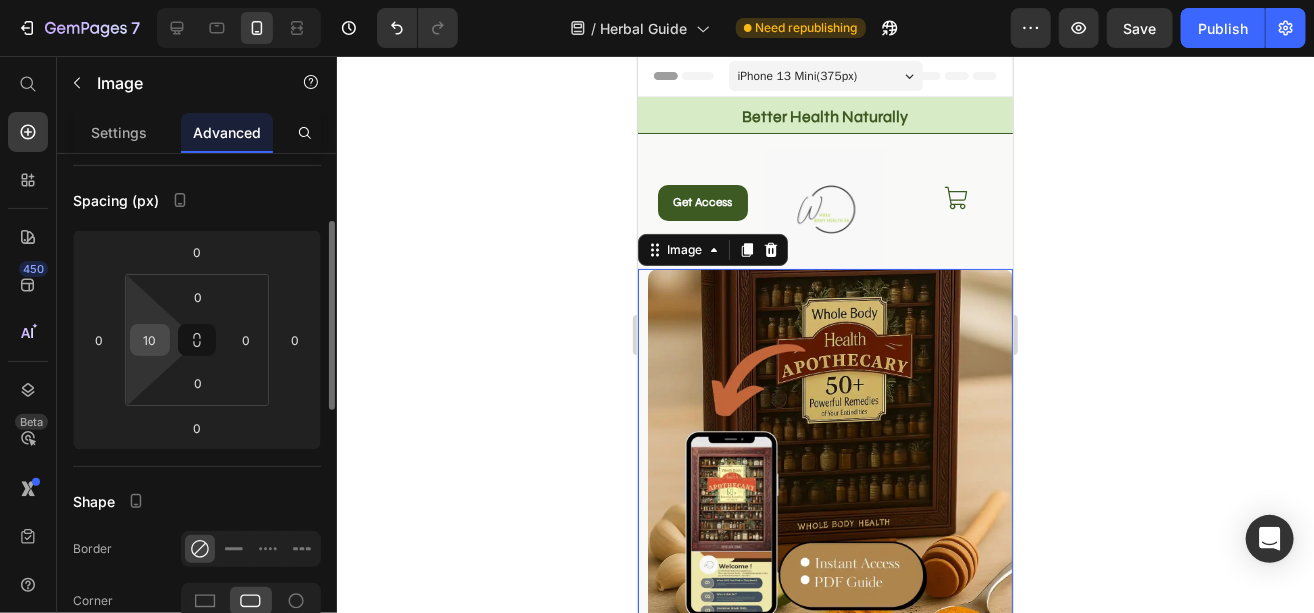 click on "10" at bounding box center [150, 340] 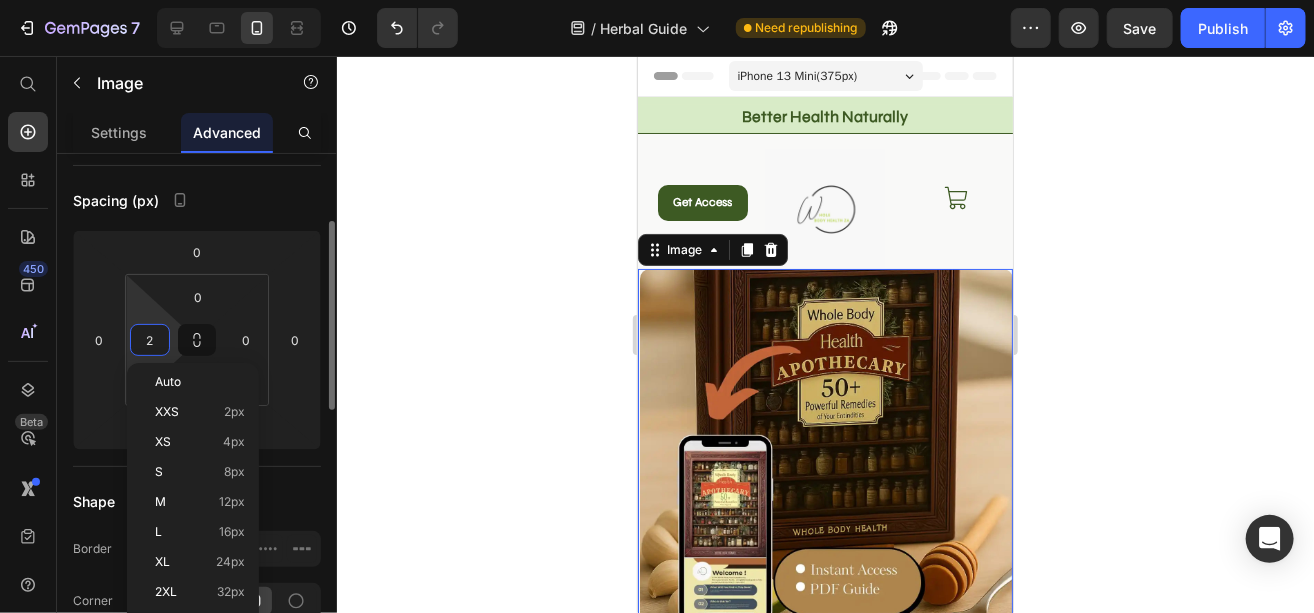 type on "20" 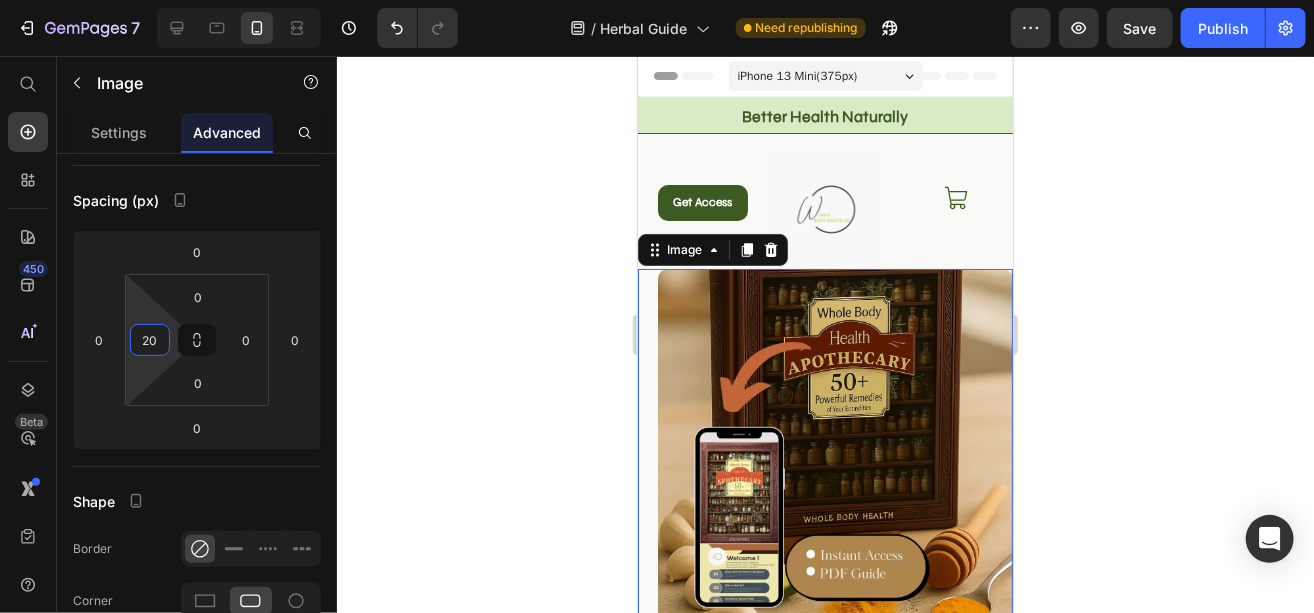 click 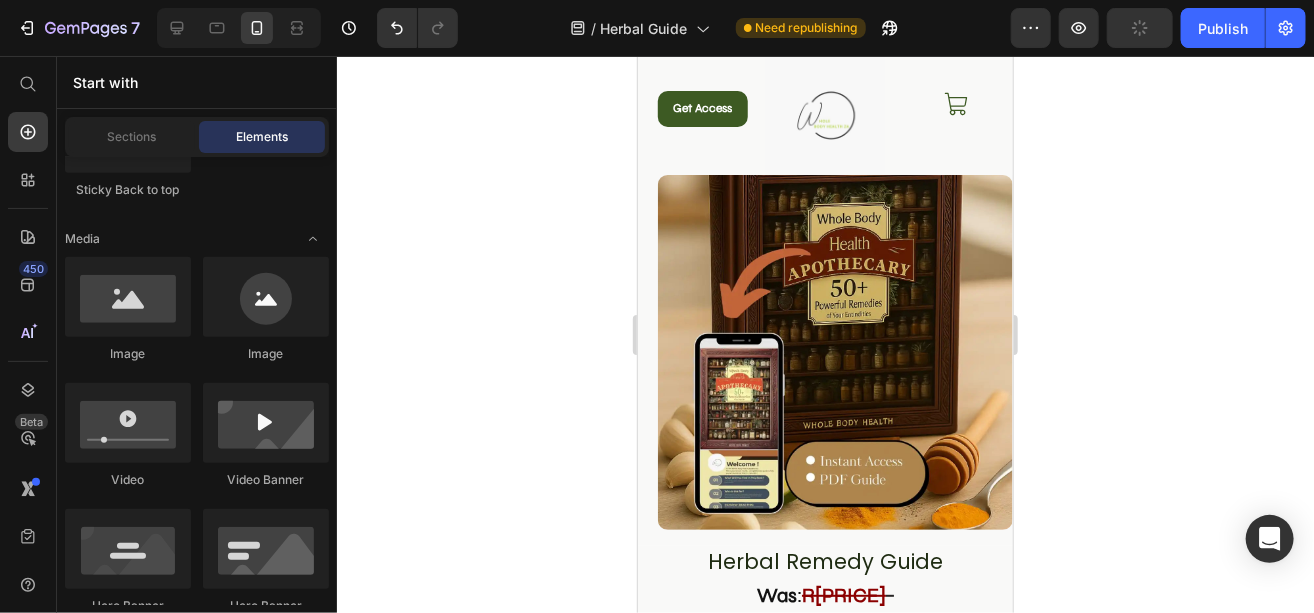 scroll, scrollTop: 0, scrollLeft: 0, axis: both 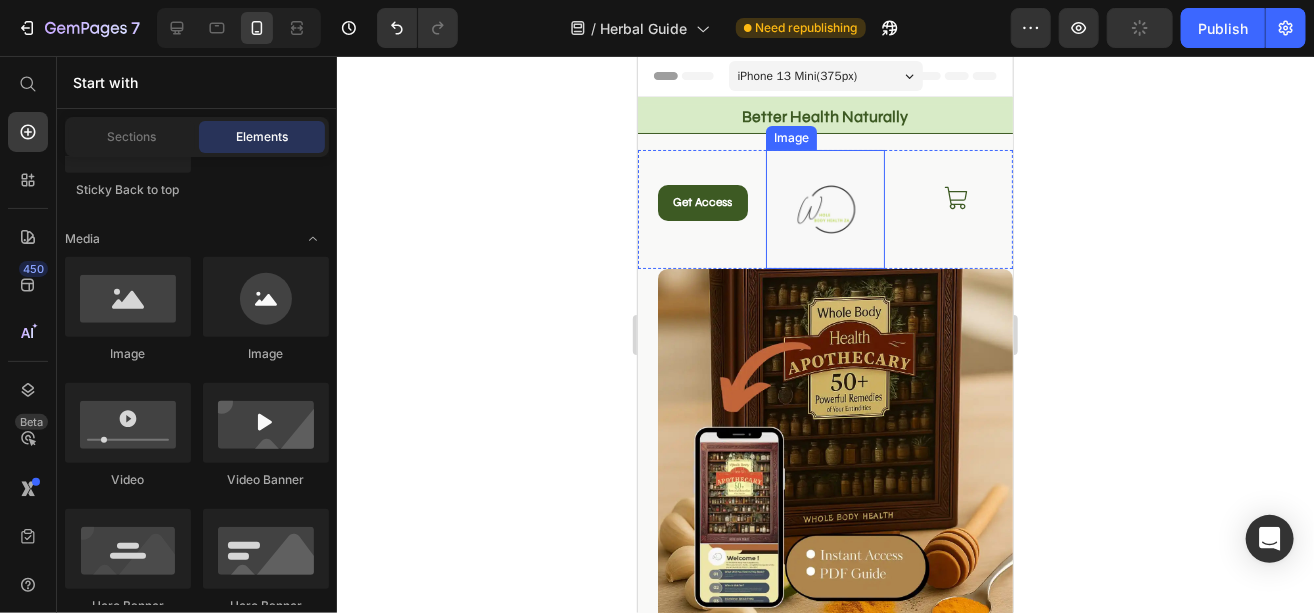 click at bounding box center [825, 209] 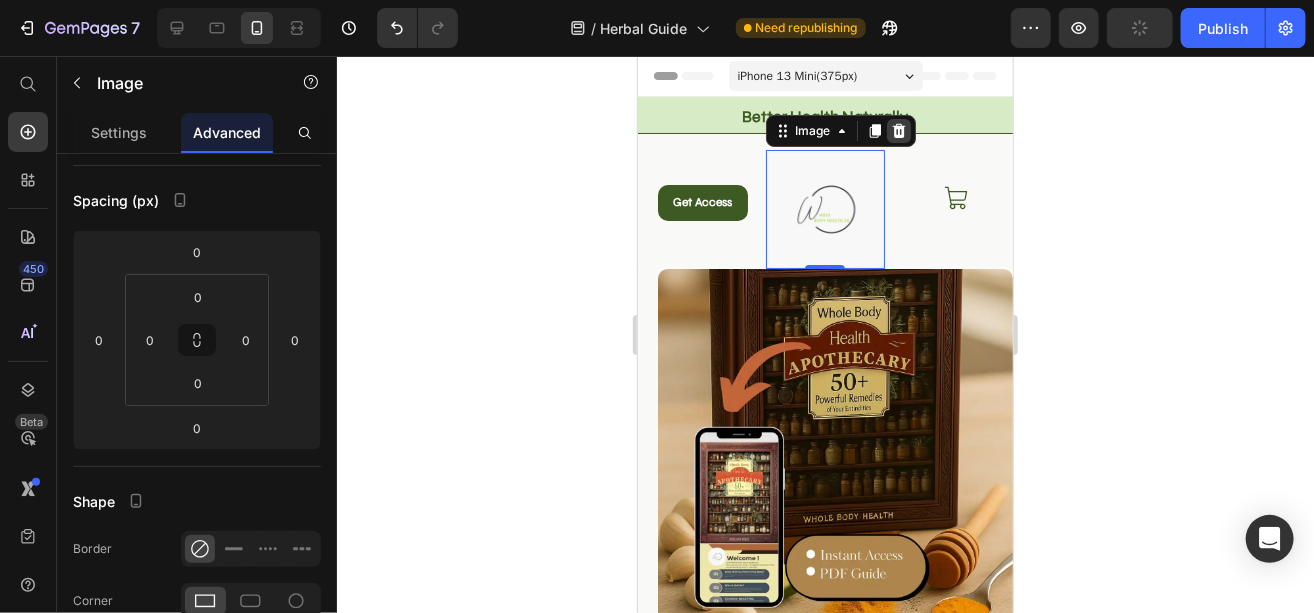 click 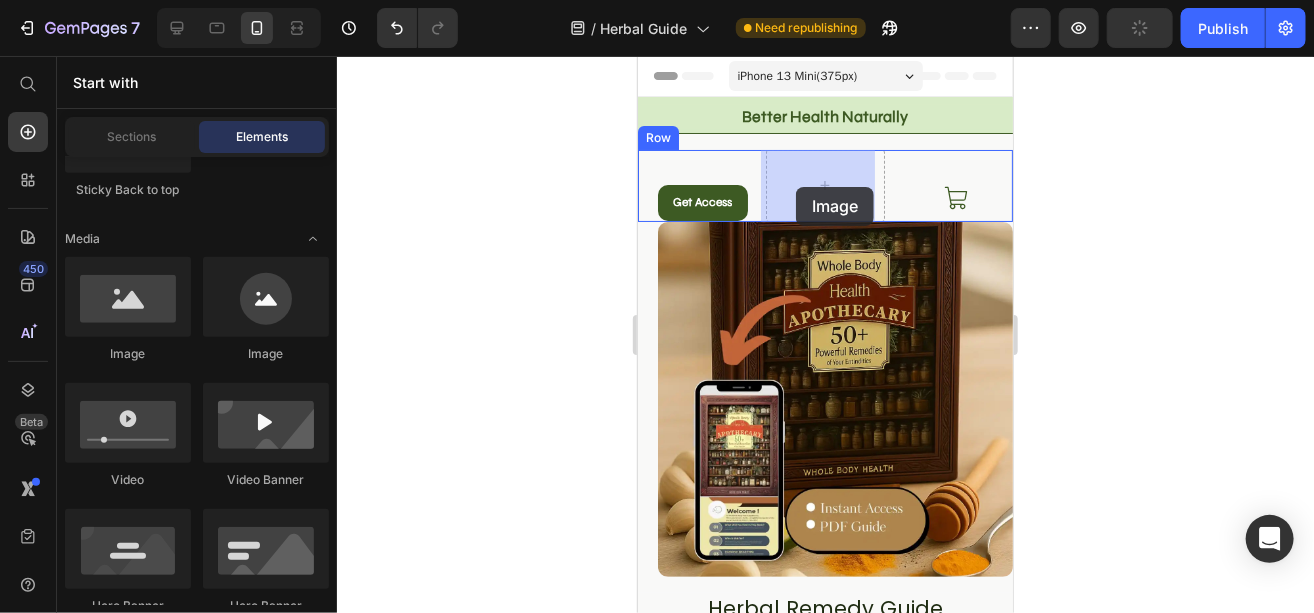 drag, startPoint x: 799, startPoint y: 217, endPoint x: 795, endPoint y: 186, distance: 31.257 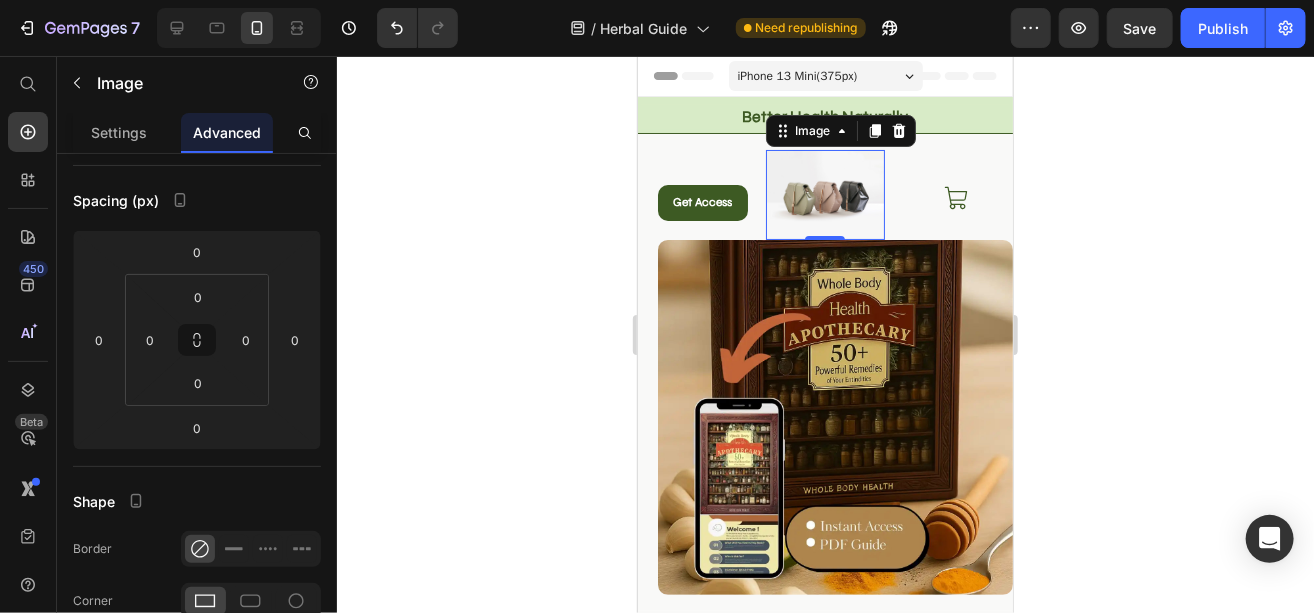 click at bounding box center (825, 194) 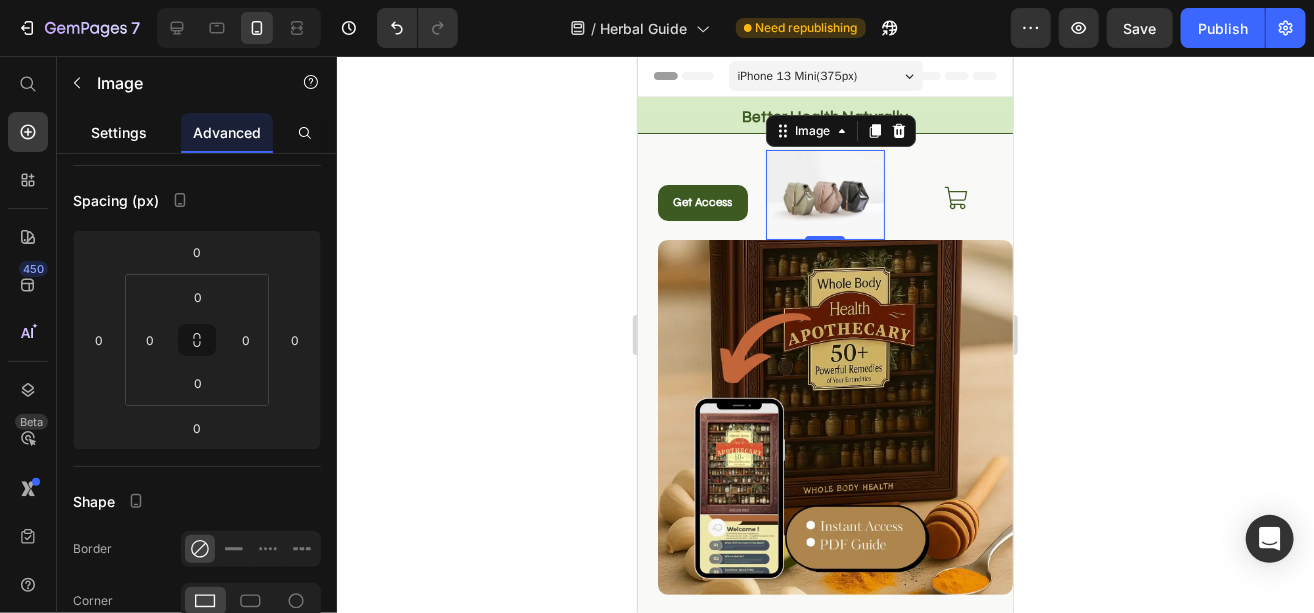 click on "Settings" at bounding box center [119, 132] 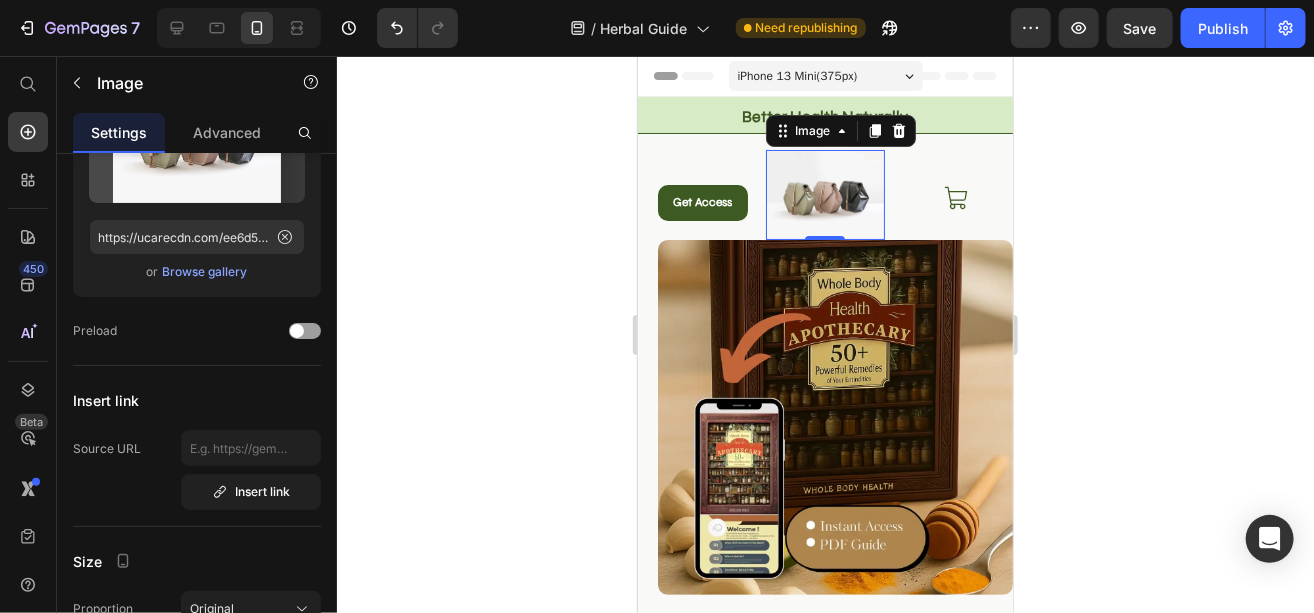 scroll, scrollTop: 0, scrollLeft: 0, axis: both 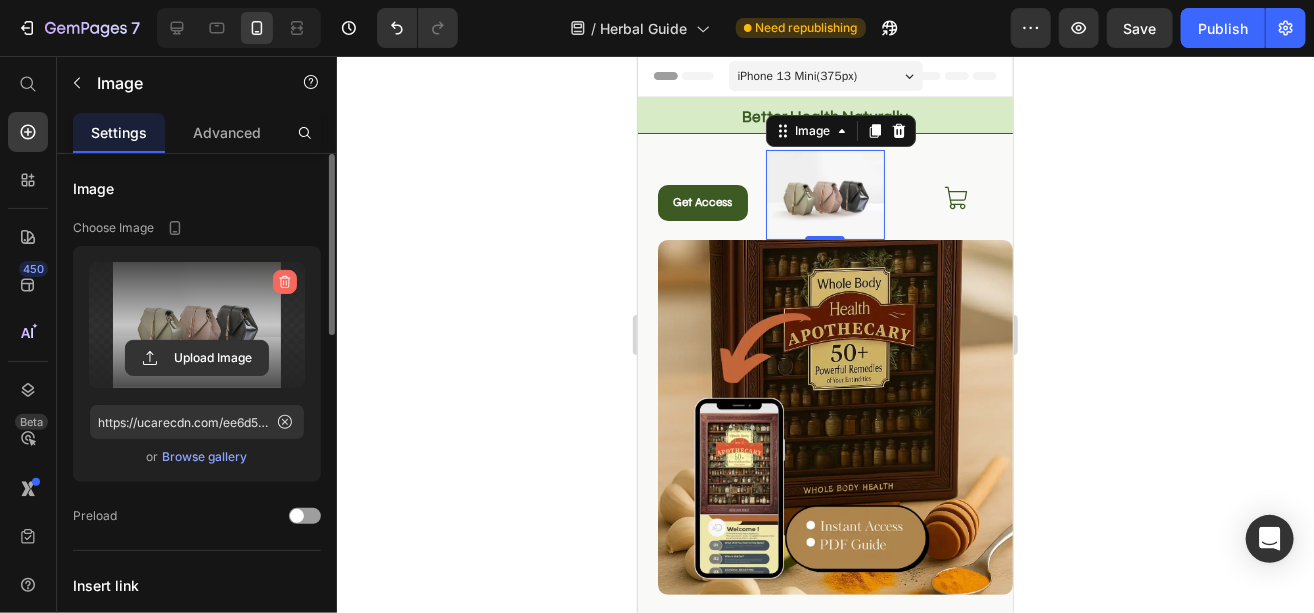 click at bounding box center [285, 282] 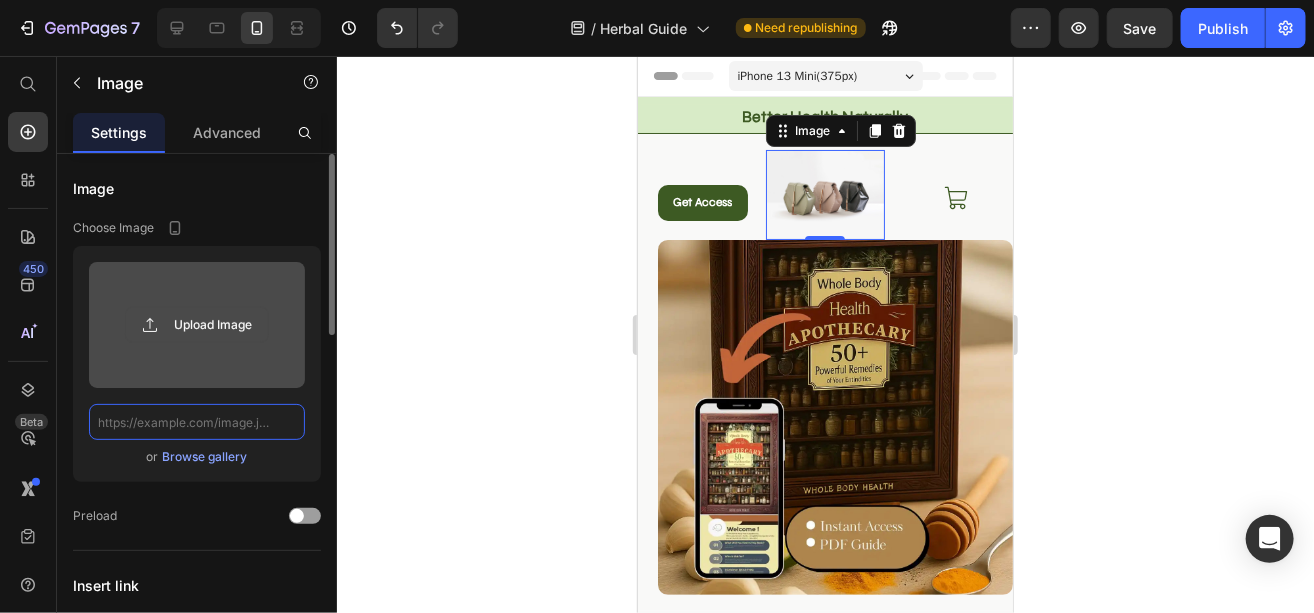 scroll, scrollTop: 0, scrollLeft: 0, axis: both 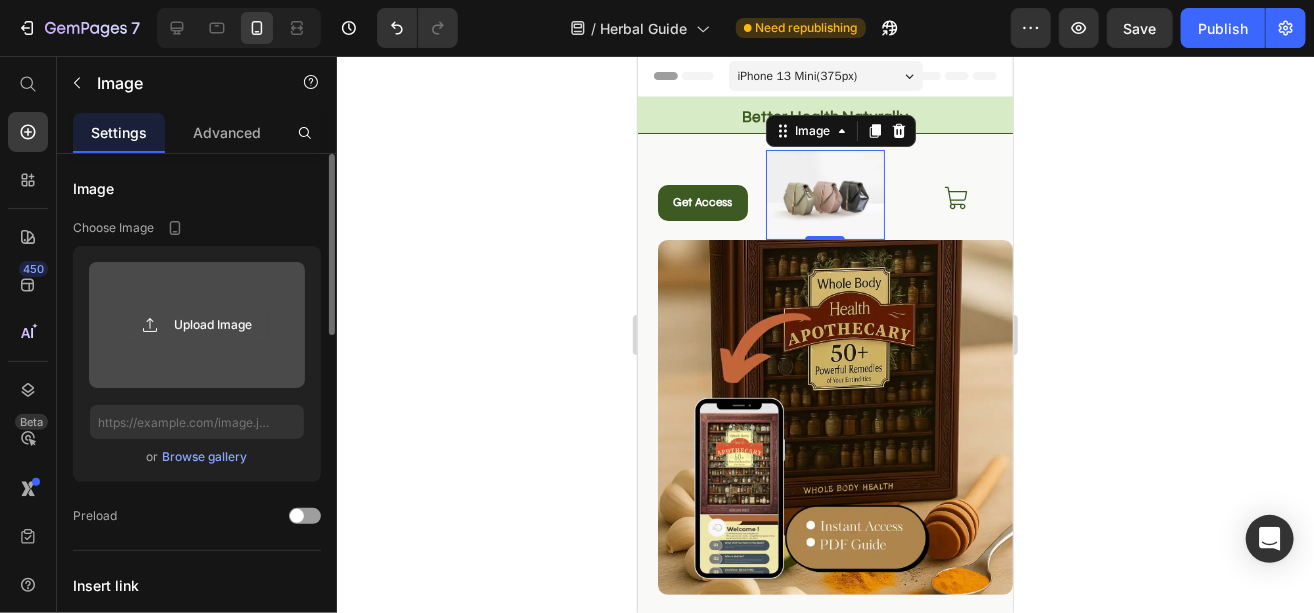 click 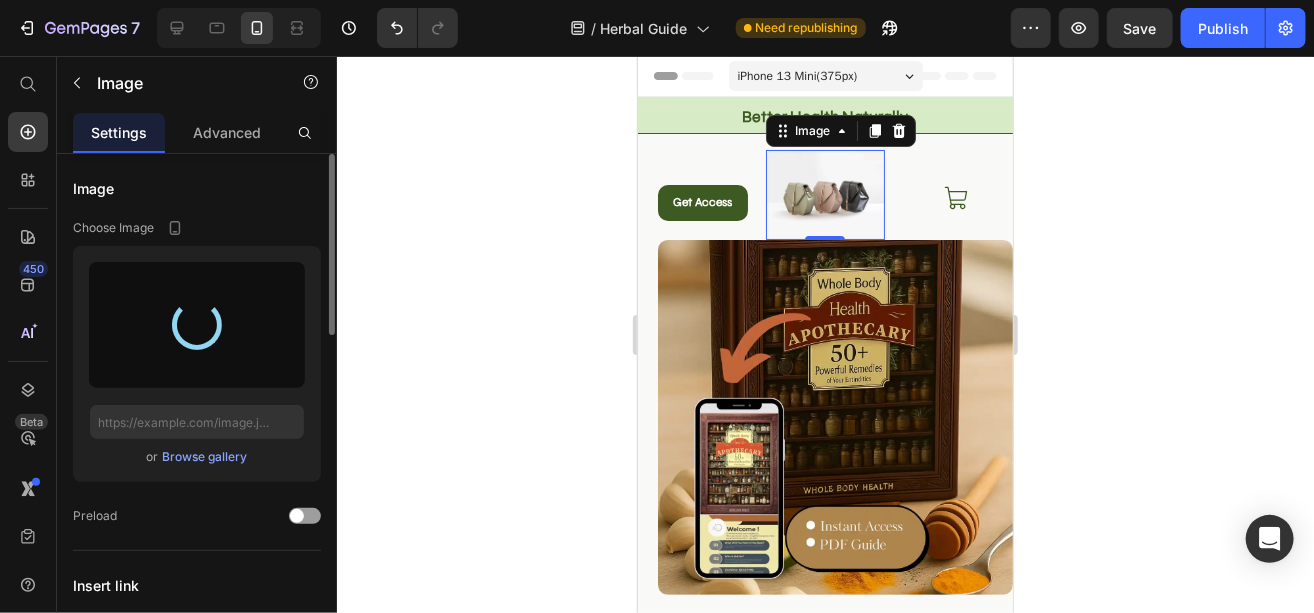type on "https://cdn.shopify.com/s/files/1/0664/6788/9221/files/gempages_575061850920584421-32efc2f1-f9ec-4c6a-9134-9c3791dace53.jpg" 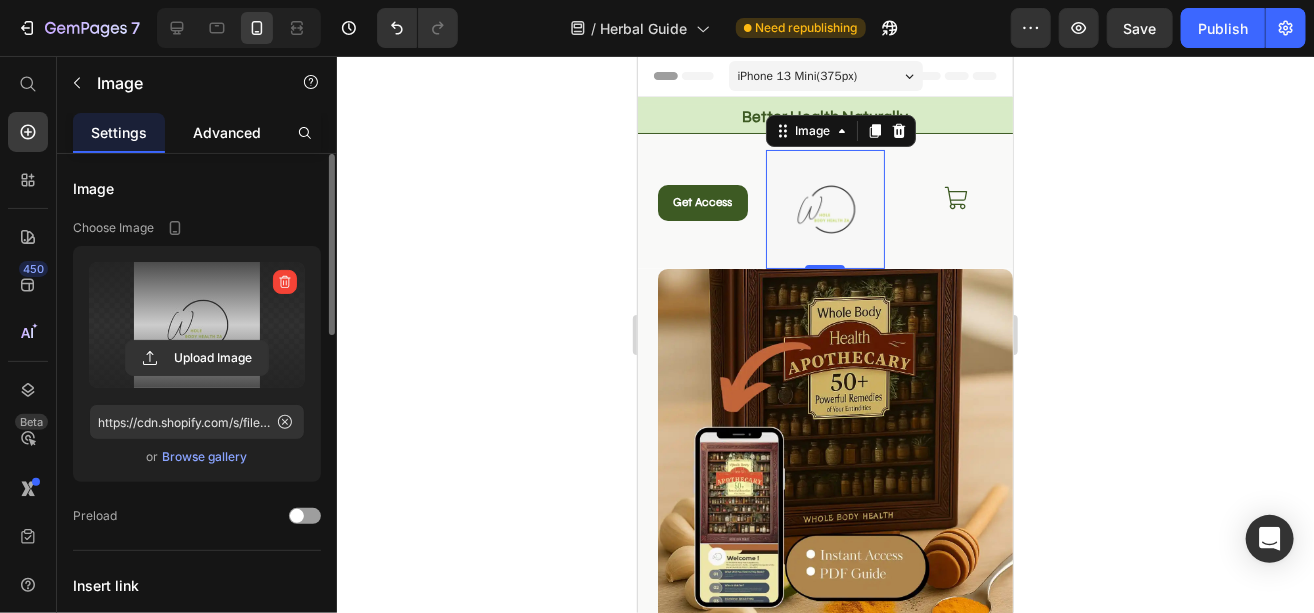 click on "Advanced" at bounding box center (227, 132) 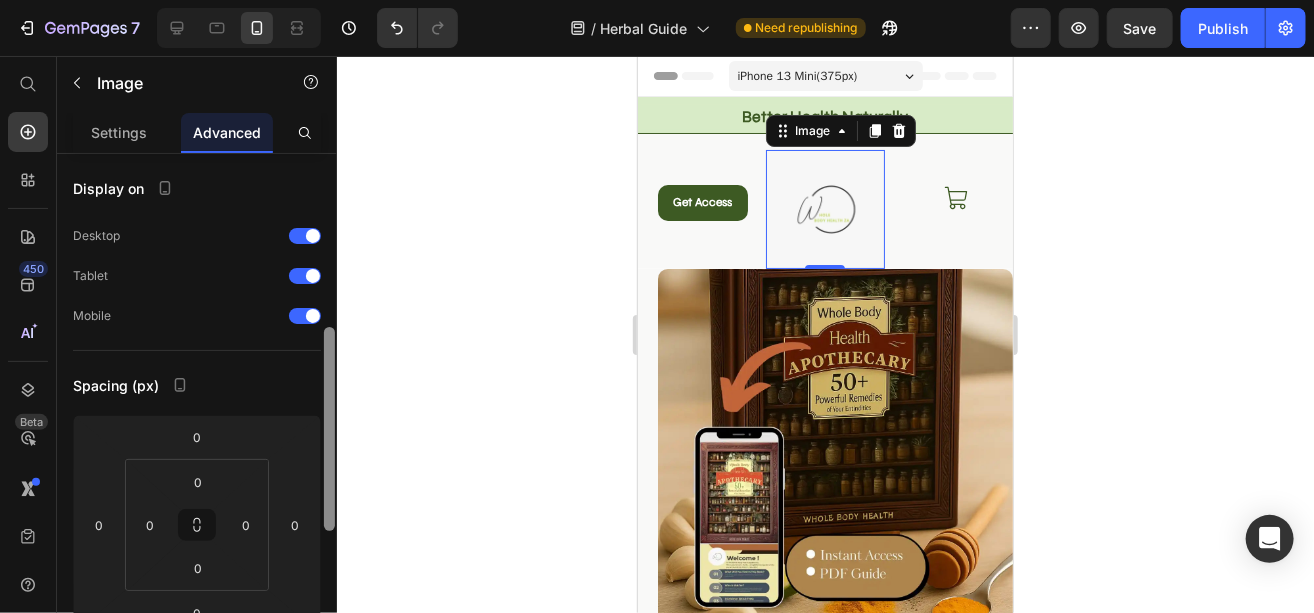 scroll, scrollTop: 124, scrollLeft: 0, axis: vertical 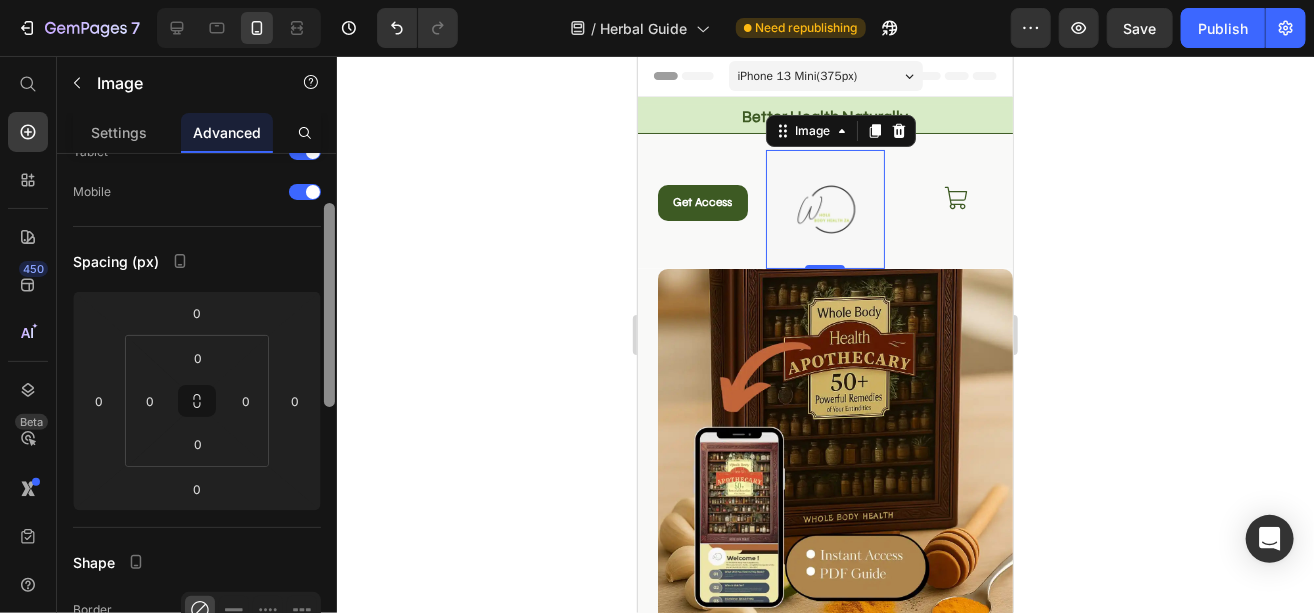 drag, startPoint x: 328, startPoint y: 263, endPoint x: 326, endPoint y: 312, distance: 49.0408 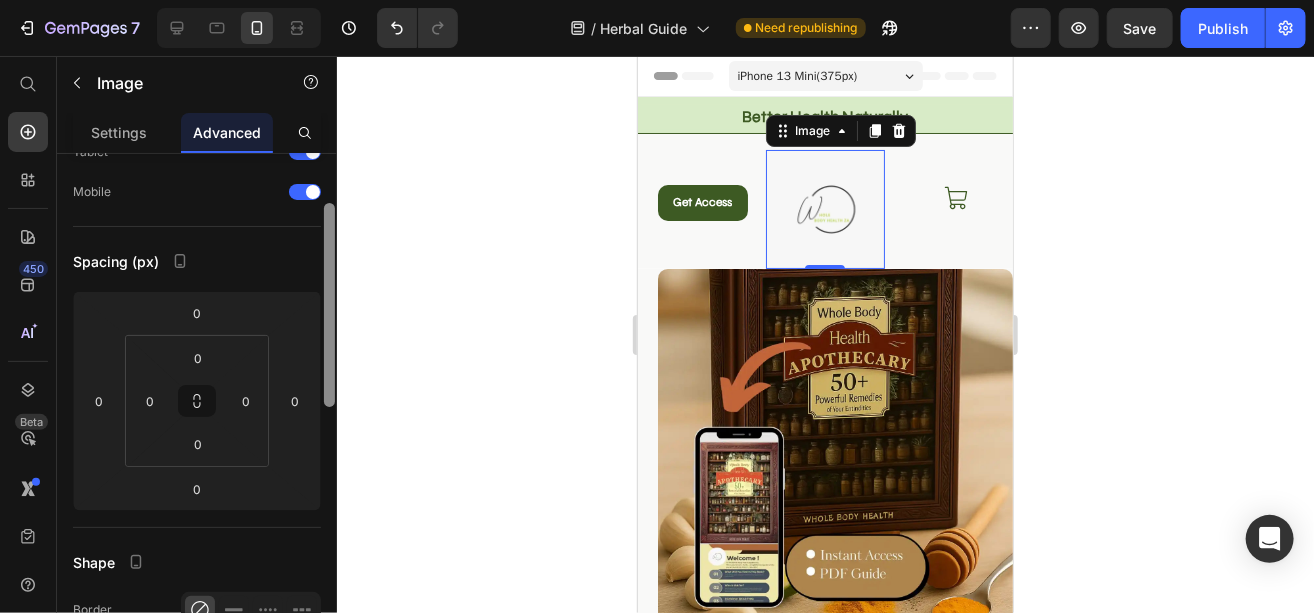 click at bounding box center [329, 305] 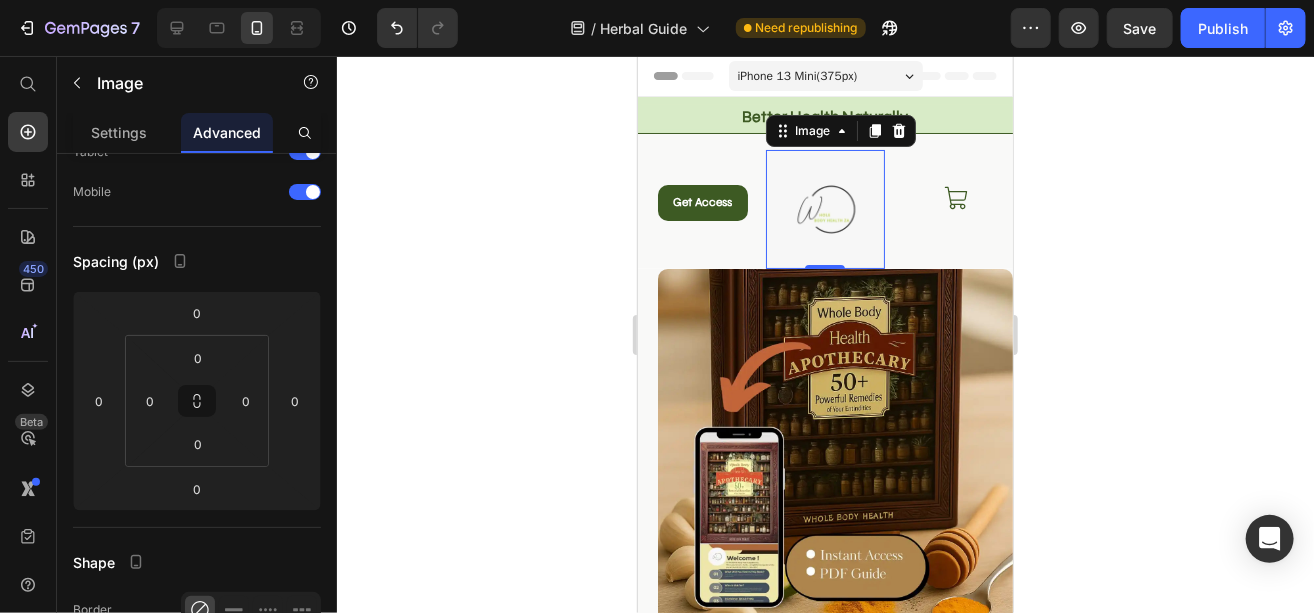 click 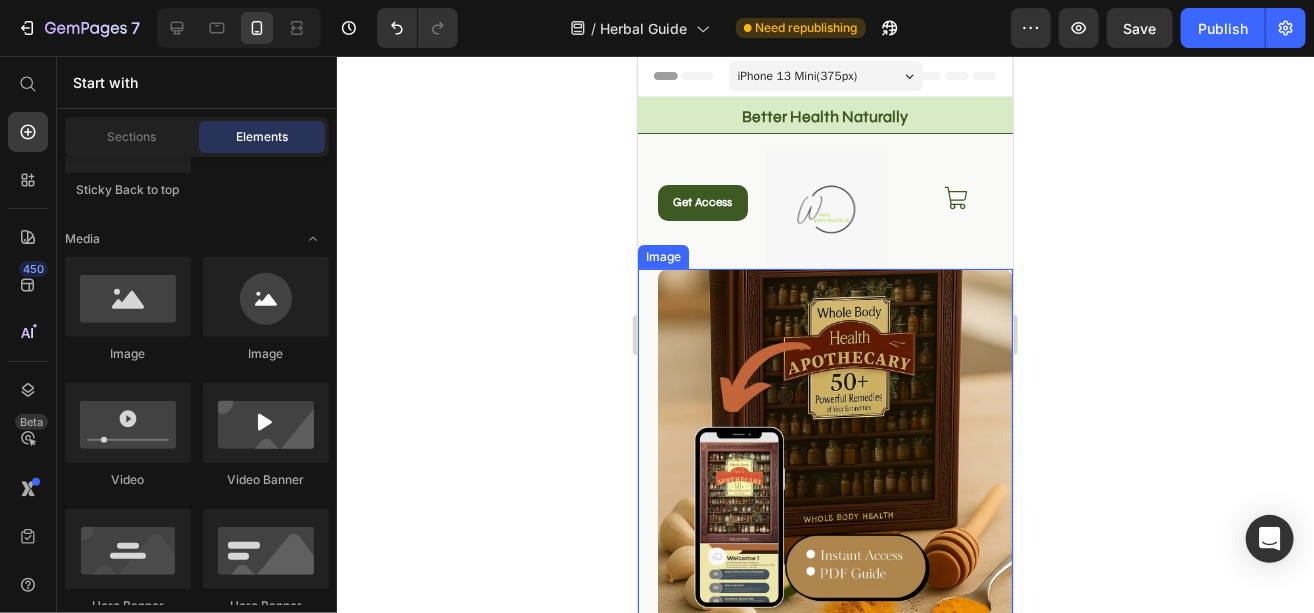 click at bounding box center (824, 445) 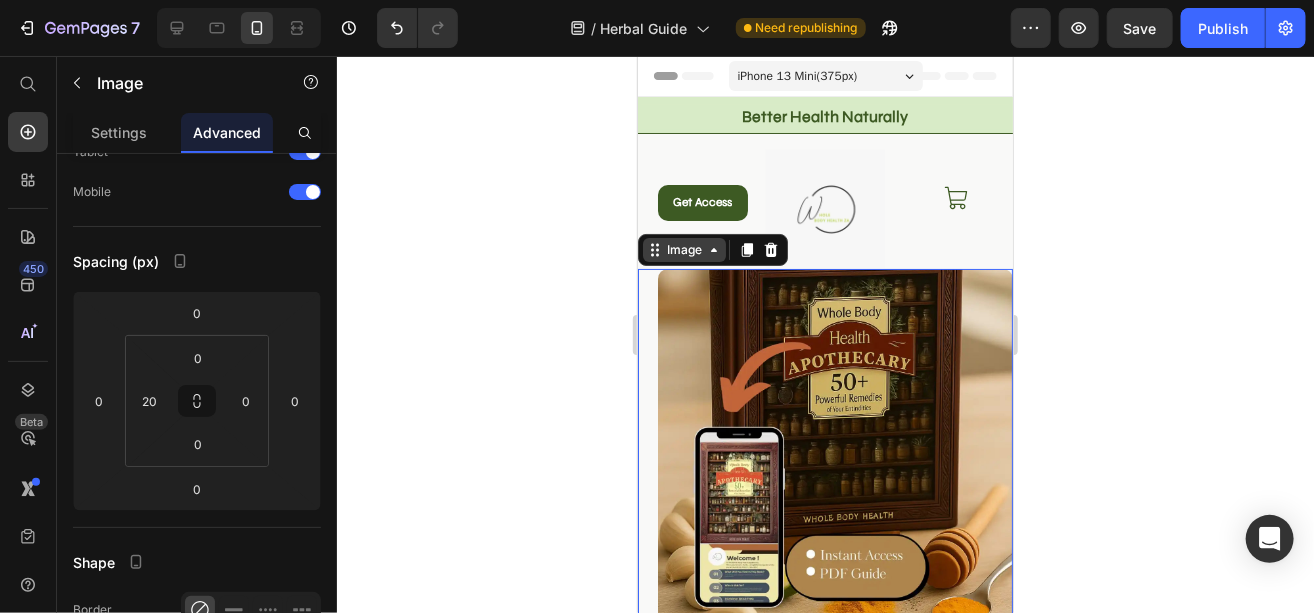 click on "Image" at bounding box center (683, 249) 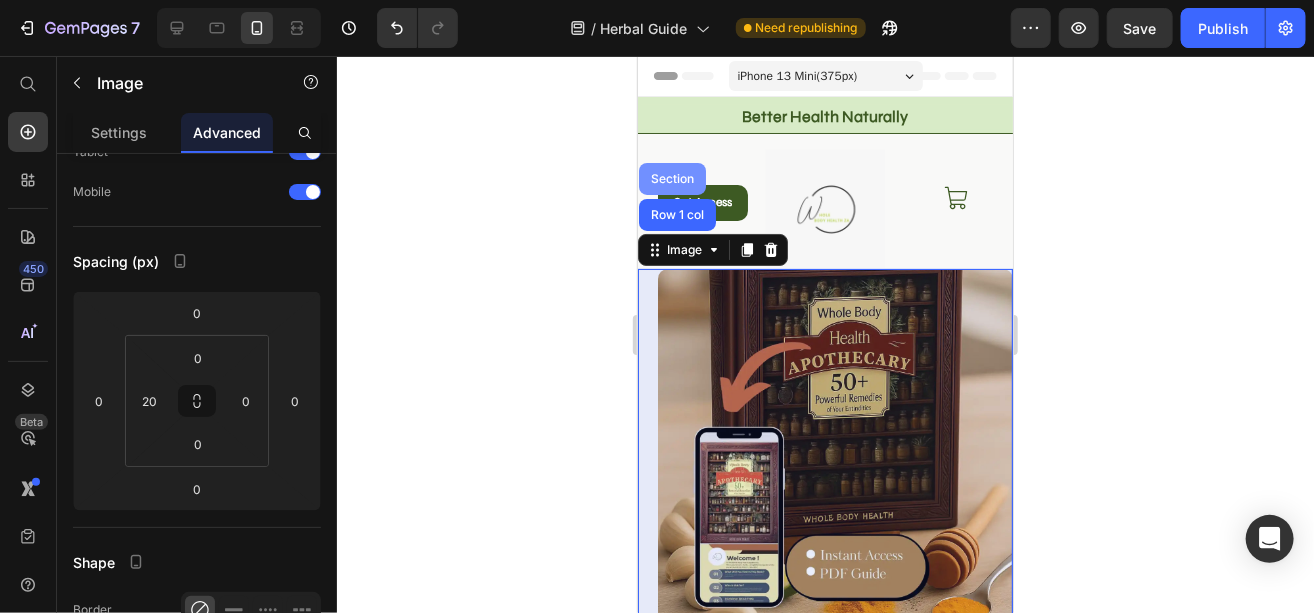 click on "Section" at bounding box center (671, 178) 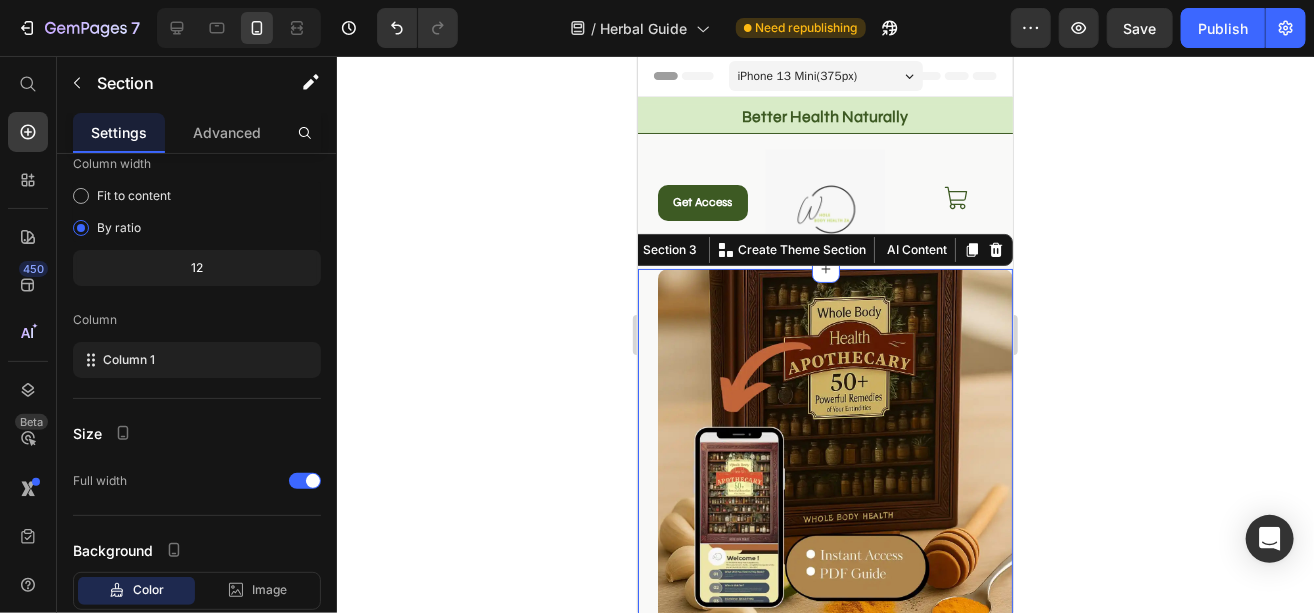 scroll, scrollTop: 0, scrollLeft: 0, axis: both 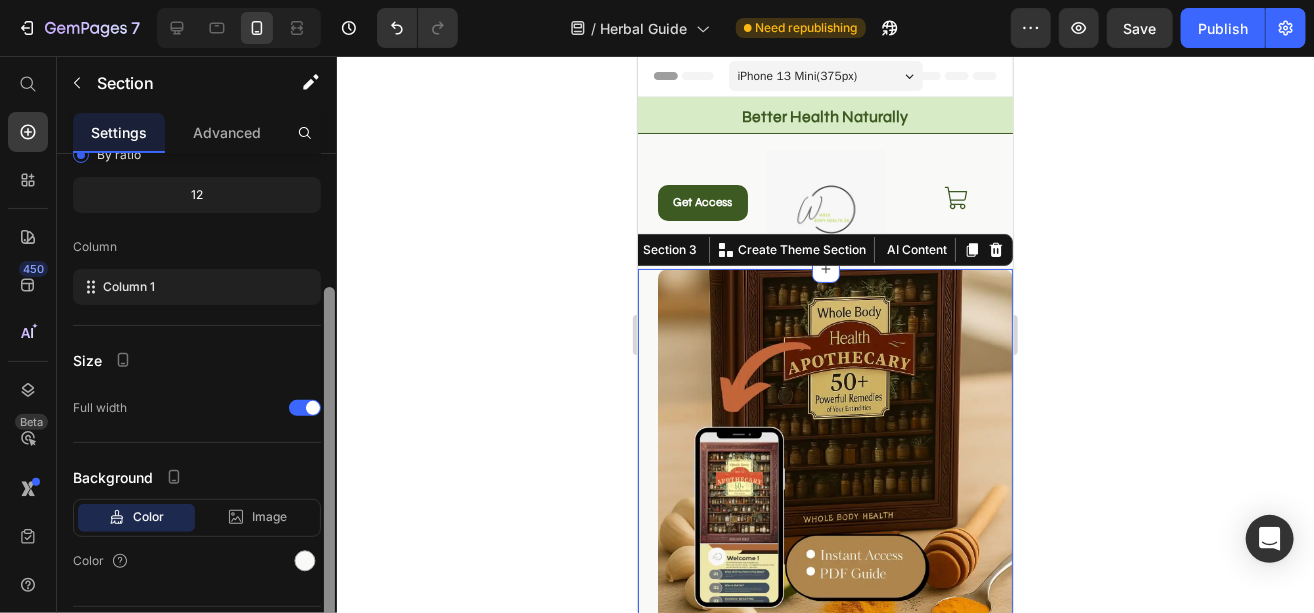 drag, startPoint x: 331, startPoint y: 335, endPoint x: 303, endPoint y: 594, distance: 260.50912 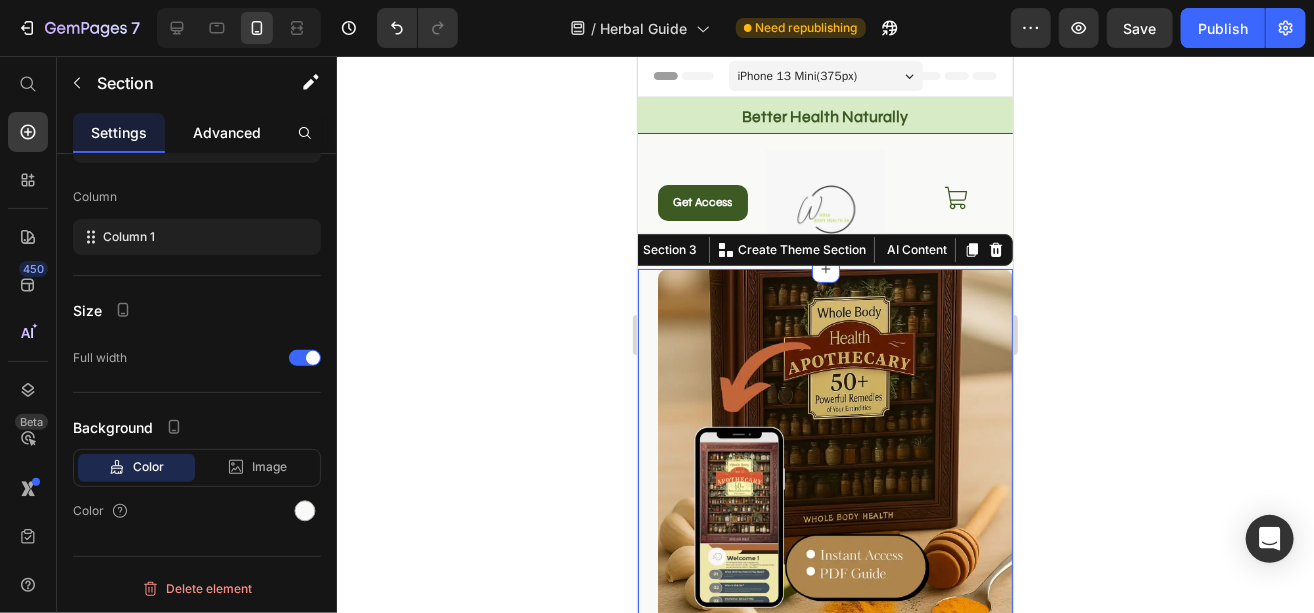 click on "Advanced" at bounding box center [227, 132] 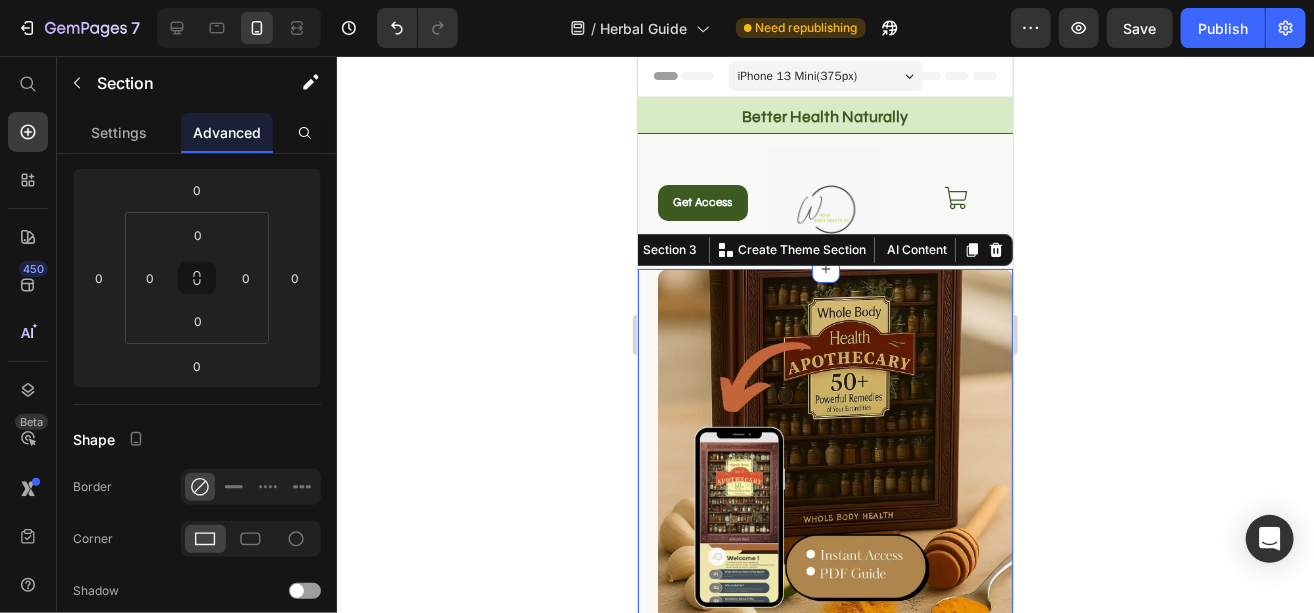 scroll, scrollTop: 0, scrollLeft: 0, axis: both 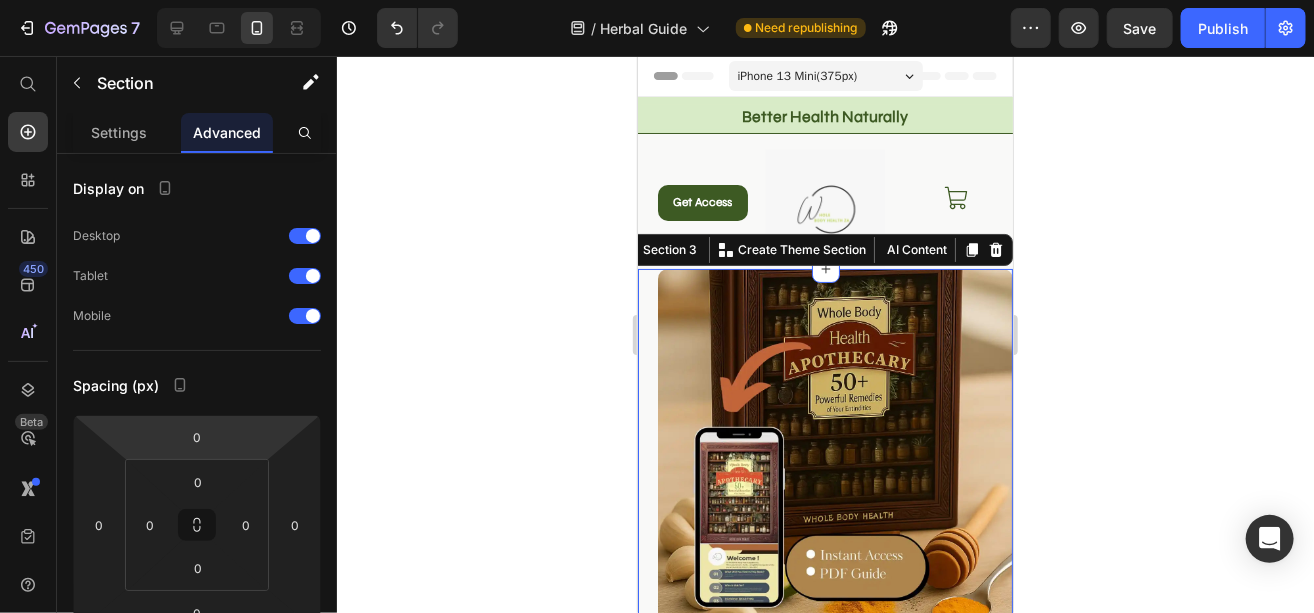 click 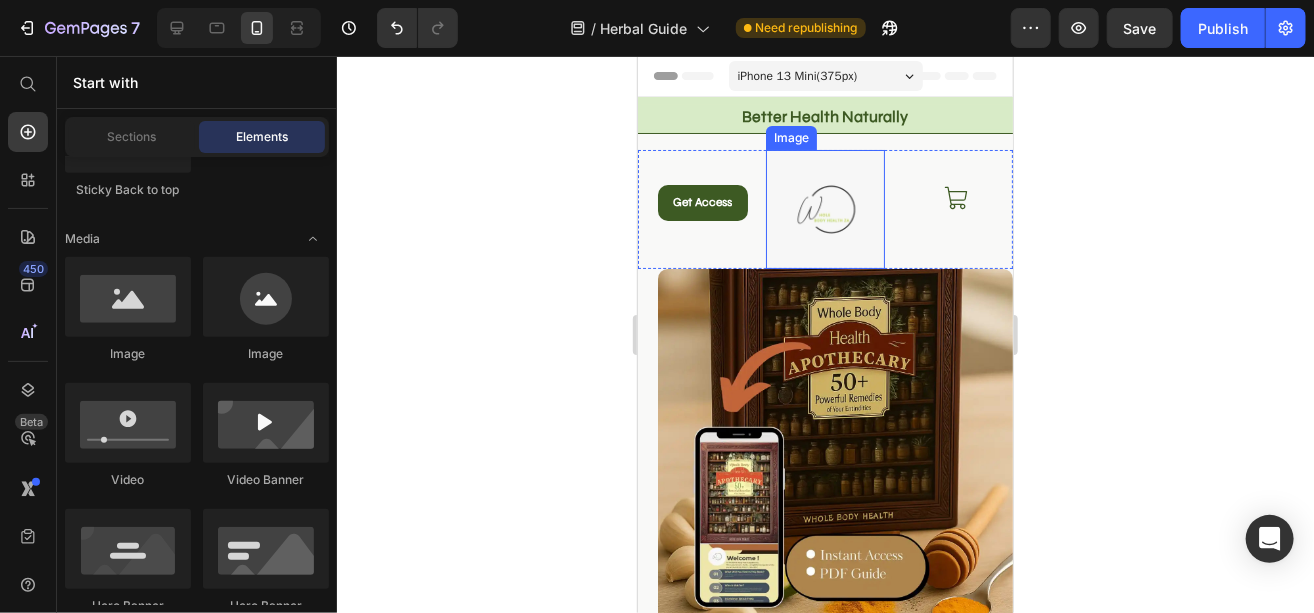 click at bounding box center (825, 209) 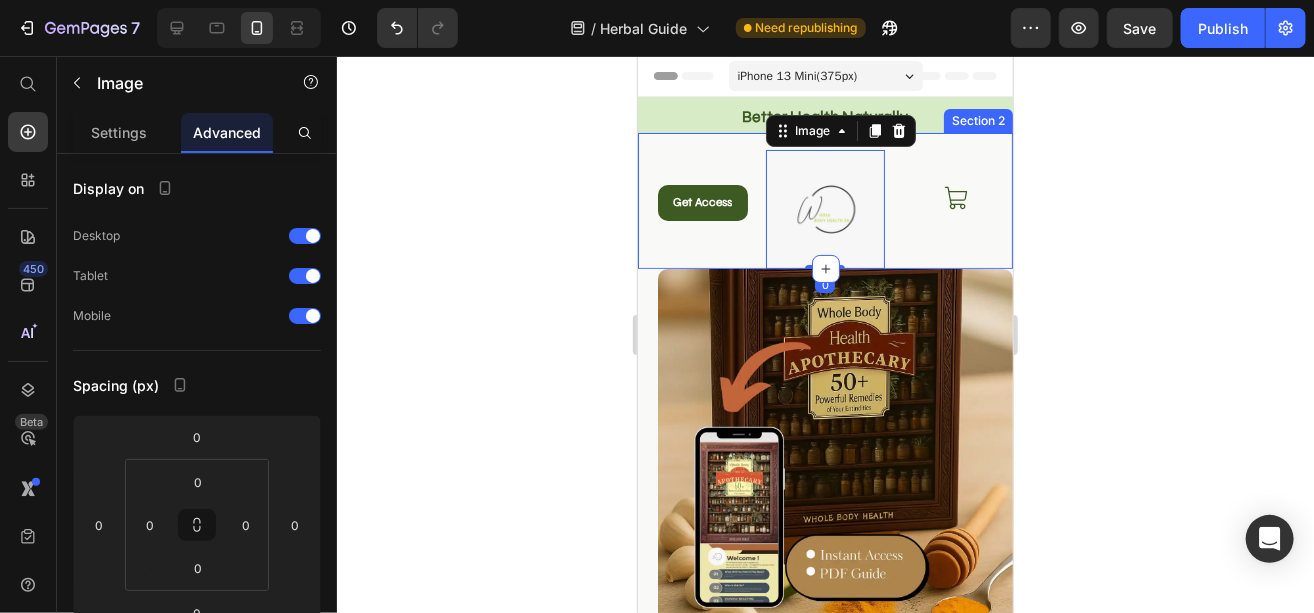 click on "Title Line Get Access Button Image   0
Icon Row" at bounding box center [824, 200] 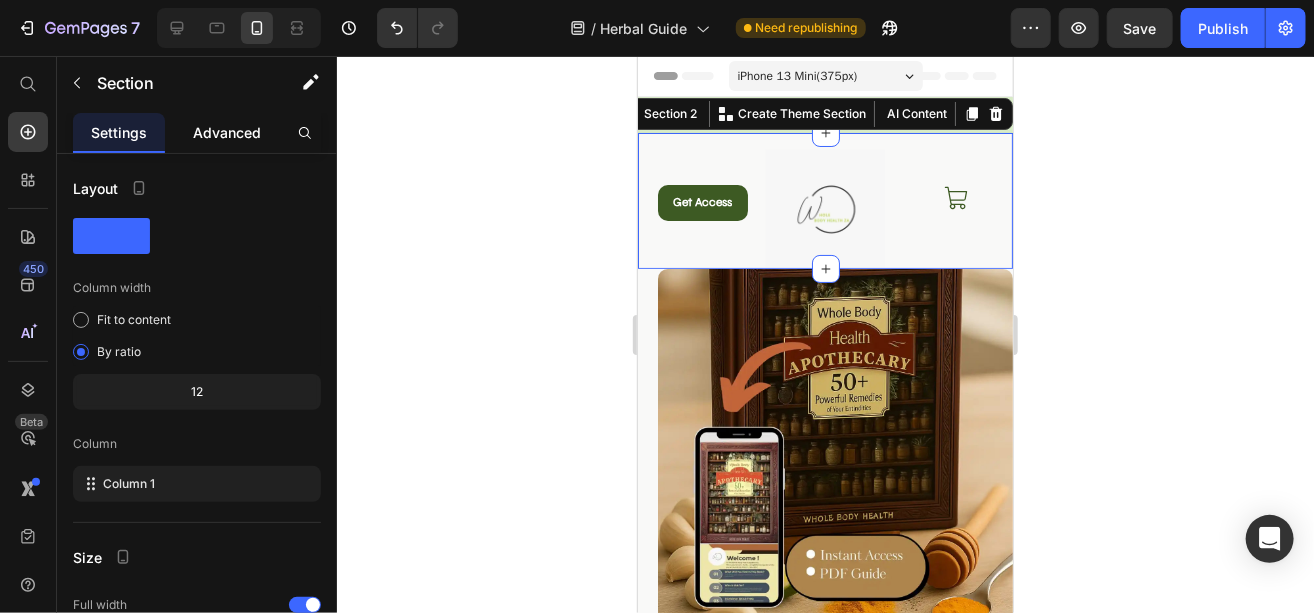 click on "Advanced" at bounding box center (227, 132) 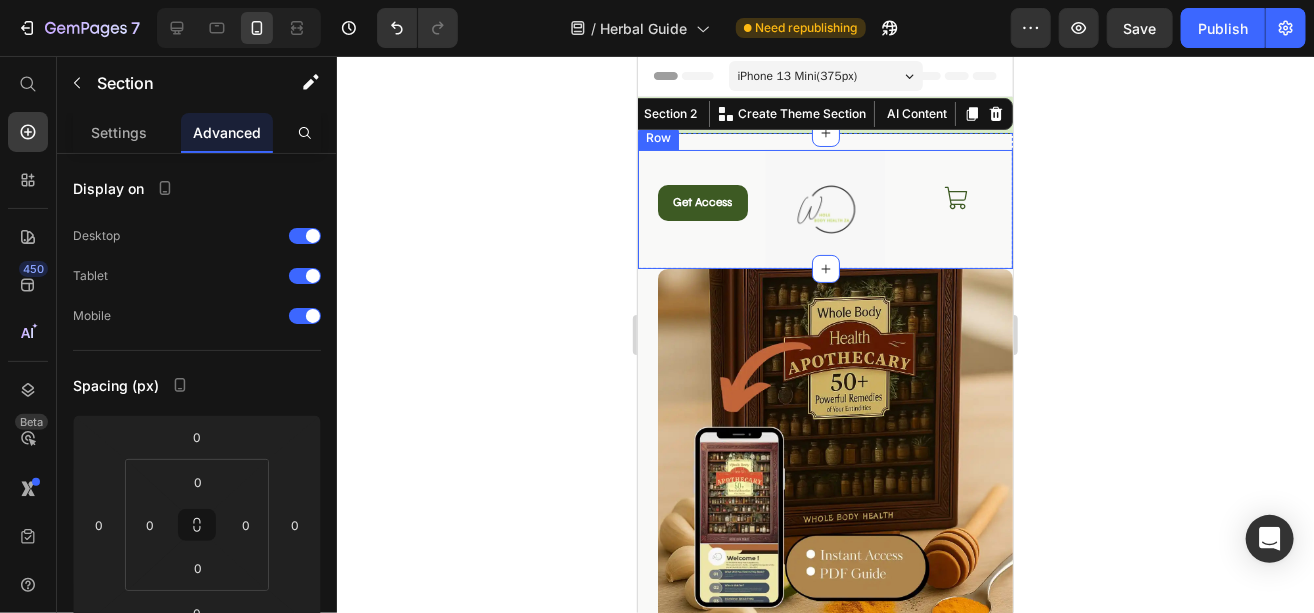 click 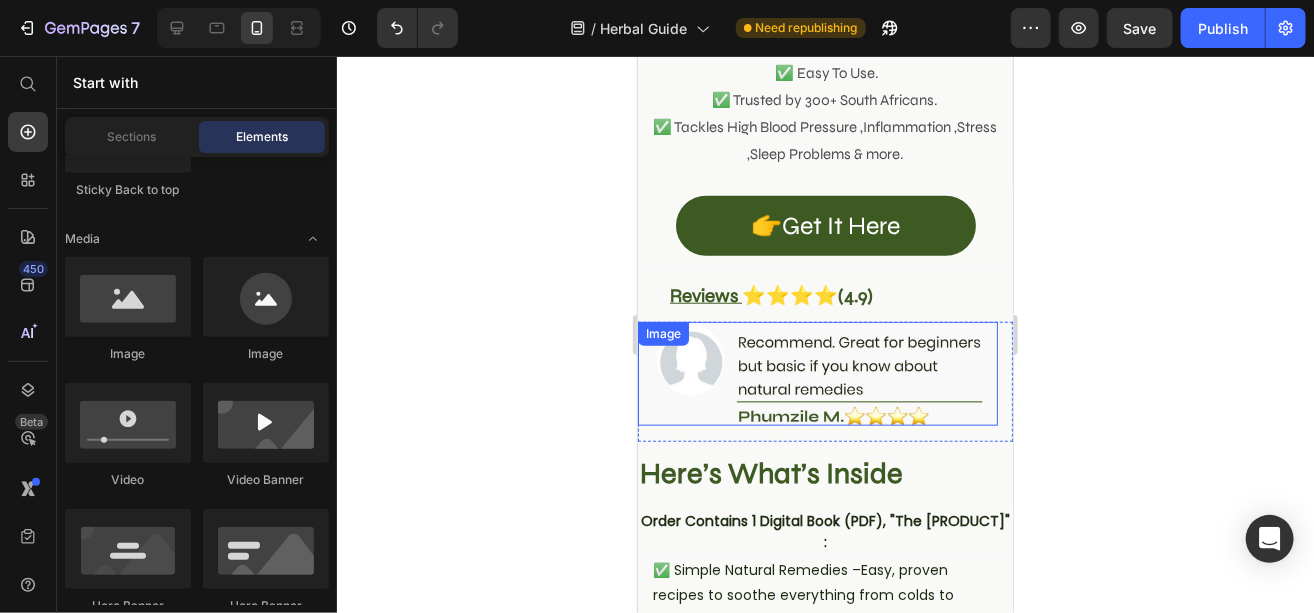 scroll, scrollTop: 731, scrollLeft: 0, axis: vertical 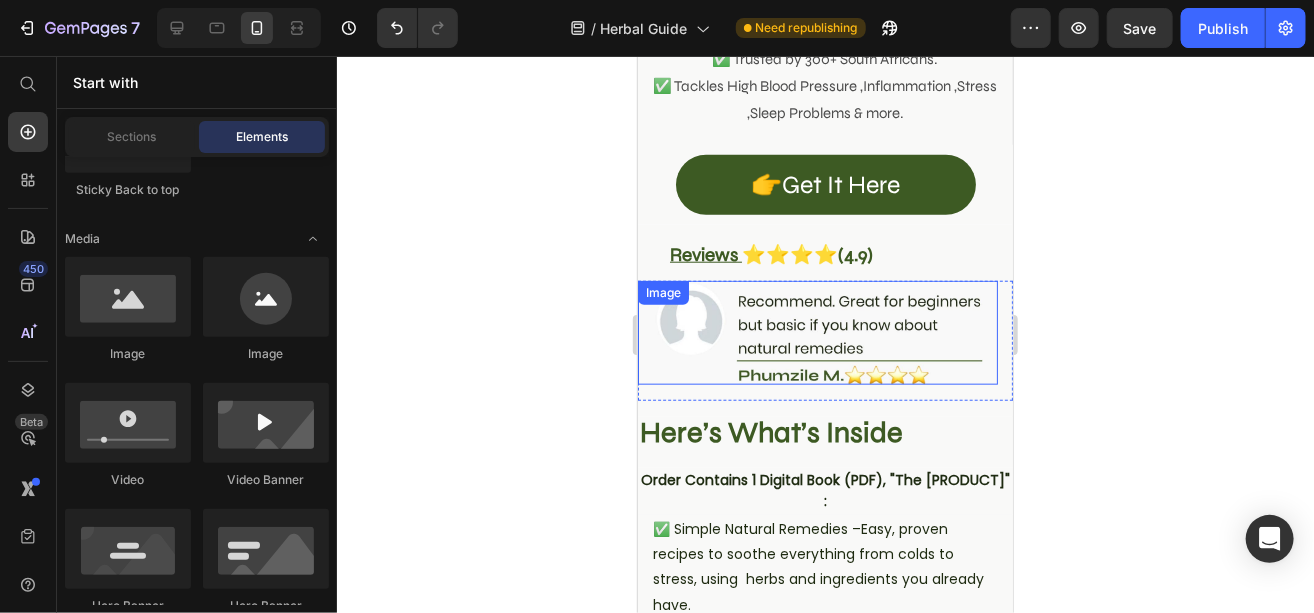 click at bounding box center (817, 332) 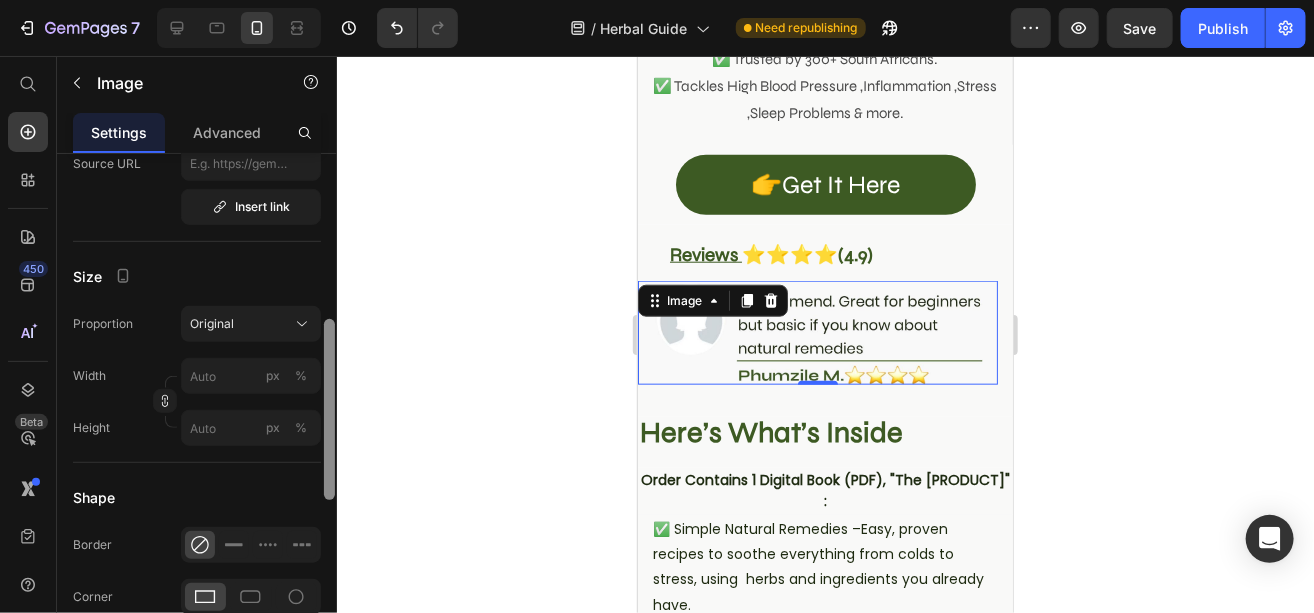 drag, startPoint x: 326, startPoint y: 307, endPoint x: 321, endPoint y: 519, distance: 212.05896 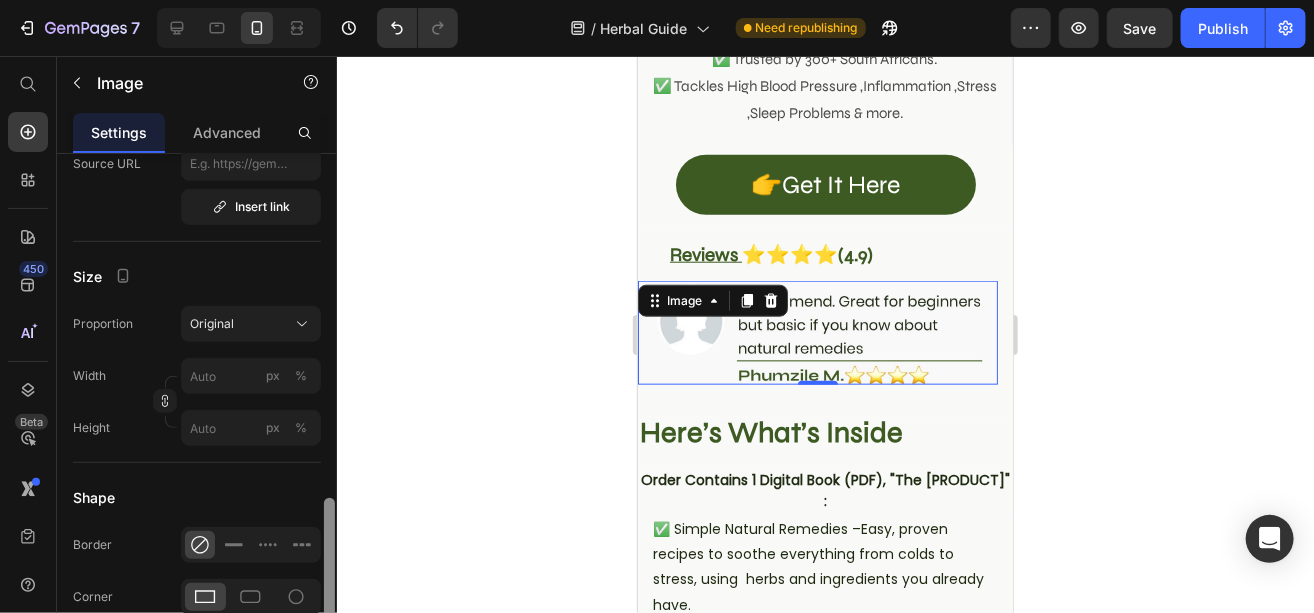 scroll, scrollTop: 603, scrollLeft: 0, axis: vertical 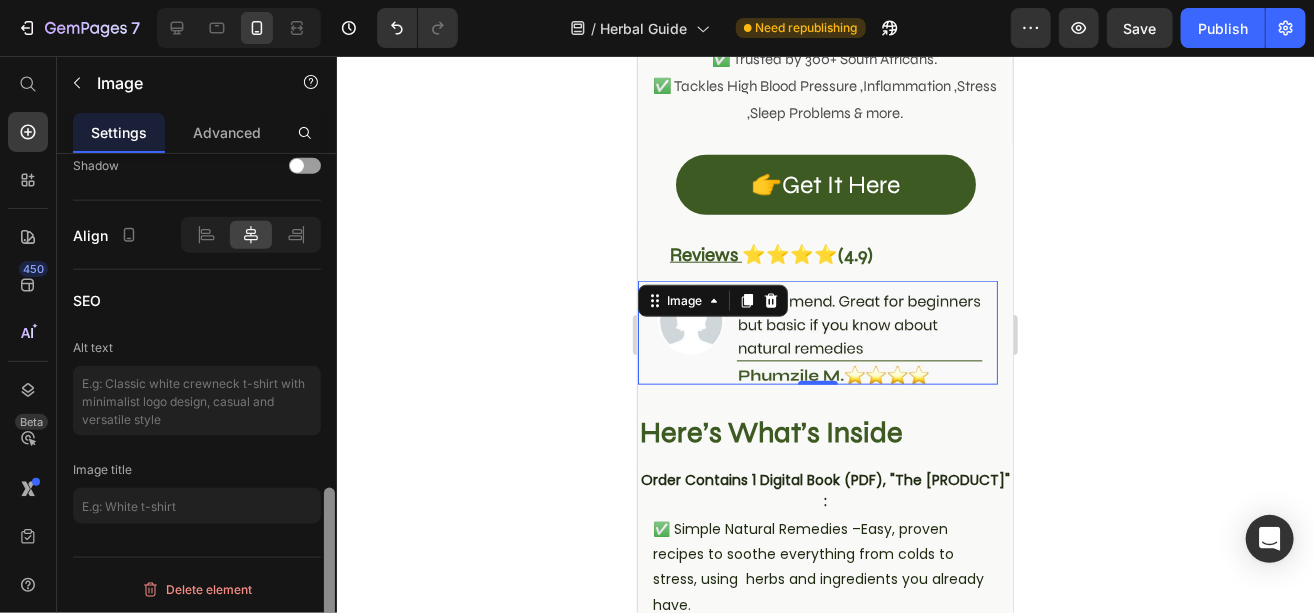 drag, startPoint x: 332, startPoint y: 477, endPoint x: 327, endPoint y: 650, distance: 173.07224 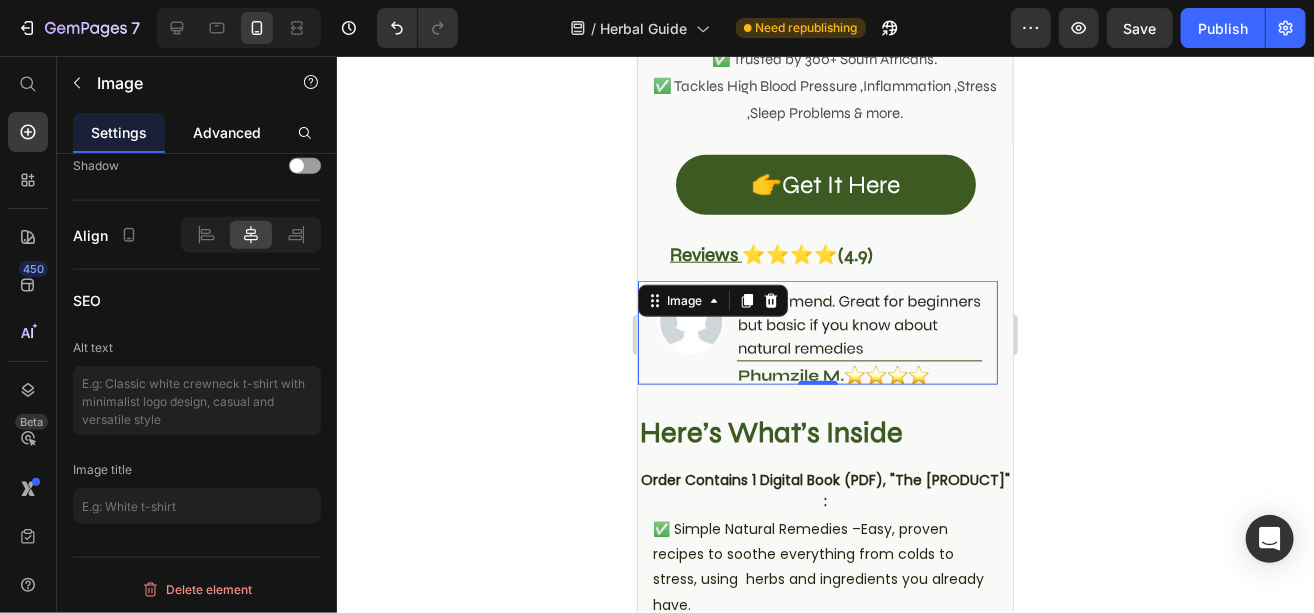 click on "Advanced" at bounding box center (227, 132) 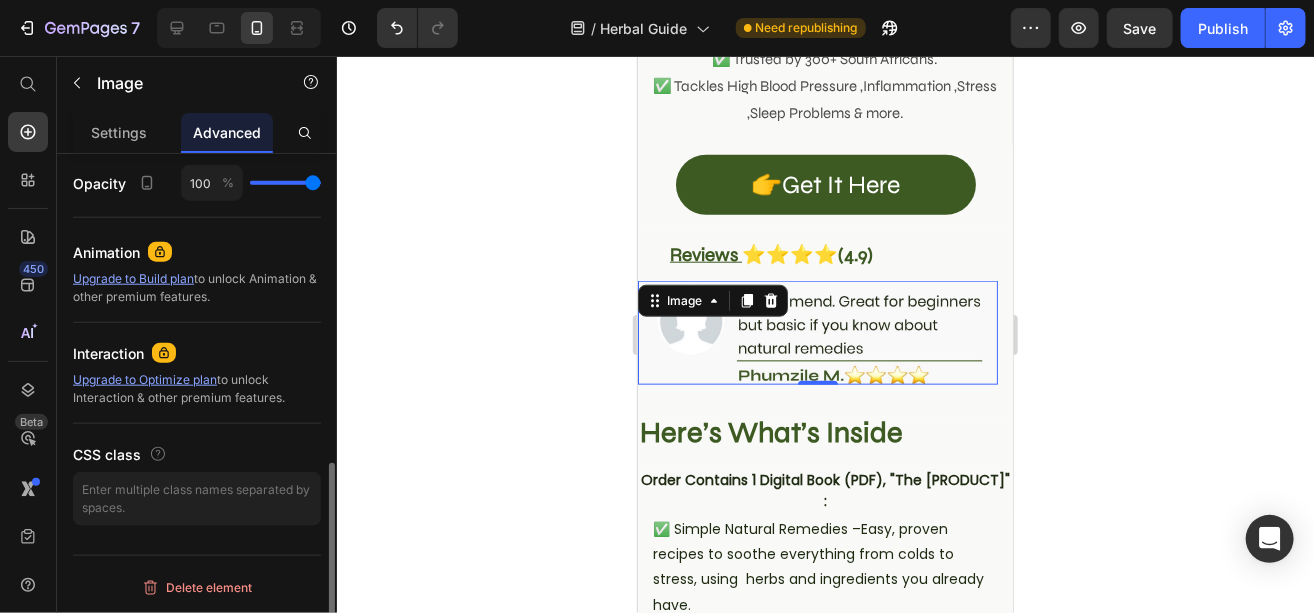 scroll, scrollTop: 0, scrollLeft: 0, axis: both 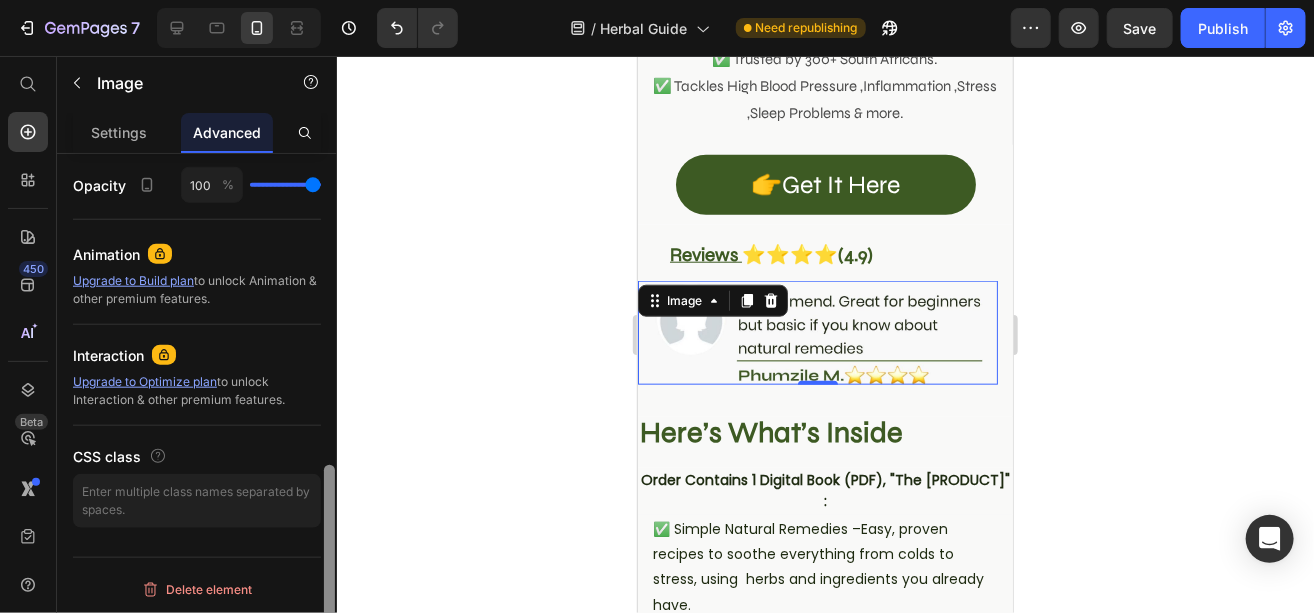 drag, startPoint x: 331, startPoint y: 213, endPoint x: 310, endPoint y: 567, distance: 354.62234 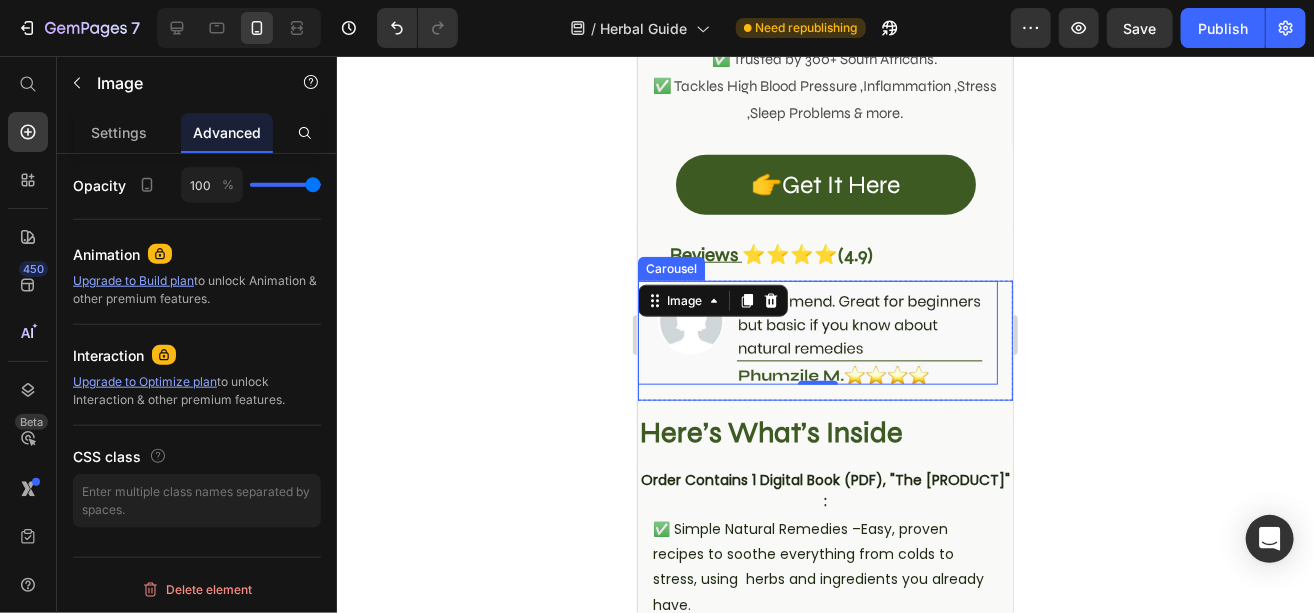 click on "Image   0" at bounding box center (817, 340) 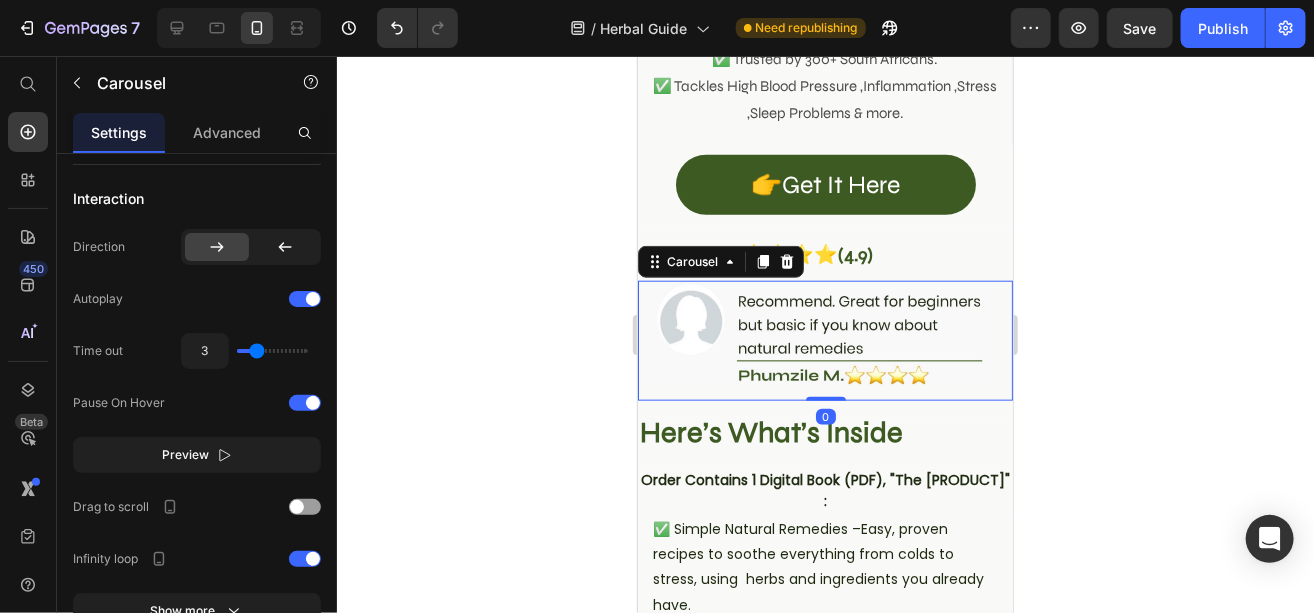scroll, scrollTop: 0, scrollLeft: 0, axis: both 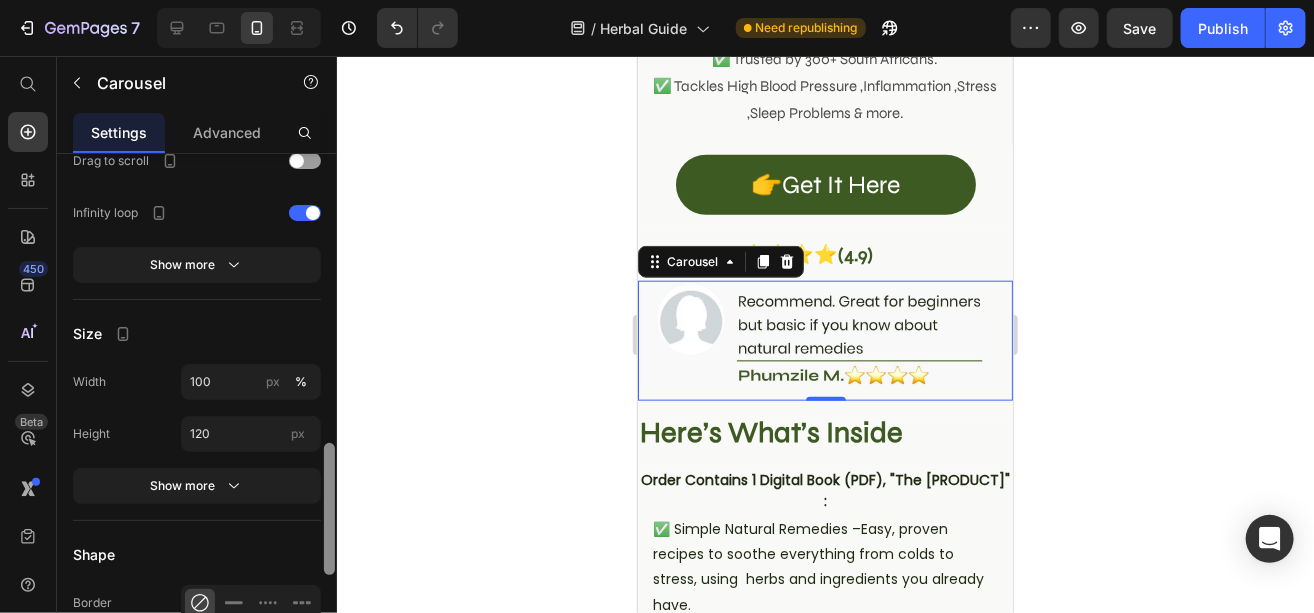 drag, startPoint x: 328, startPoint y: 234, endPoint x: 349, endPoint y: 433, distance: 200.10497 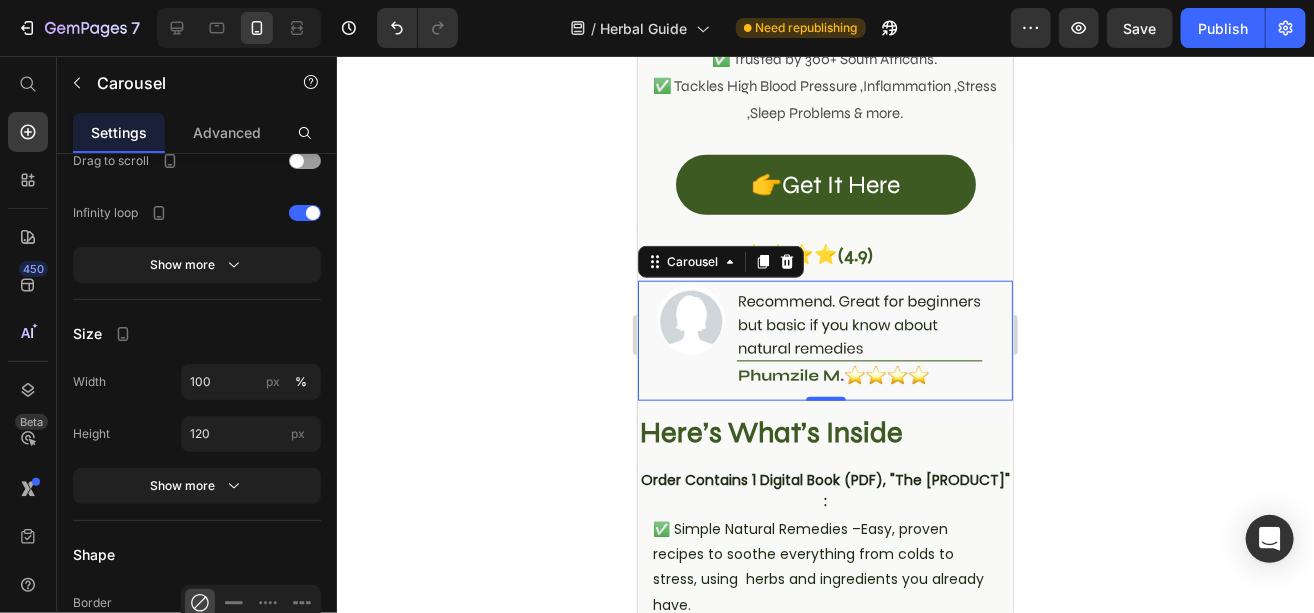 scroll, scrollTop: 777, scrollLeft: 0, axis: vertical 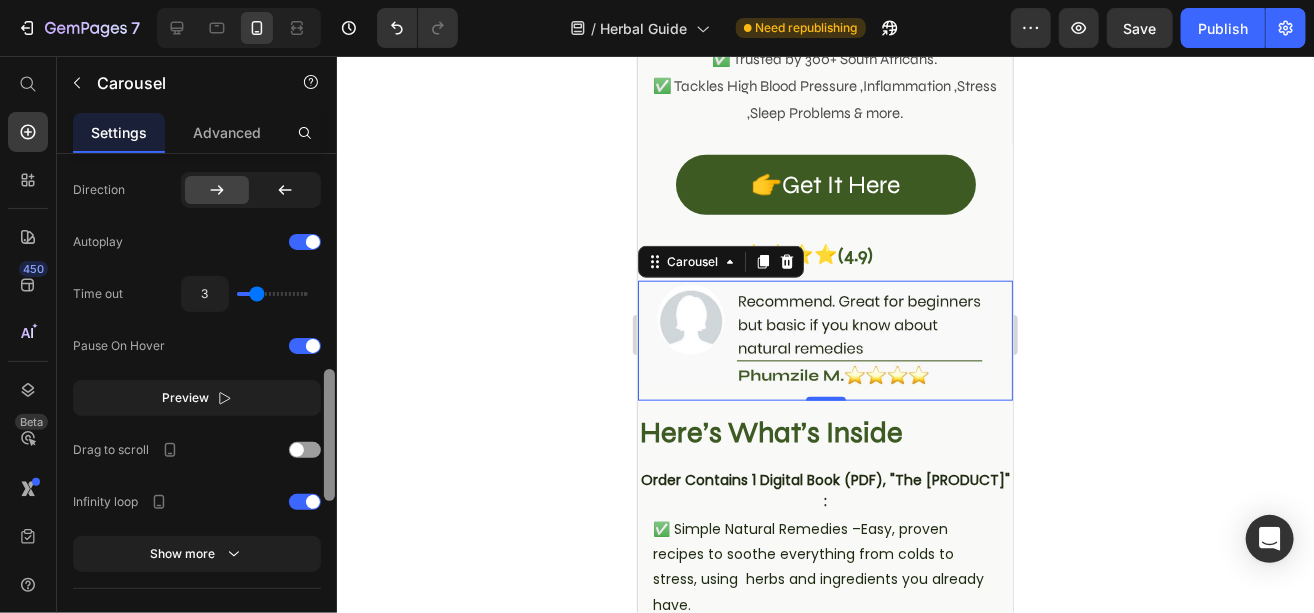 drag, startPoint x: 331, startPoint y: 430, endPoint x: 330, endPoint y: 447, distance: 17.029387 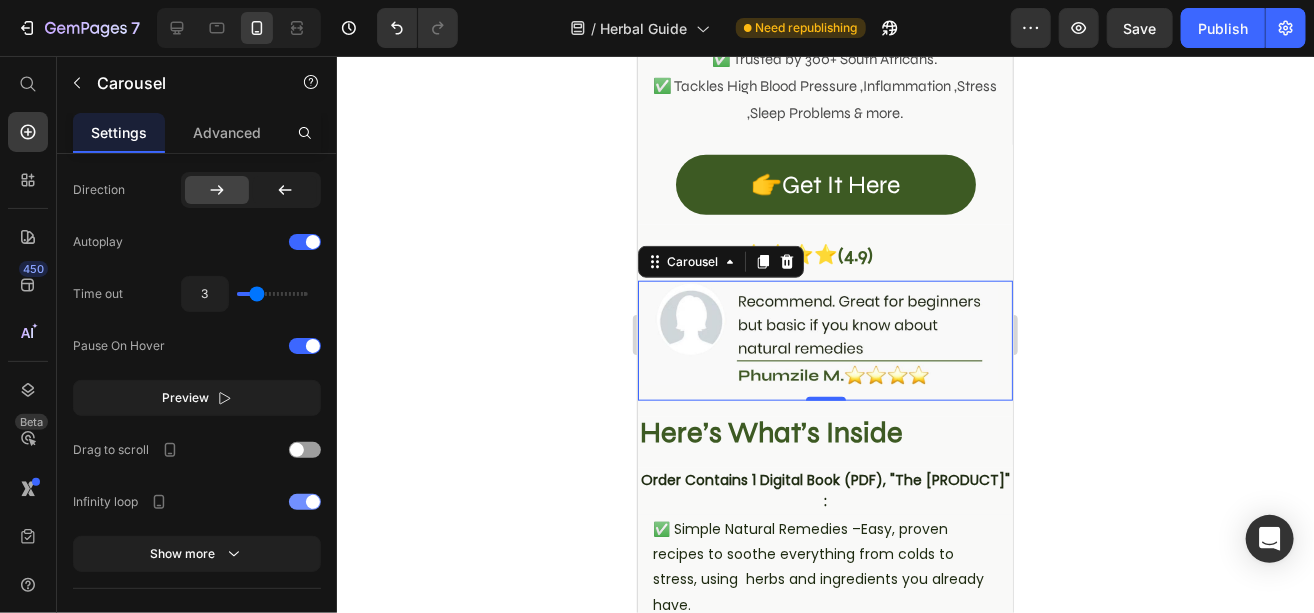 click at bounding box center (305, 502) 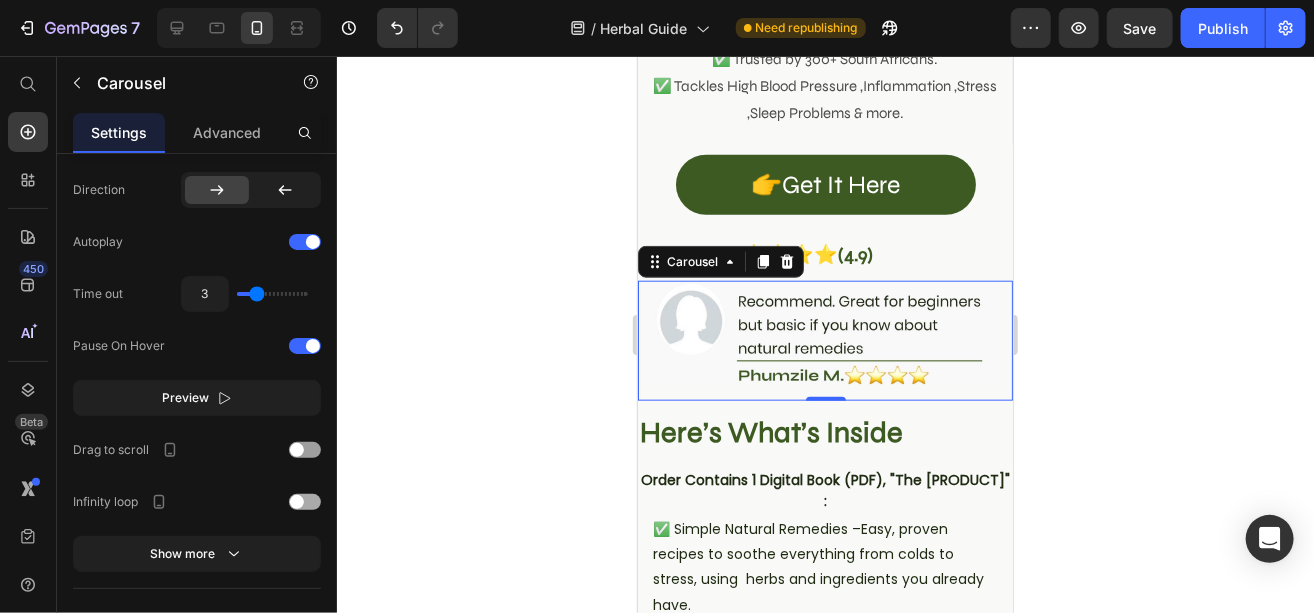 click at bounding box center (305, 502) 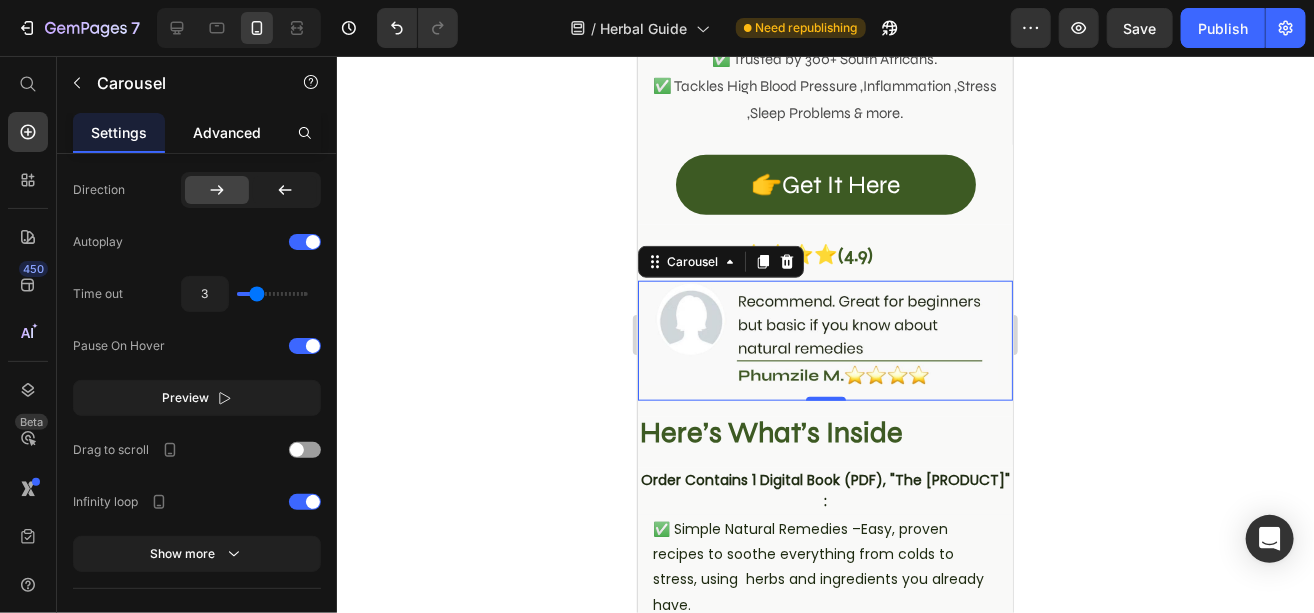 click on "Advanced" 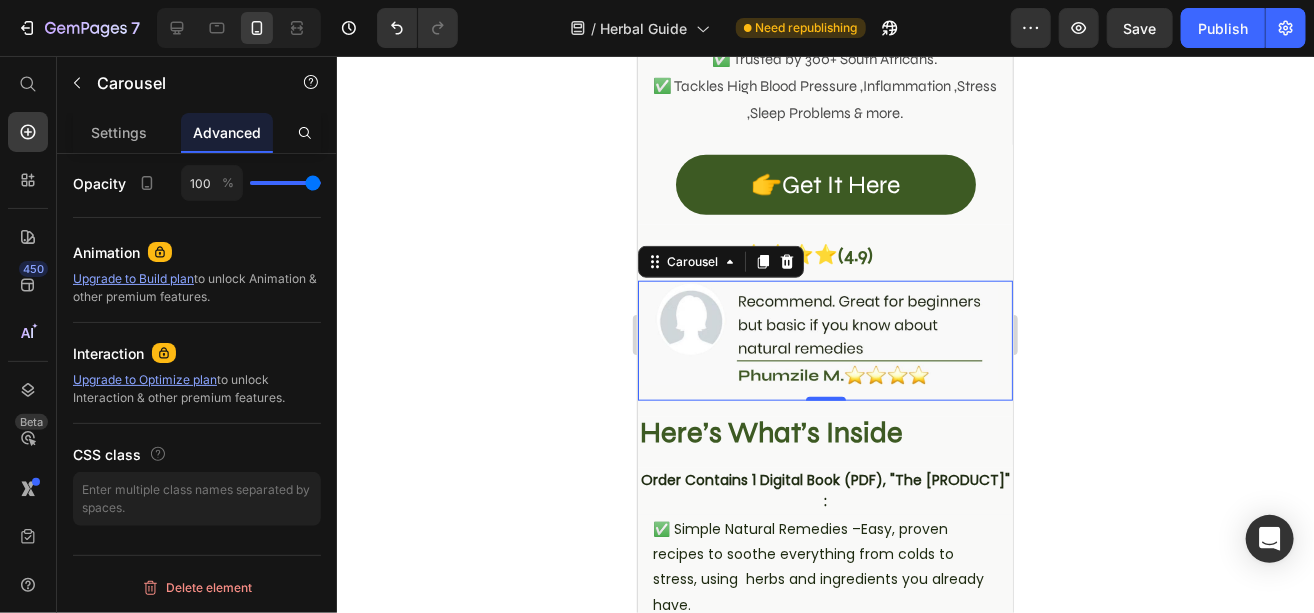 scroll, scrollTop: 0, scrollLeft: 0, axis: both 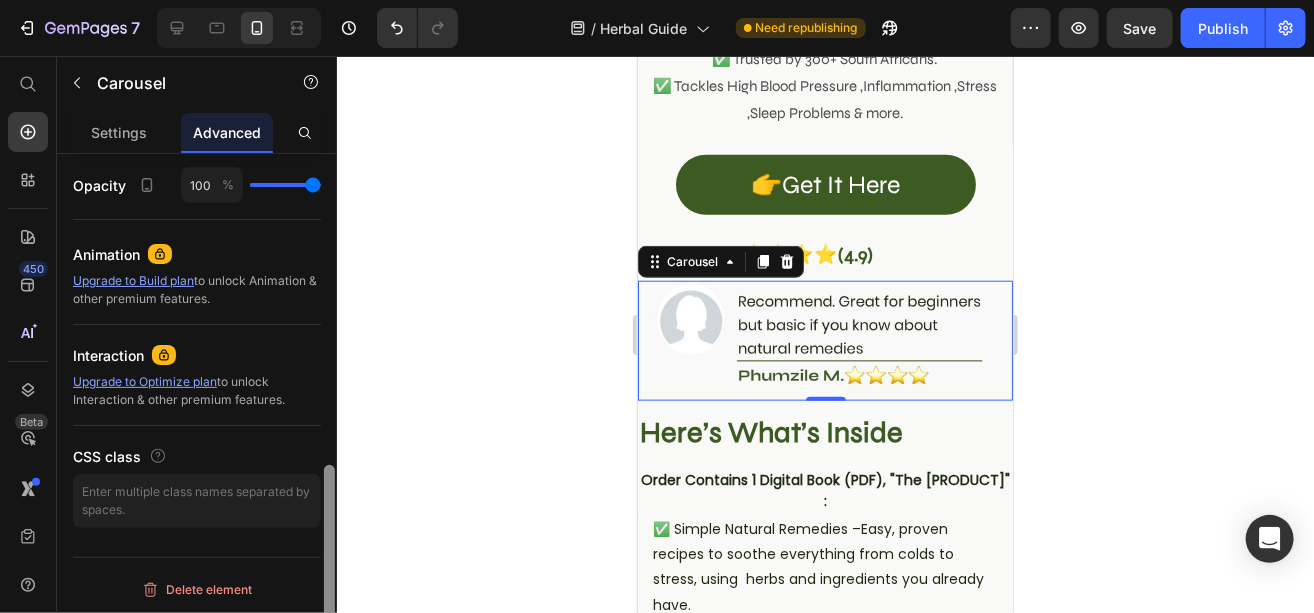 drag, startPoint x: 333, startPoint y: 184, endPoint x: 334, endPoint y: 199, distance: 15.033297 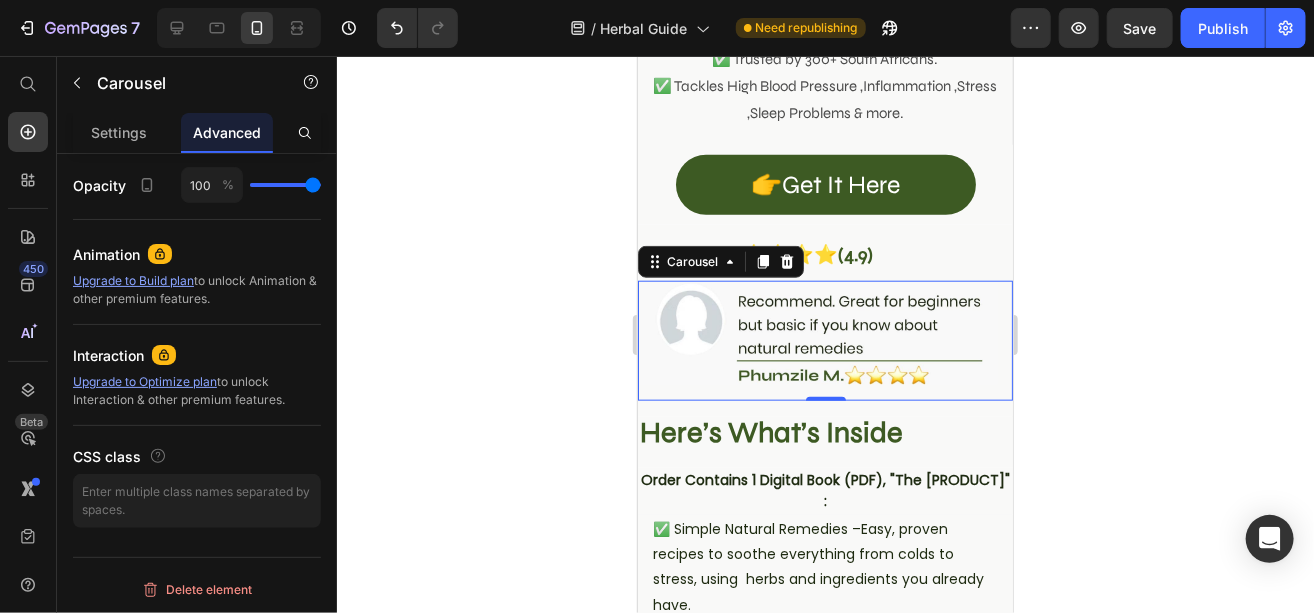 scroll, scrollTop: 37, scrollLeft: 0, axis: vertical 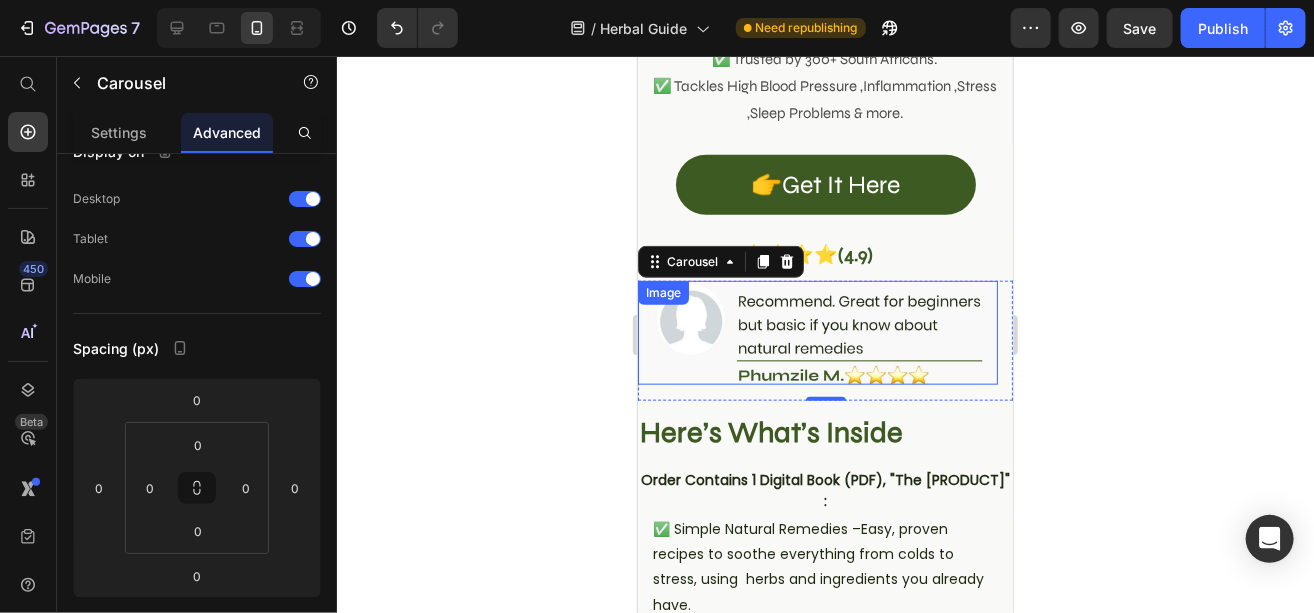 click at bounding box center (817, 332) 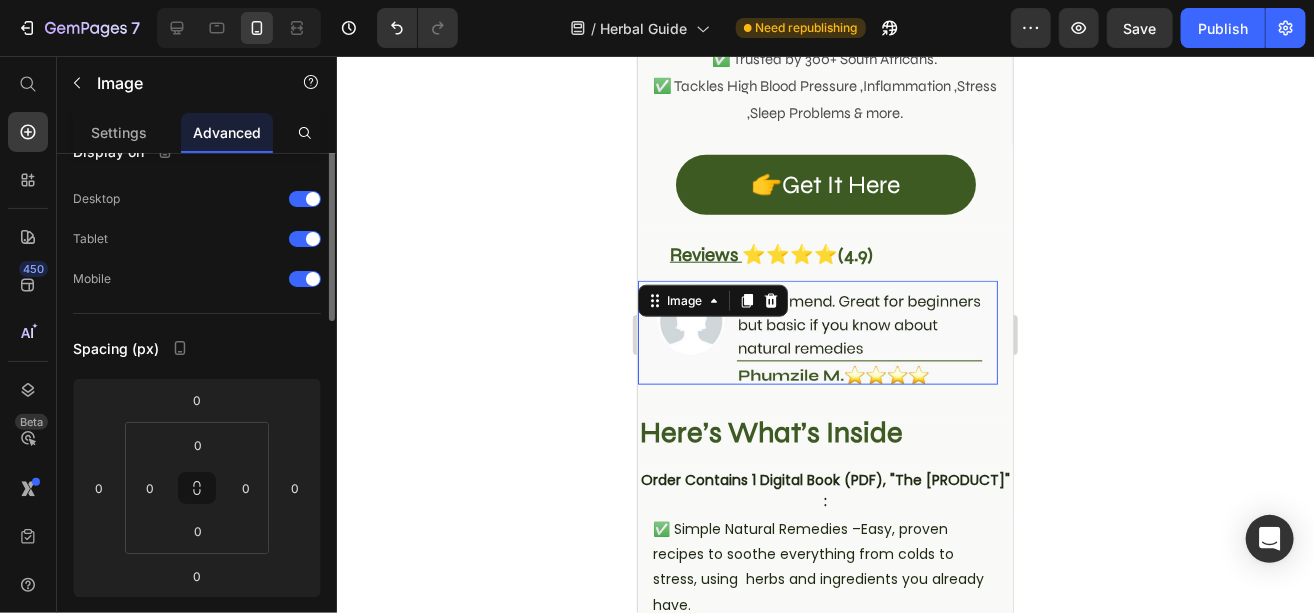 scroll, scrollTop: 0, scrollLeft: 0, axis: both 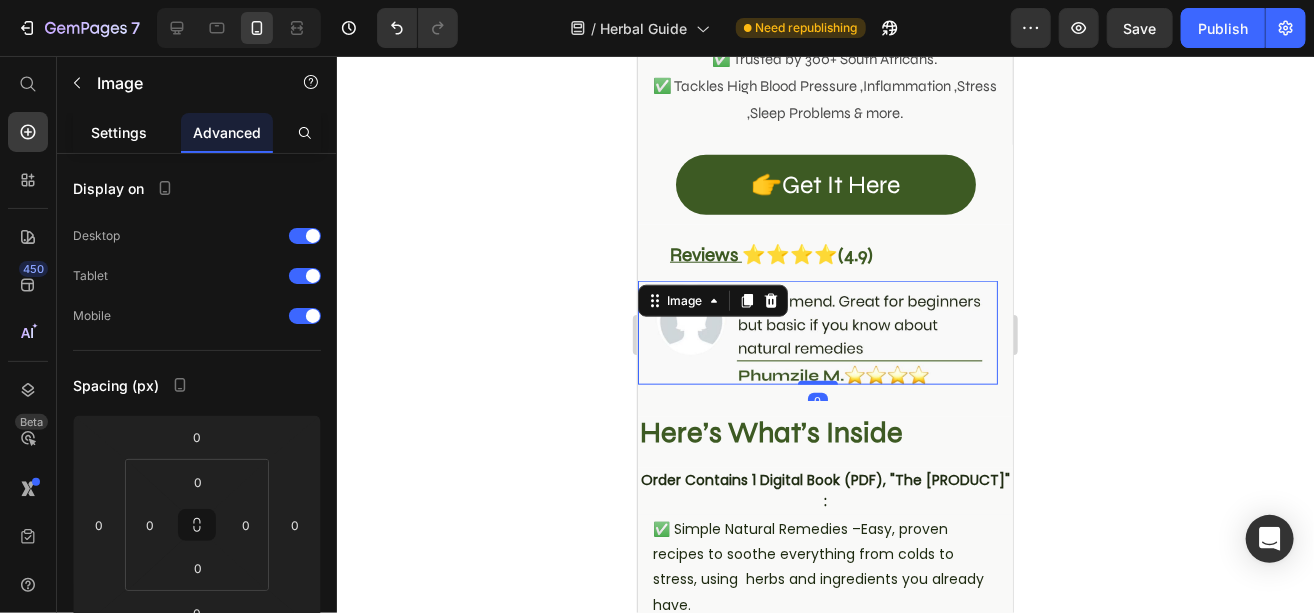 click on "Settings" at bounding box center (119, 132) 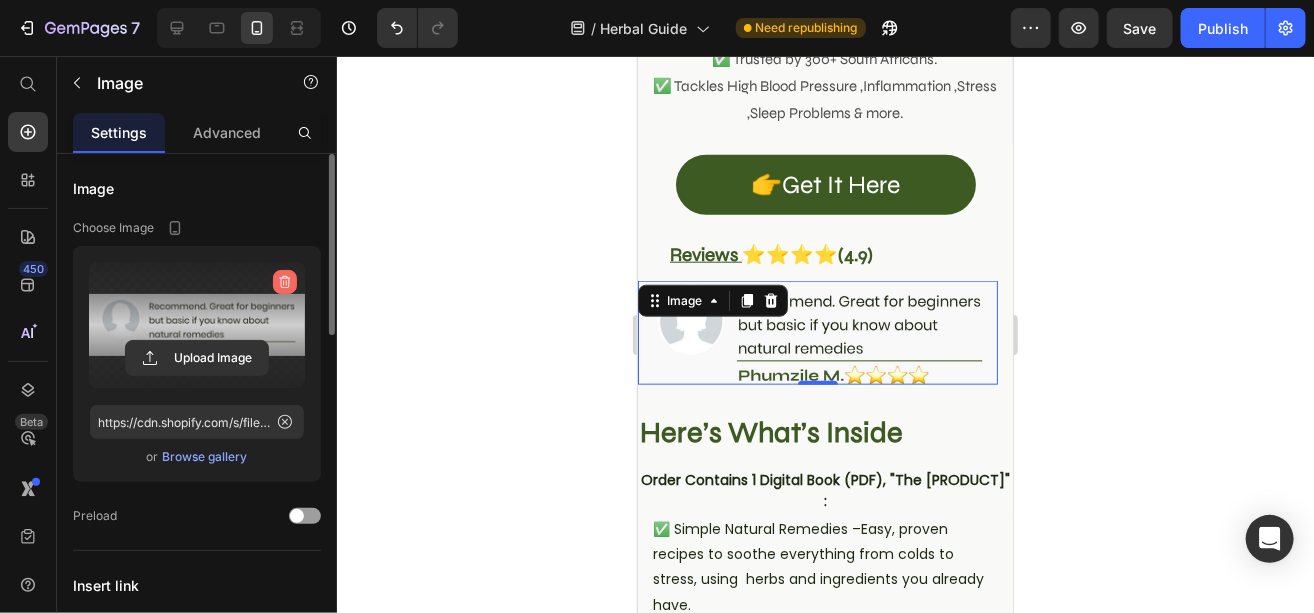 click 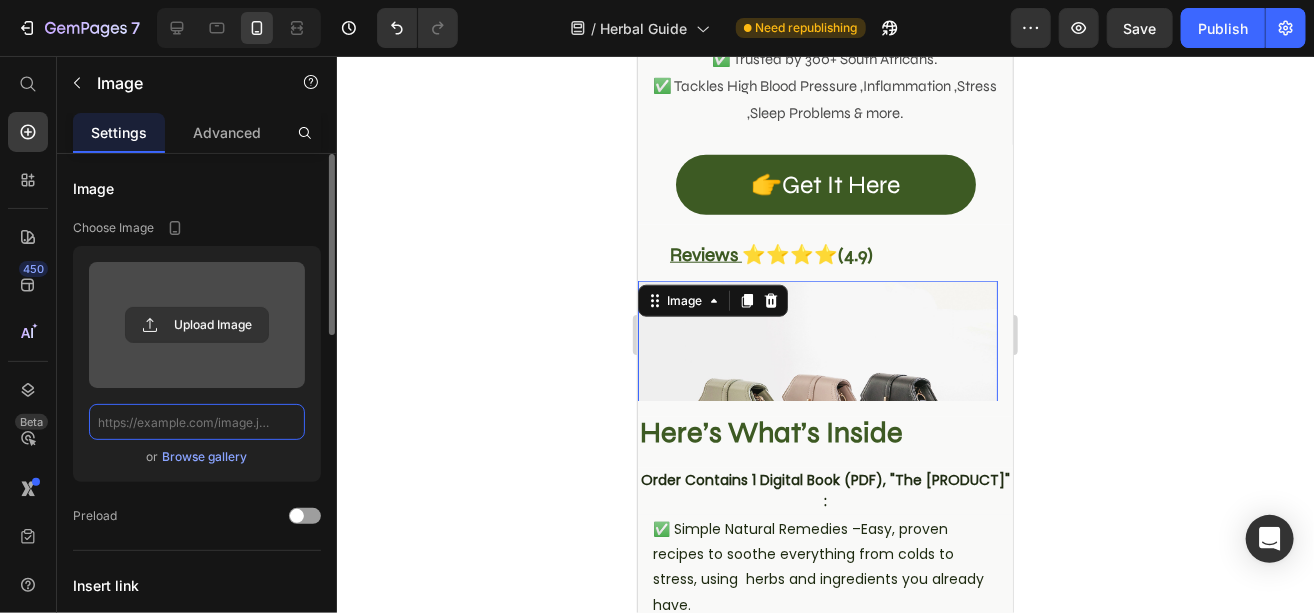scroll, scrollTop: 0, scrollLeft: 0, axis: both 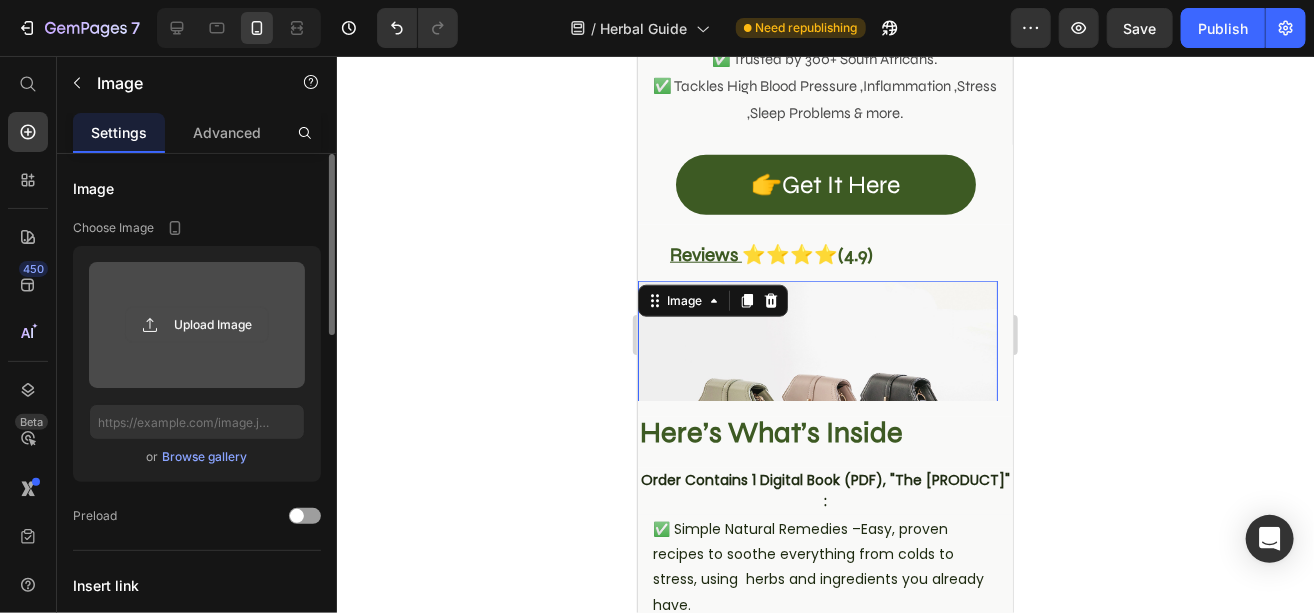 click 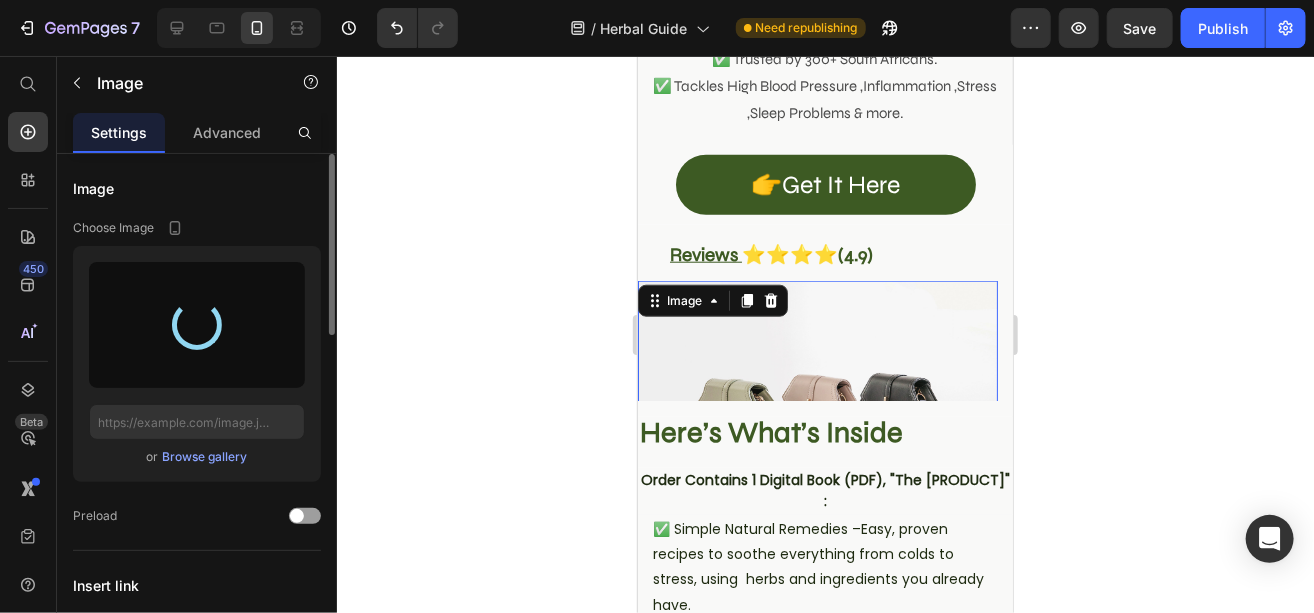 type on "https://cdn.shopify.com/s/files/1/0664/6788/9221/files/gempages_575061850920584421-6e85e613-3364-4e9f-ba85-85d4bb91dd8c.webp" 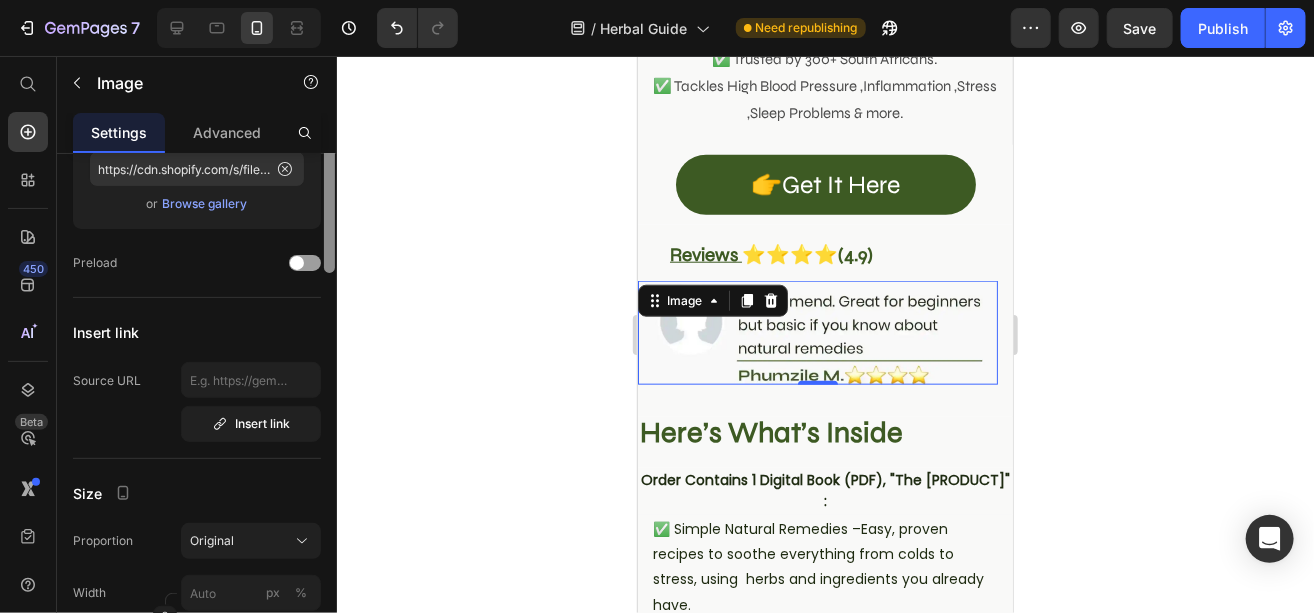 scroll, scrollTop: 97, scrollLeft: 0, axis: vertical 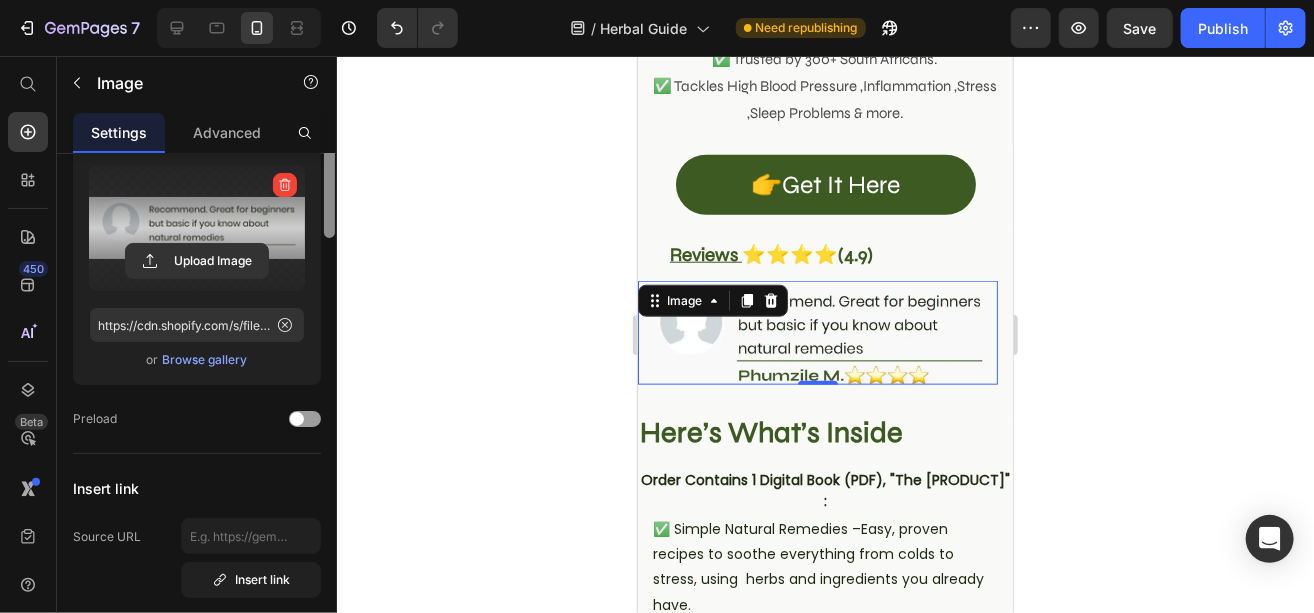 drag, startPoint x: 330, startPoint y: 285, endPoint x: 314, endPoint y: 270, distance: 21.931713 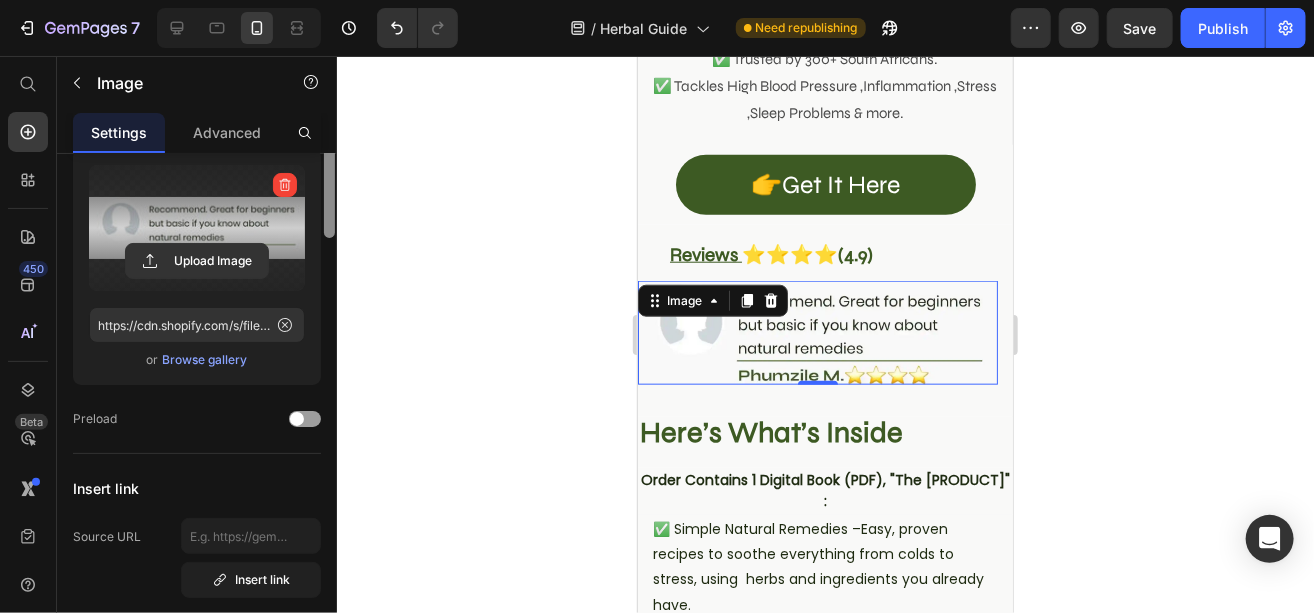 click on "Image Choose Image Upload Image https://cdn.shopify.com/s/files/1/0664/6788/9221/files/gempages_575061850920584421-6e85e613-3364-4e9f-ba85-85d4bb91dd8c.webp  or   Browse gallery  Preload Insert link Source URL  Insert link  Size Proportion Original Width px % Height px % Shape Border Corner Shadow Align SEO Alt text Image title  Delete element" at bounding box center [197, 412] 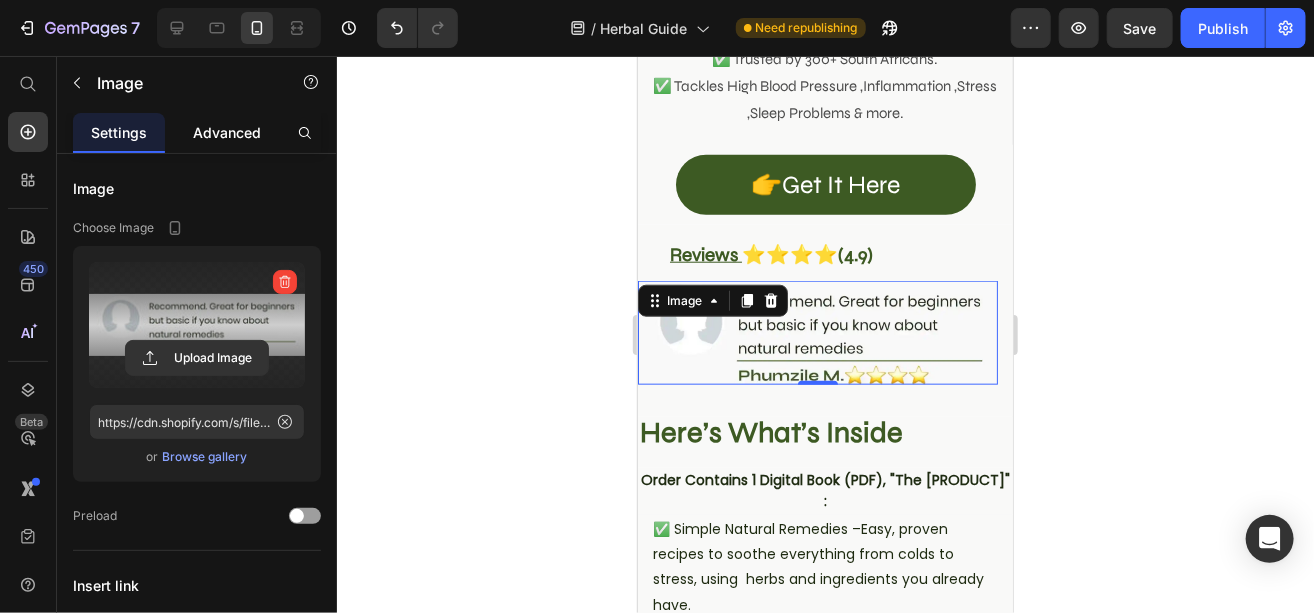 click on "Advanced" at bounding box center [227, 132] 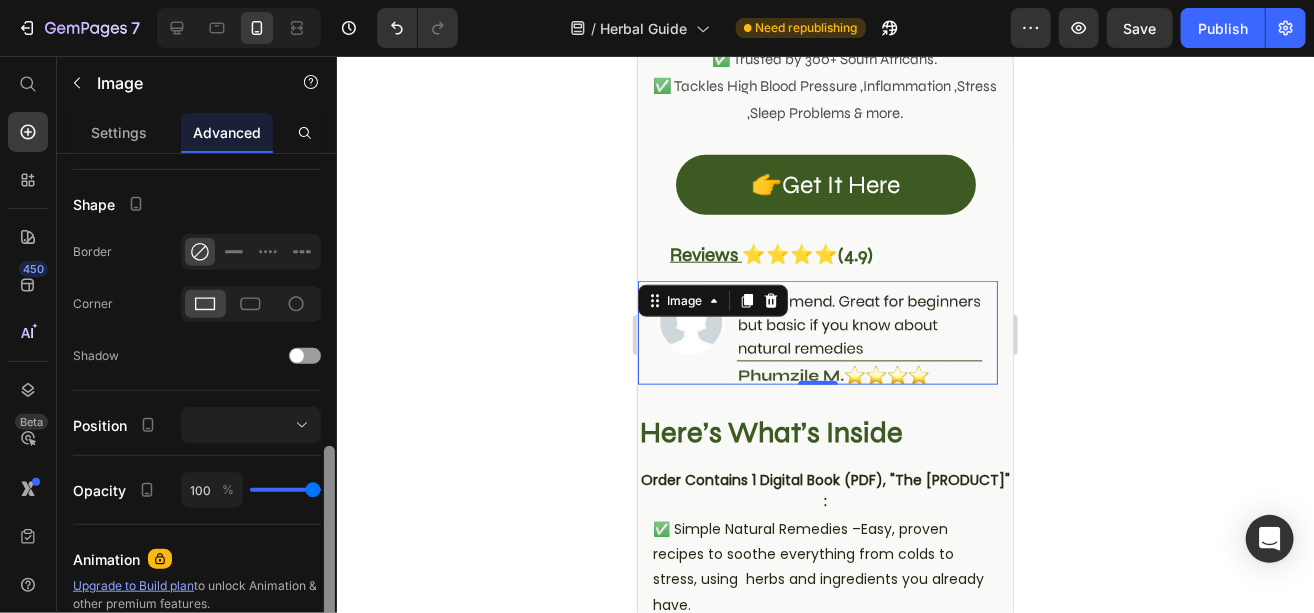 scroll, scrollTop: 555, scrollLeft: 0, axis: vertical 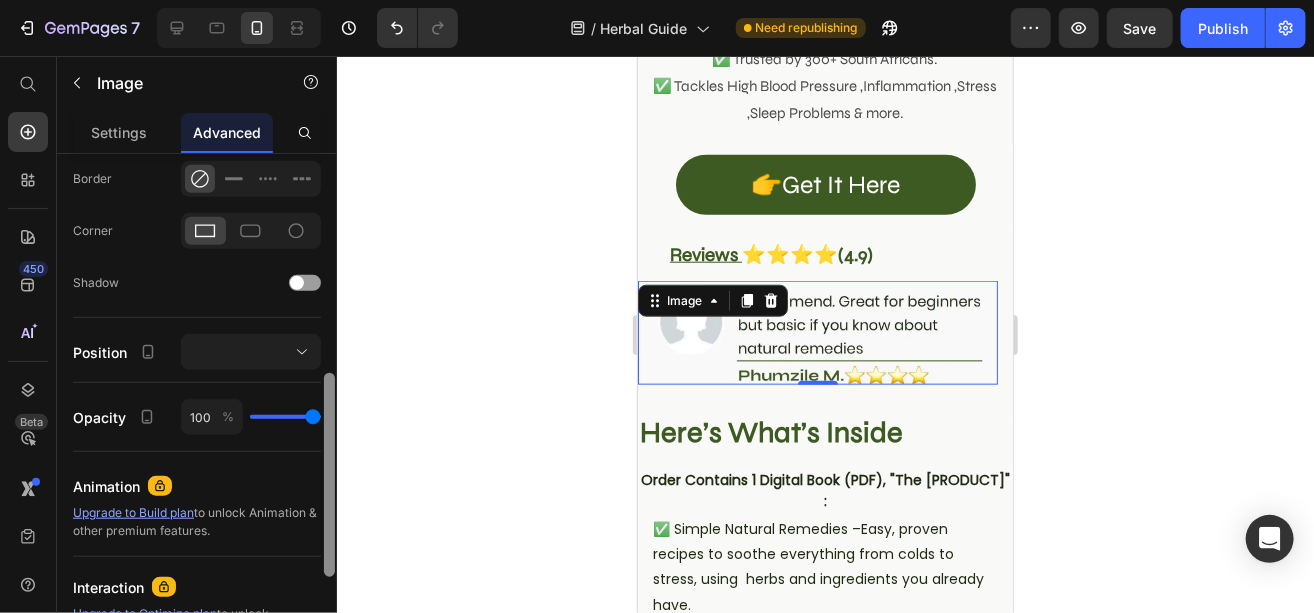 drag, startPoint x: 327, startPoint y: 263, endPoint x: 256, endPoint y: 148, distance: 135.15176 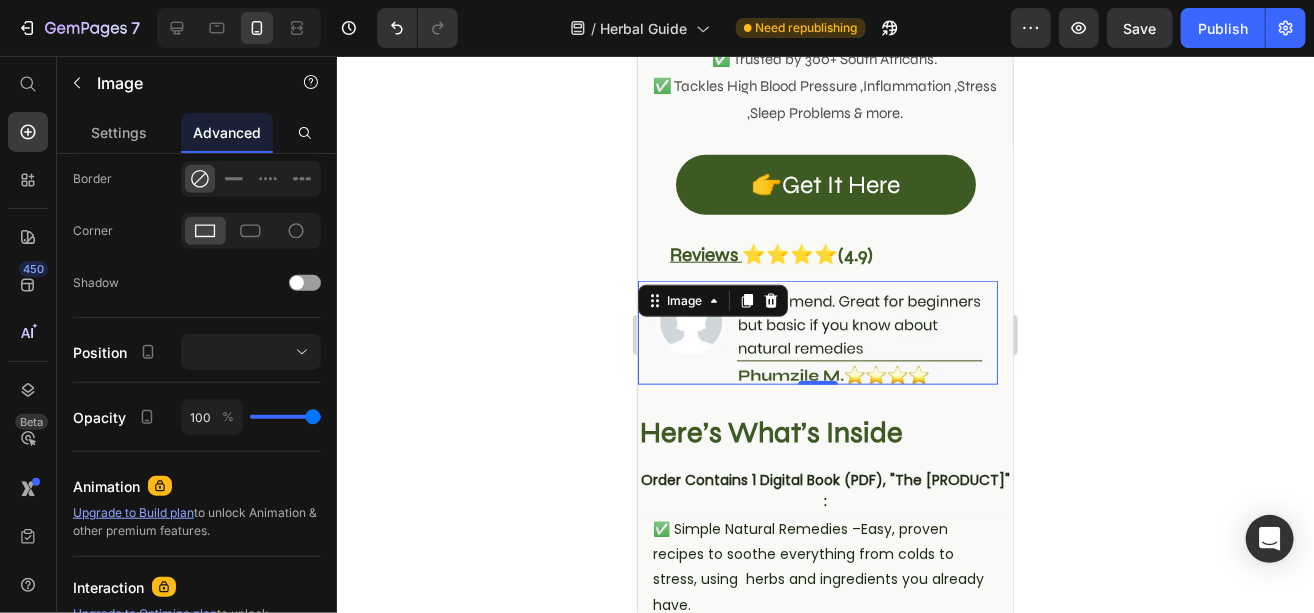 scroll, scrollTop: 0, scrollLeft: 0, axis: both 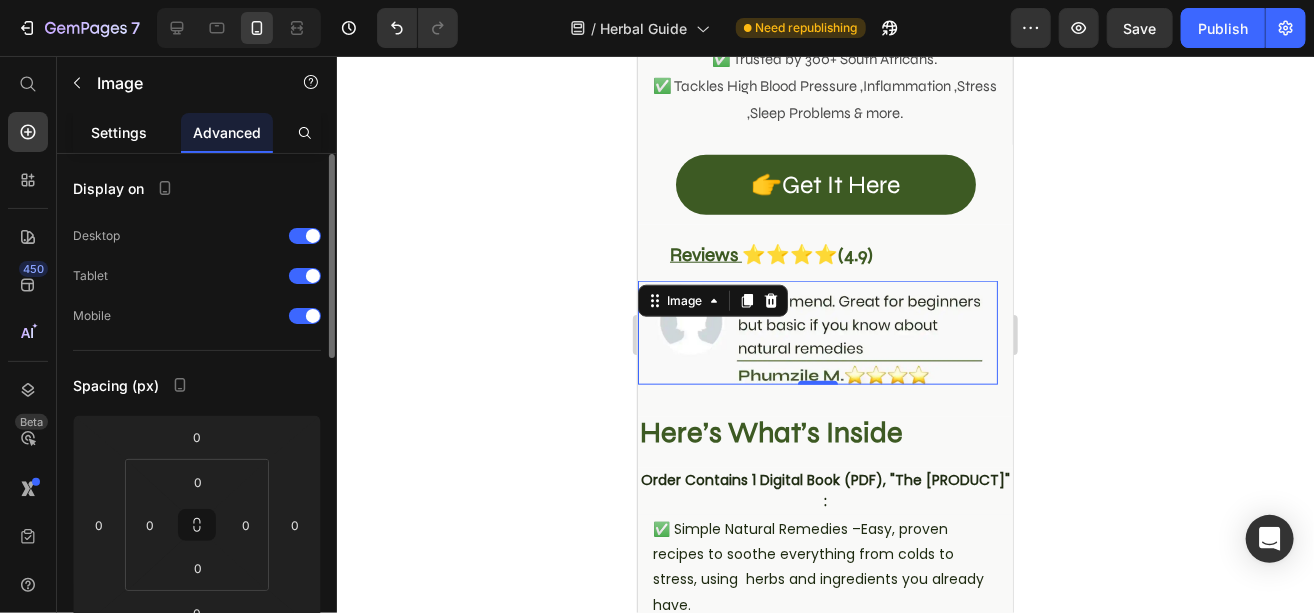 click on "Settings" at bounding box center [119, 132] 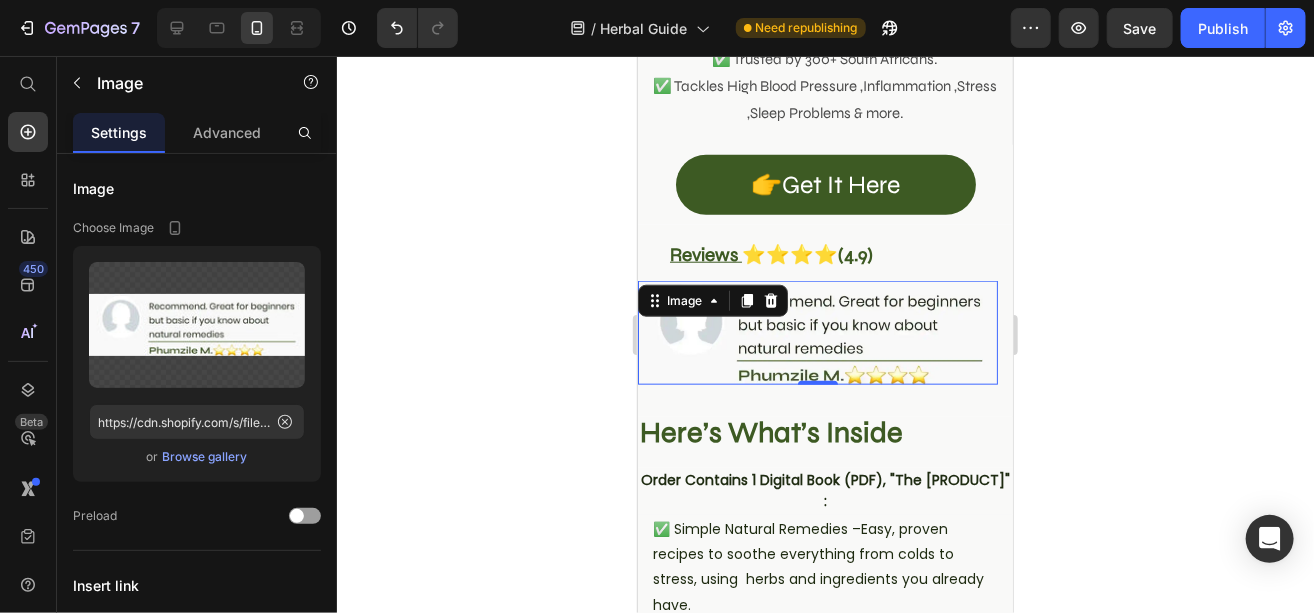 click at bounding box center (817, 332) 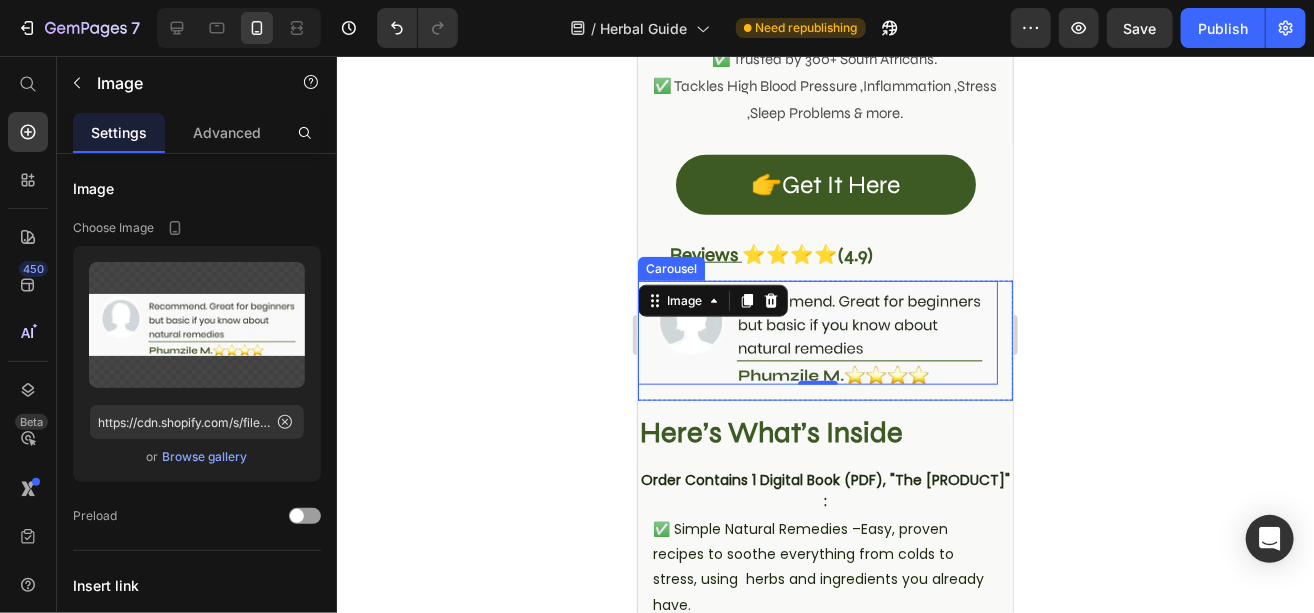 click on "Image   0" at bounding box center [817, 340] 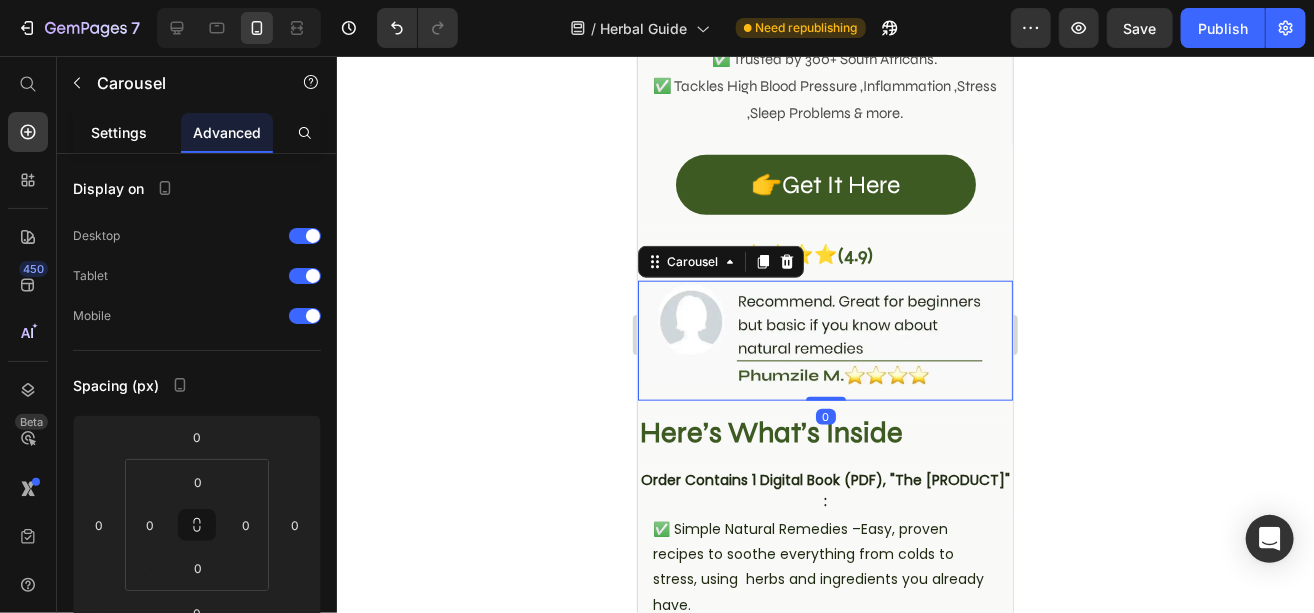 click on "Settings" at bounding box center [119, 132] 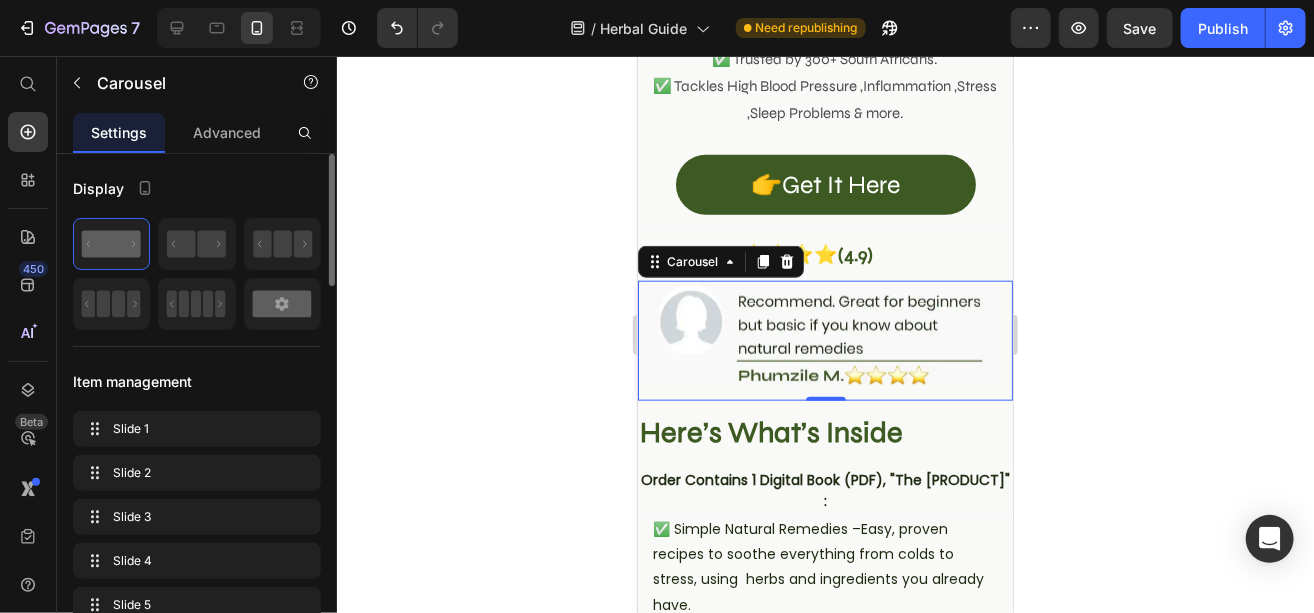 click 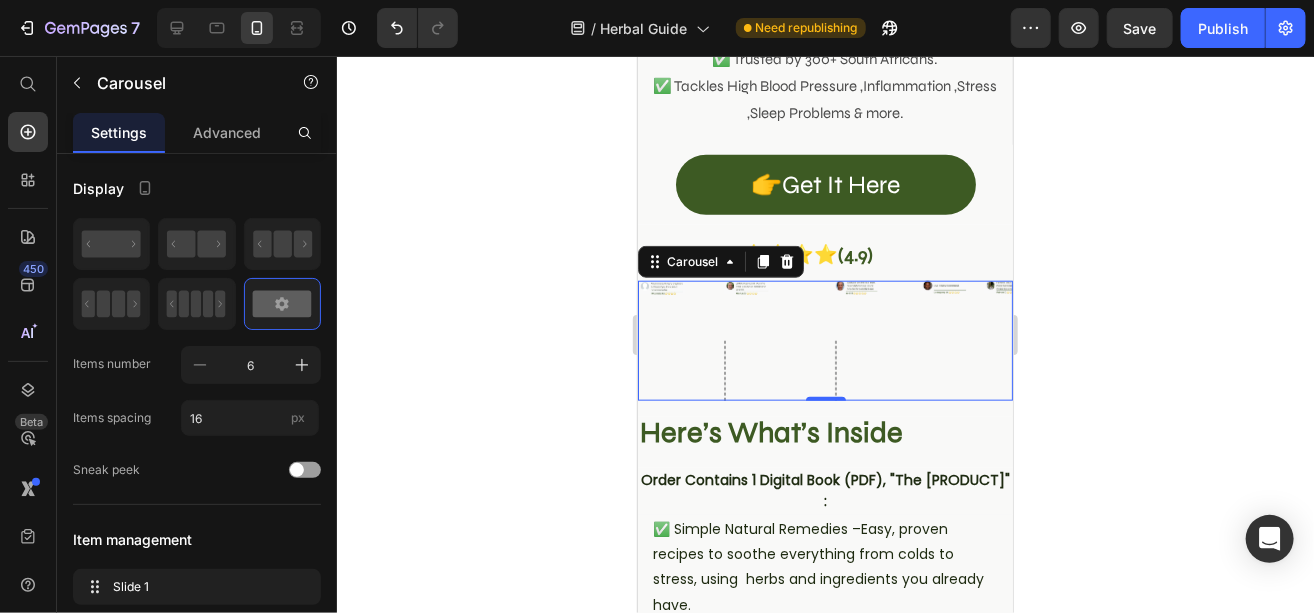 click on "Image" at bounding box center [660, 340] 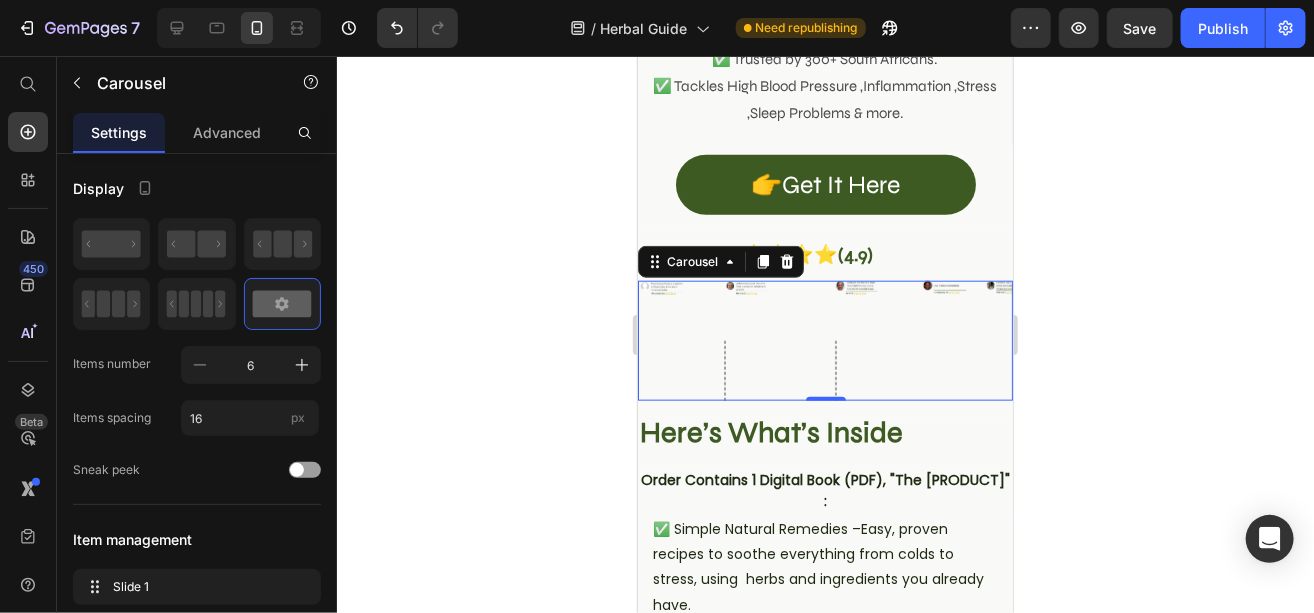 click on "Image Image
Row Image
Row Image Image" at bounding box center (824, 340) 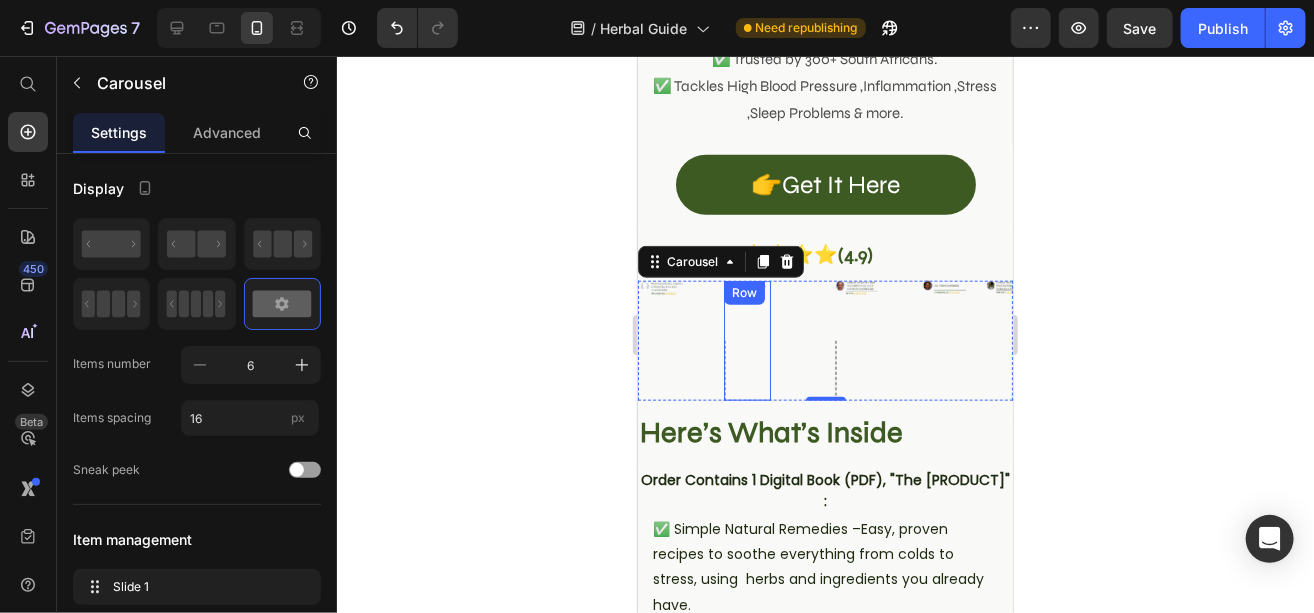click on "Image" at bounding box center (746, 310) 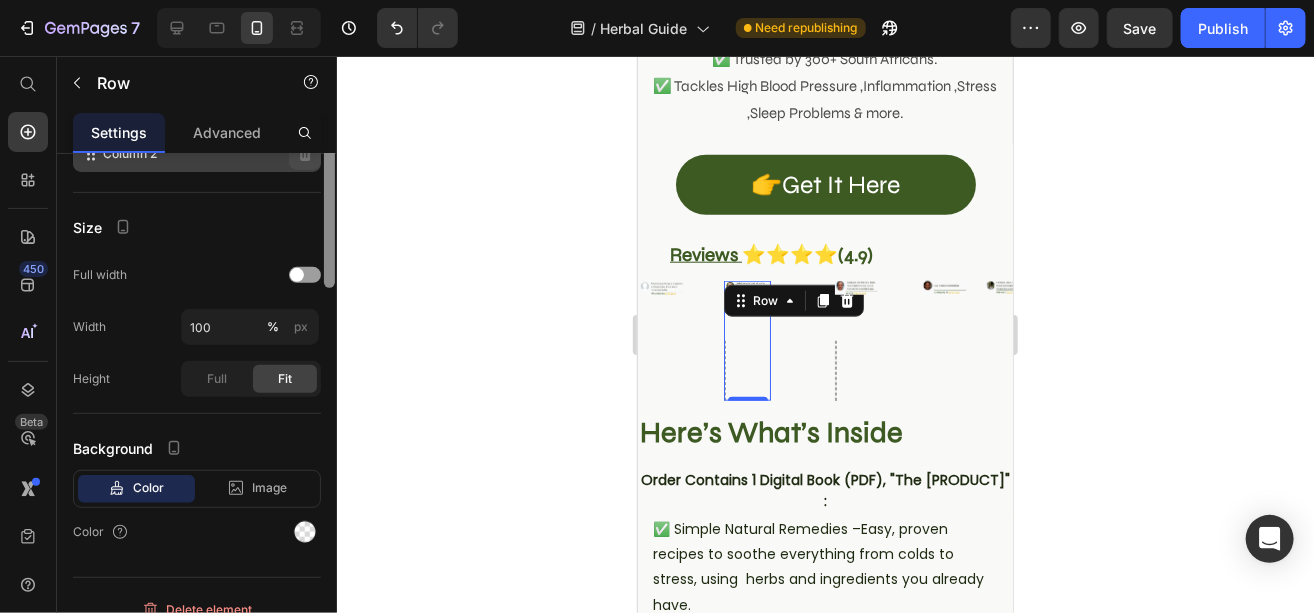 scroll, scrollTop: 135, scrollLeft: 0, axis: vertical 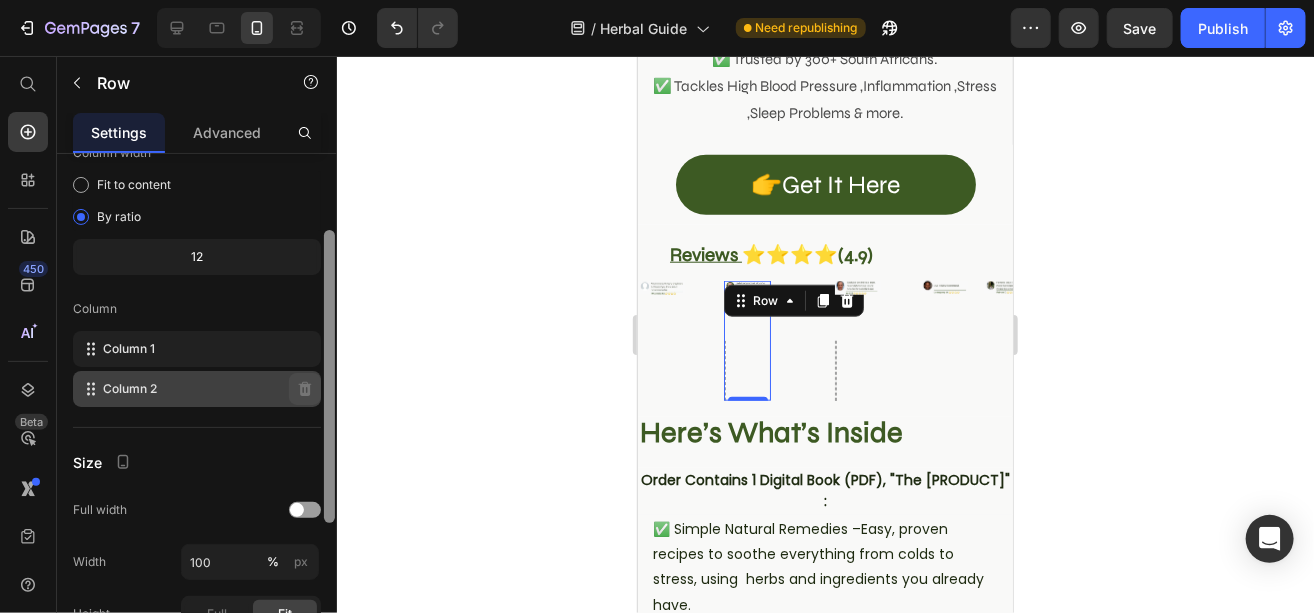 drag, startPoint x: 333, startPoint y: 289, endPoint x: 316, endPoint y: 366, distance: 78.854294 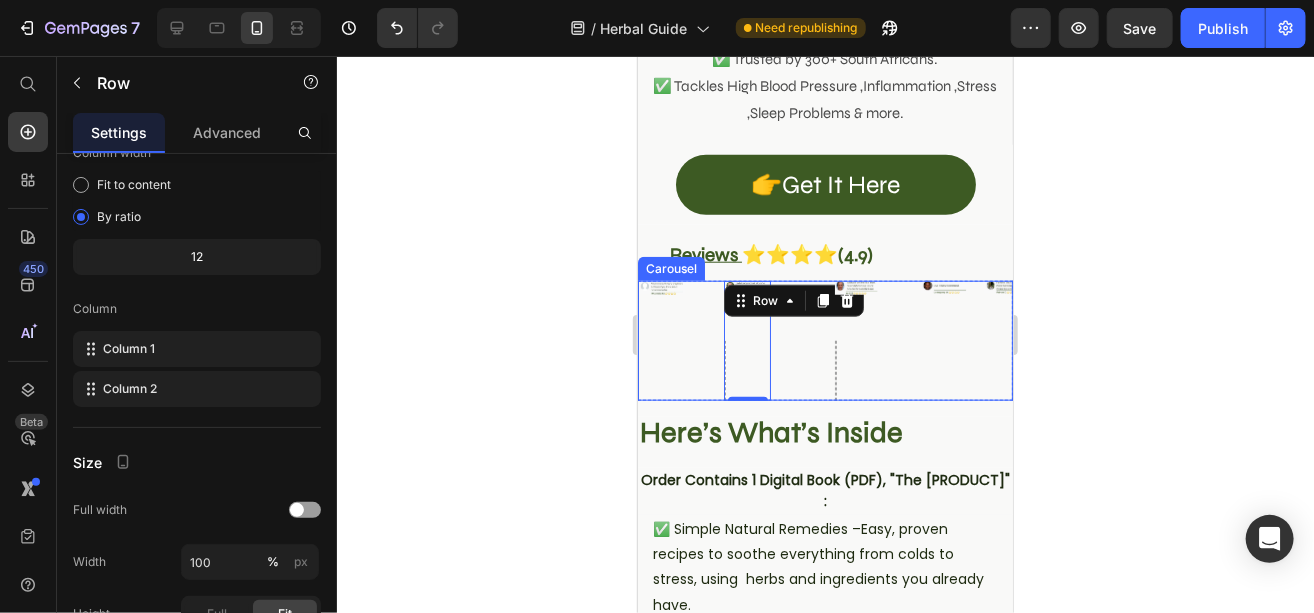 click on "Image" at bounding box center (660, 340) 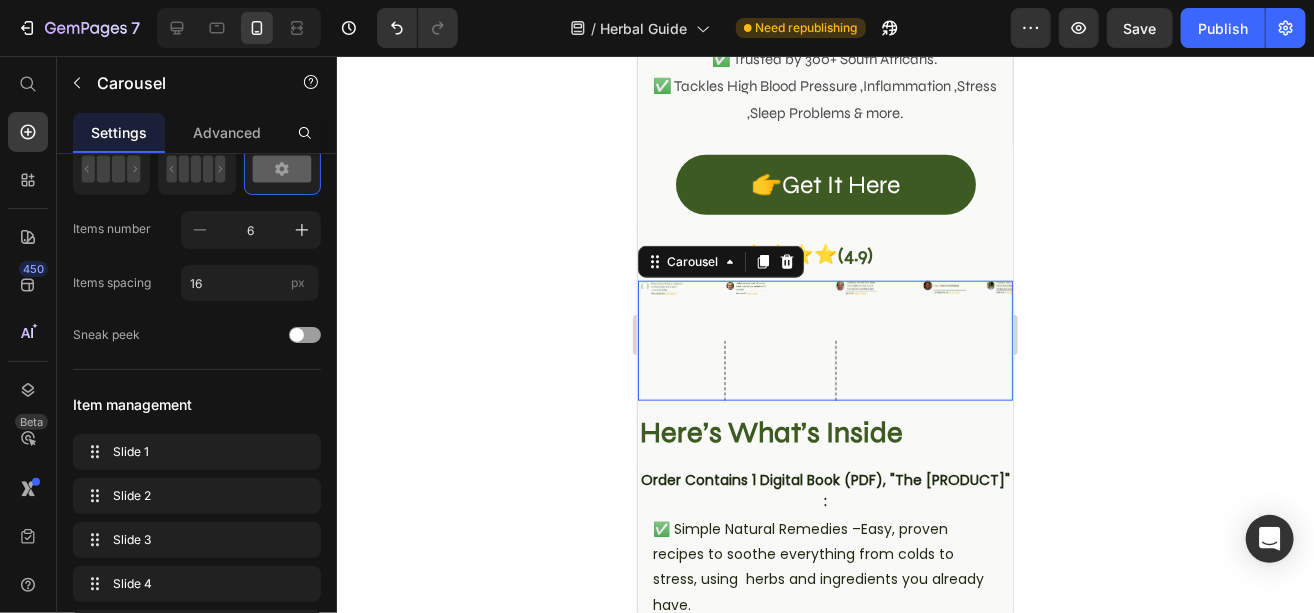 scroll, scrollTop: 0, scrollLeft: 0, axis: both 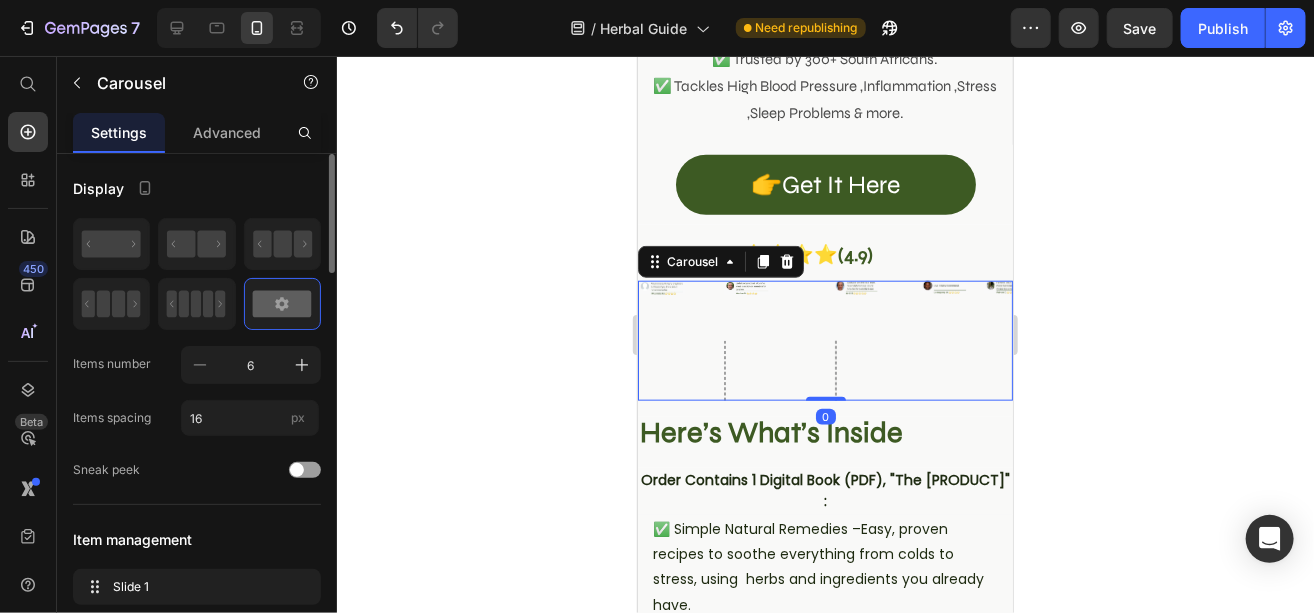 click on "Image Image
Row Image
Row Image Image" at bounding box center [824, 340] 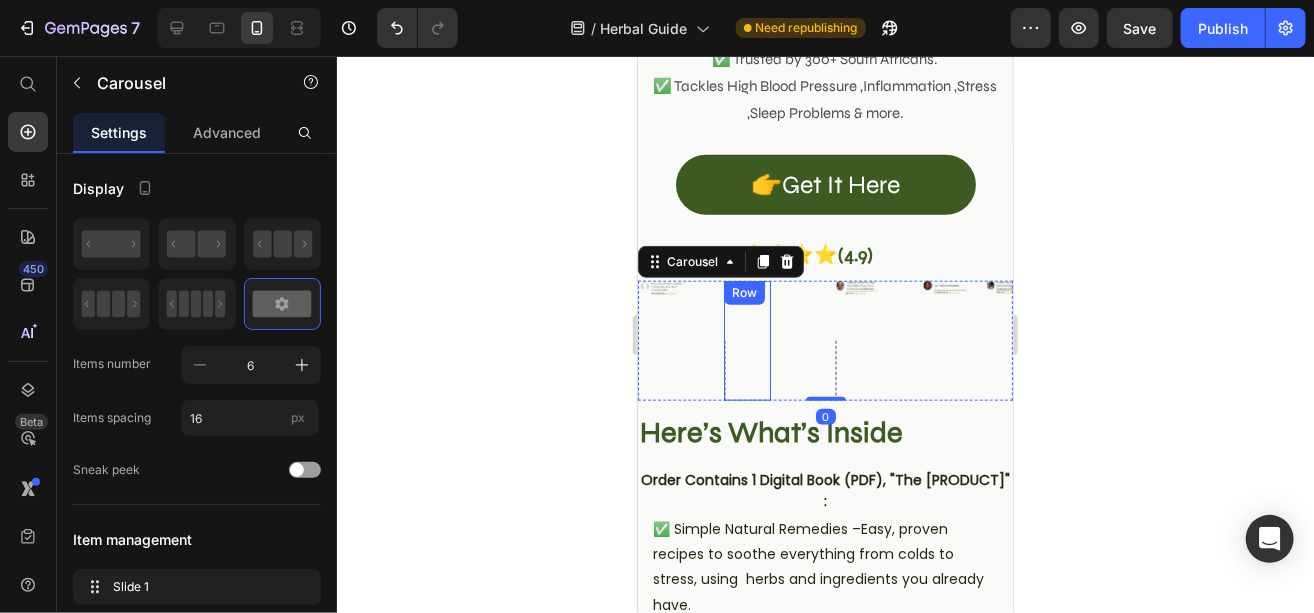 click on "Image" at bounding box center (746, 310) 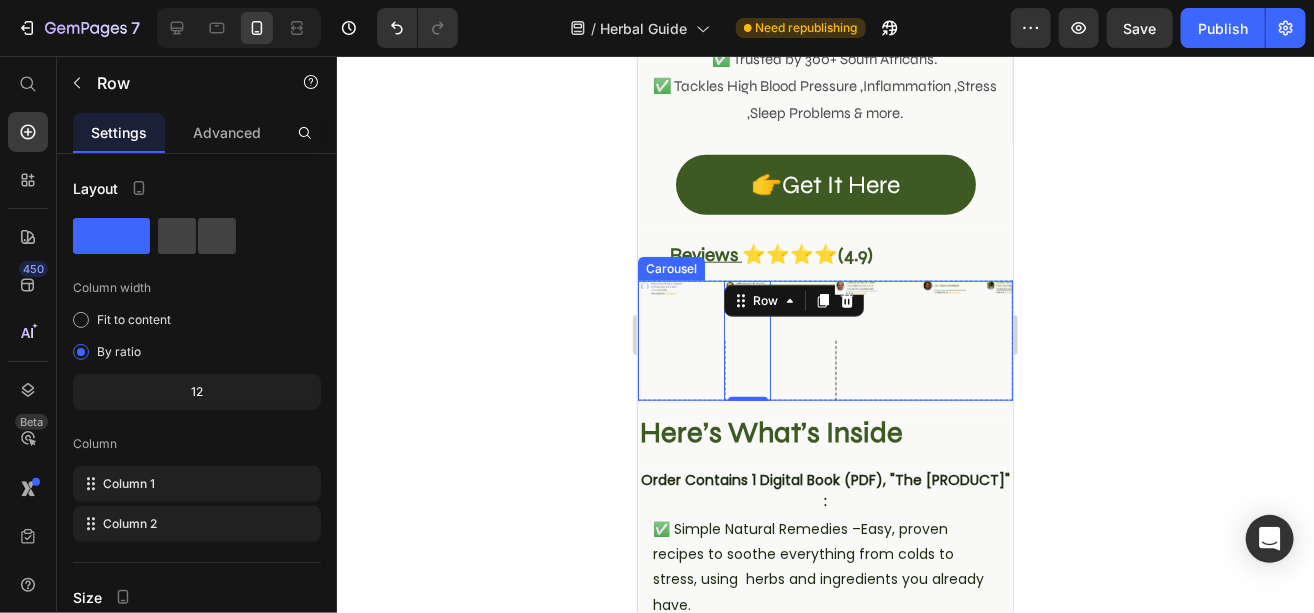 click on "Image Image
Row   0 Image
Row Image Image" at bounding box center (824, 340) 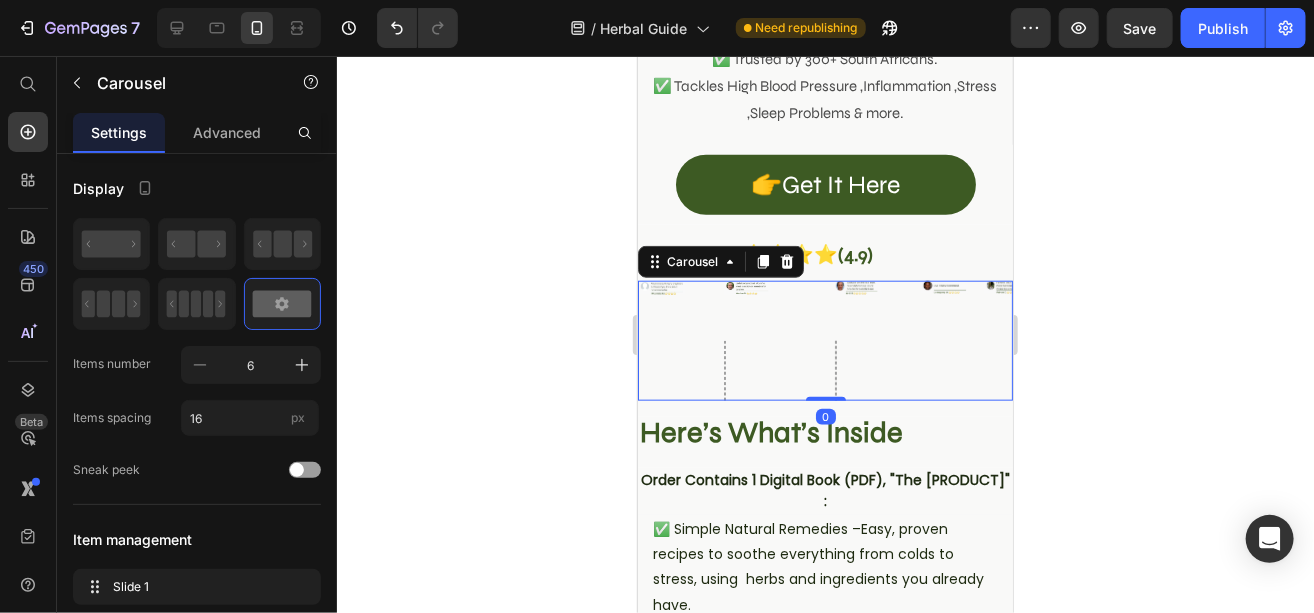 click on "Image Image
Row Image
Row Image Image" at bounding box center (824, 340) 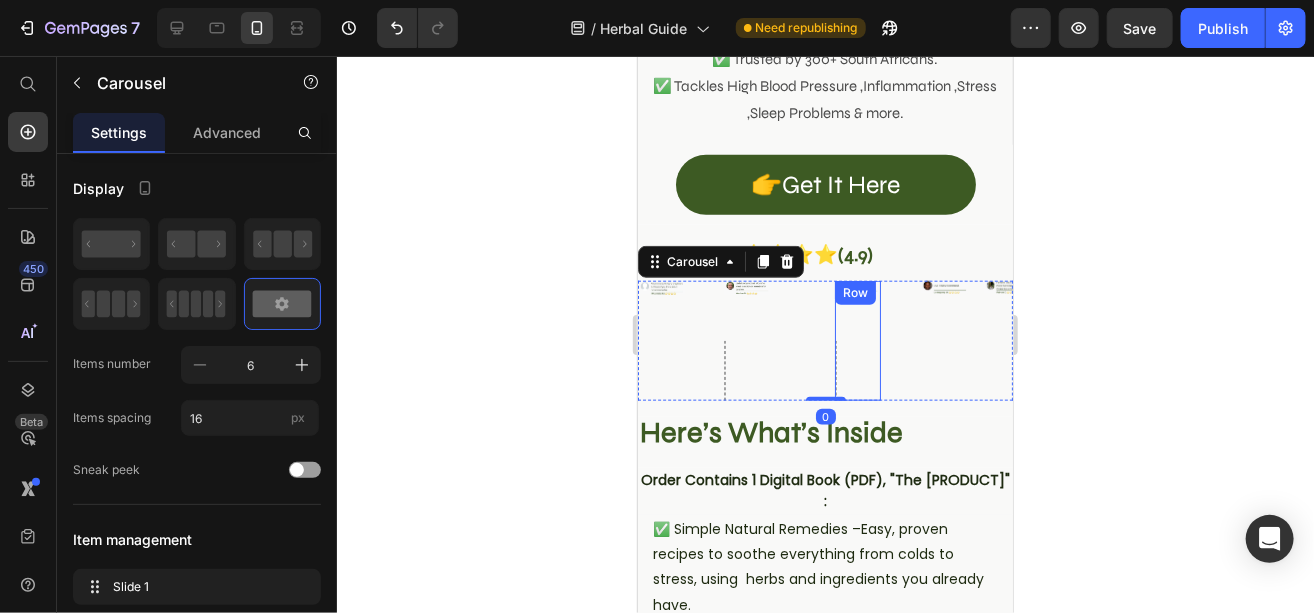 click at bounding box center [835, 370] 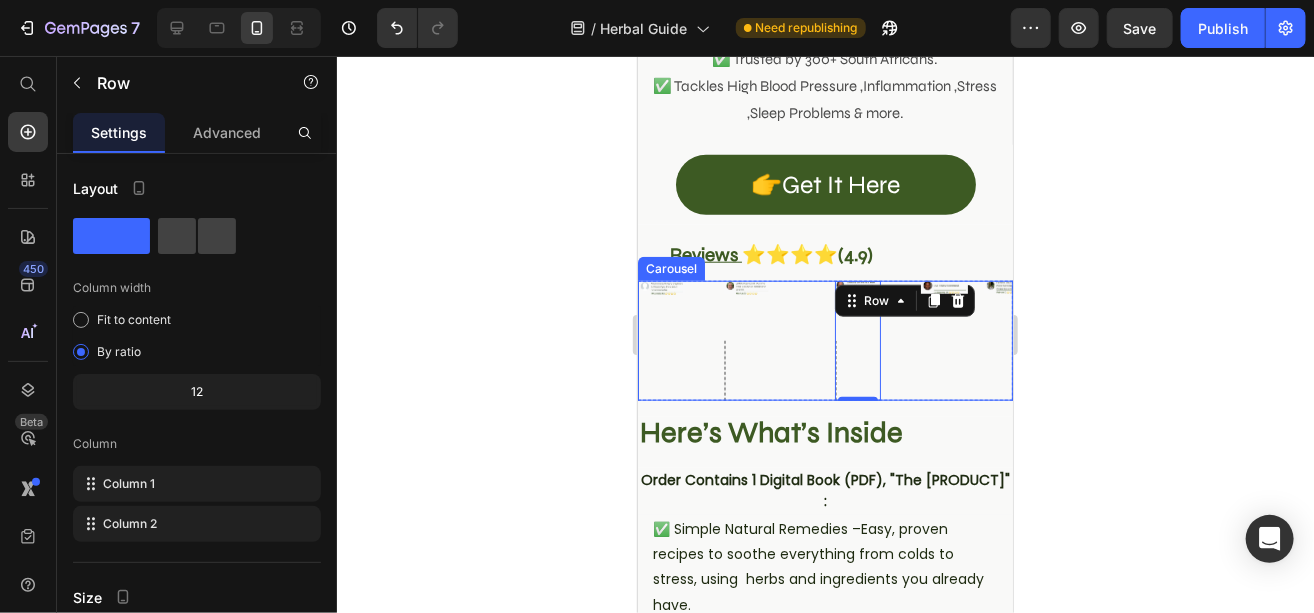 click on "Image" at bounding box center (943, 340) 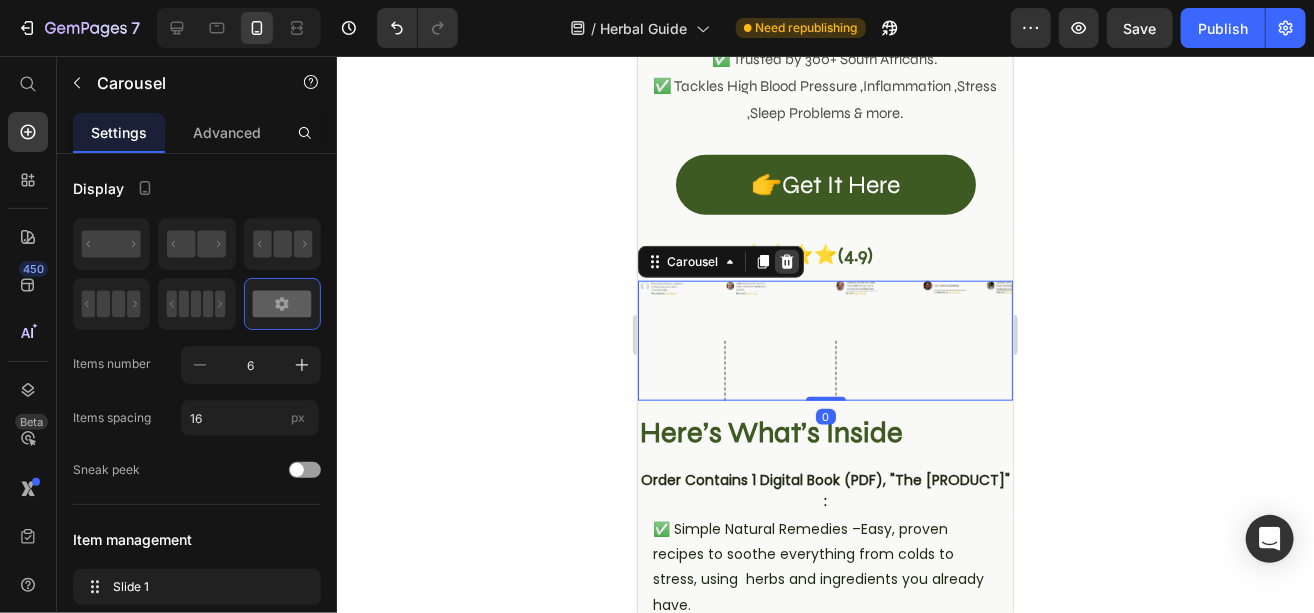 click 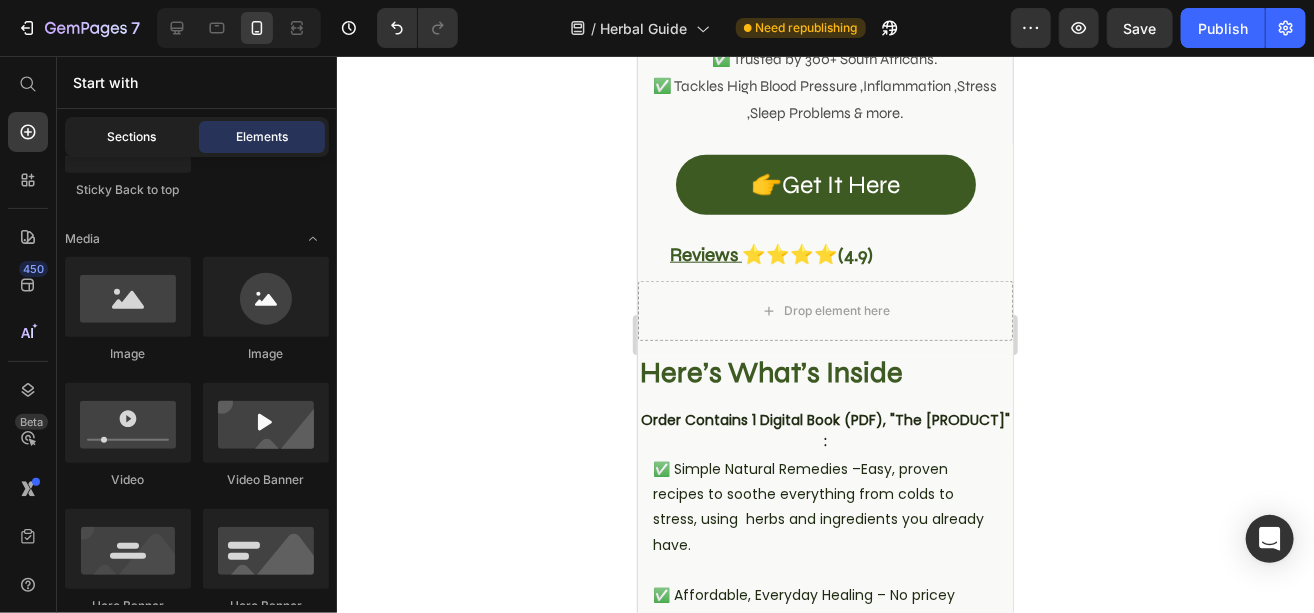 click on "Sections" at bounding box center (132, 137) 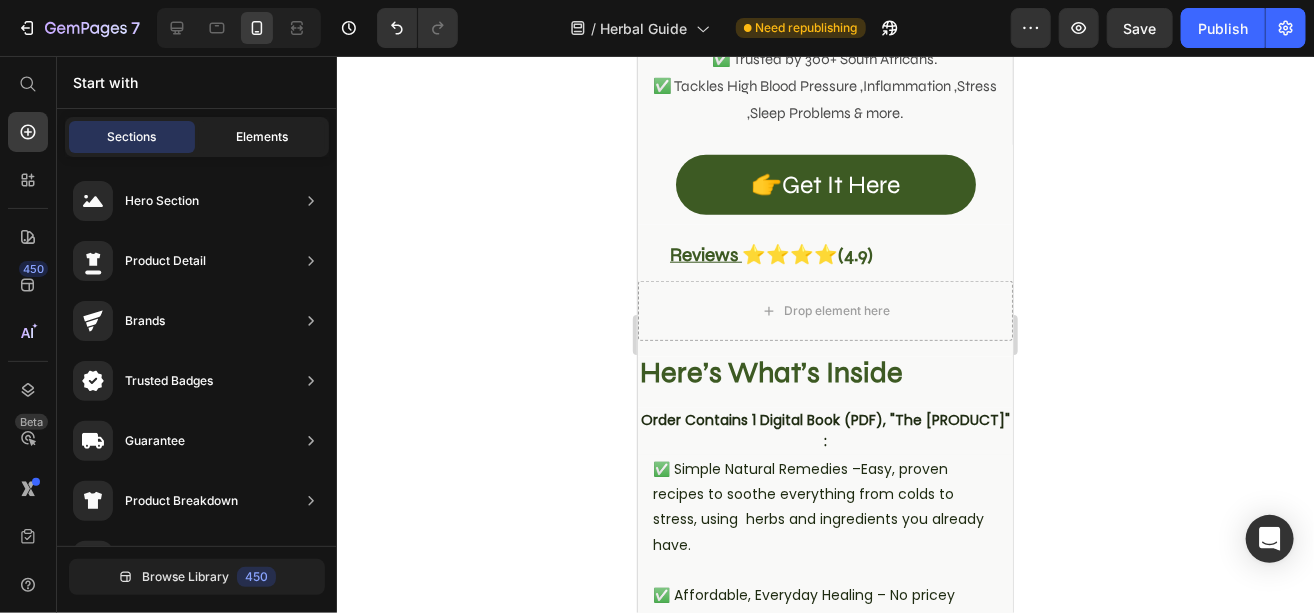click on "Elements" at bounding box center (262, 137) 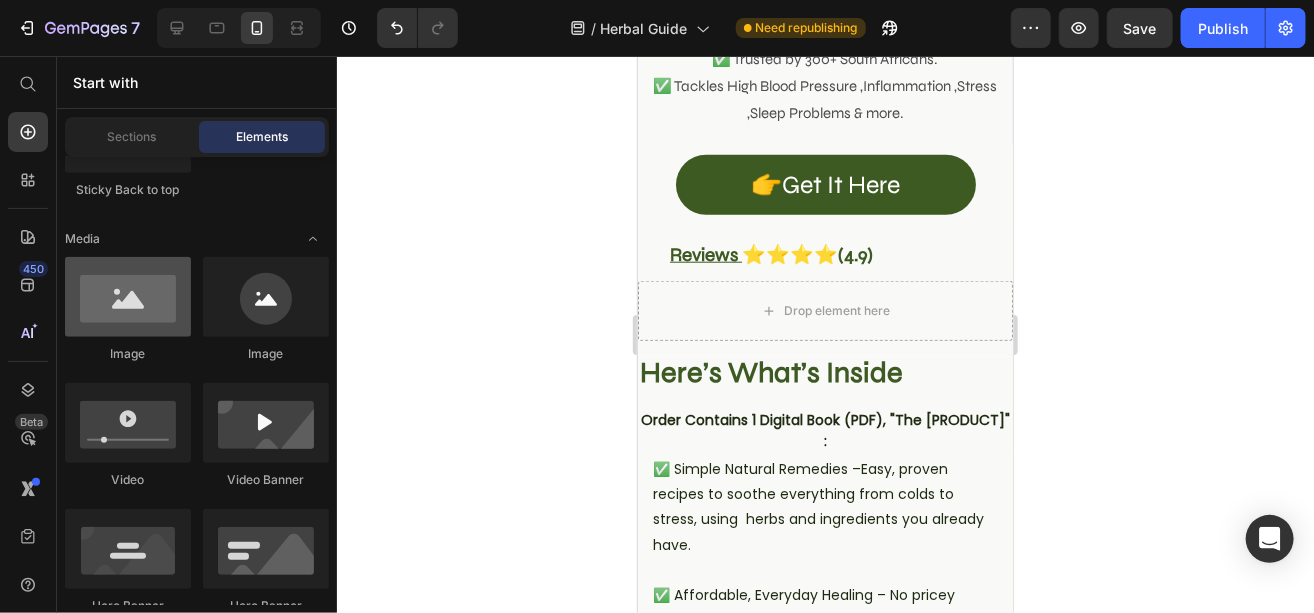 drag, startPoint x: 214, startPoint y: 213, endPoint x: 188, endPoint y: 273, distance: 65.39113 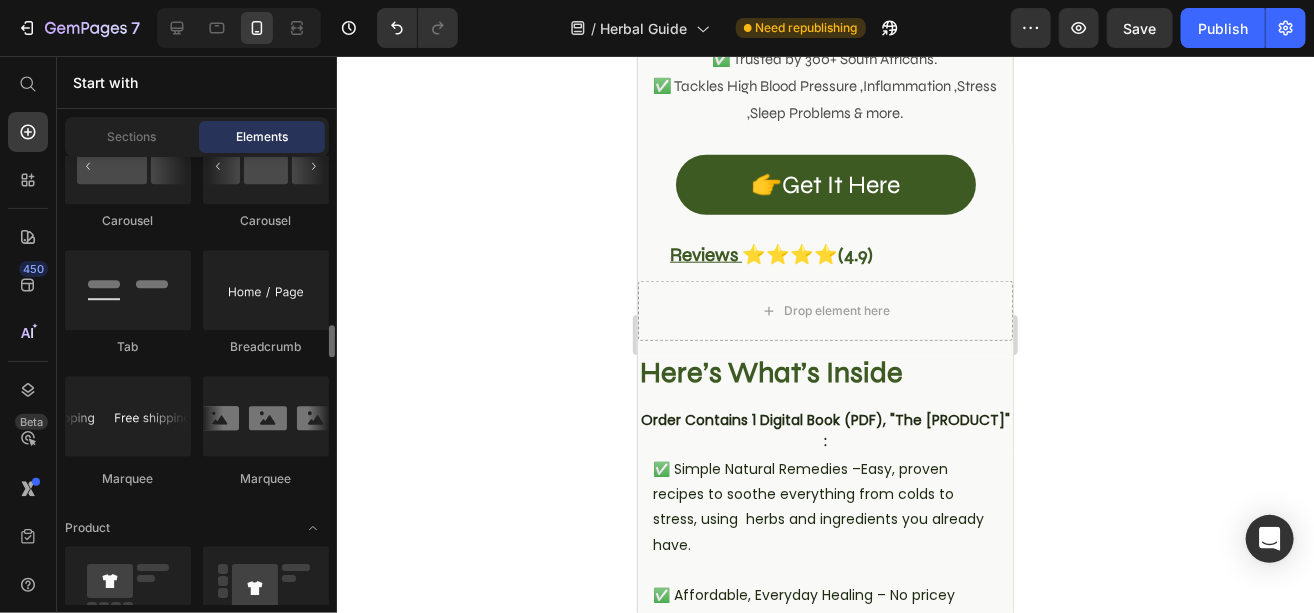 scroll, scrollTop: 2357, scrollLeft: 0, axis: vertical 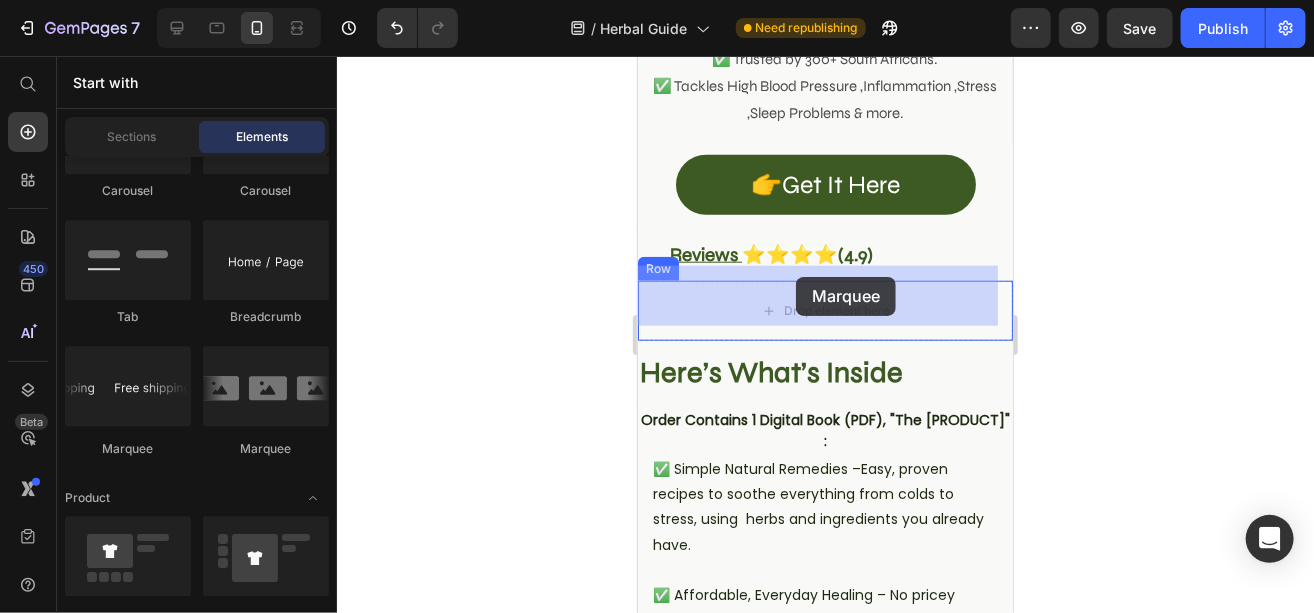 drag, startPoint x: 899, startPoint y: 436, endPoint x: 795, endPoint y: 276, distance: 190.82977 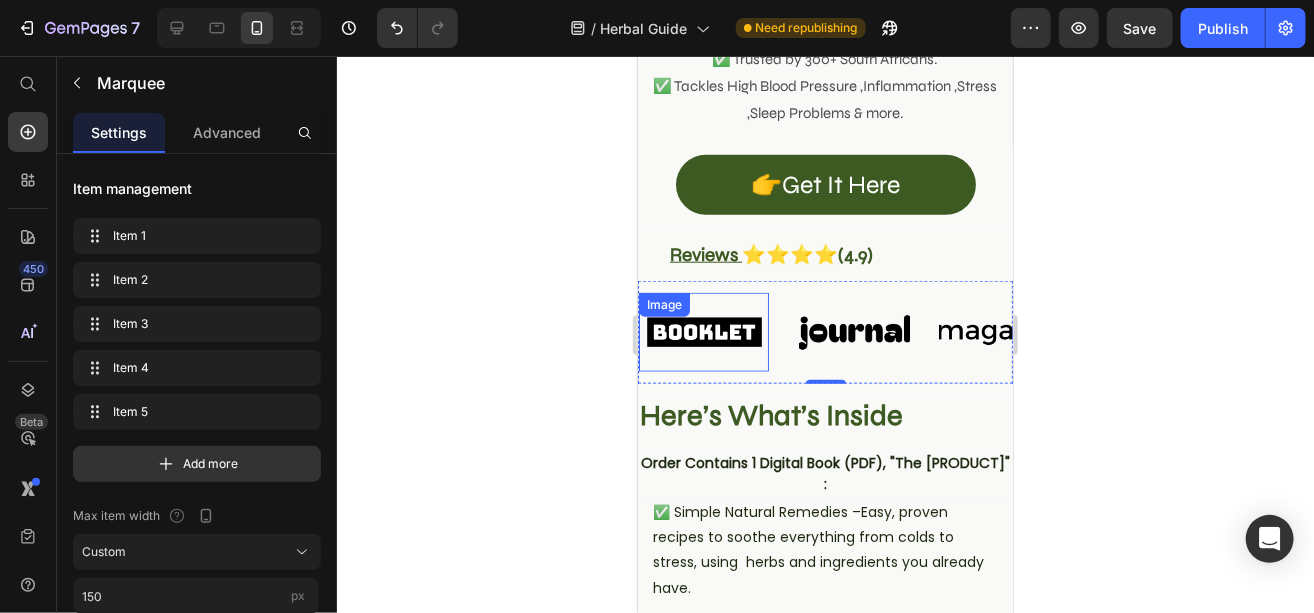 click at bounding box center [703, 331] 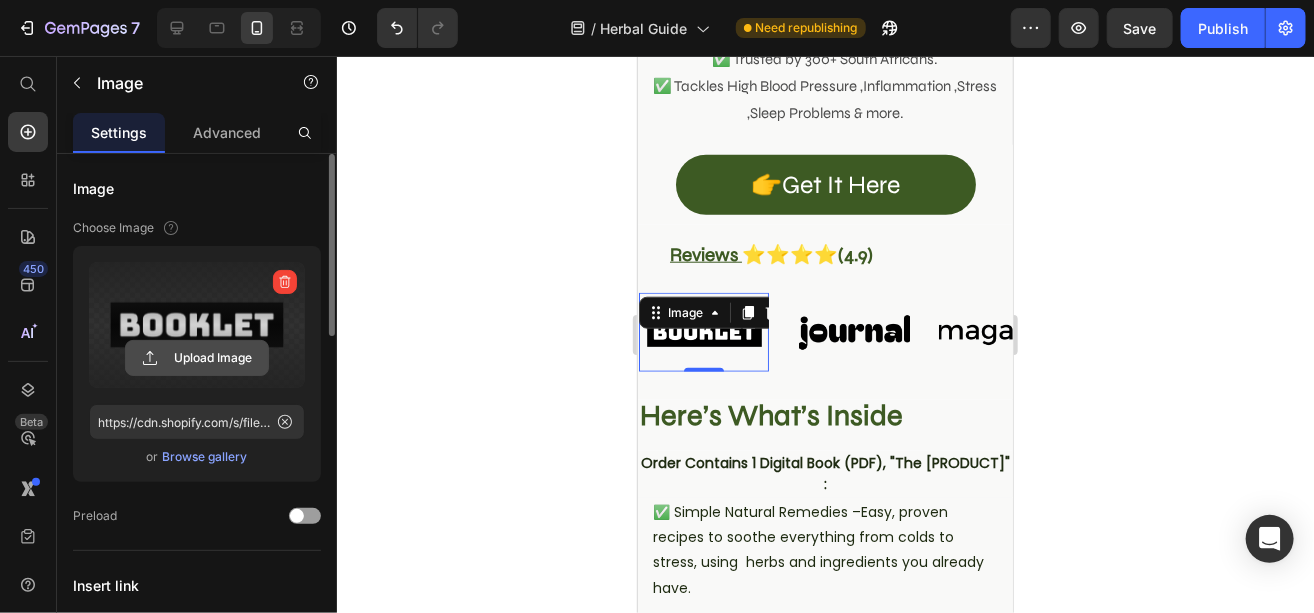 click 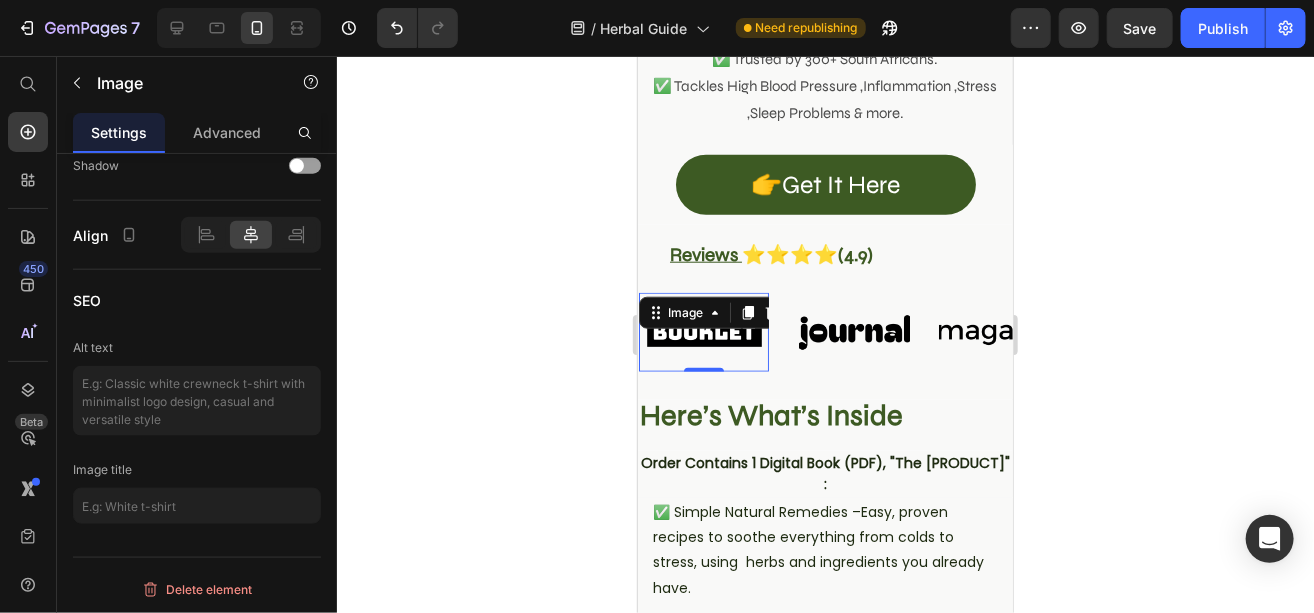 scroll, scrollTop: 0, scrollLeft: 0, axis: both 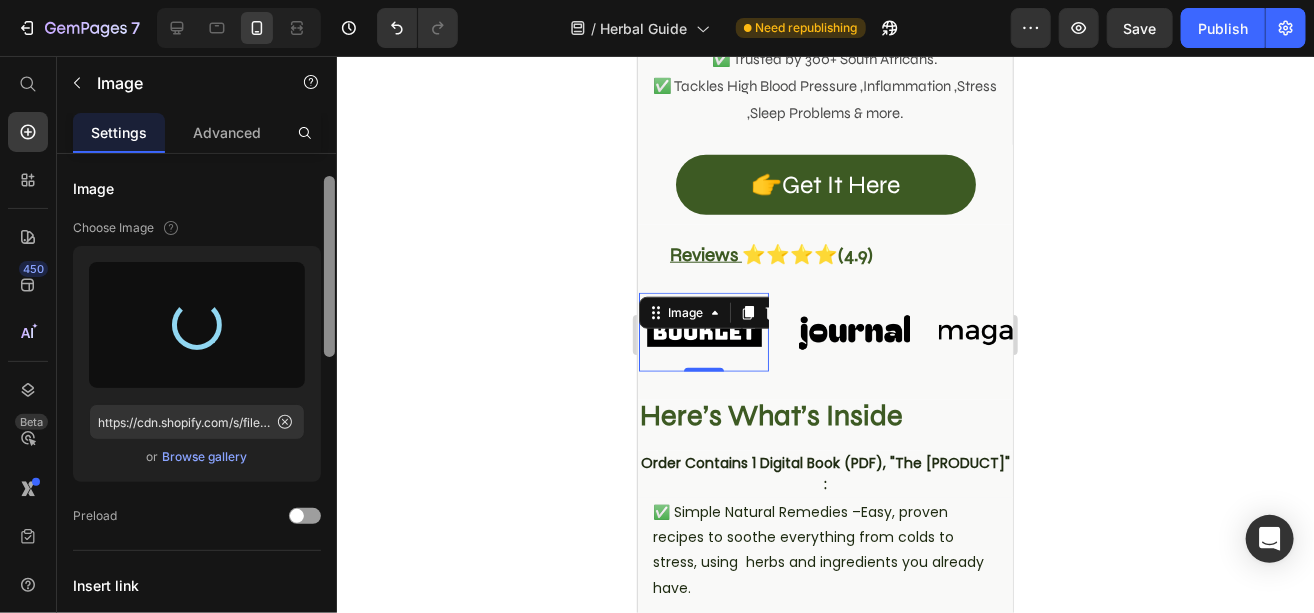 drag, startPoint x: 327, startPoint y: 247, endPoint x: 308, endPoint y: 233, distance: 23.600847 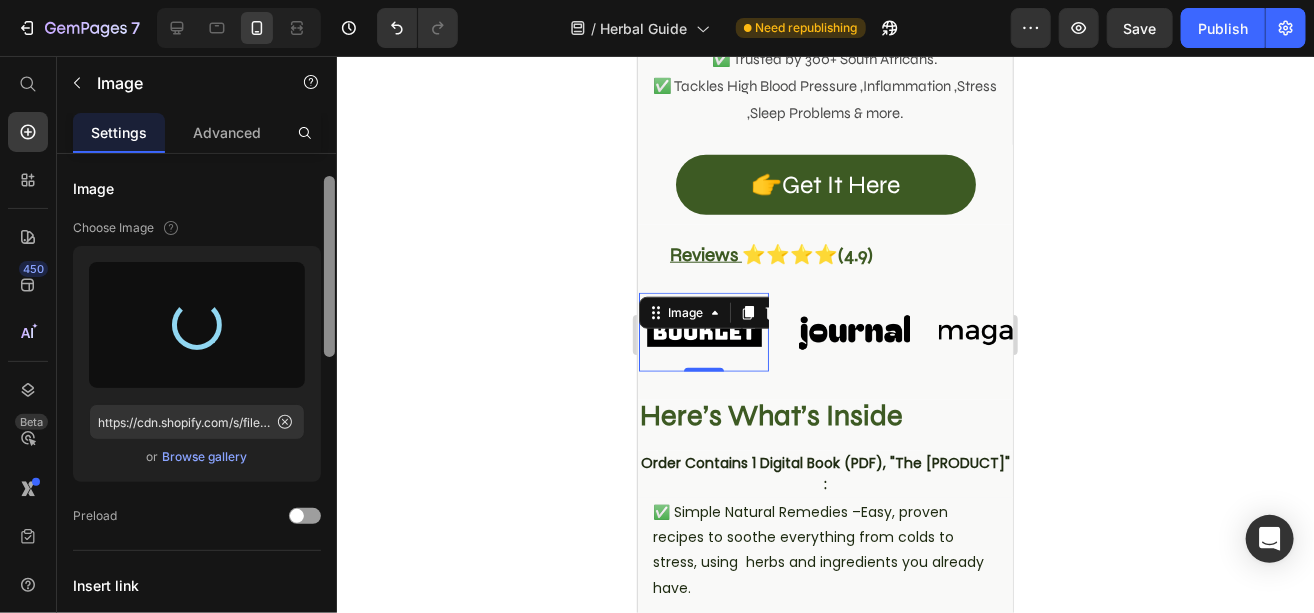 click on "Image Choose Image https://cdn.shopify.com/s/files/1/0703/5214/2562/files/gempages_518090459516502570-fd204759-bd9d-4564-9e30-3ff2facb72de.png  or   Browse gallery  Preload Insert link Source URL  Insert link  Size Proportion Original Width Auto px % Height Auto px % Shape Border Corner Shadow Align SEO Alt text Image title  Delete element" at bounding box center [197, 412] 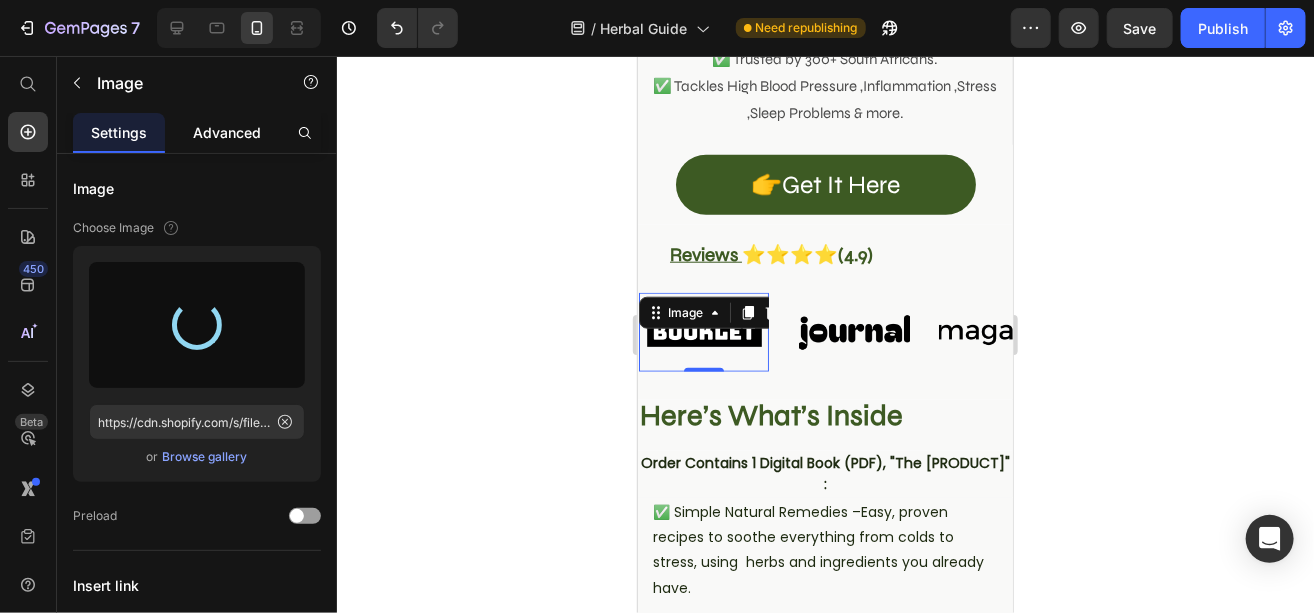 click on "Advanced" at bounding box center [227, 132] 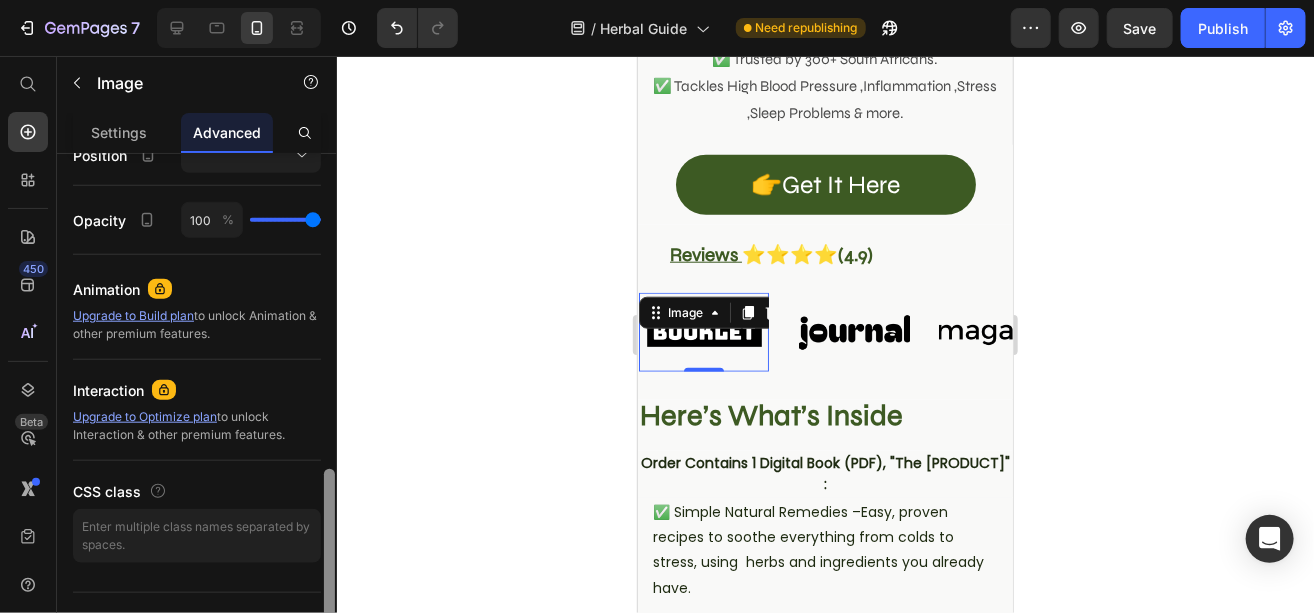 scroll, scrollTop: 787, scrollLeft: 0, axis: vertical 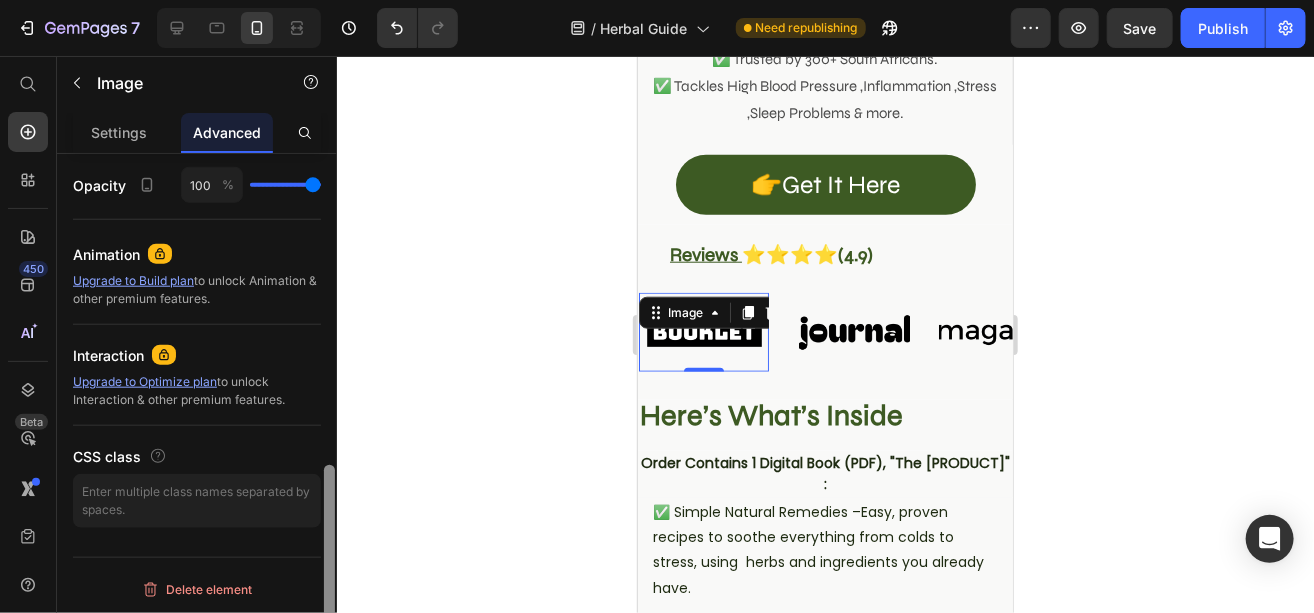 drag, startPoint x: 333, startPoint y: 213, endPoint x: 323, endPoint y: 362, distance: 149.33519 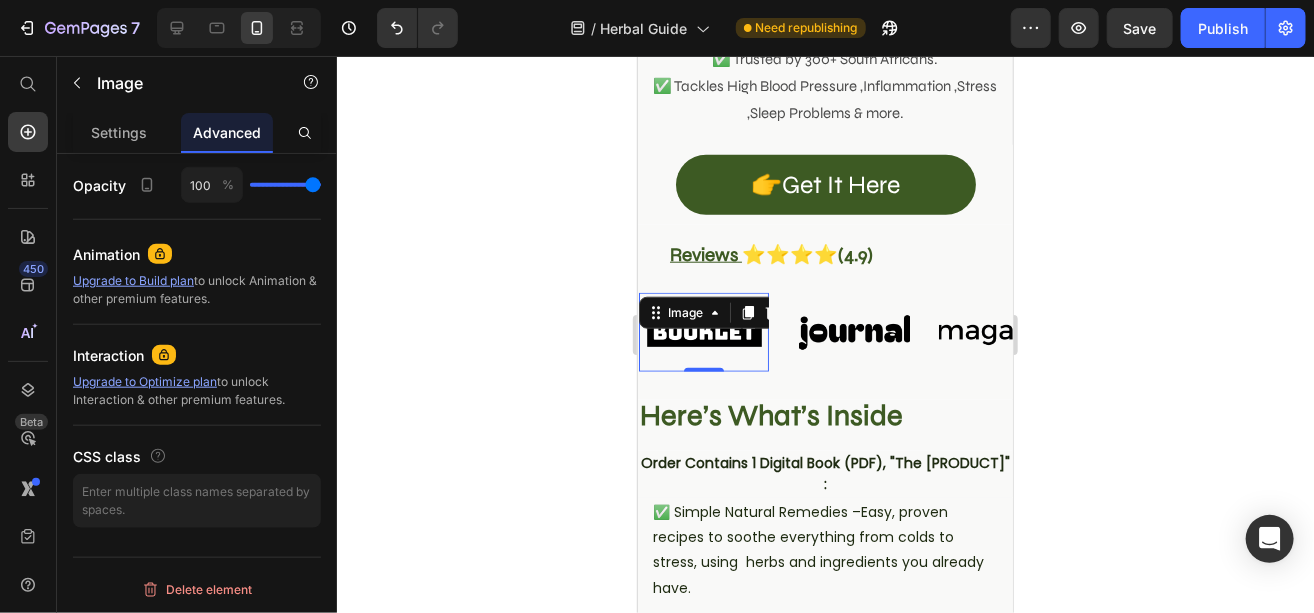 scroll, scrollTop: 375, scrollLeft: 0, axis: vertical 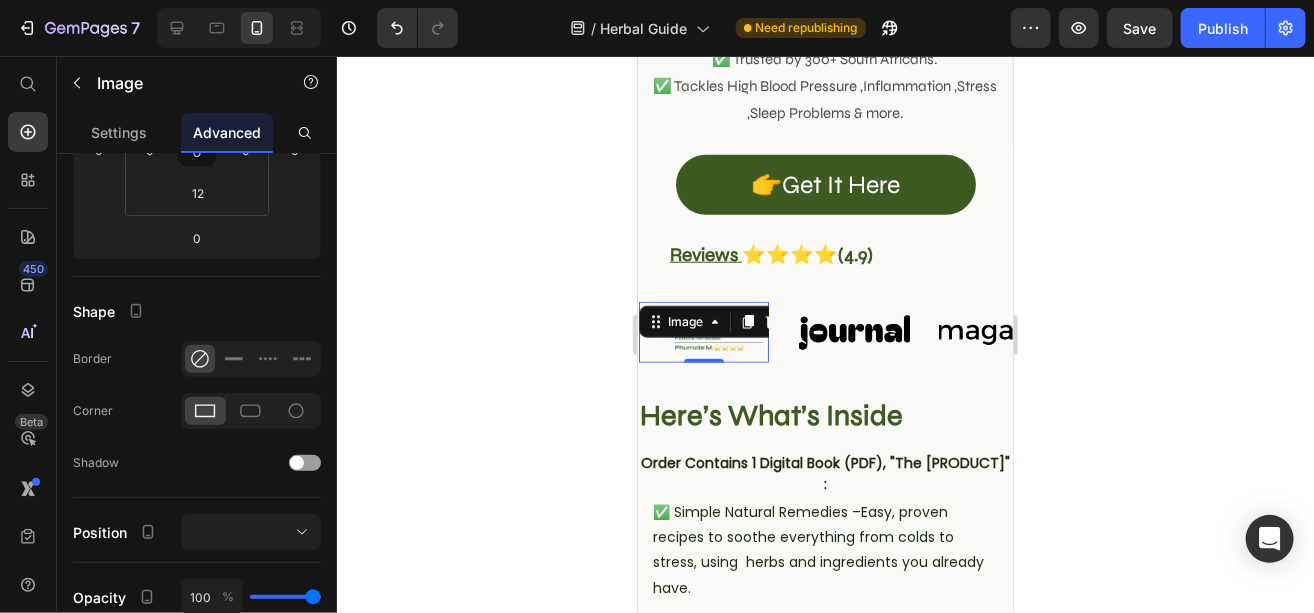click 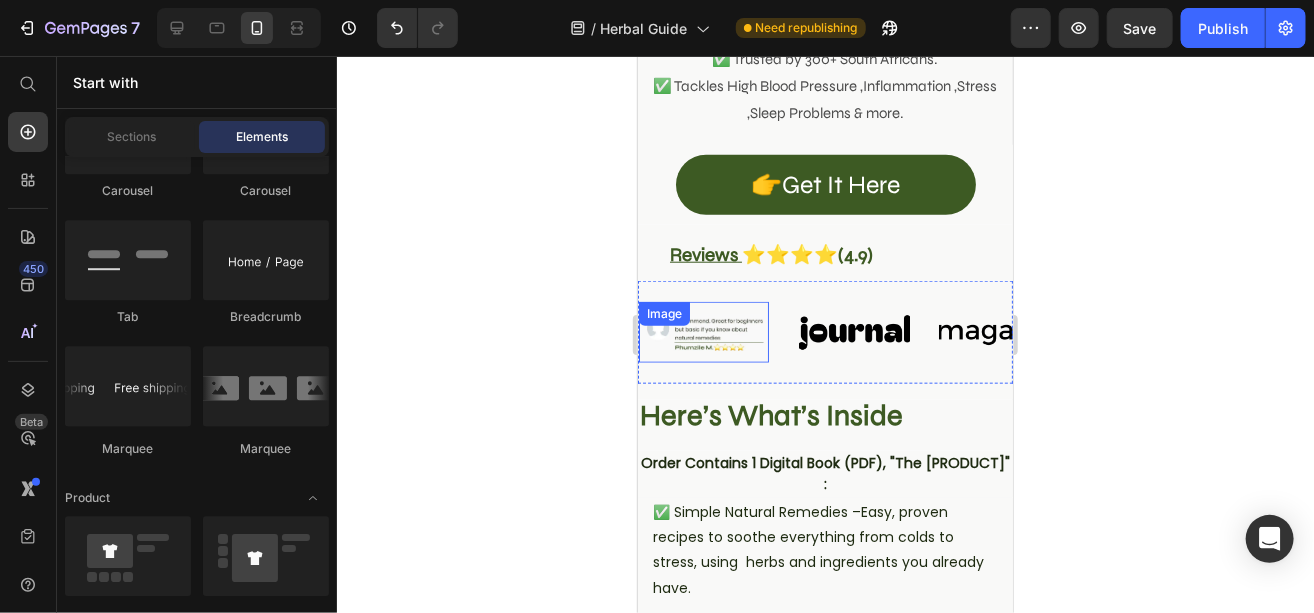 click at bounding box center [703, 332] 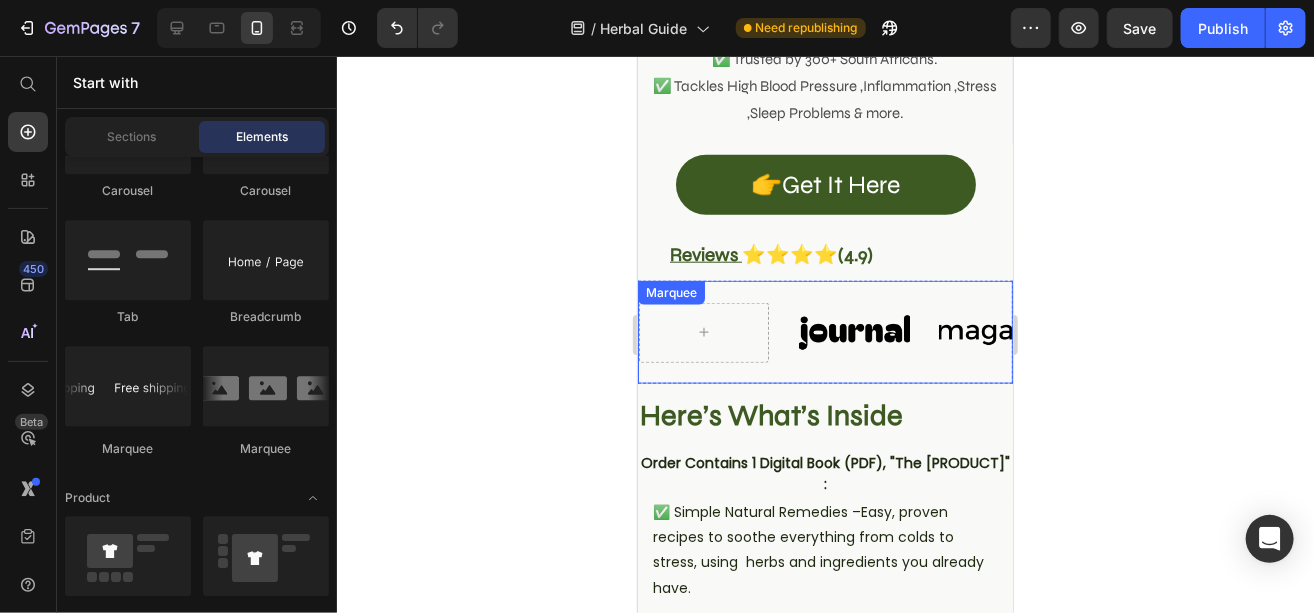 click on "Image" at bounding box center (863, 331) 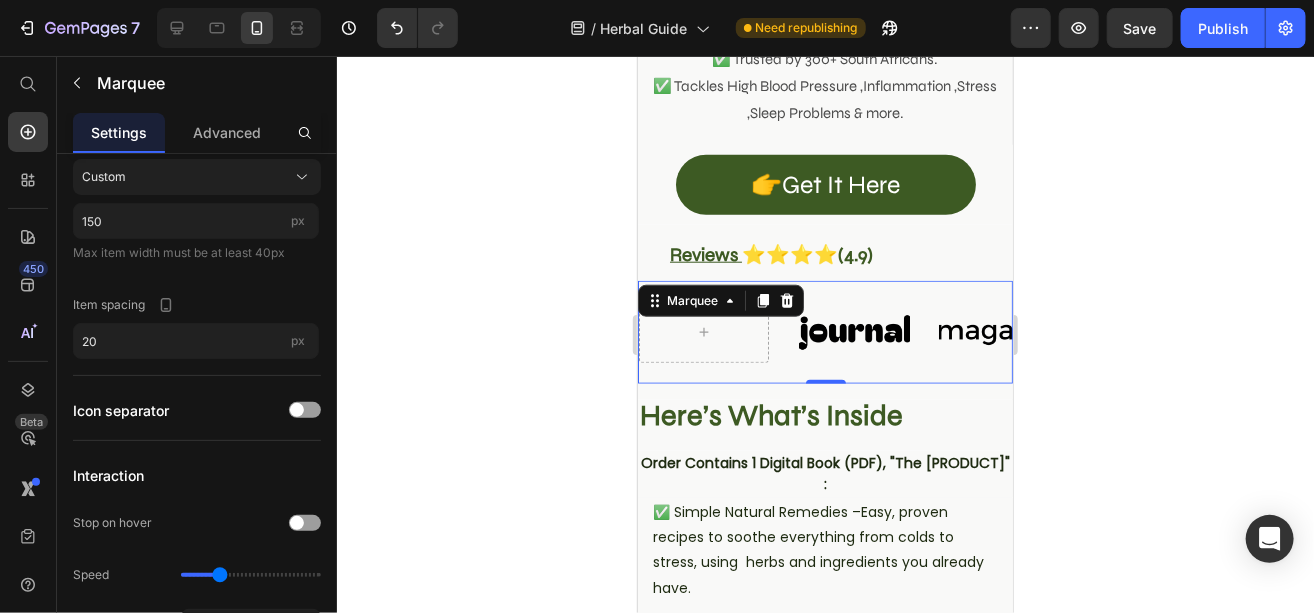 scroll, scrollTop: 0, scrollLeft: 0, axis: both 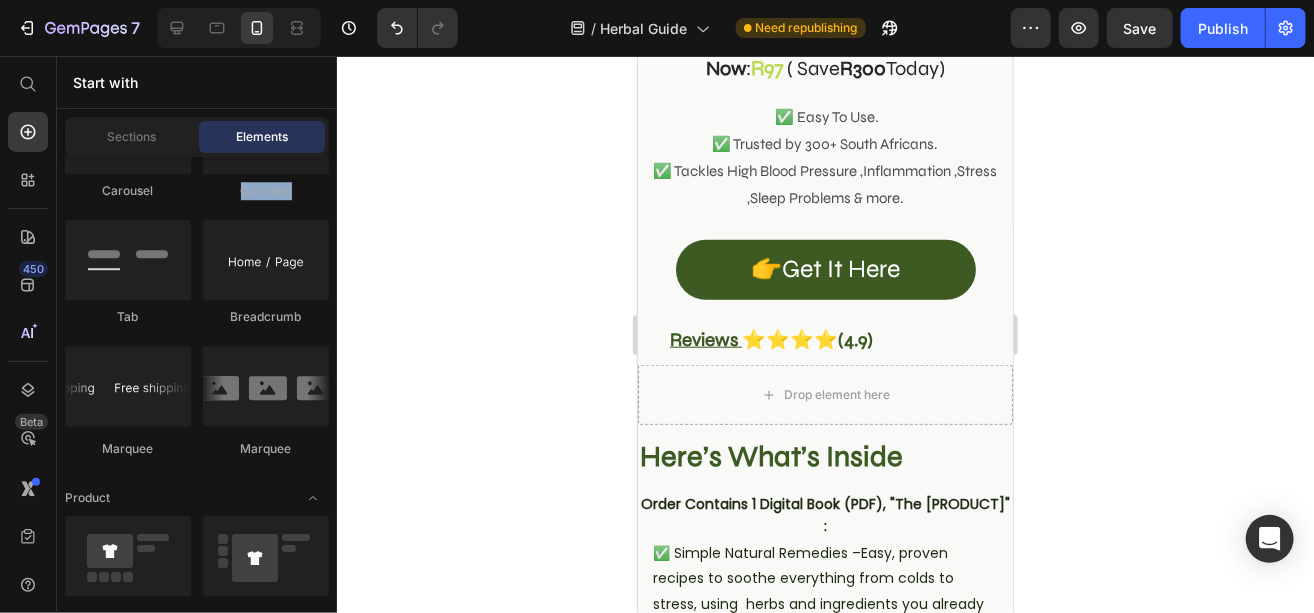 drag, startPoint x: 332, startPoint y: 192, endPoint x: 332, endPoint y: 162, distance: 30 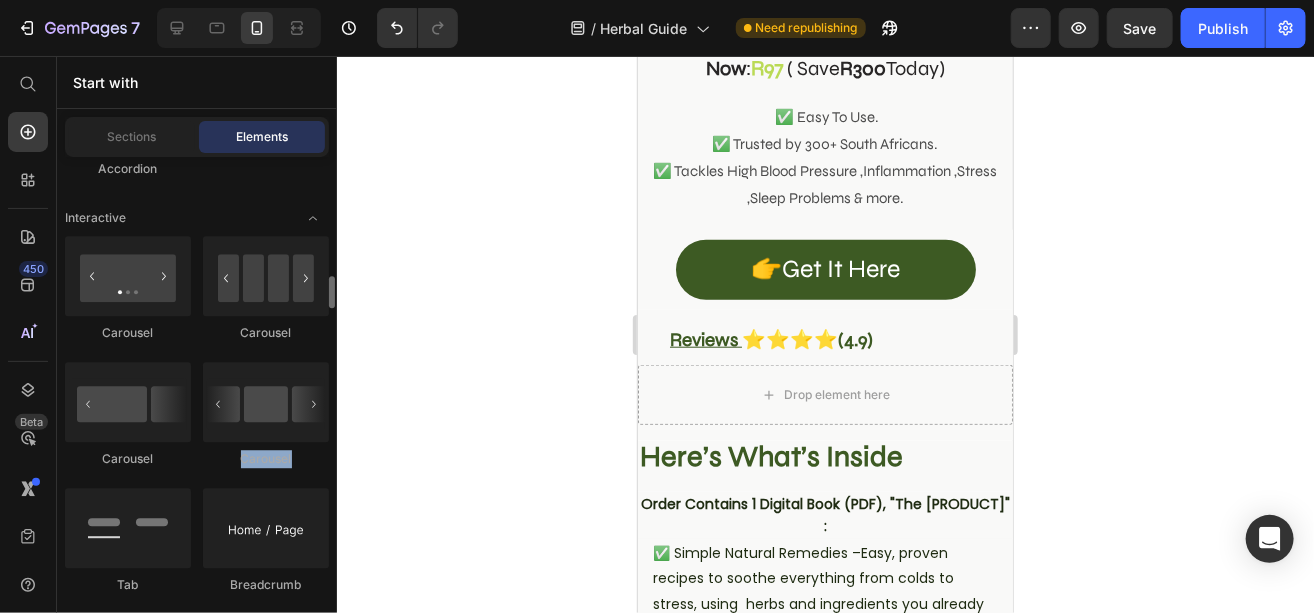 scroll, scrollTop: 2059, scrollLeft: 0, axis: vertical 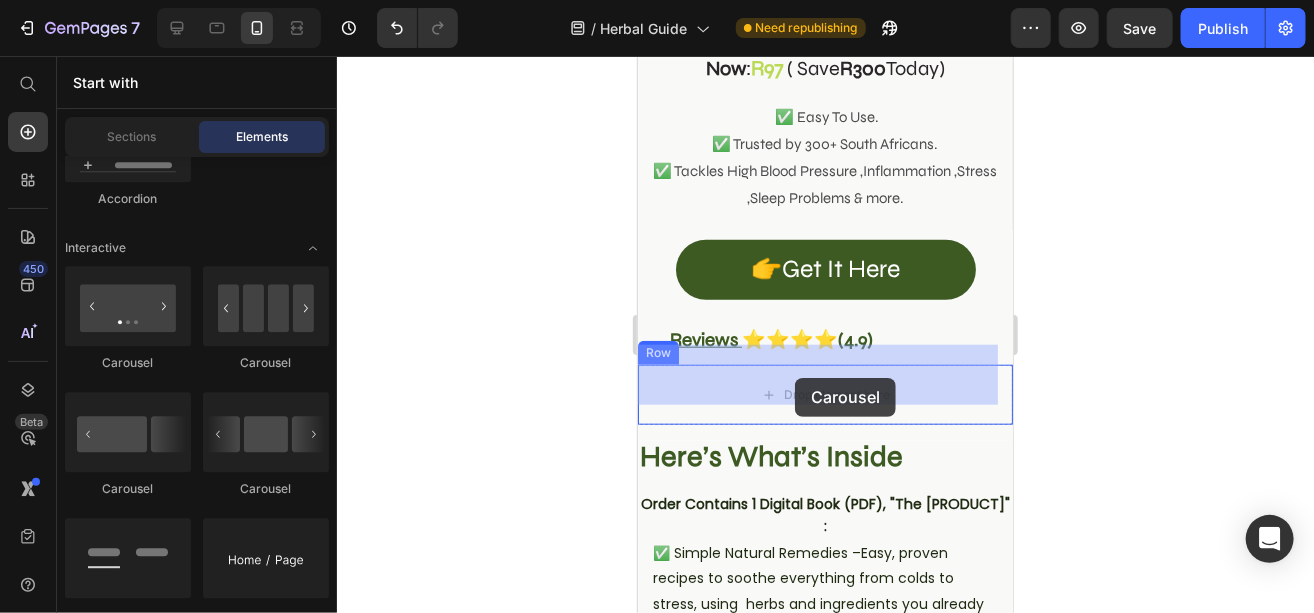 drag, startPoint x: 726, startPoint y: 400, endPoint x: 827, endPoint y: 377, distance: 103.58572 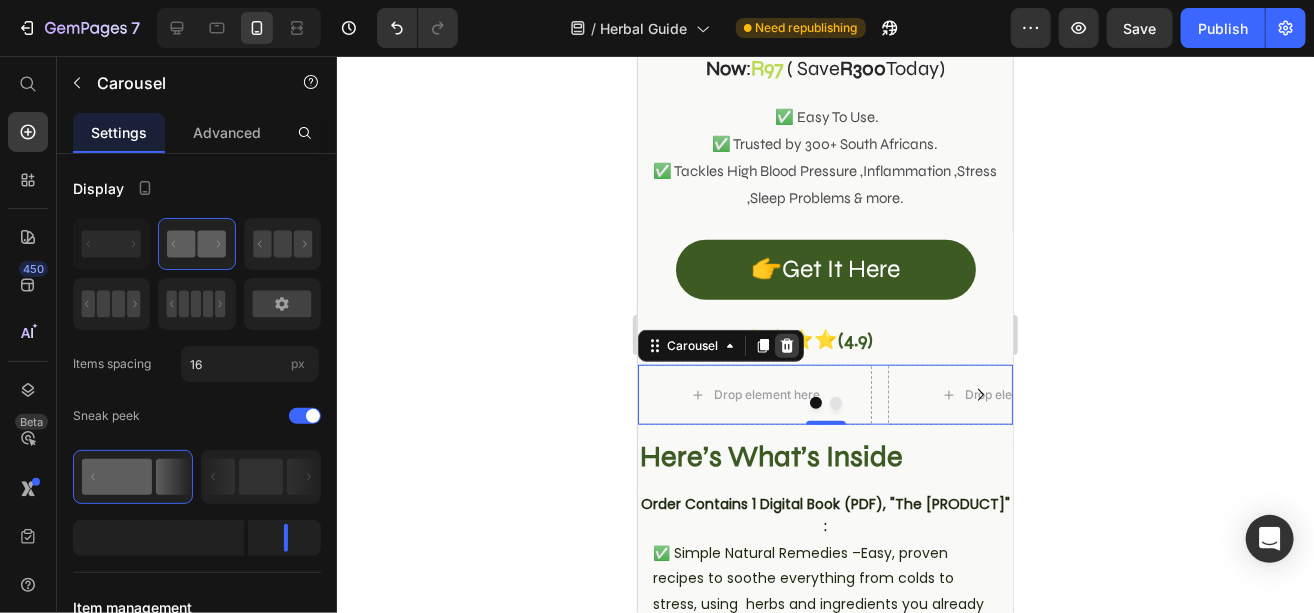 click 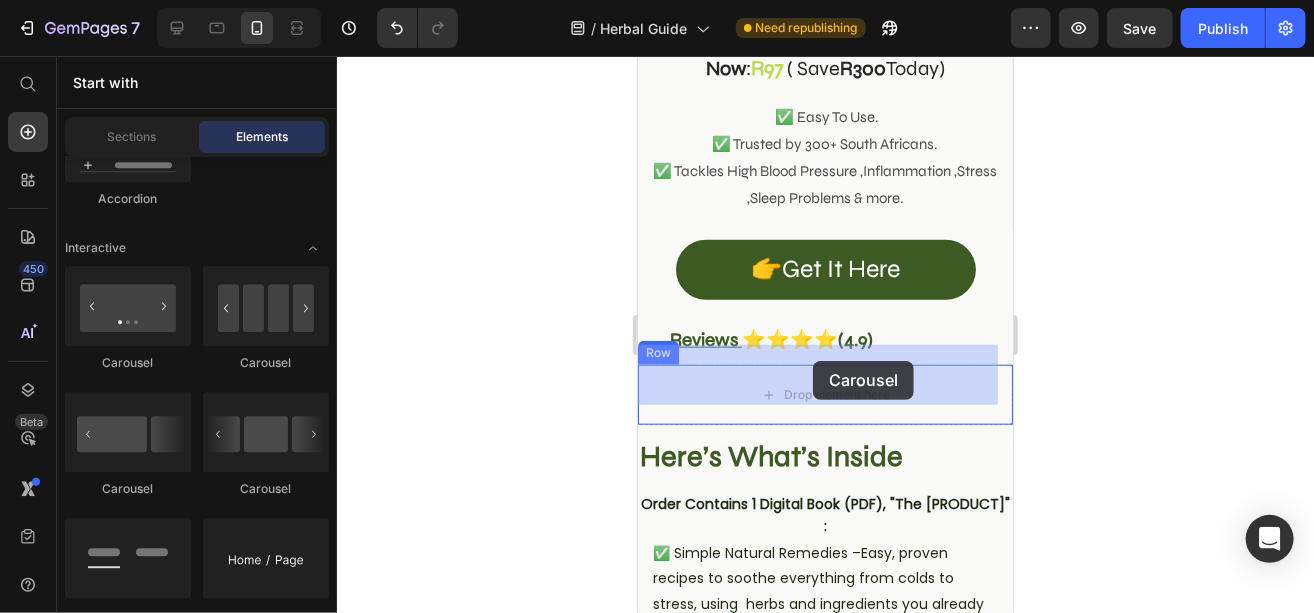 drag, startPoint x: 757, startPoint y: 366, endPoint x: 812, endPoint y: 360, distance: 55.326305 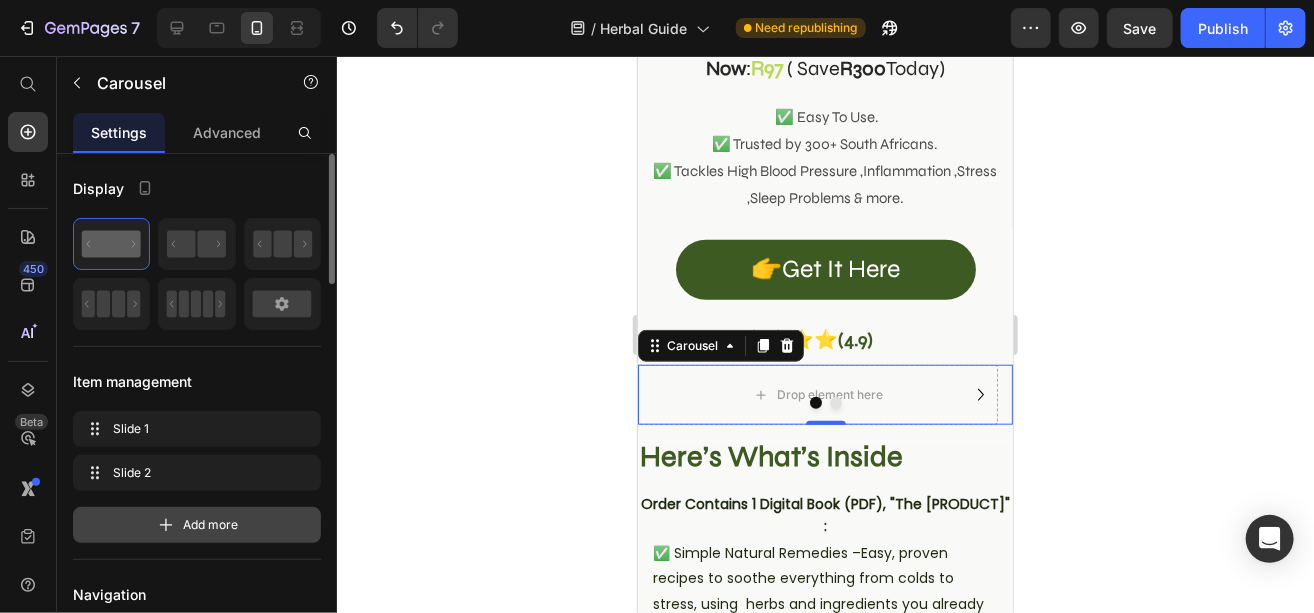 click on "Add more" at bounding box center [211, 525] 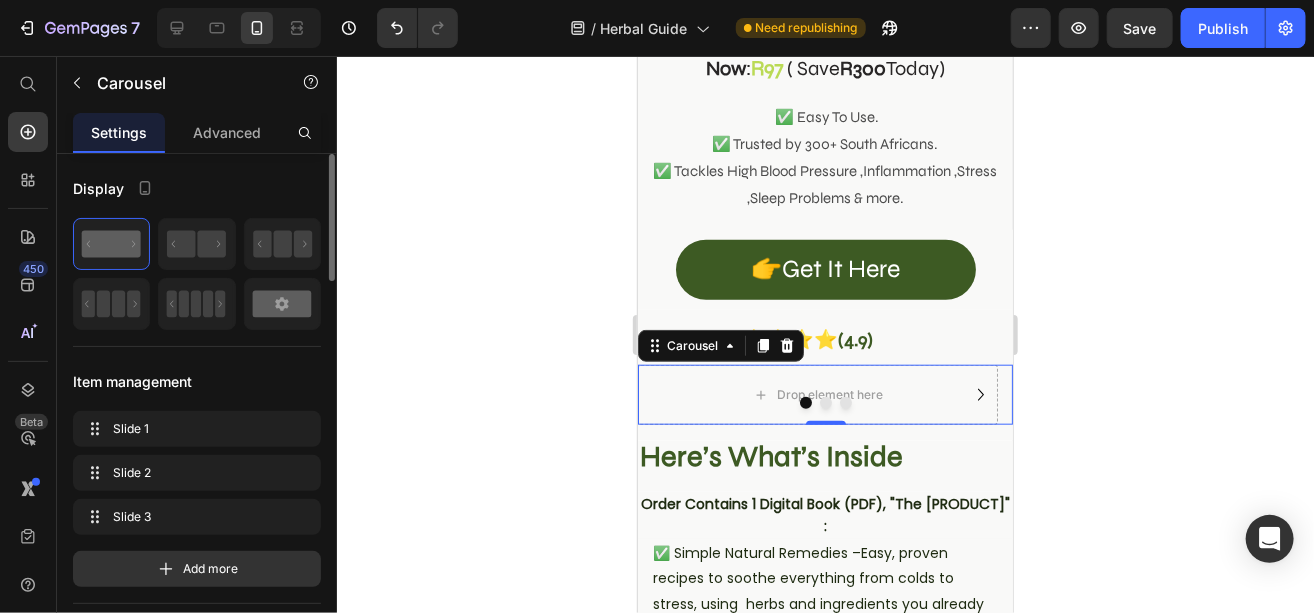 click 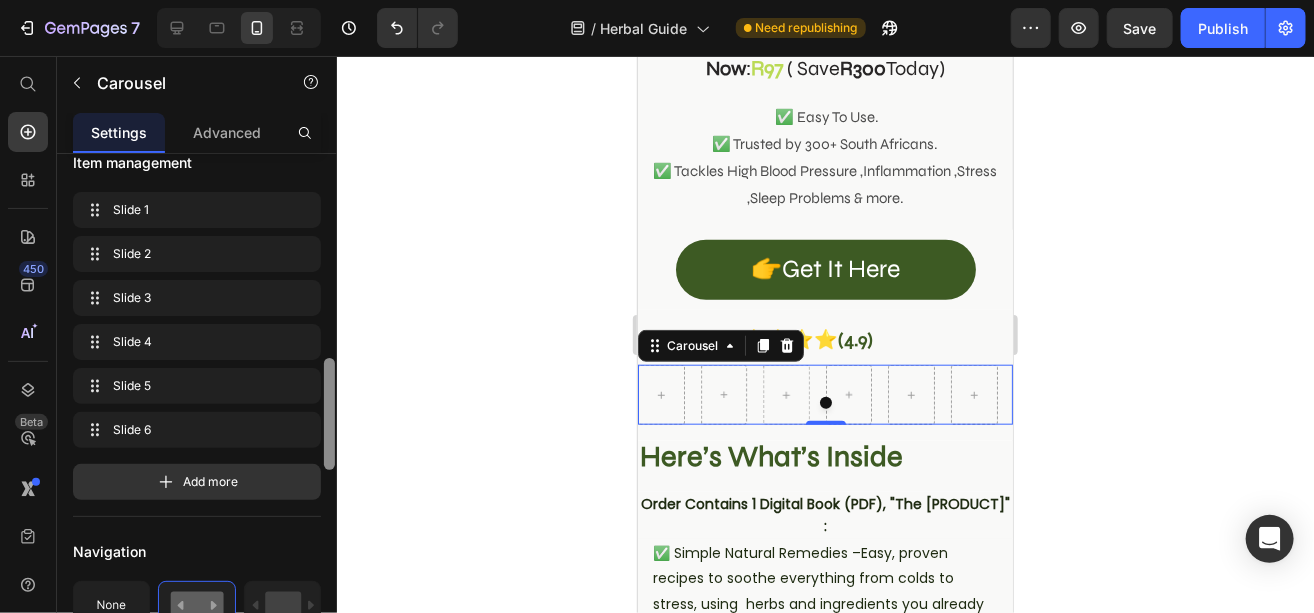 scroll, scrollTop: 478, scrollLeft: 0, axis: vertical 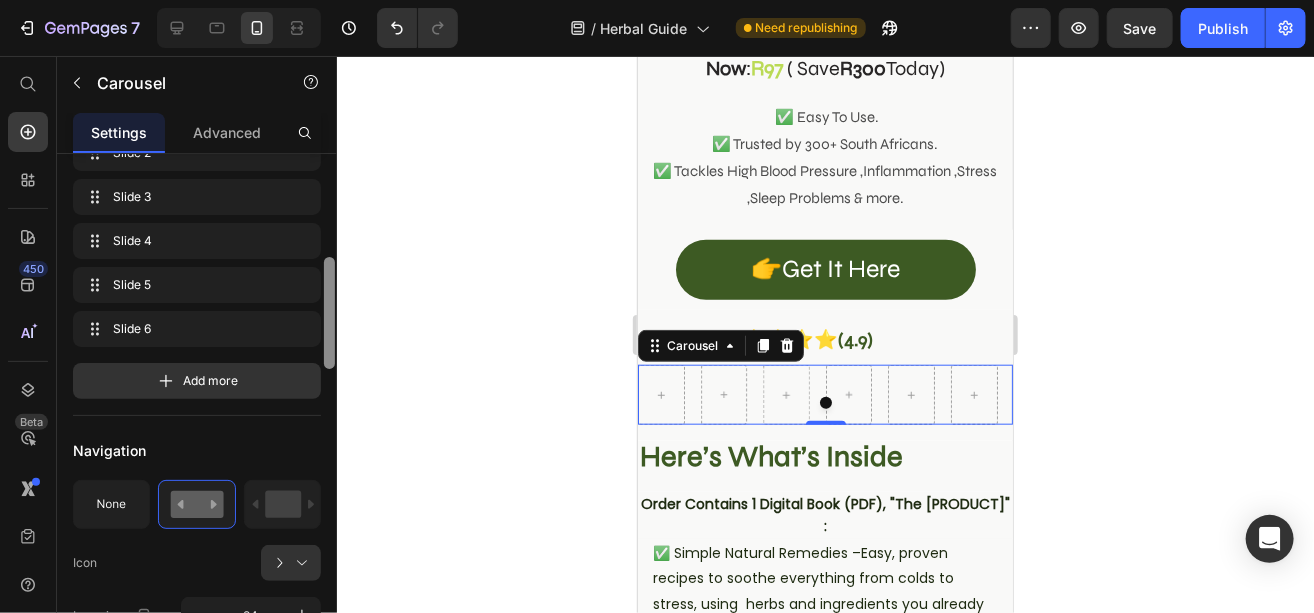 drag, startPoint x: 326, startPoint y: 225, endPoint x: 326, endPoint y: 329, distance: 104 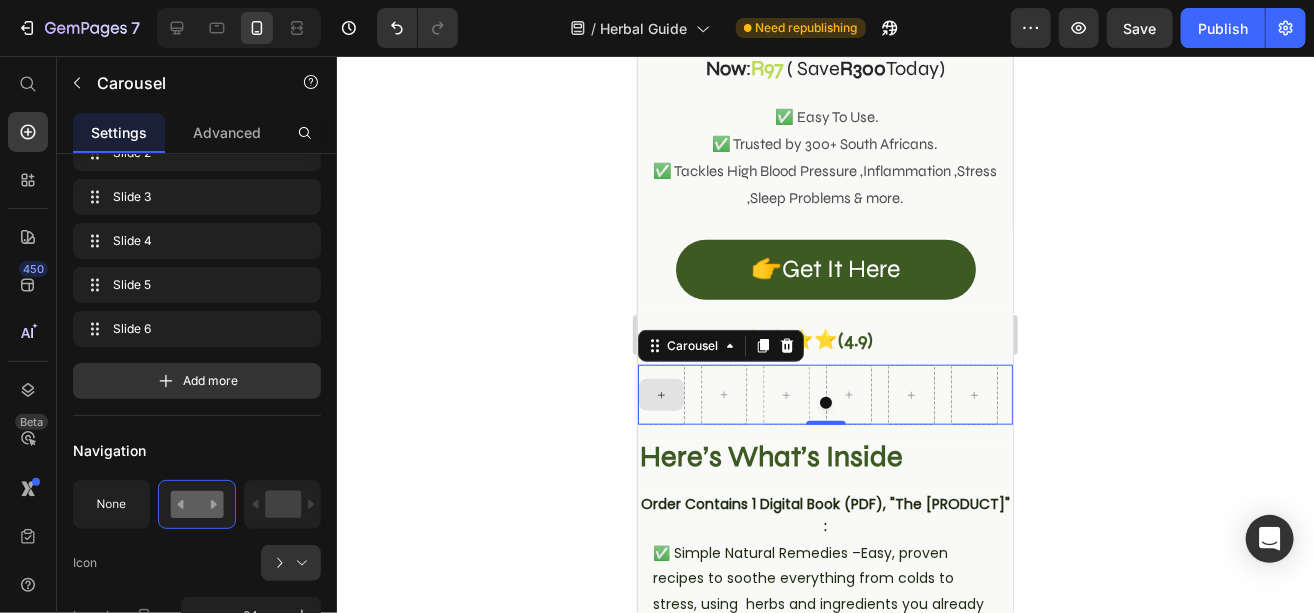 click 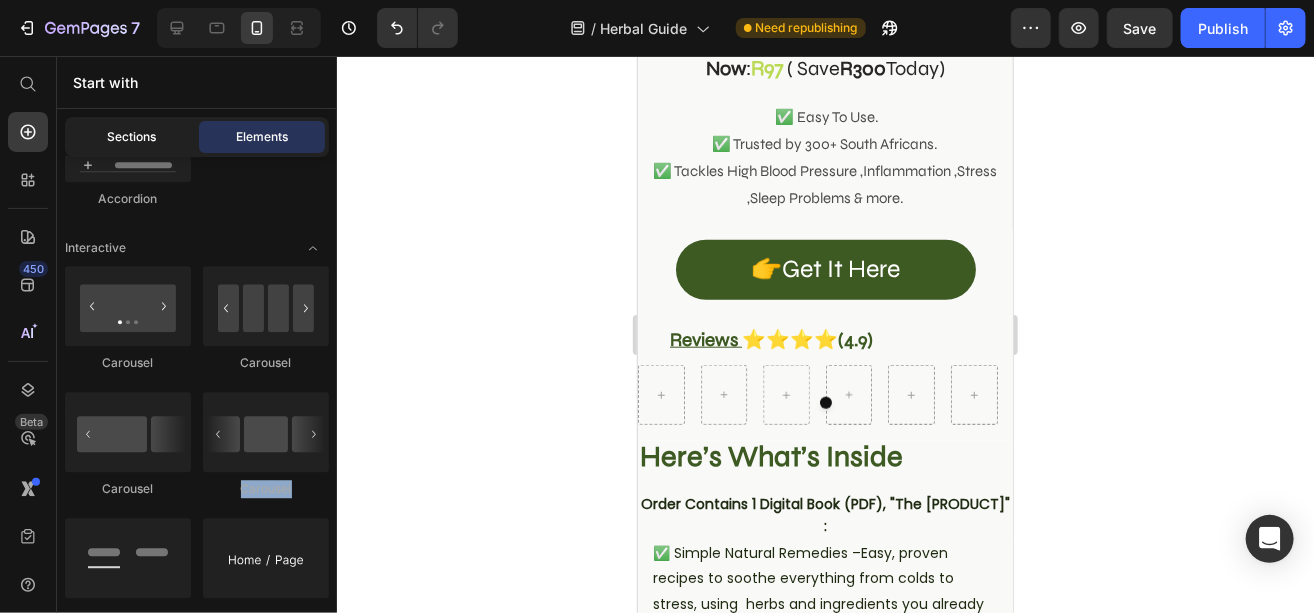 click on "Sections" at bounding box center [132, 137] 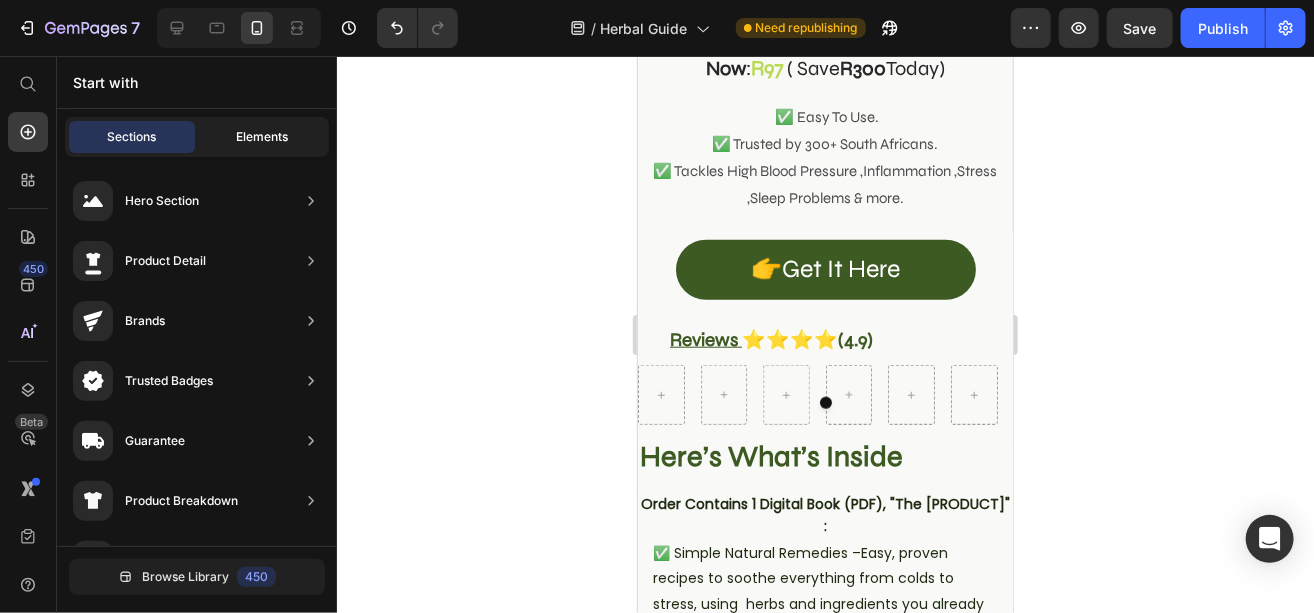 click on "Elements" 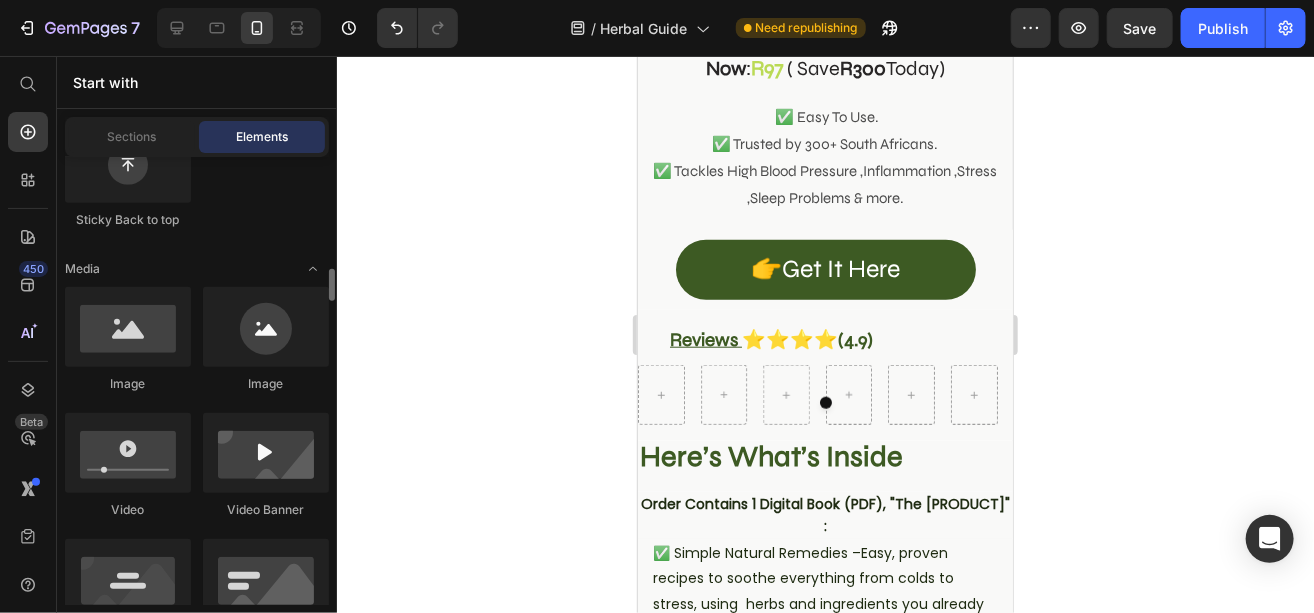 scroll, scrollTop: 628, scrollLeft: 0, axis: vertical 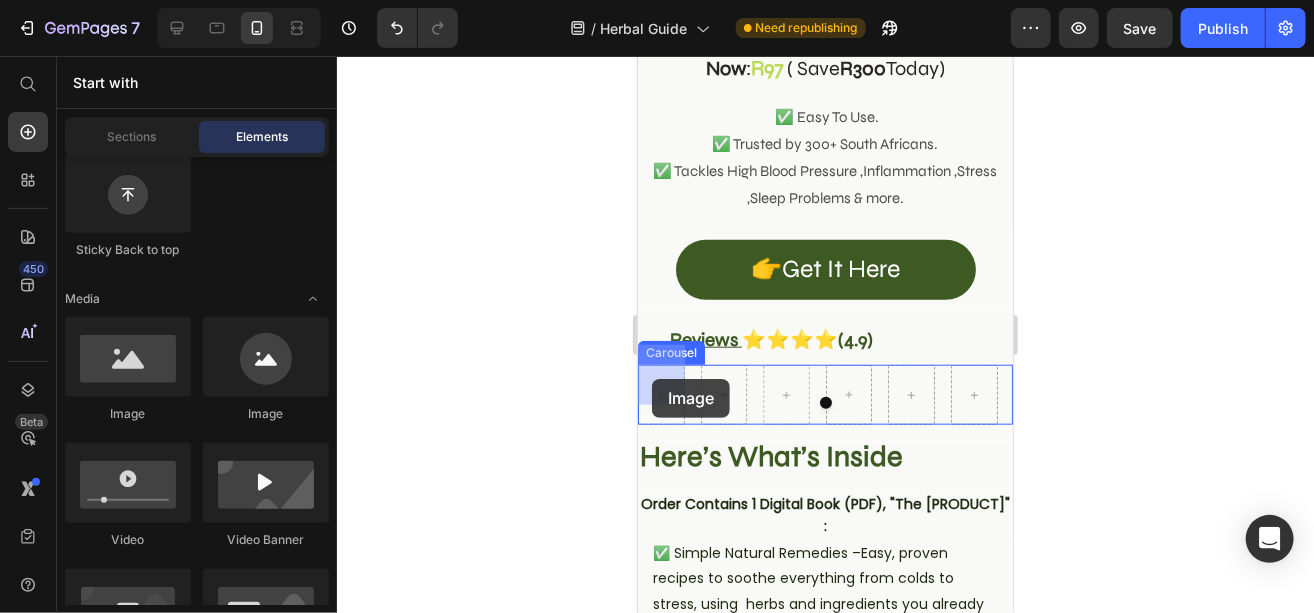 drag, startPoint x: 792, startPoint y: 418, endPoint x: 651, endPoint y: 378, distance: 146.56398 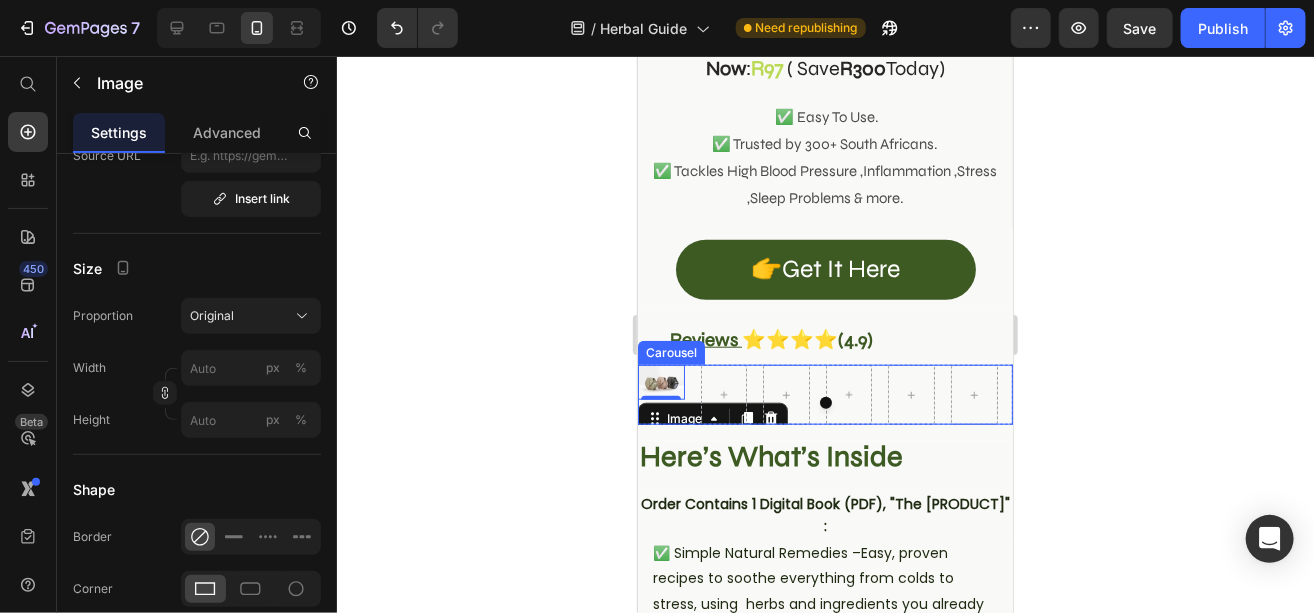 scroll, scrollTop: 0, scrollLeft: 0, axis: both 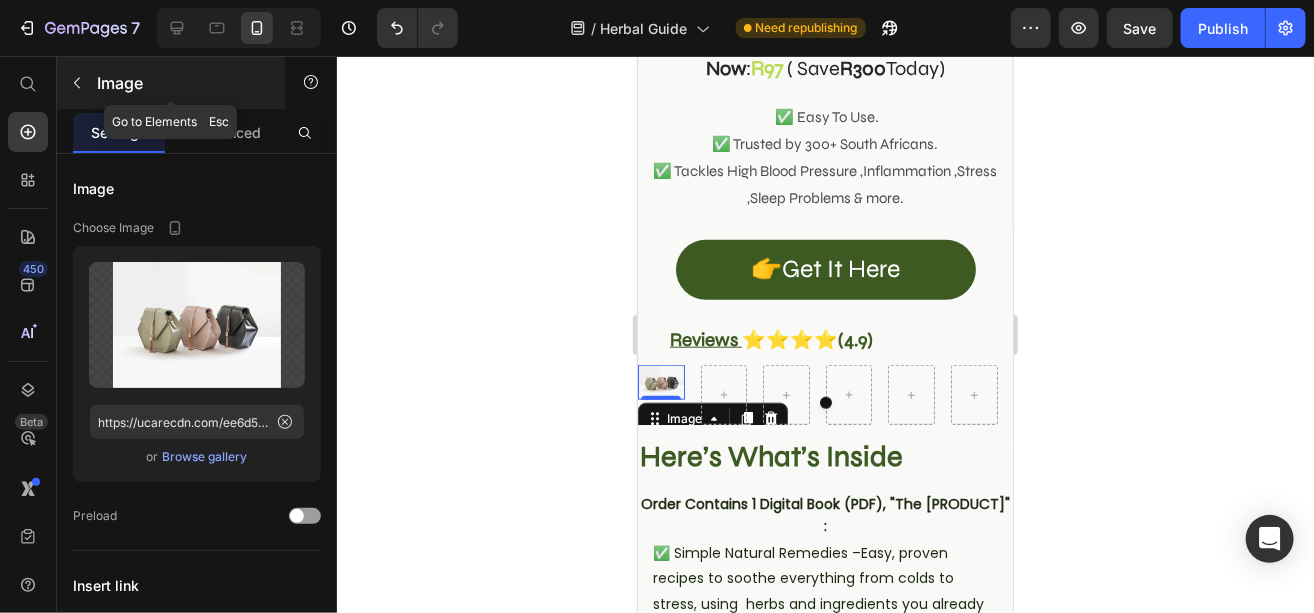 click 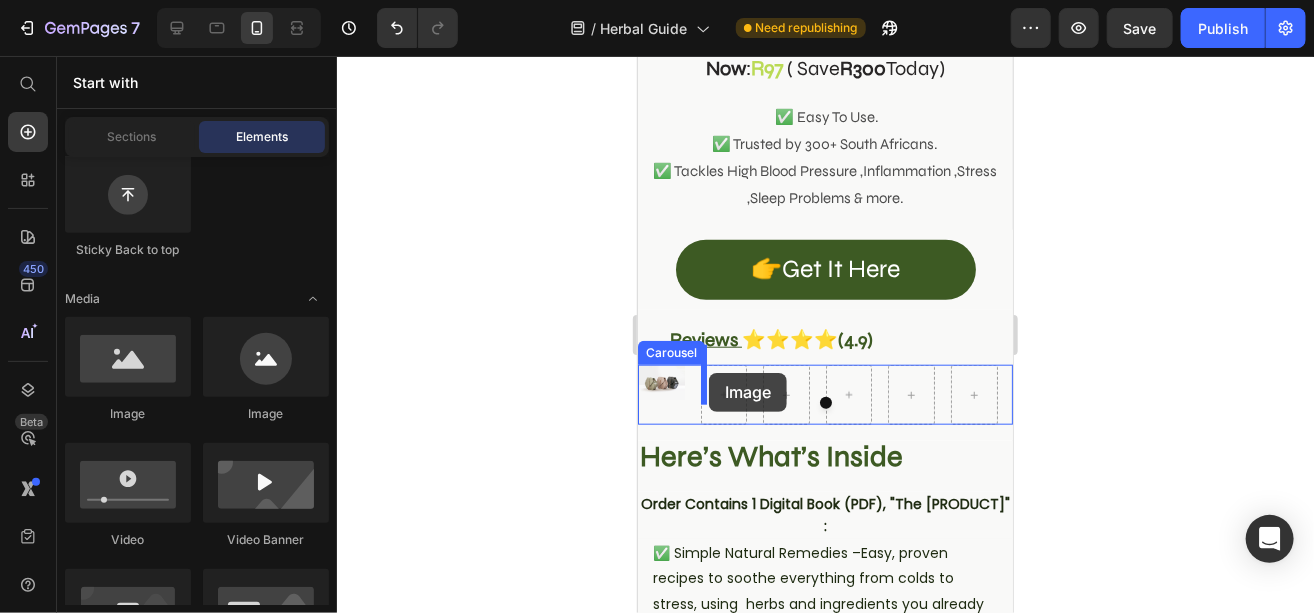 drag, startPoint x: 693, startPoint y: 377, endPoint x: 708, endPoint y: 372, distance: 15.811388 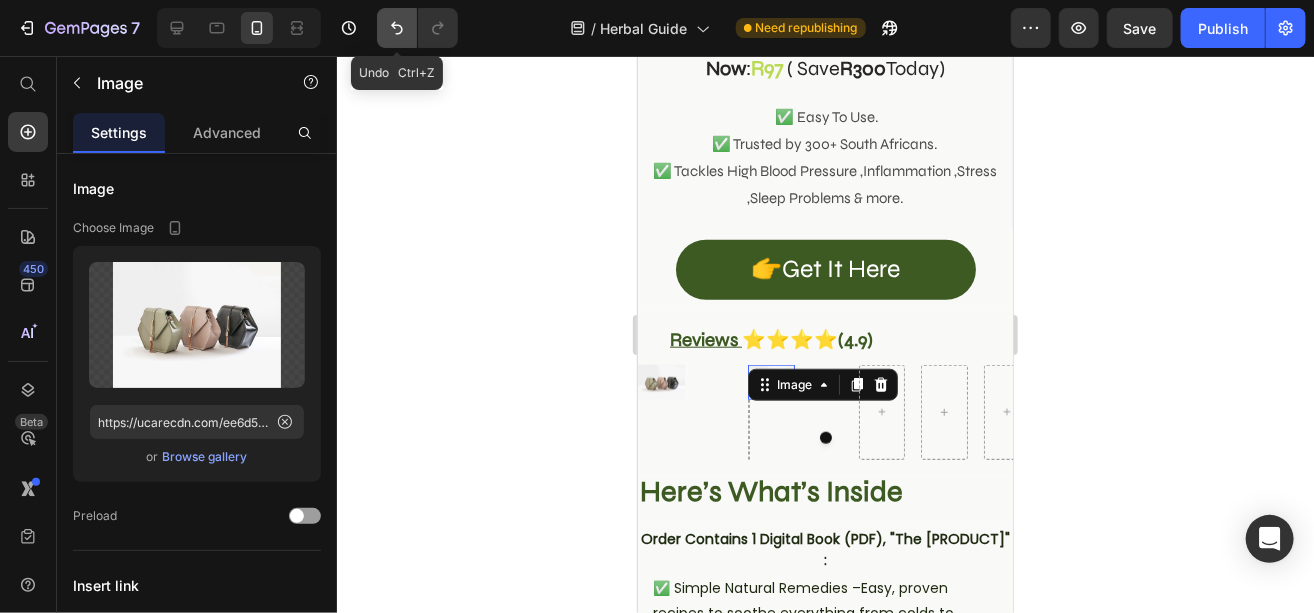 click 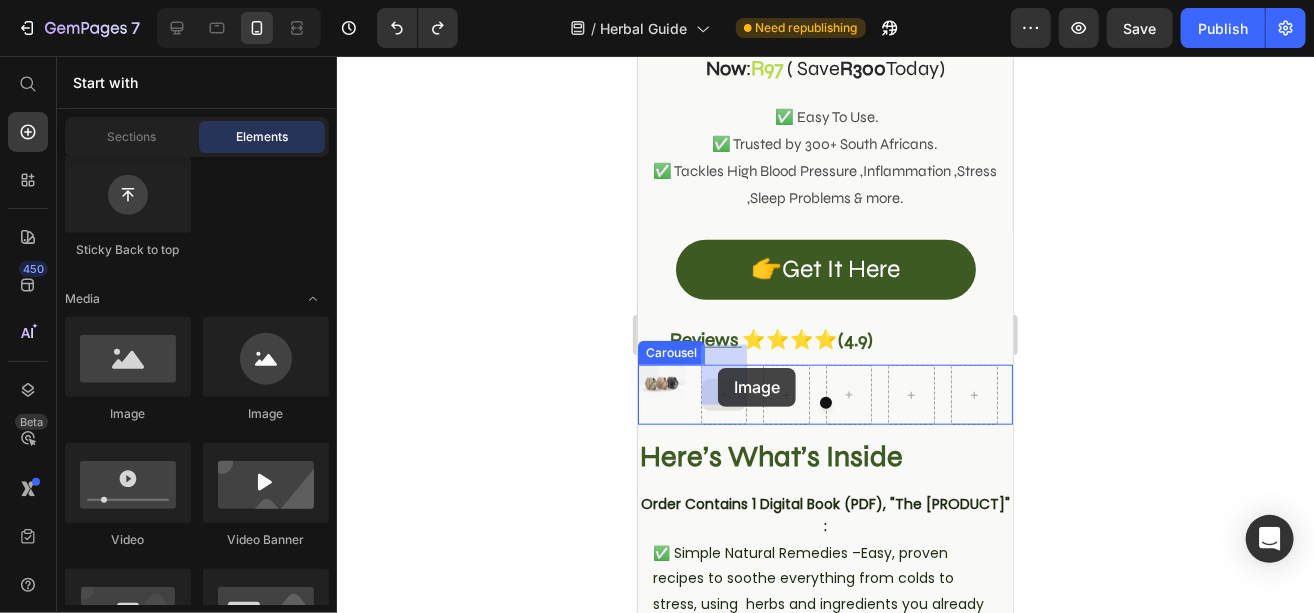 drag, startPoint x: 753, startPoint y: 414, endPoint x: 717, endPoint y: 367, distance: 59.20304 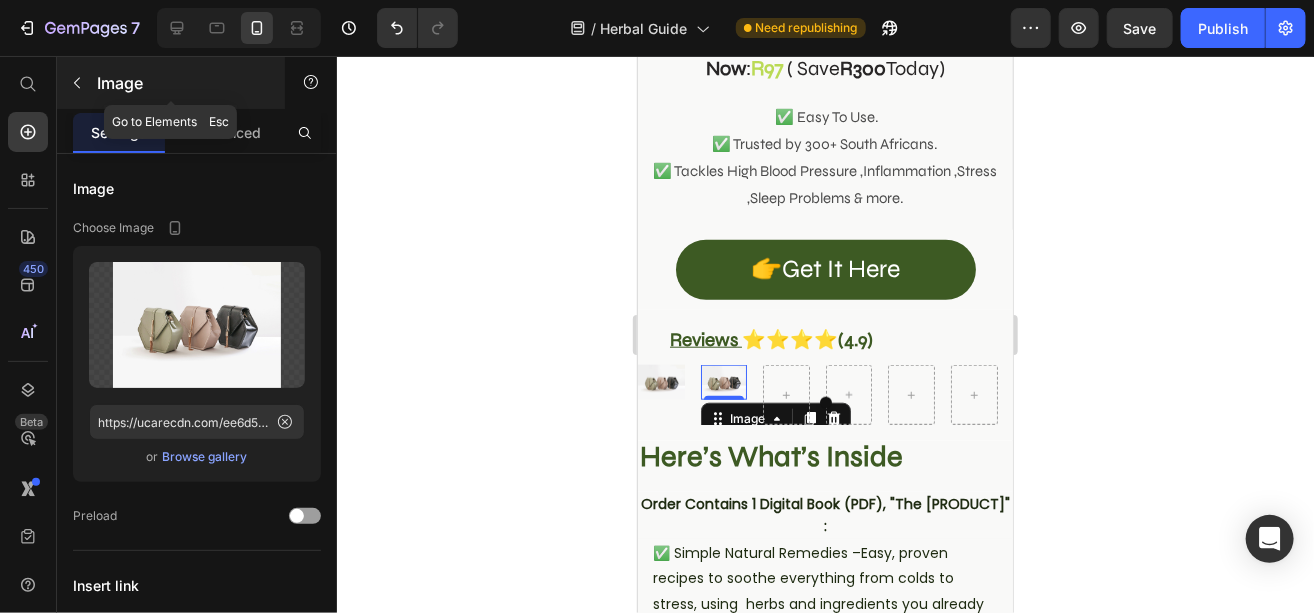 click 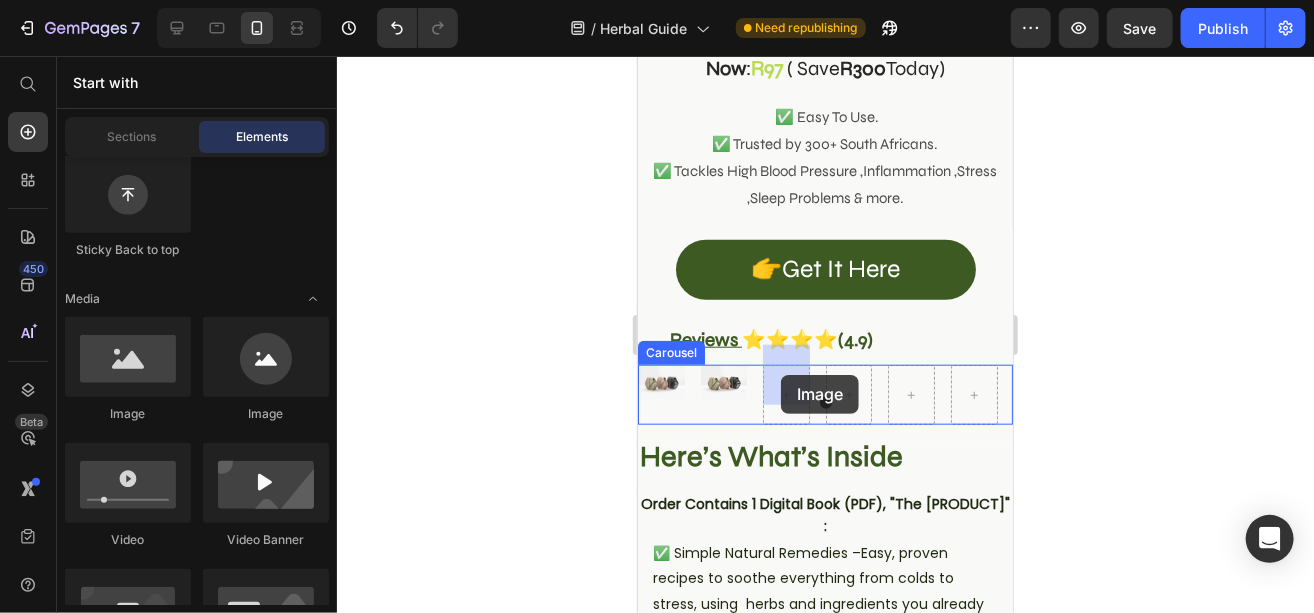 drag, startPoint x: 782, startPoint y: 415, endPoint x: 780, endPoint y: 374, distance: 41.04875 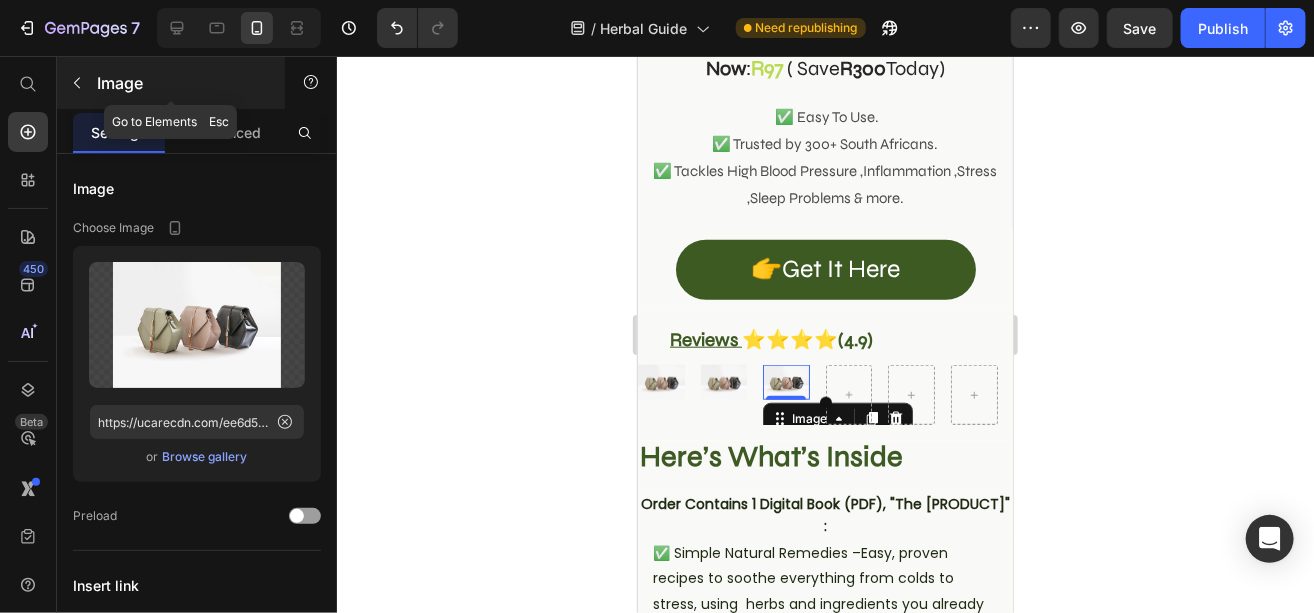 click 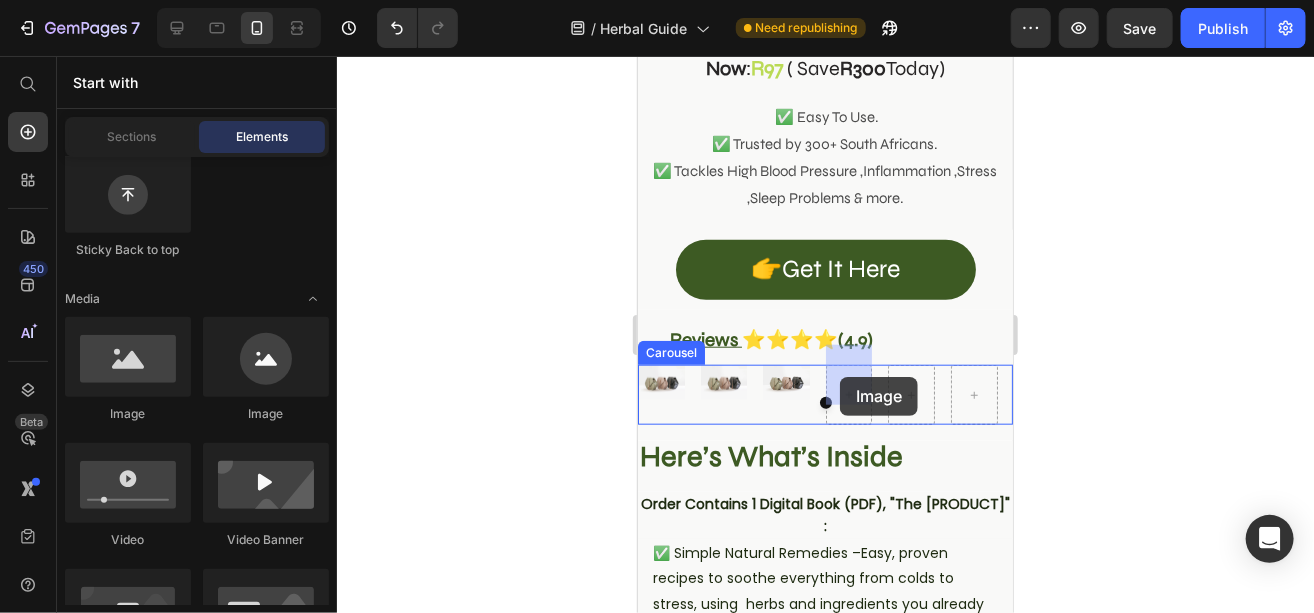 drag, startPoint x: 856, startPoint y: 437, endPoint x: 839, endPoint y: 376, distance: 63.324562 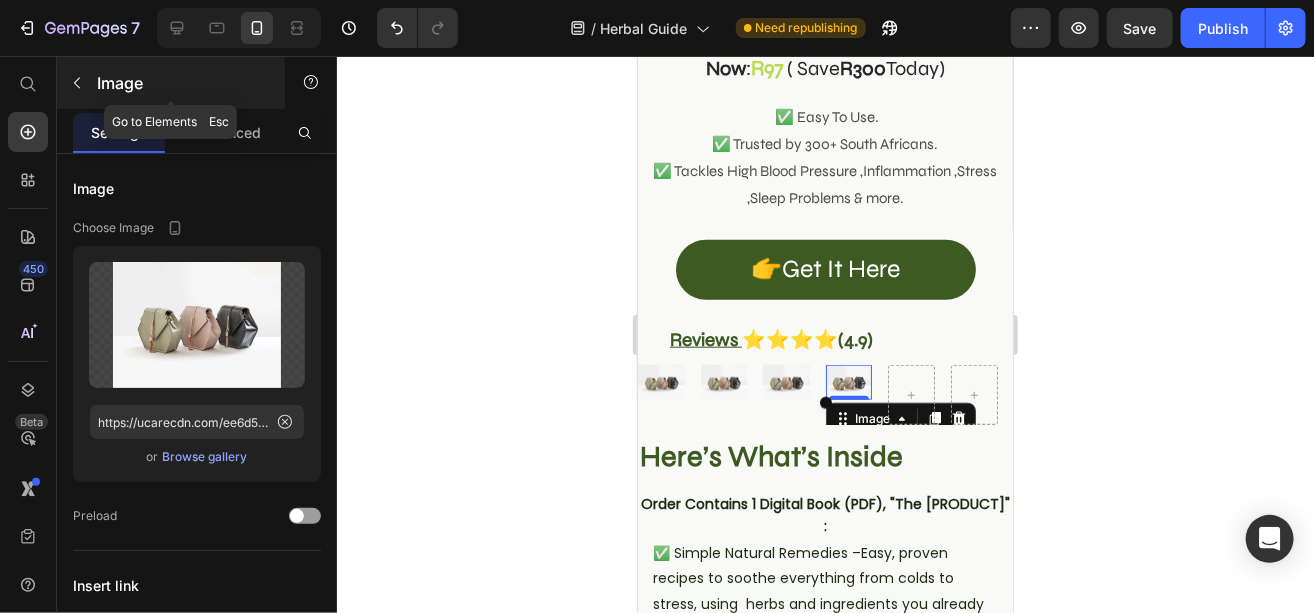 click 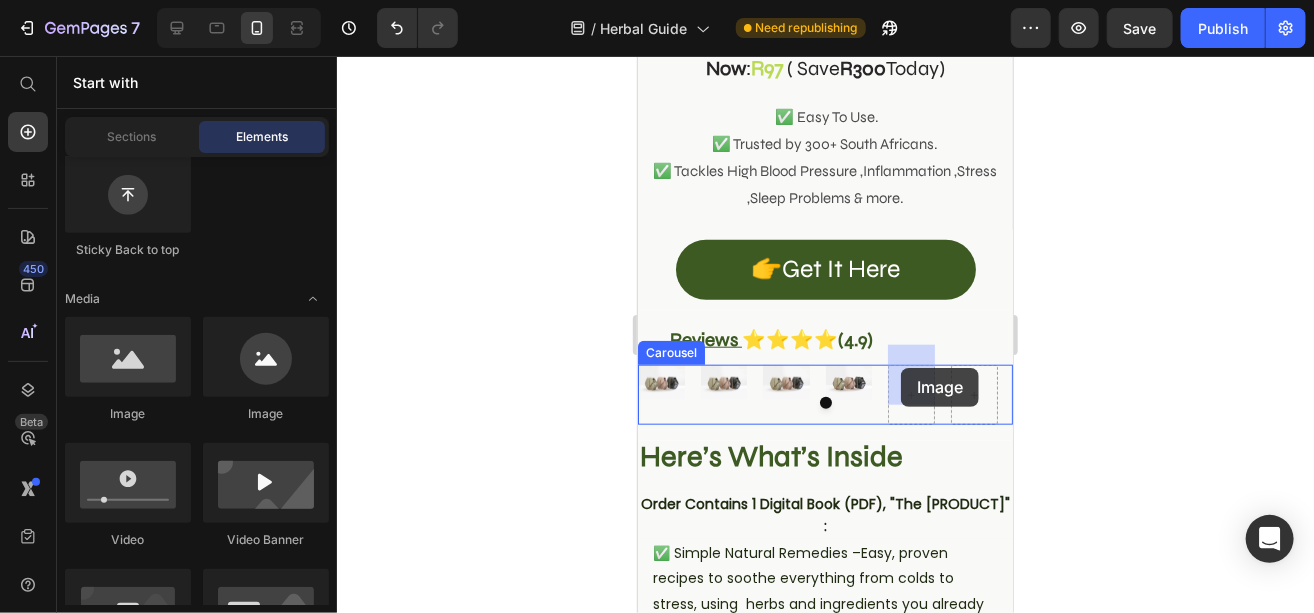 drag, startPoint x: 769, startPoint y: 417, endPoint x: 900, endPoint y: 367, distance: 140.21768 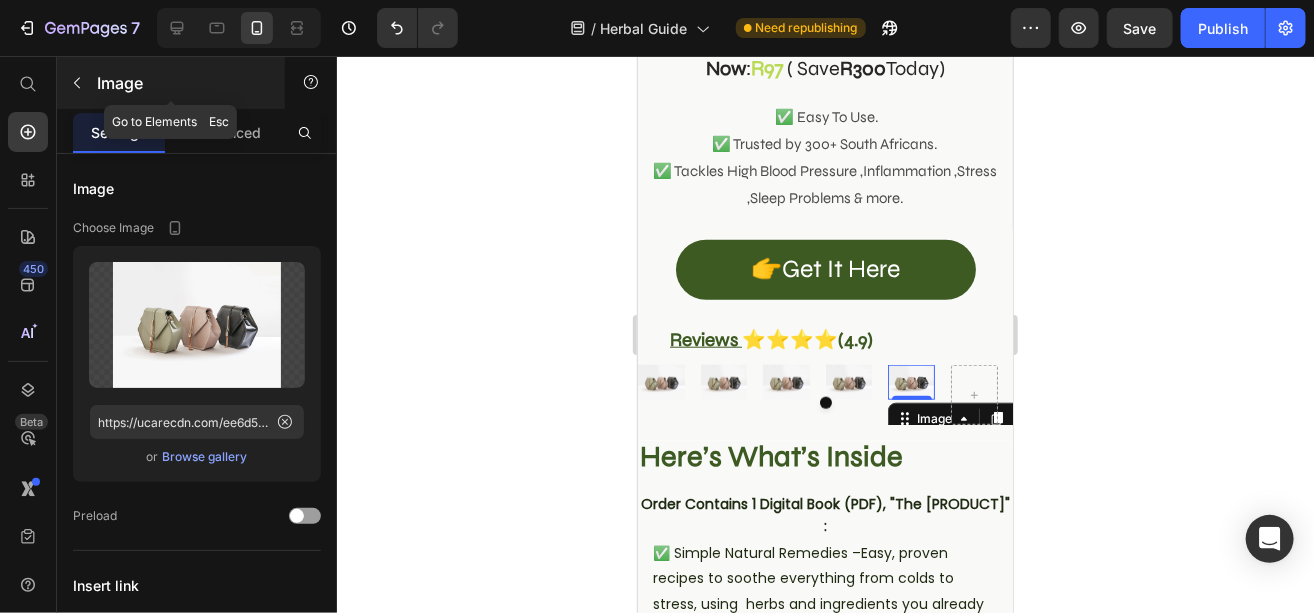 click 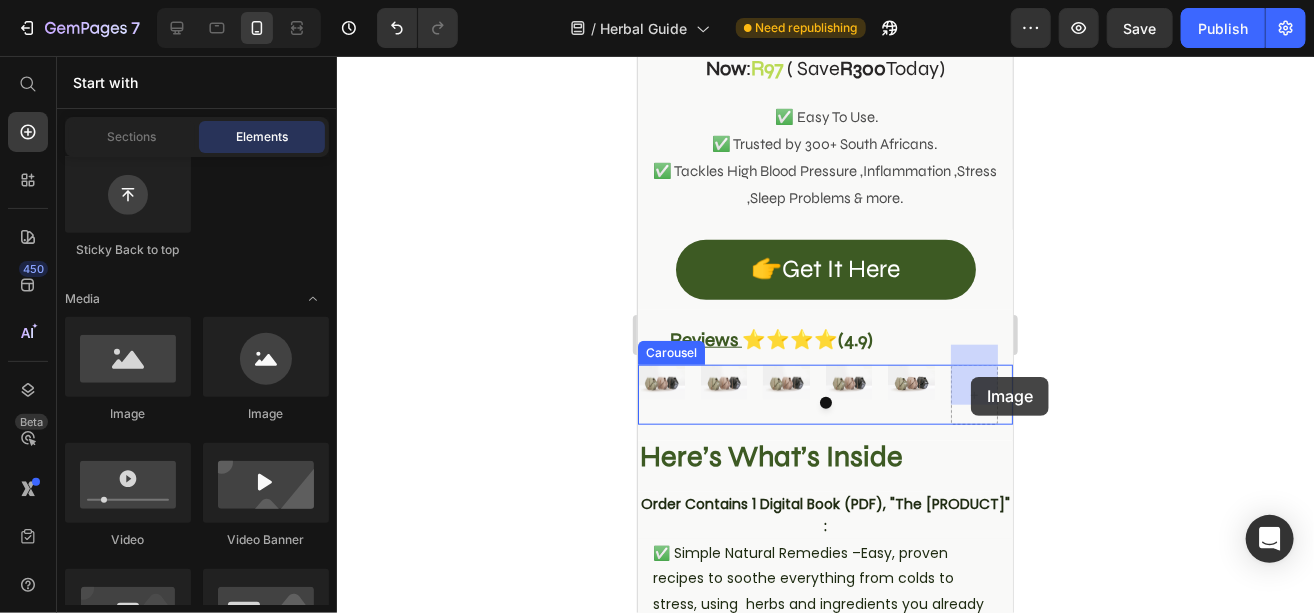 drag, startPoint x: 921, startPoint y: 393, endPoint x: 970, endPoint y: 376, distance: 51.86521 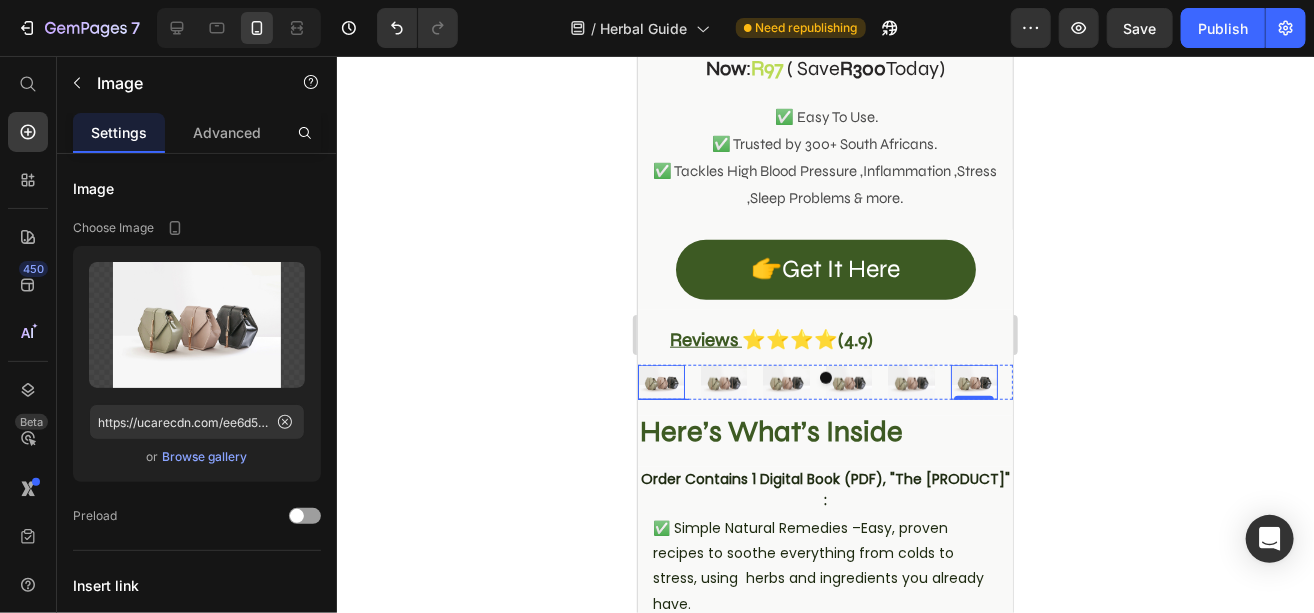 click at bounding box center [660, 381] 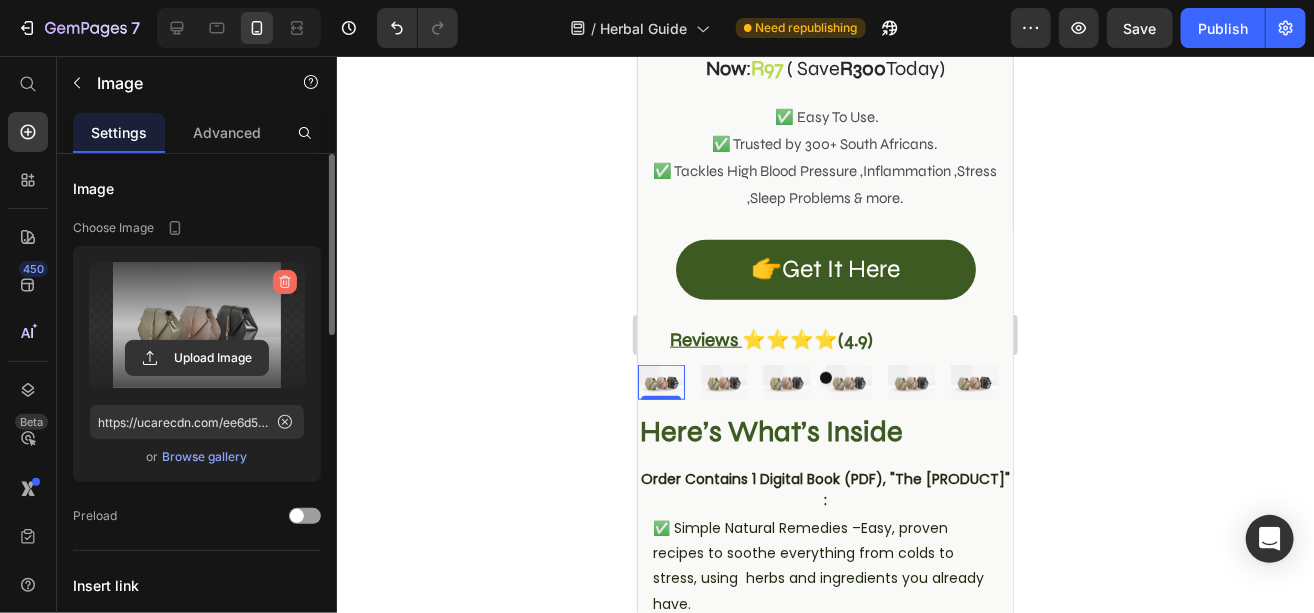 click 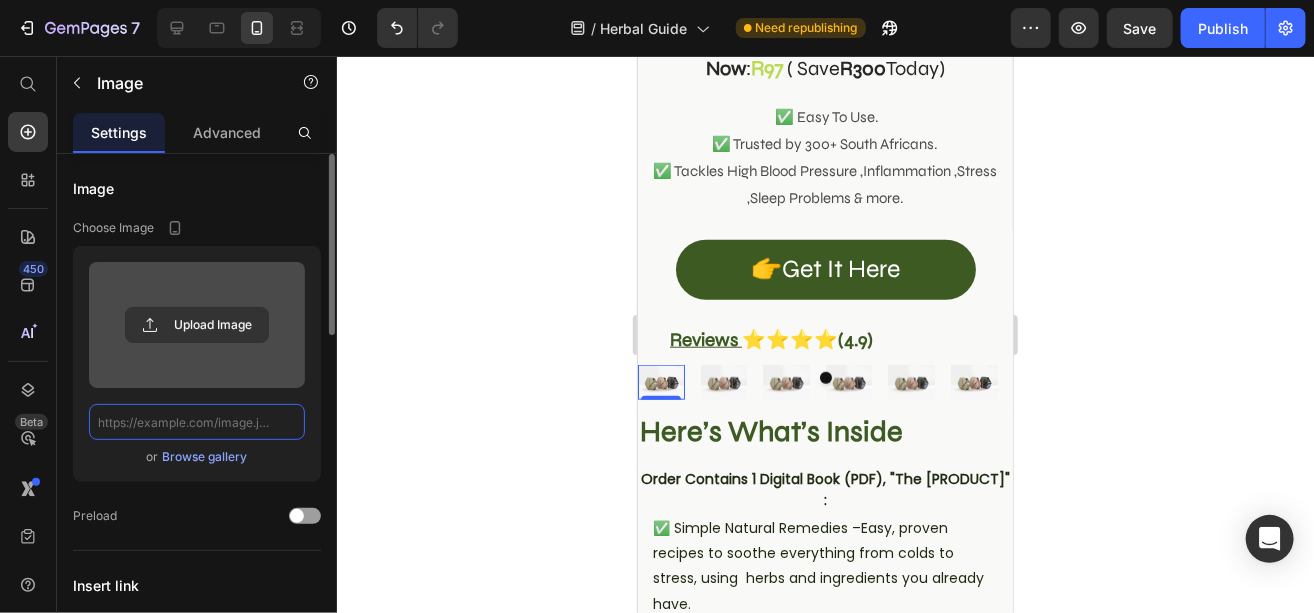 scroll, scrollTop: 0, scrollLeft: 0, axis: both 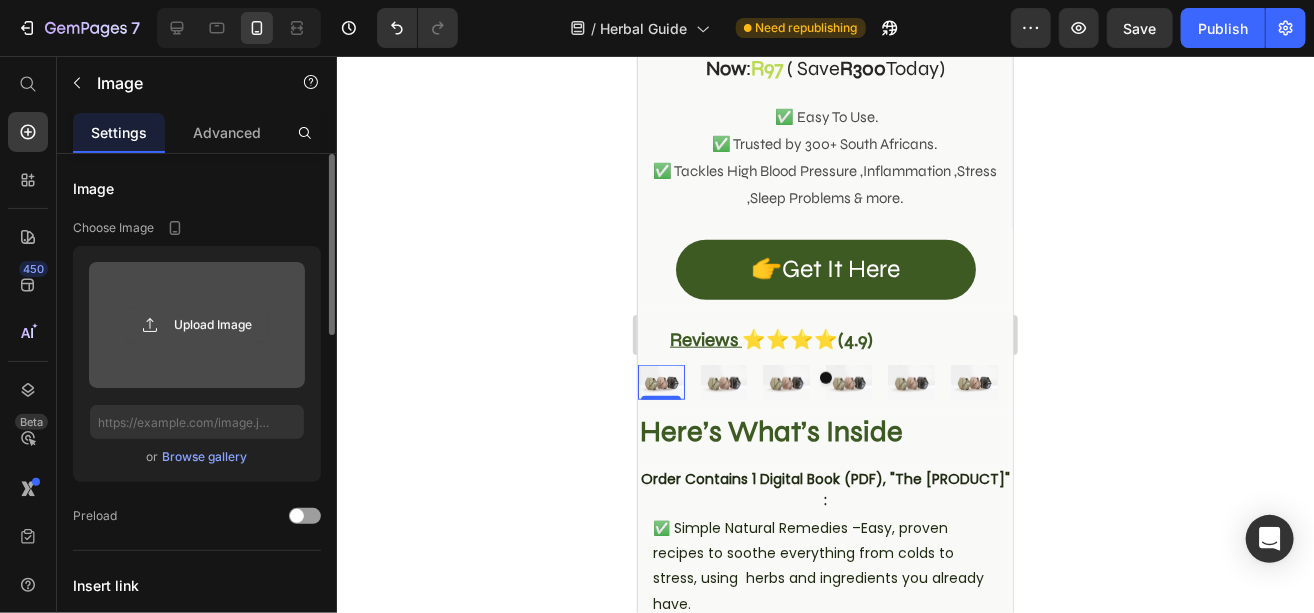 click 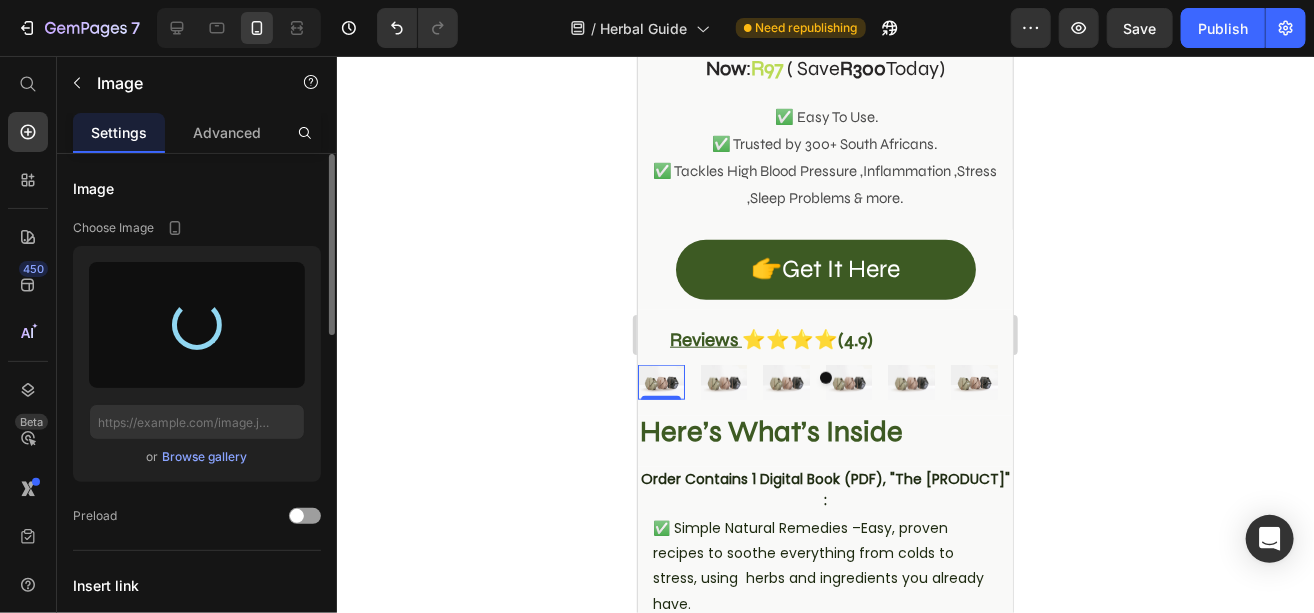 type on "https://cdn.shopify.com/s/files/1/0664/6788/9221/files/gempages_575061850920584421-38b6afae-ec64-4890-8add-2e62ec208e10.jpg" 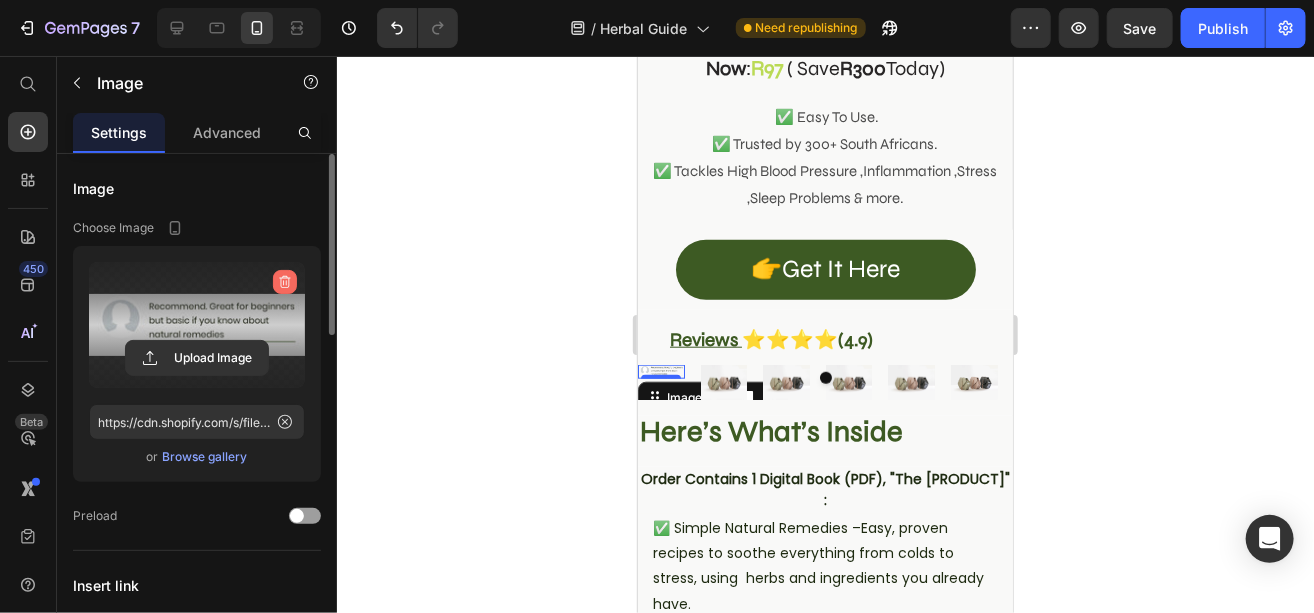 click 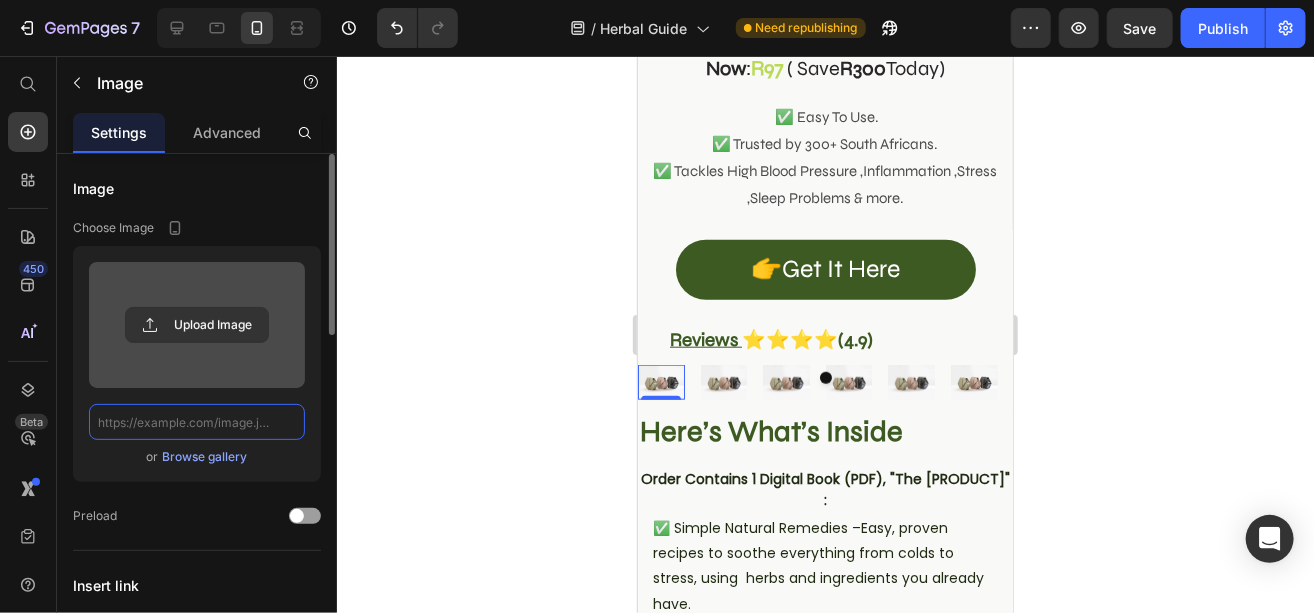 scroll, scrollTop: 0, scrollLeft: 0, axis: both 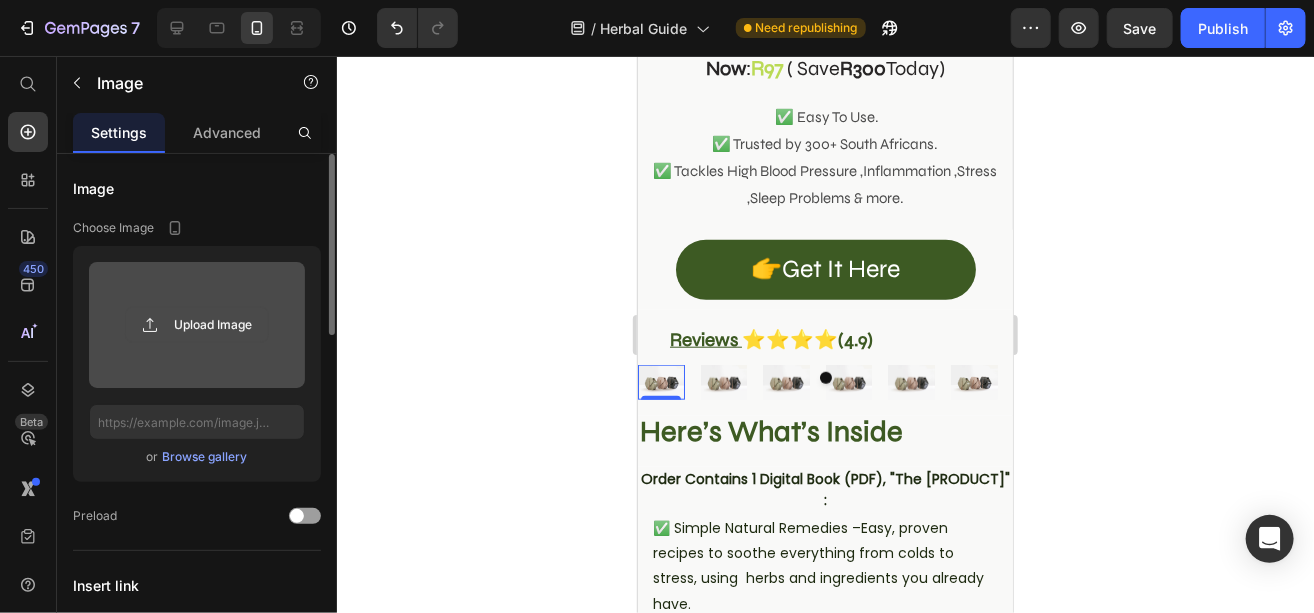 click 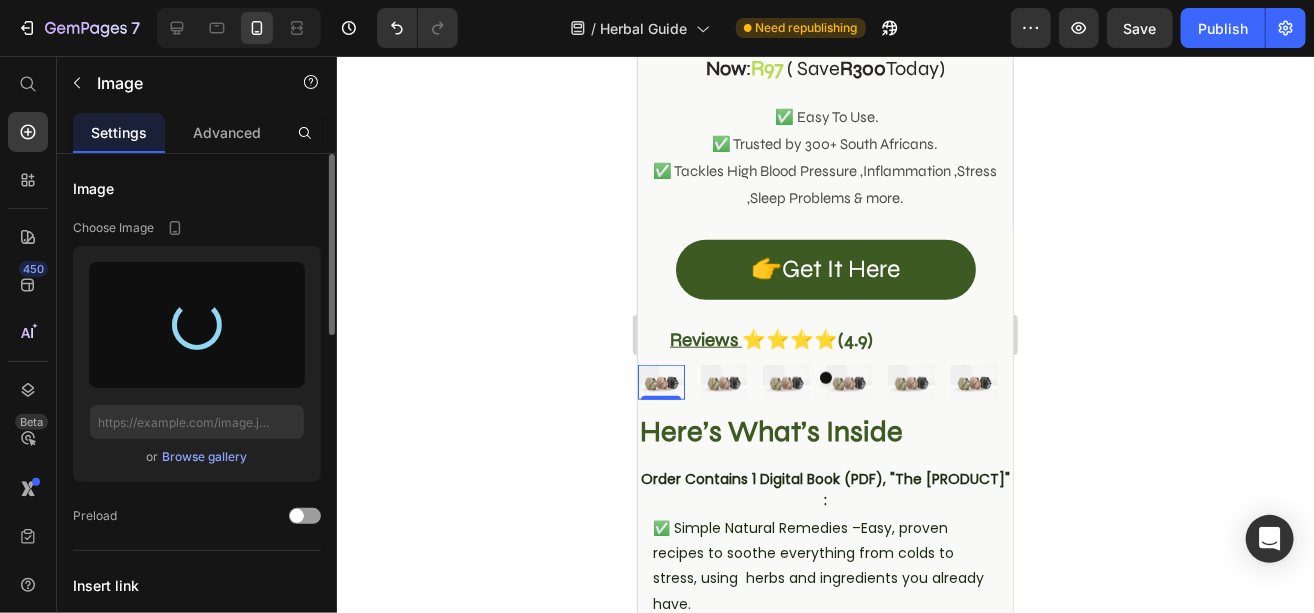 type on "https://cdn.shopify.com/s/files/1/0664/6788/9221/files/gempages_575061850920584421-6e85e613-3364-4e9f-ba85-85d4bb91dd8c.webp" 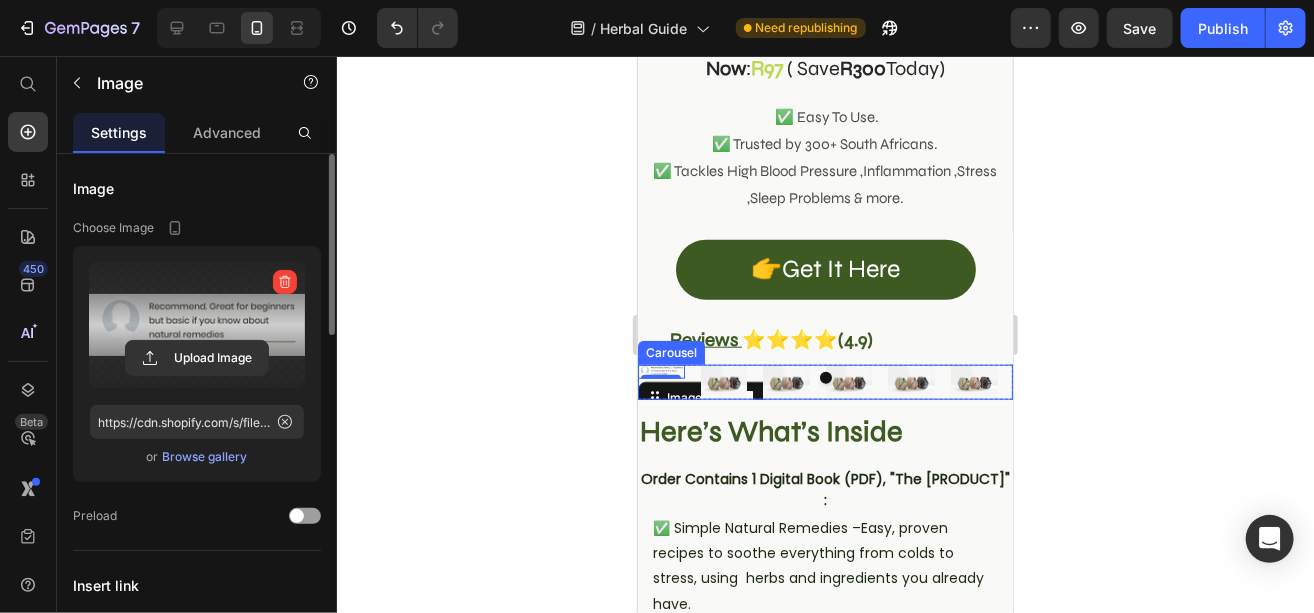 click at bounding box center [824, 377] 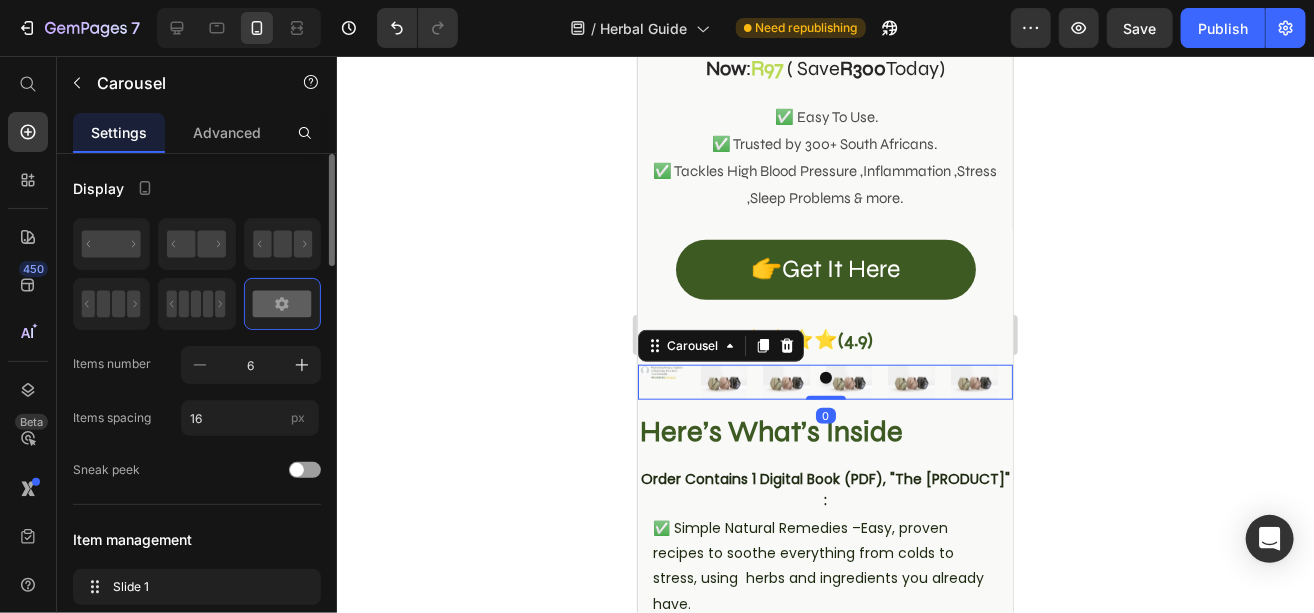 click at bounding box center (824, 377) 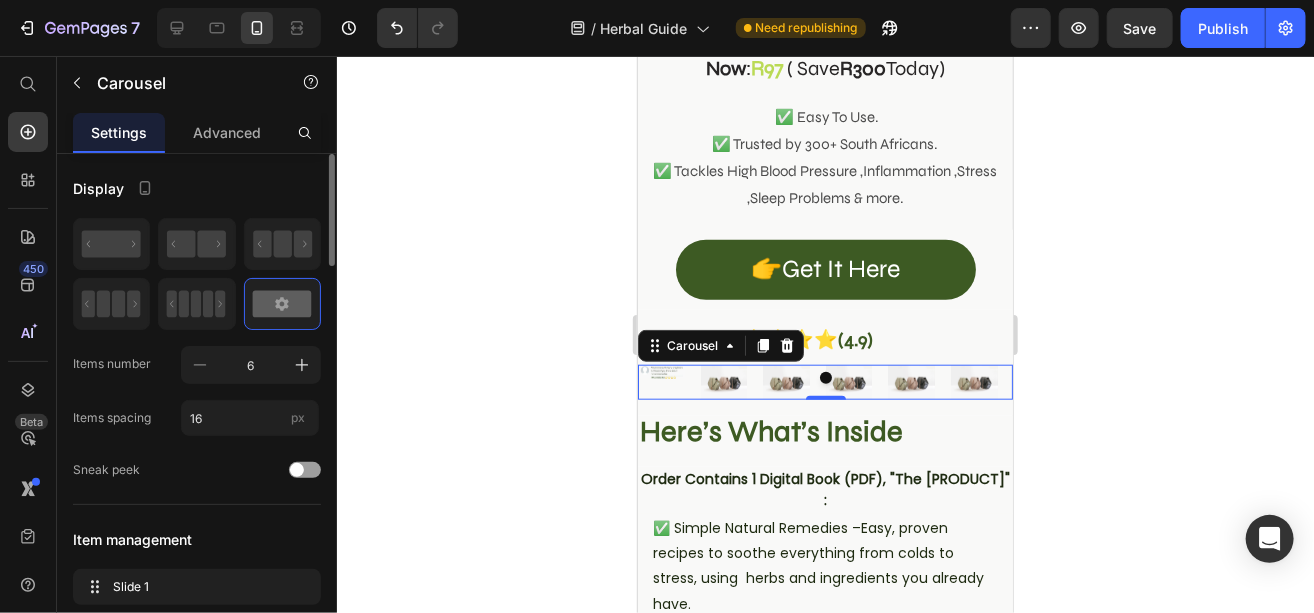 click at bounding box center (824, 377) 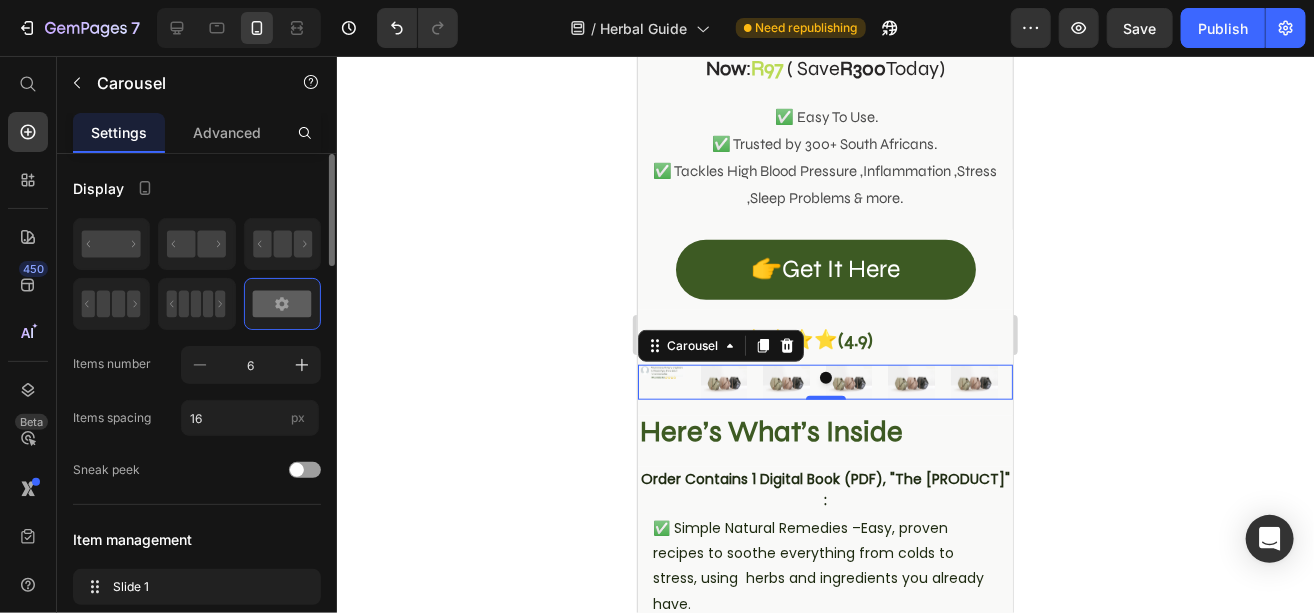 click at bounding box center (824, 377) 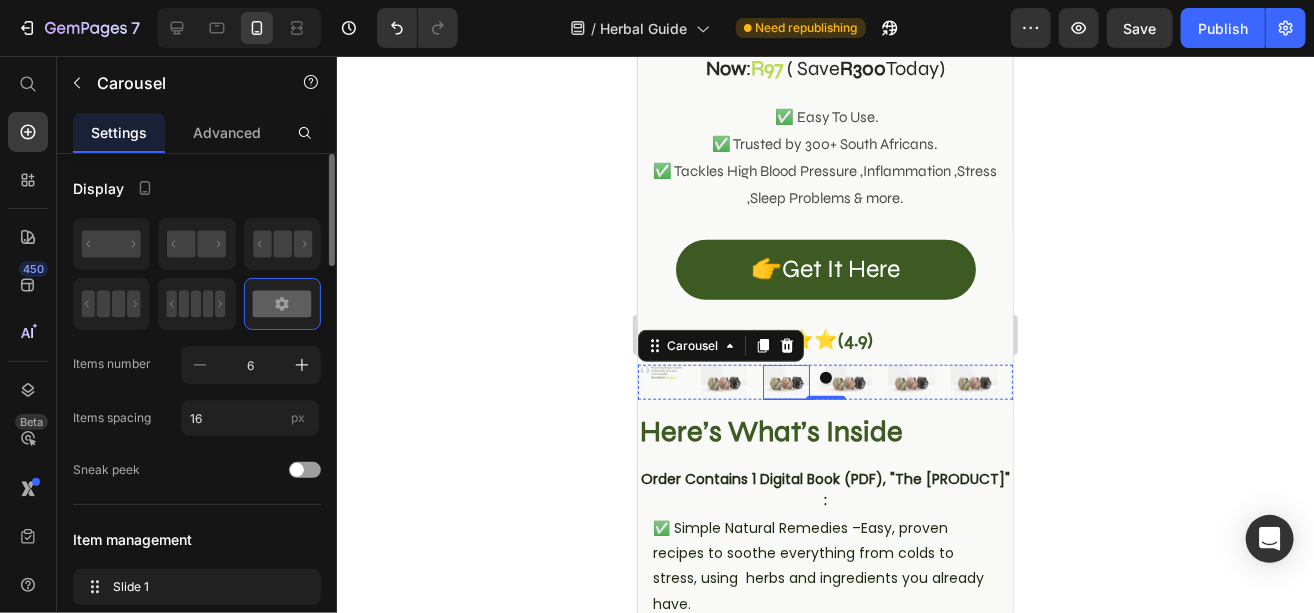 click at bounding box center [785, 381] 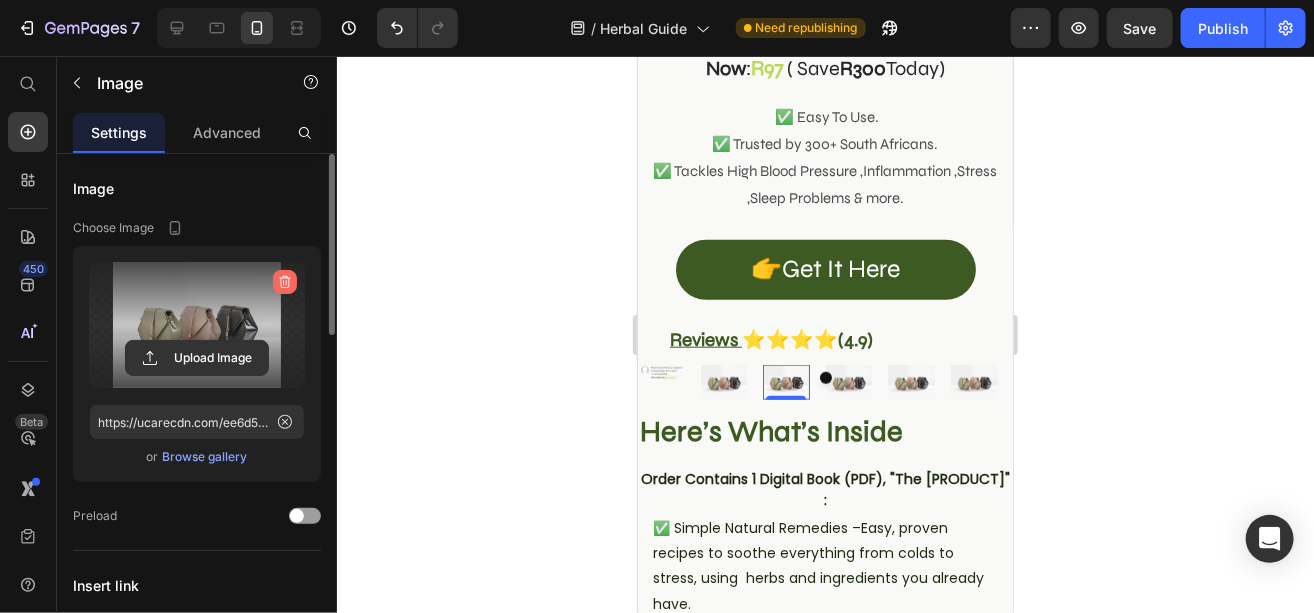 click at bounding box center (285, 282) 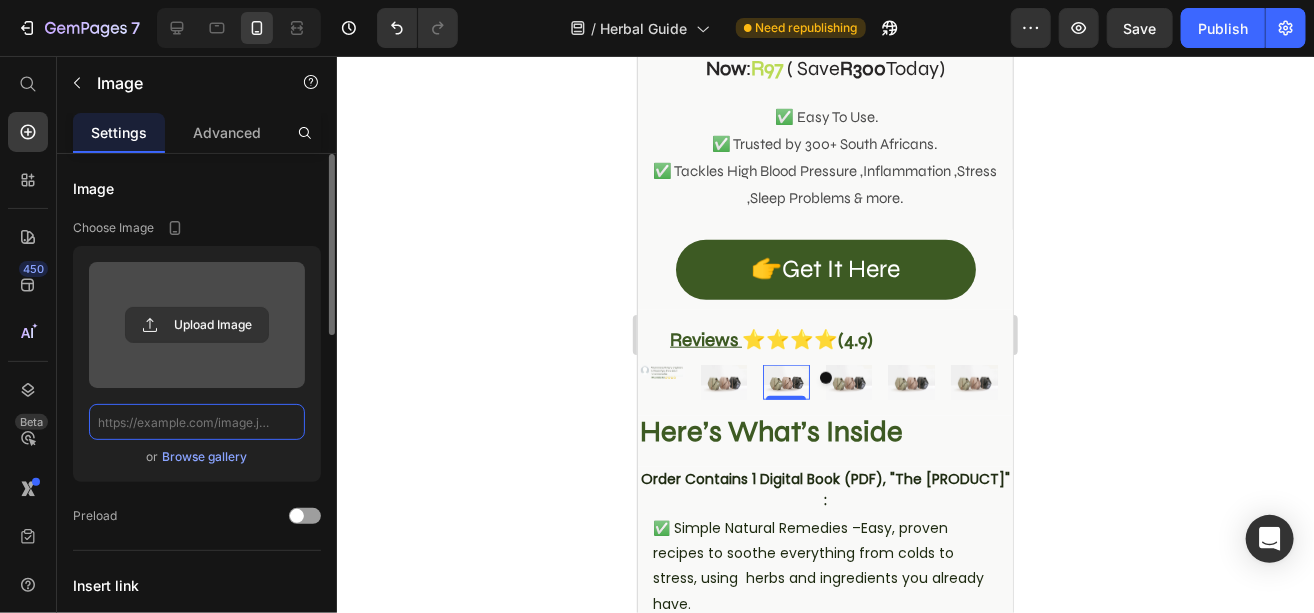 scroll, scrollTop: 0, scrollLeft: 0, axis: both 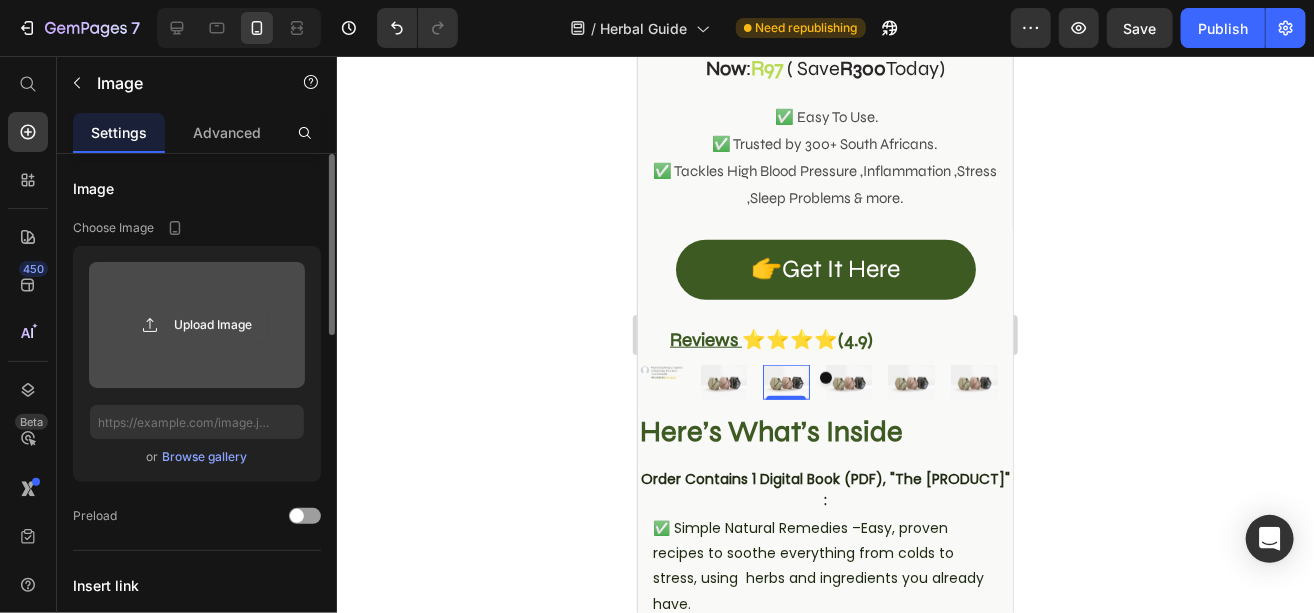 click 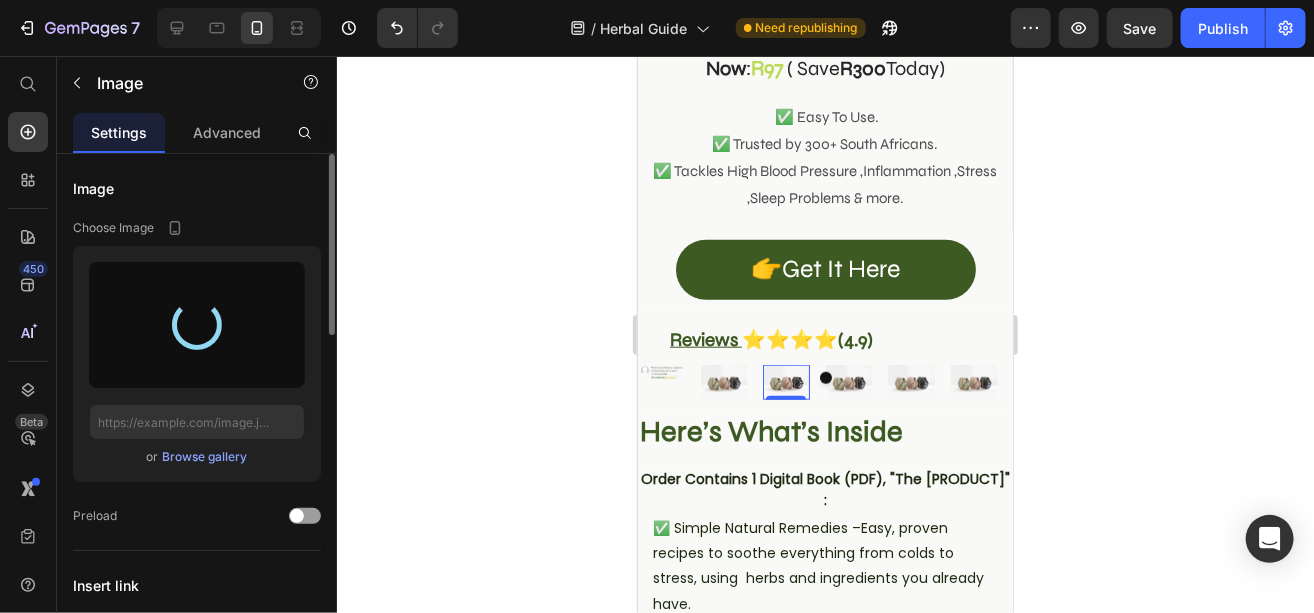 type on "https://cdn.shopify.com/s/files/1/0664/6788/9221/files/gempages_575061850920584421-f024d2b6-0437-4feb-a49e-5f562154fb81.webp" 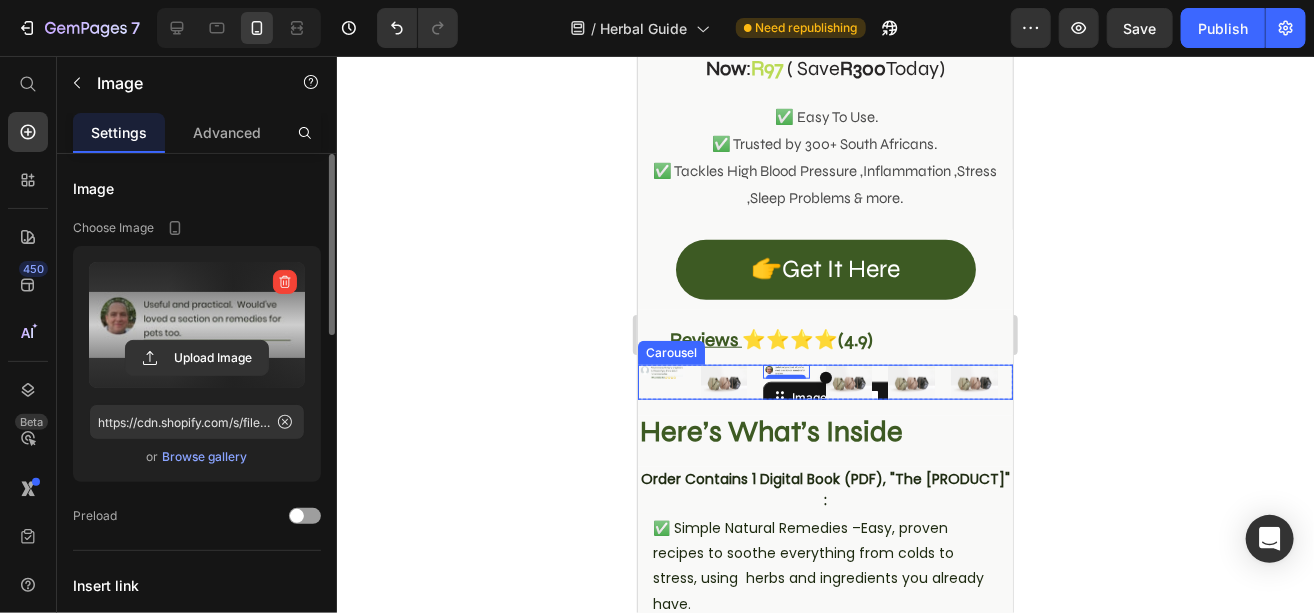 click at bounding box center [824, 377] 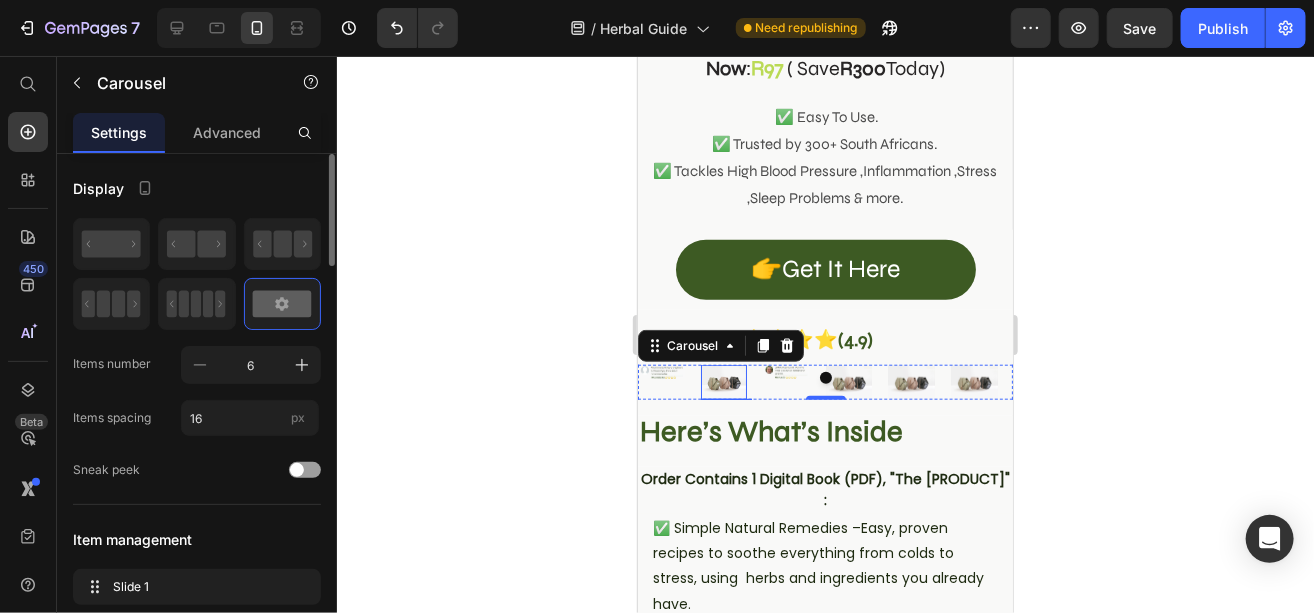 click at bounding box center (723, 381) 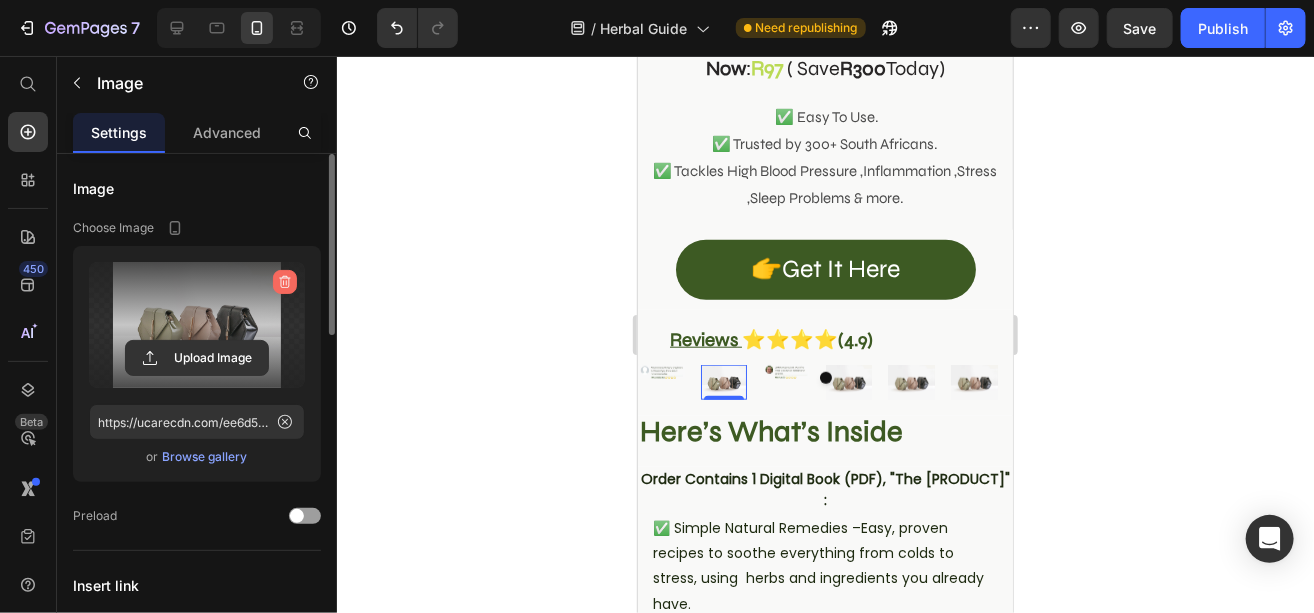 click 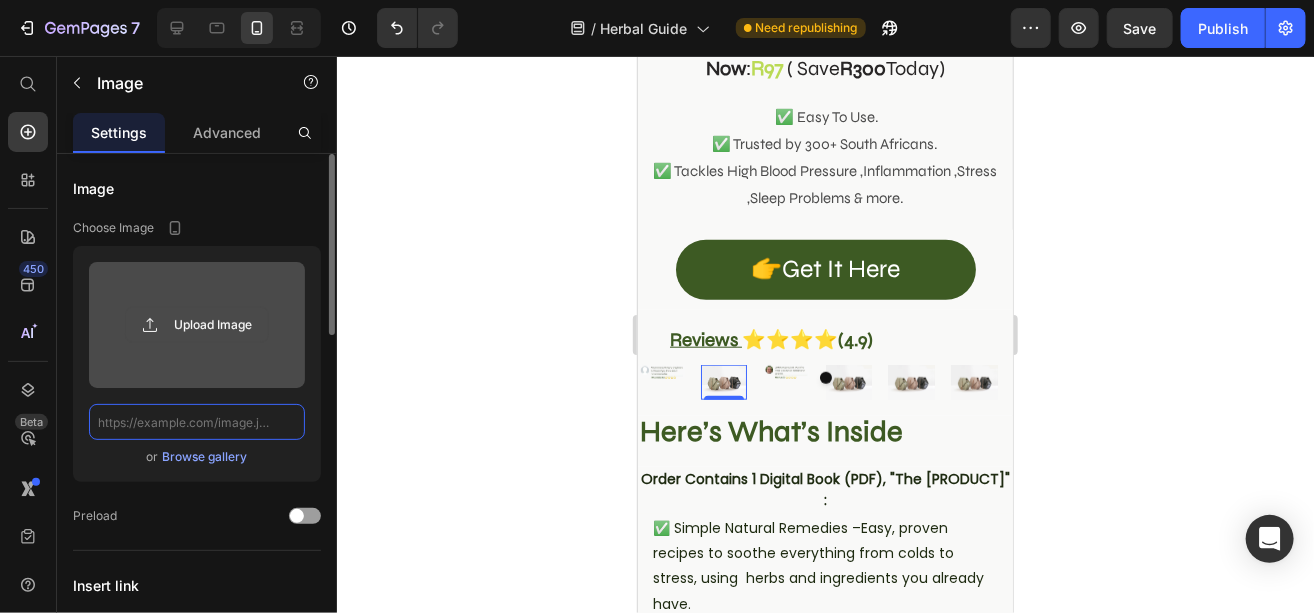 scroll, scrollTop: 0, scrollLeft: 0, axis: both 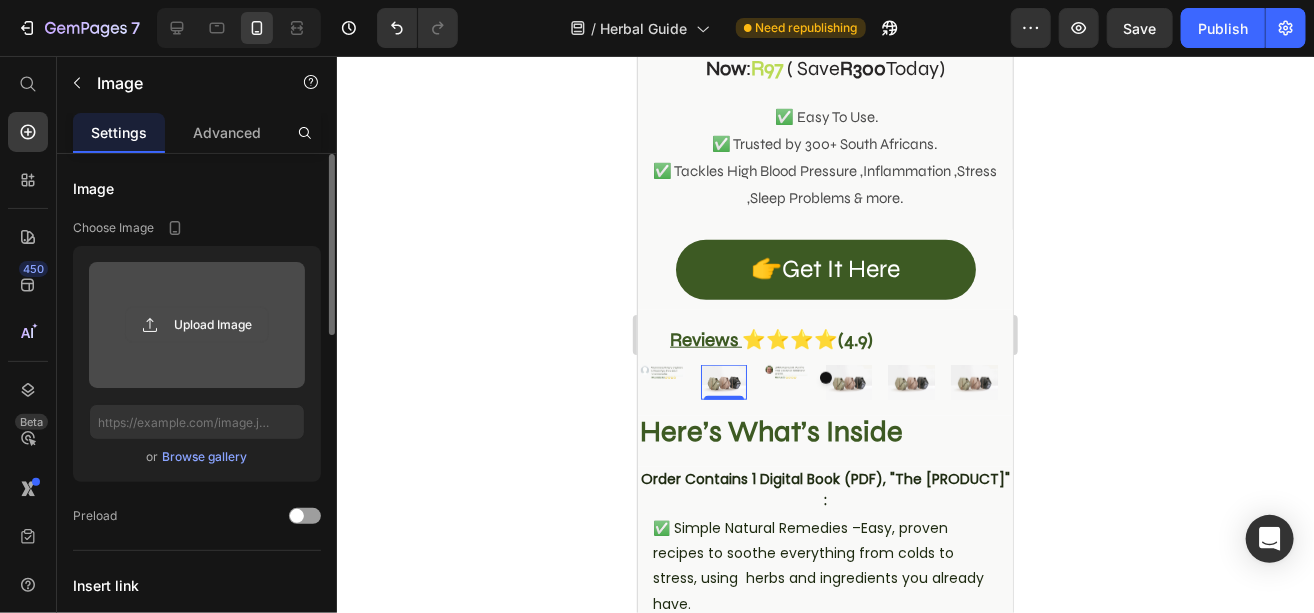 click 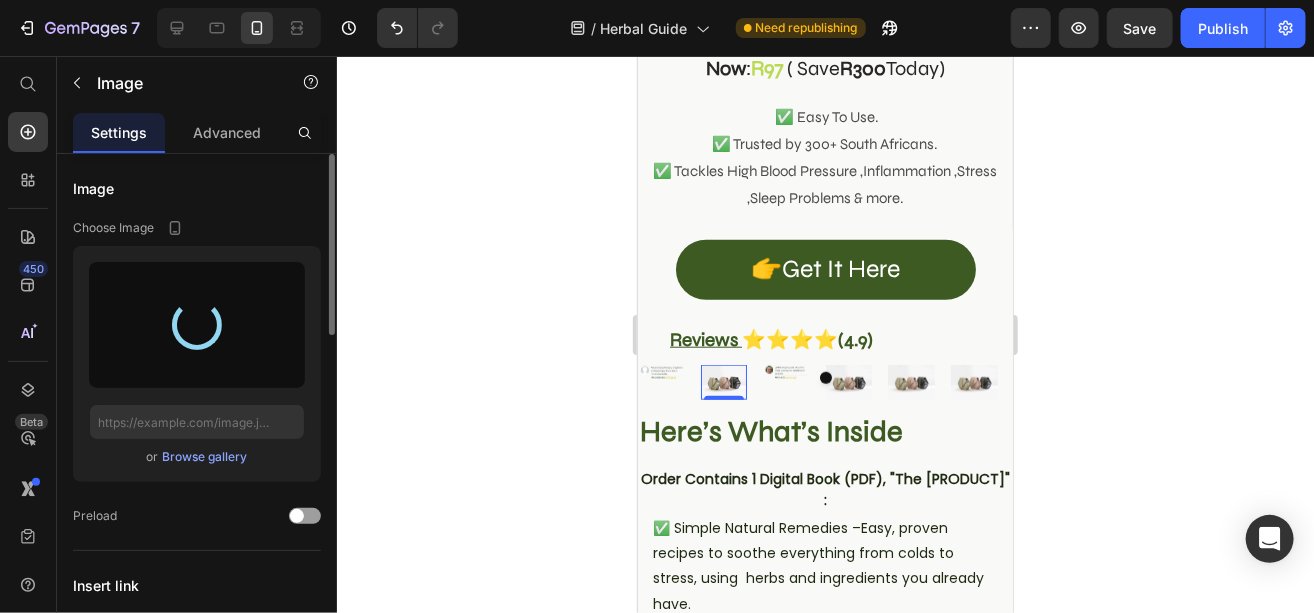 type on "https://cdn.shopify.com/s/files/1/0664/6788/9221/files/gempages_575061850920584421-76d69327-5097-4728-a161-9af478064e41.webp" 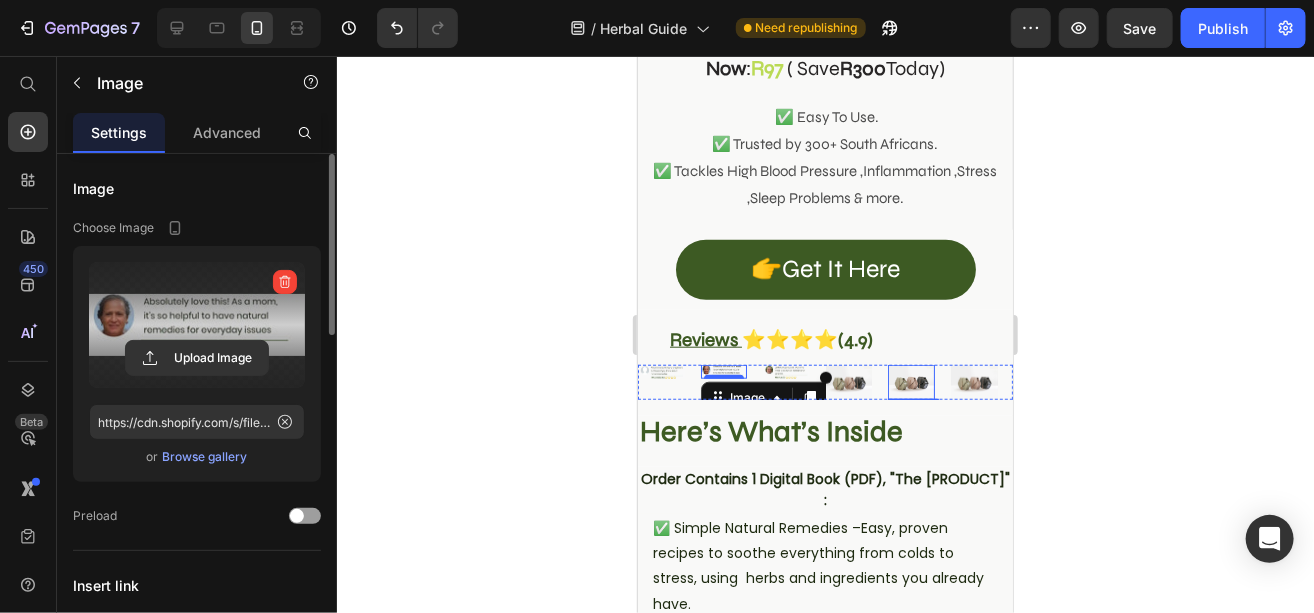 click at bounding box center (910, 381) 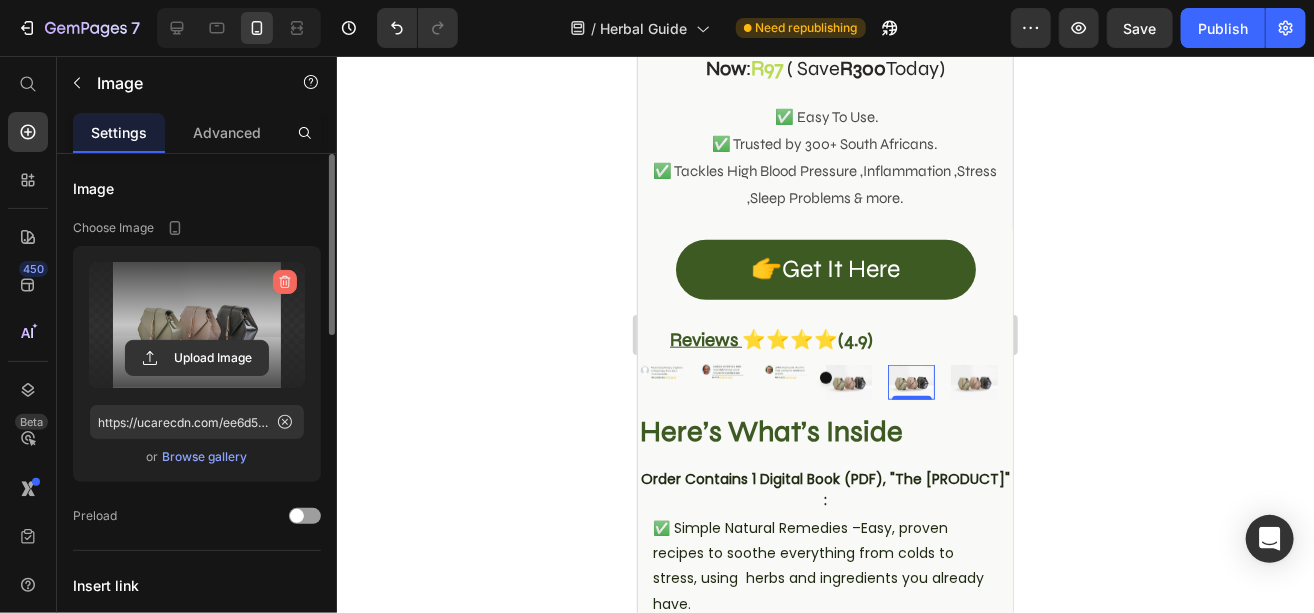 click 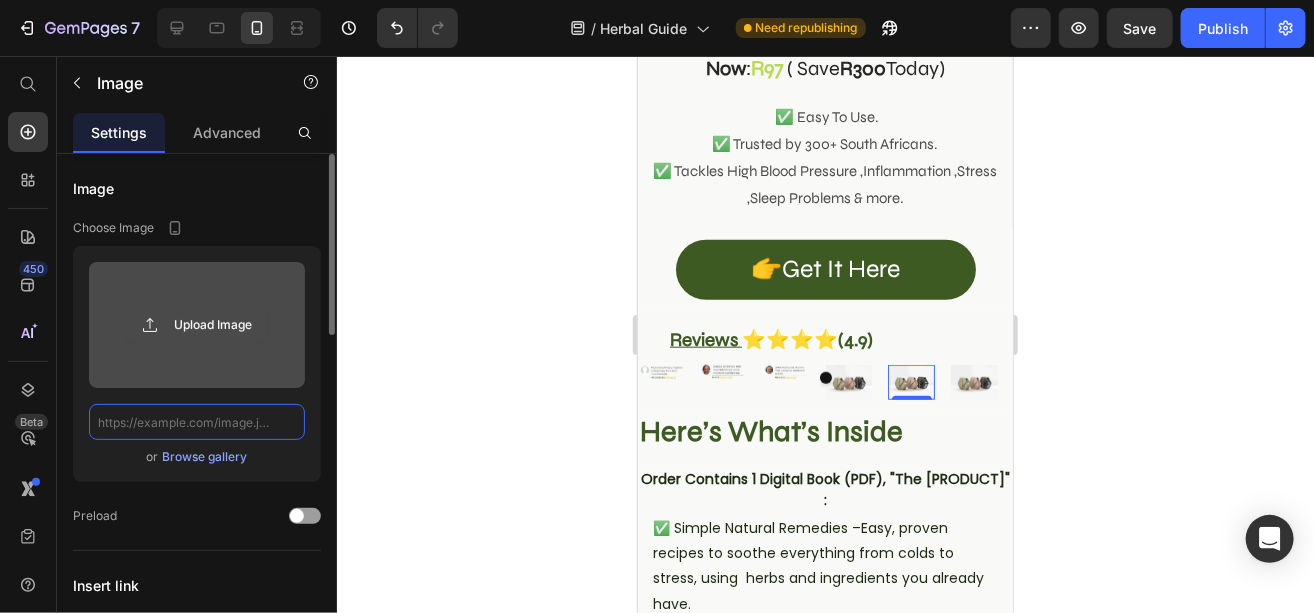 scroll, scrollTop: 0, scrollLeft: 0, axis: both 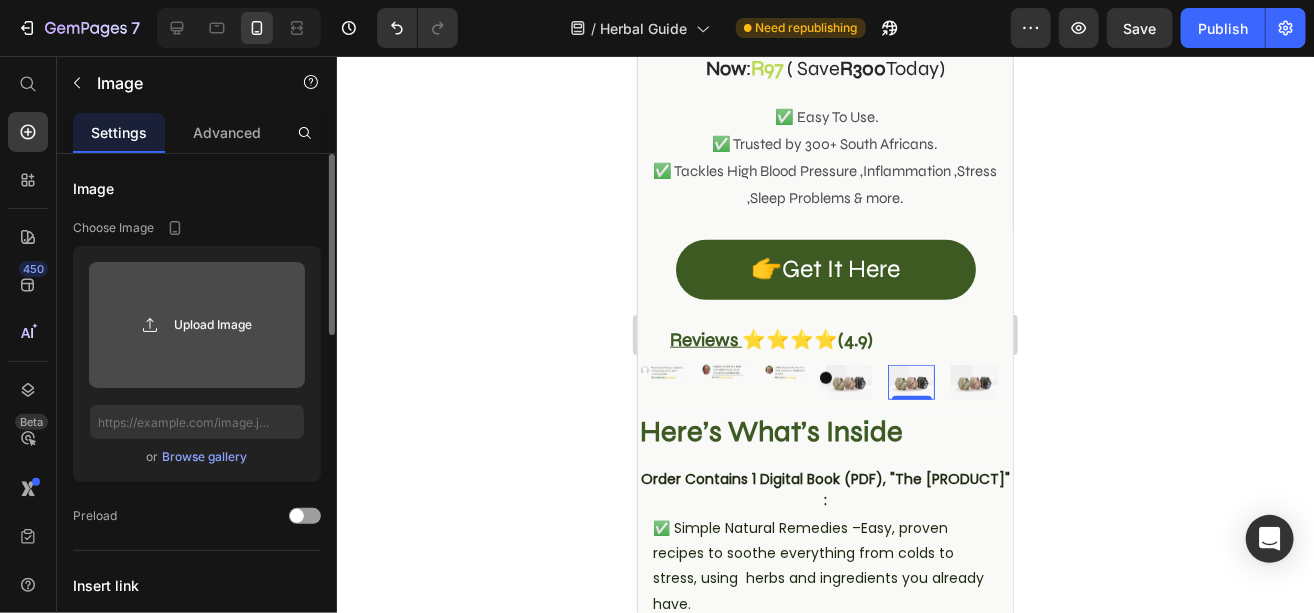 click 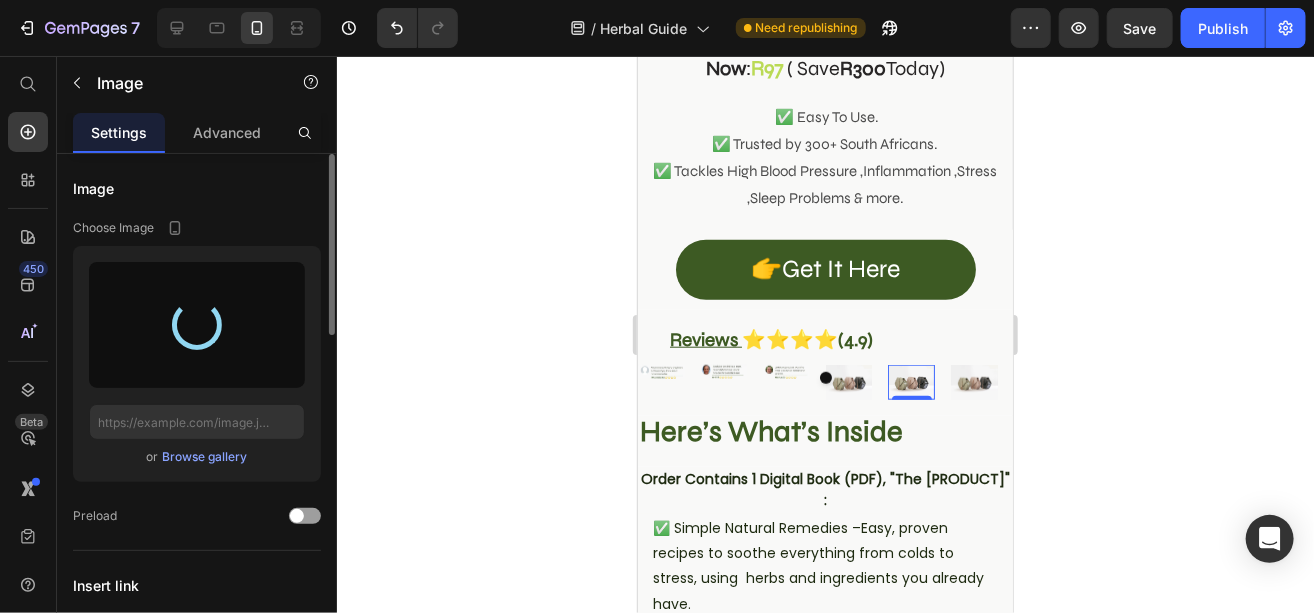 type on "https://cdn.shopify.com/s/files/1/0664/6788/9221/files/gempages_575061850920584421-d02d792c-bc0d-401b-8b1d-89474455f189.webp" 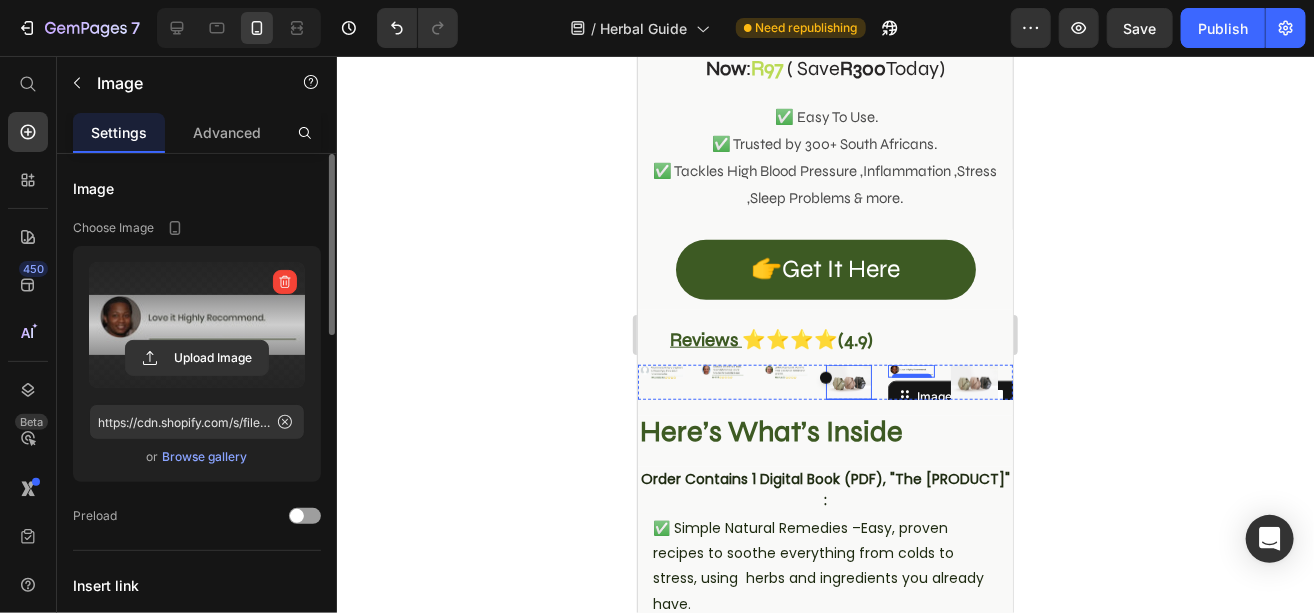 click at bounding box center [848, 381] 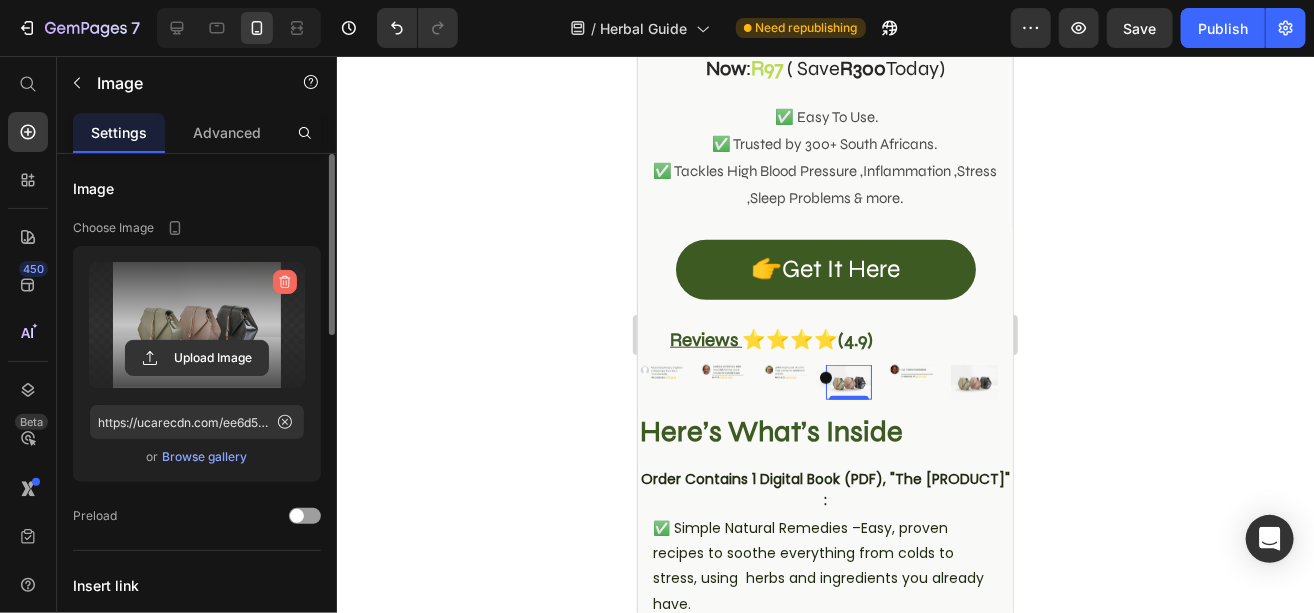 click 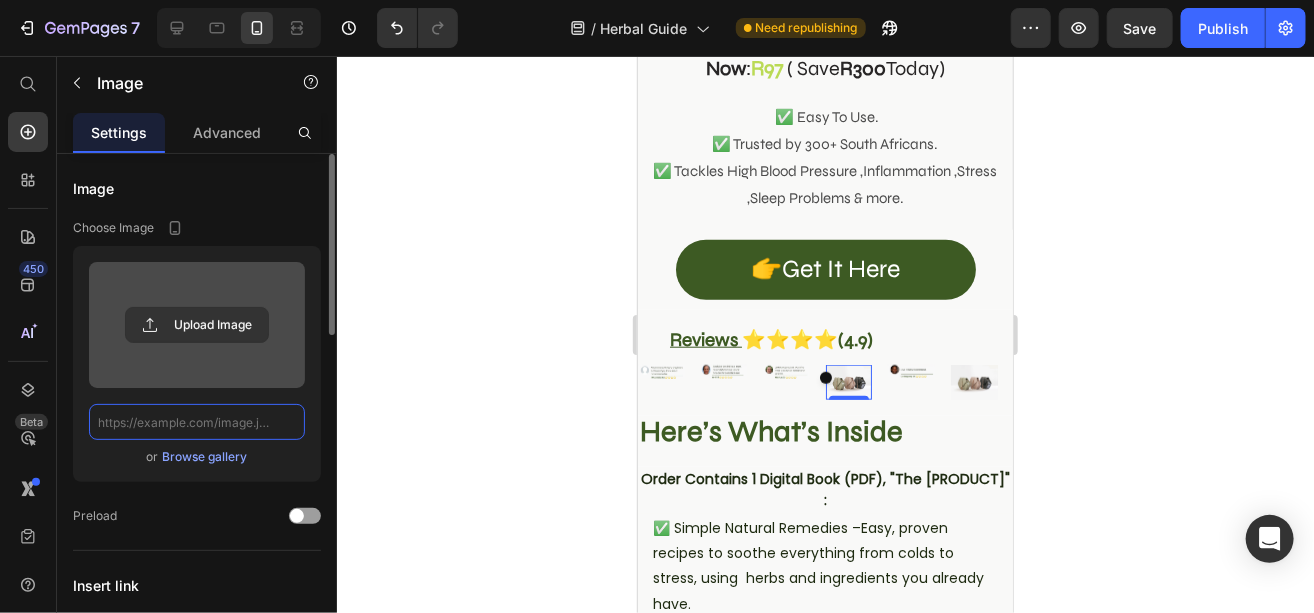 scroll, scrollTop: 0, scrollLeft: 0, axis: both 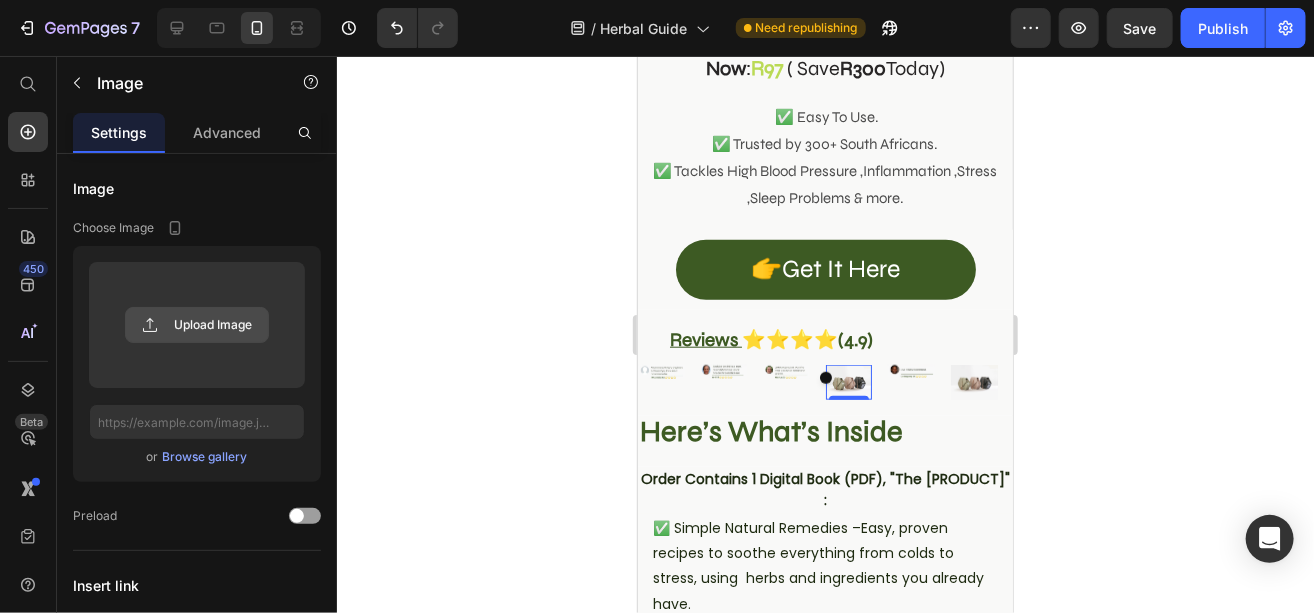click 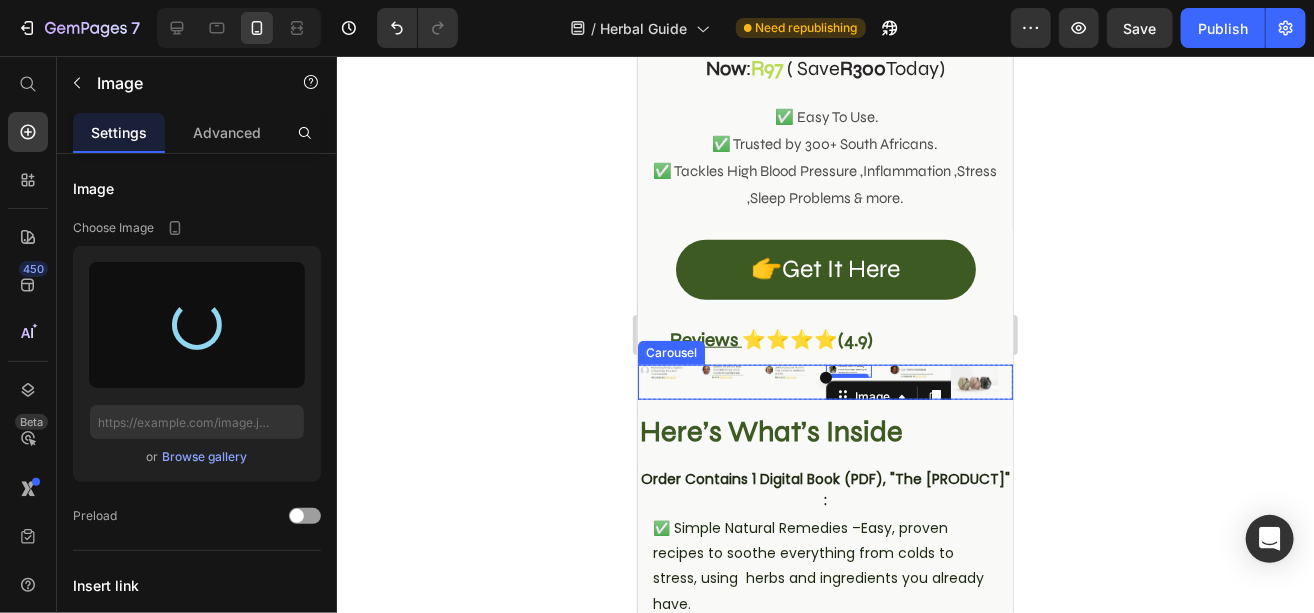 type on "https://cdn.shopify.com/s/files/1/0664/6788/9221/files/gempages_575061850920584421-171d8420-07e5-42d2-aea9-e789d23713d0.webp" 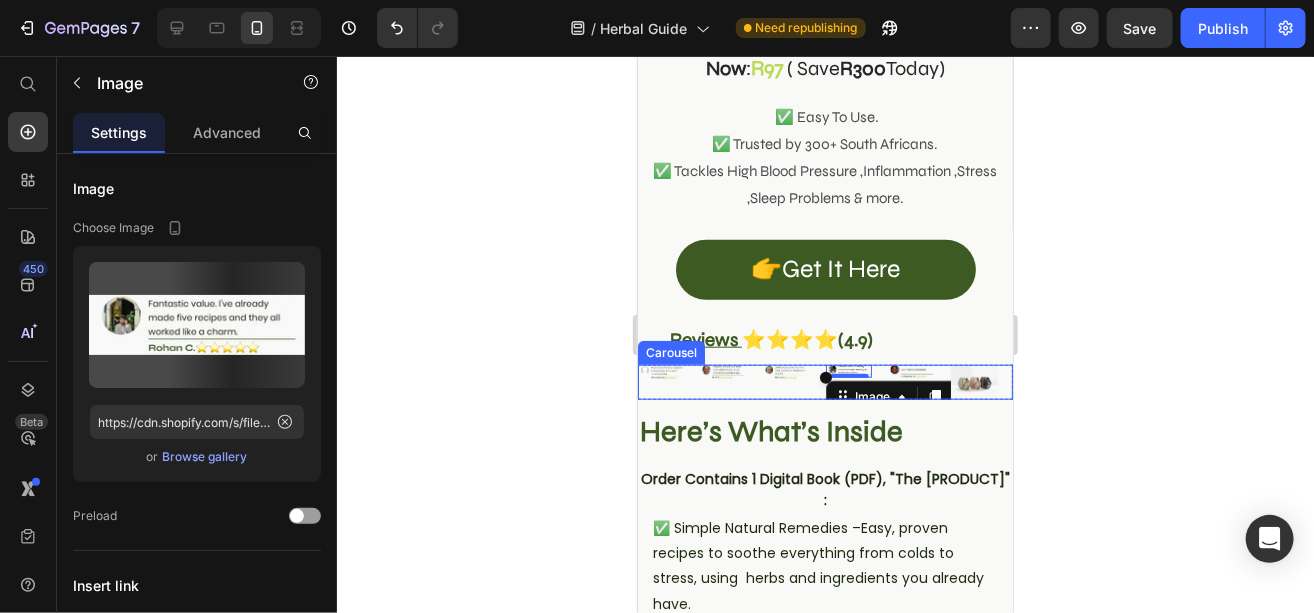 click at bounding box center (824, 377) 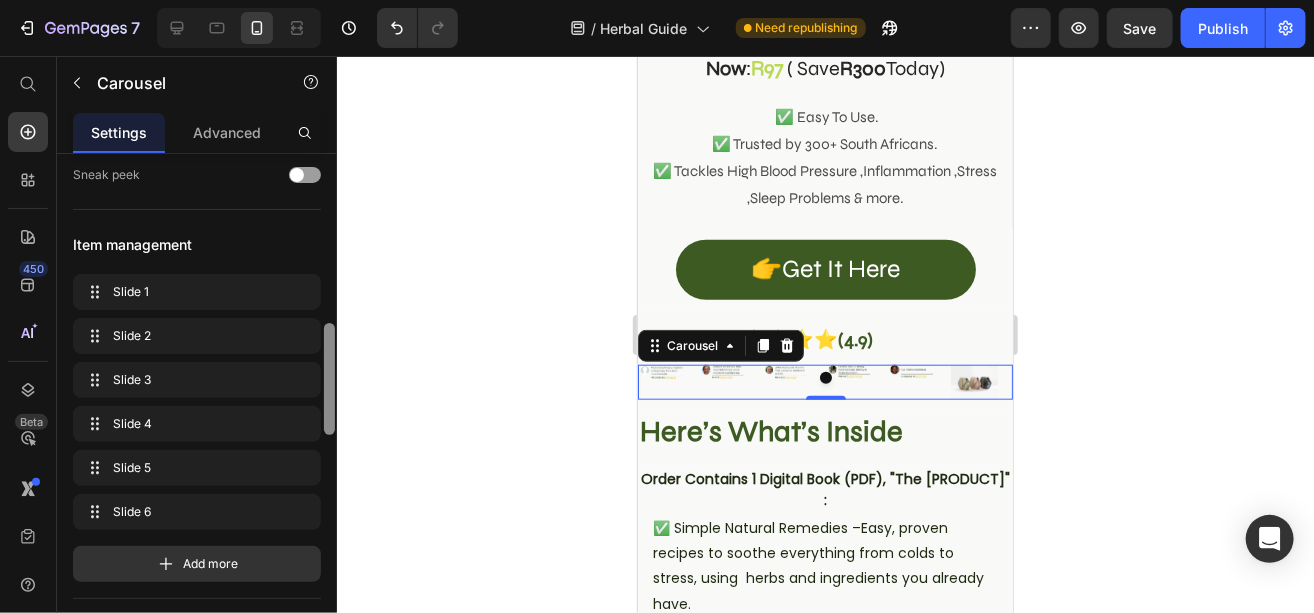 scroll, scrollTop: 382, scrollLeft: 0, axis: vertical 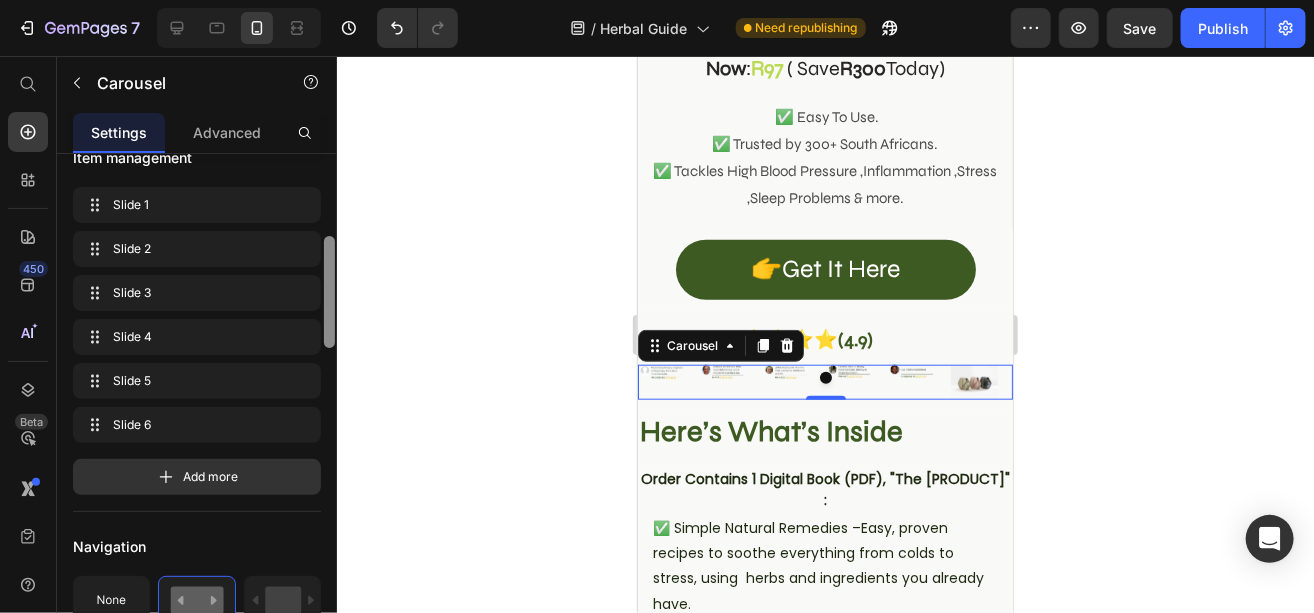 drag, startPoint x: 327, startPoint y: 227, endPoint x: 327, endPoint y: 310, distance: 83 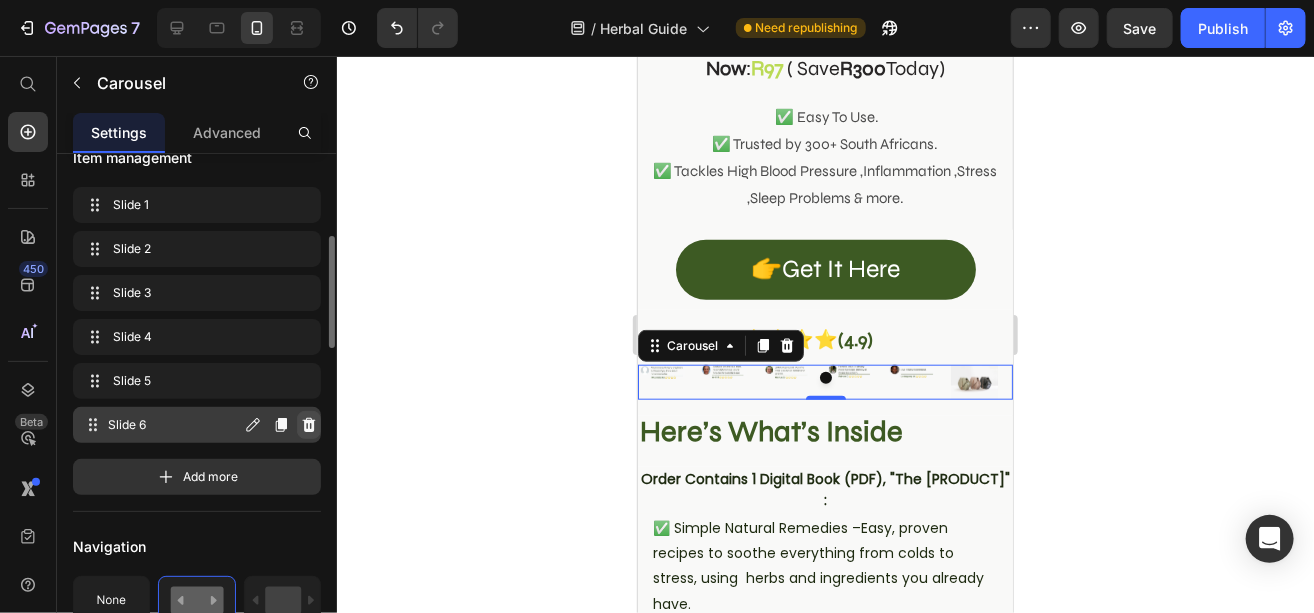 click 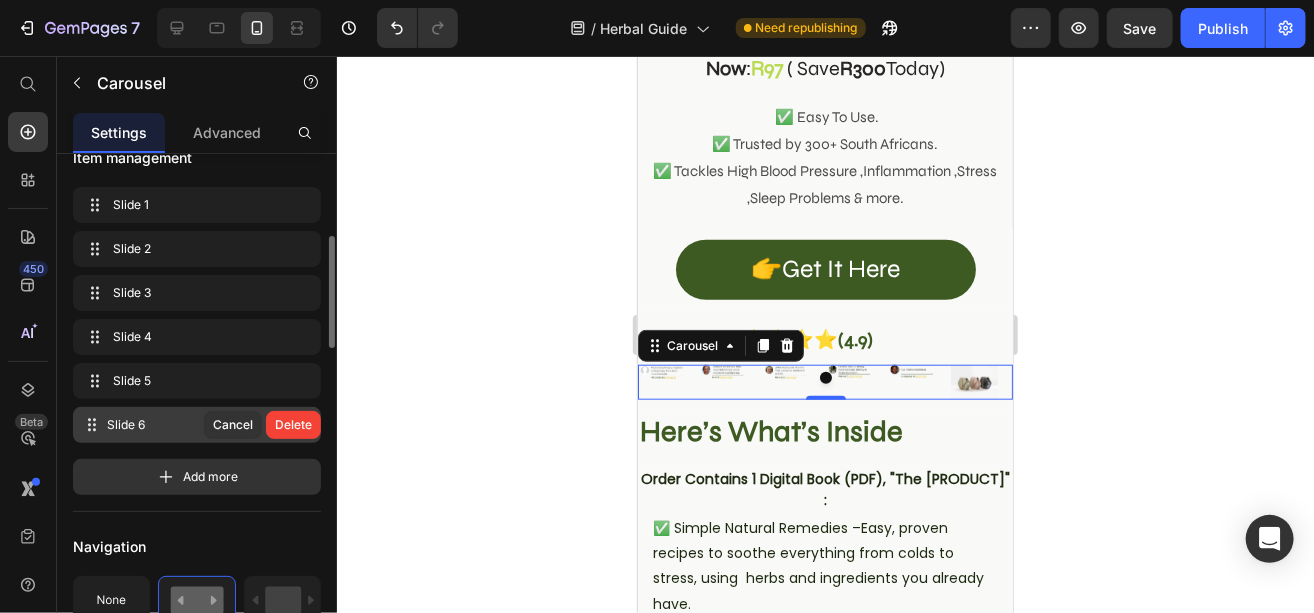 click on "Delete" at bounding box center (293, 425) 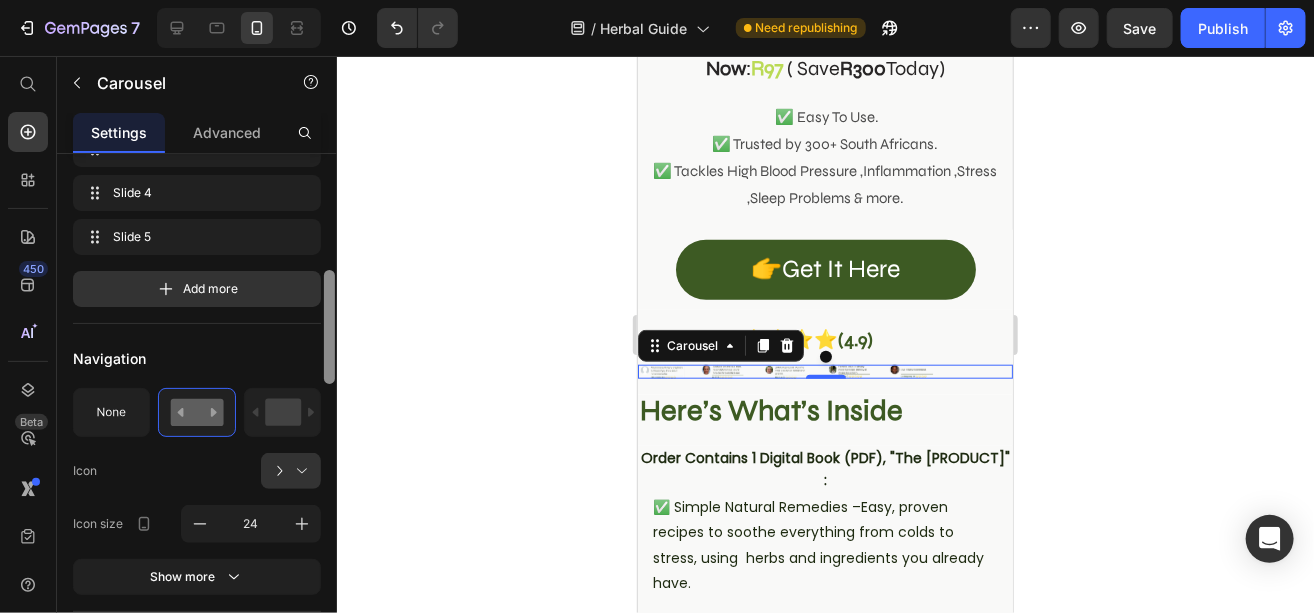 drag, startPoint x: 325, startPoint y: 321, endPoint x: 333, endPoint y: 366, distance: 45.705578 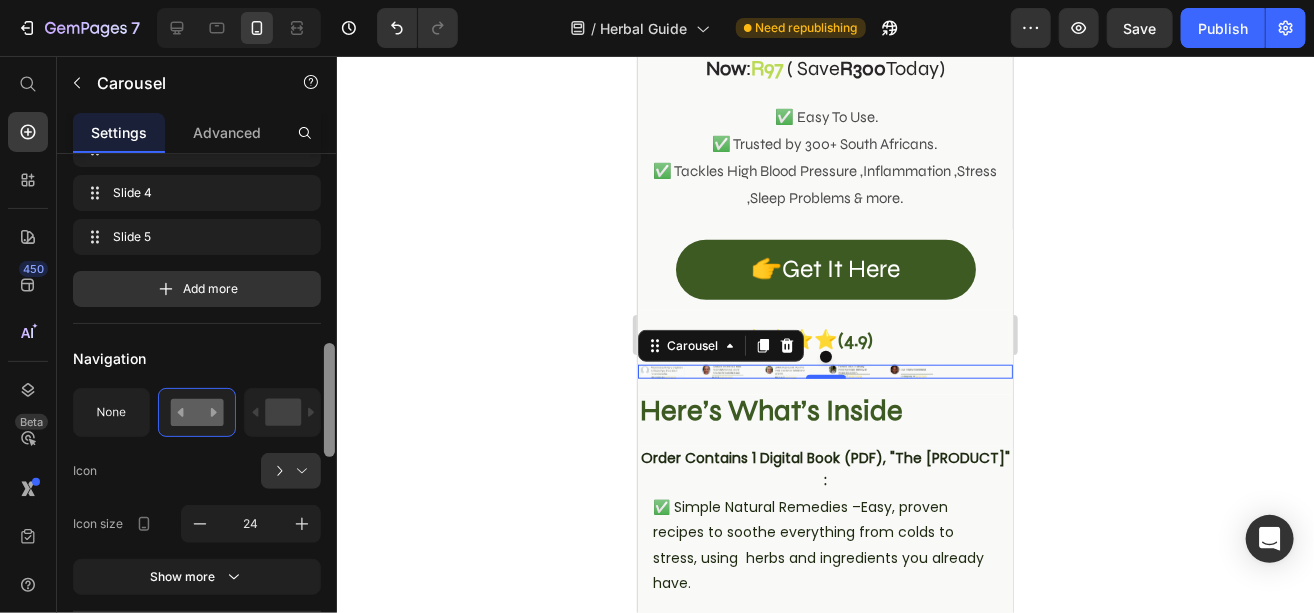scroll, scrollTop: 586, scrollLeft: 0, axis: vertical 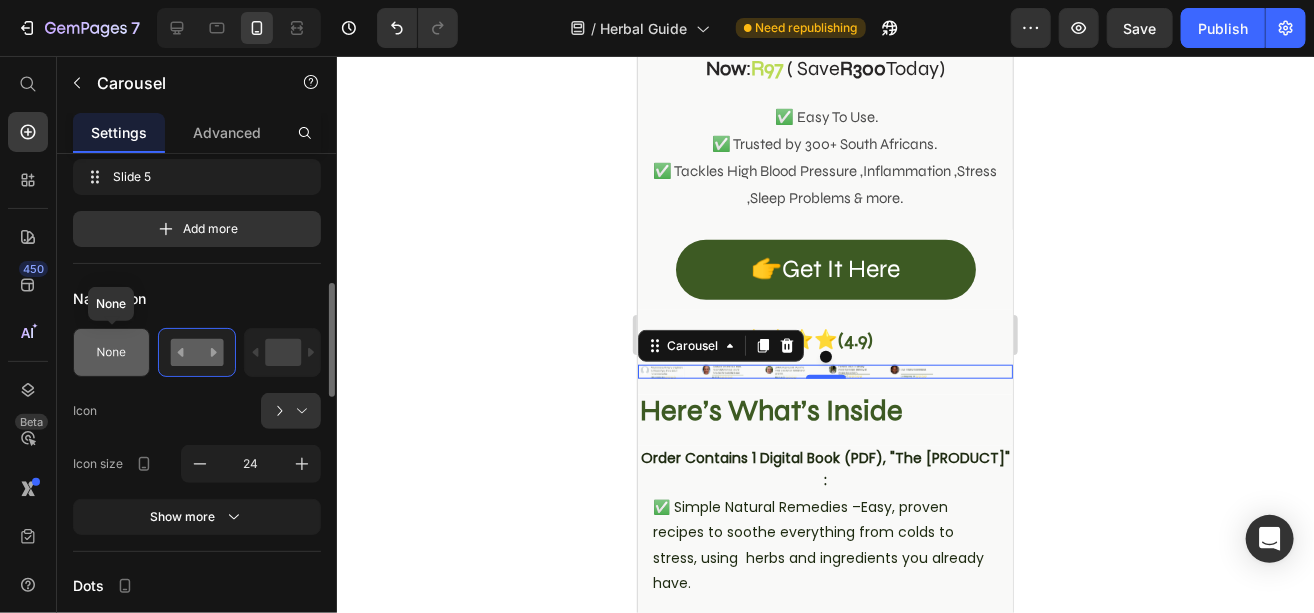 click 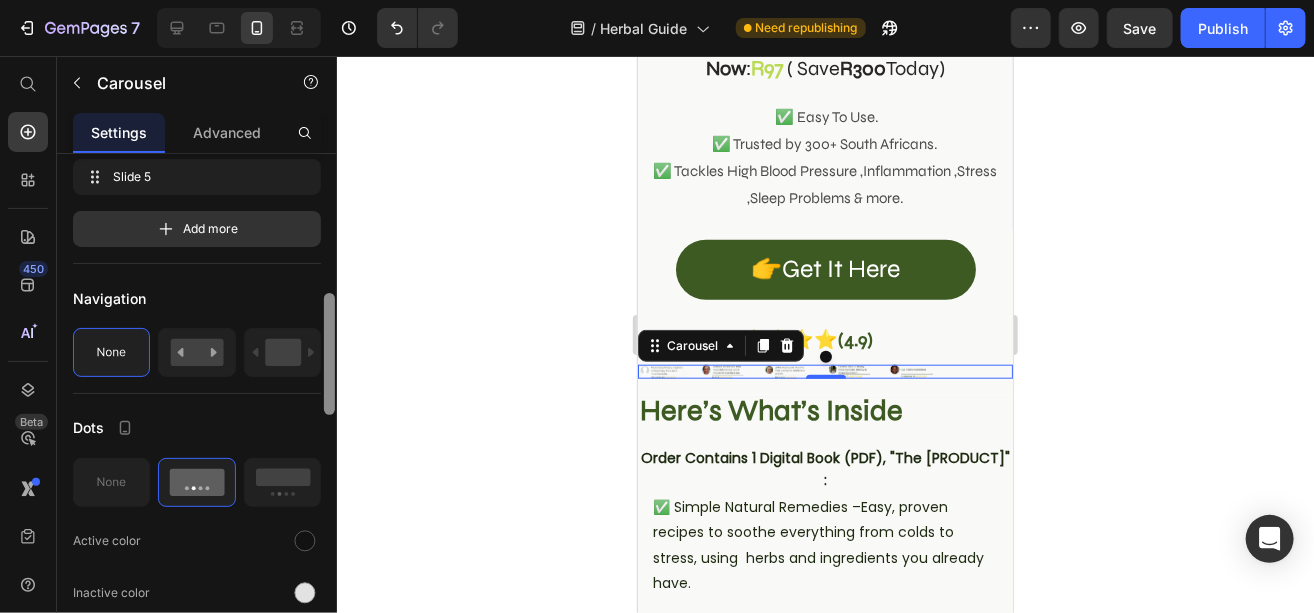 drag, startPoint x: 330, startPoint y: 335, endPoint x: 330, endPoint y: 348, distance: 13 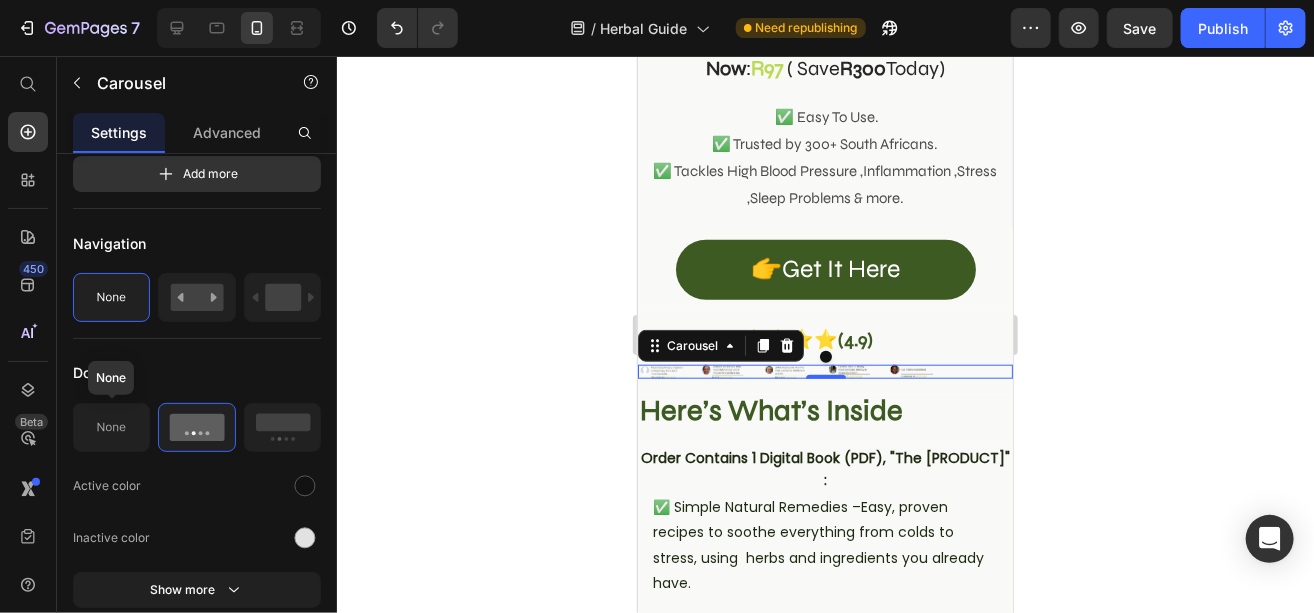 click 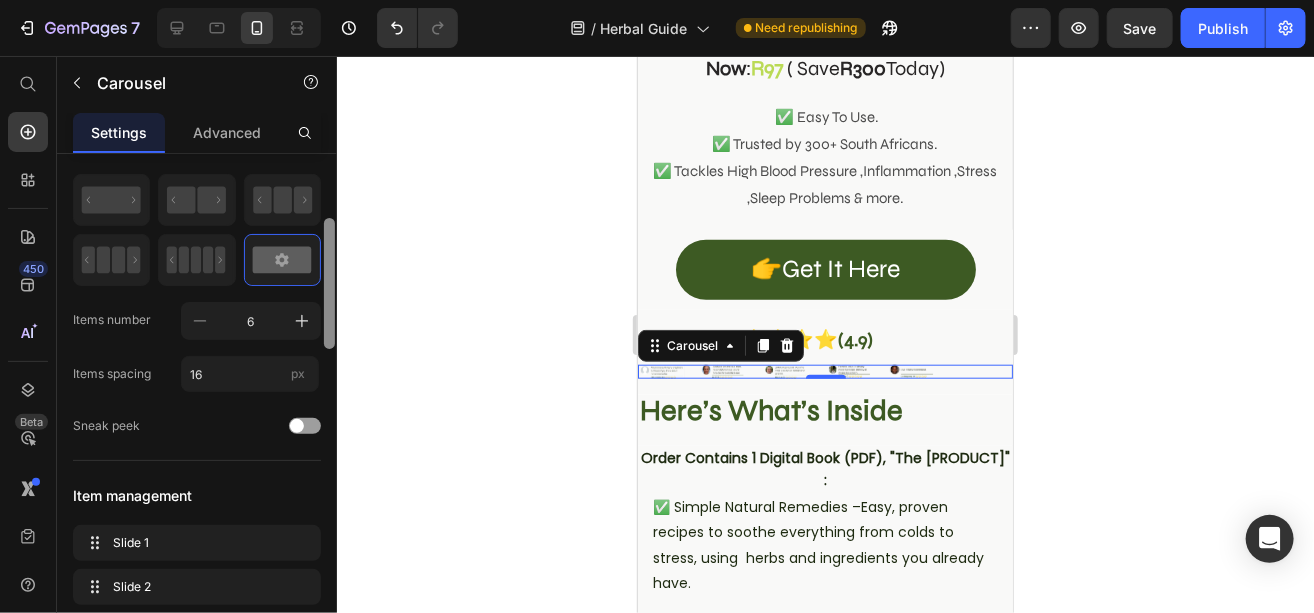 scroll, scrollTop: 0, scrollLeft: 0, axis: both 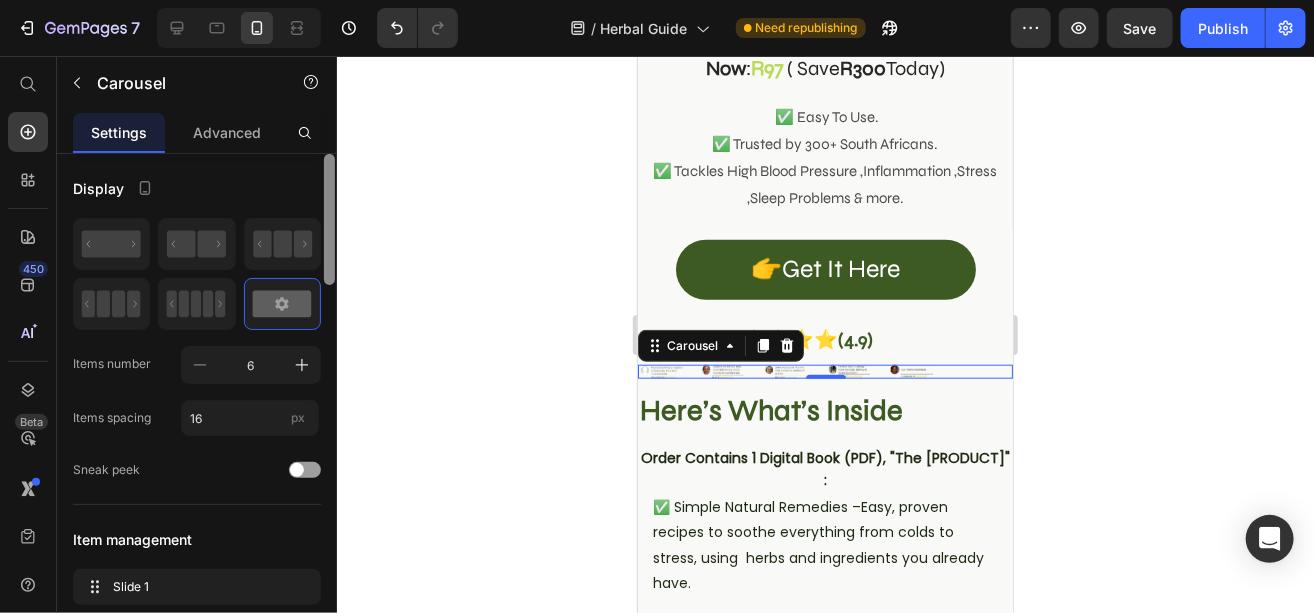 drag, startPoint x: 330, startPoint y: 383, endPoint x: 326, endPoint y: 209, distance: 174.04597 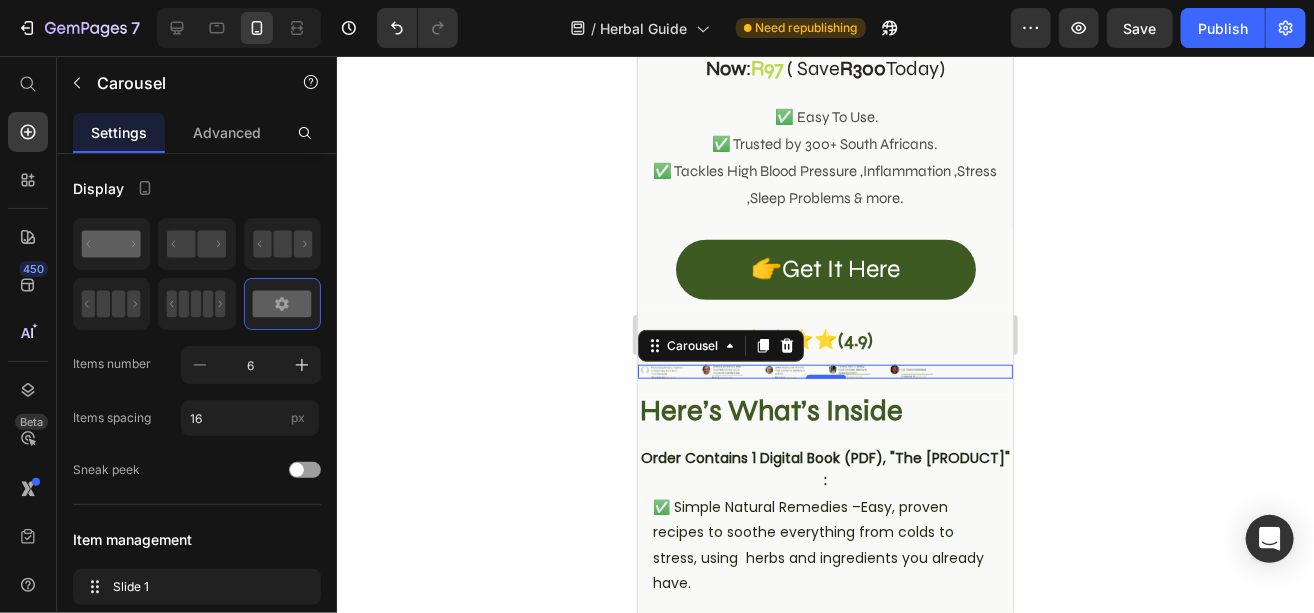 click 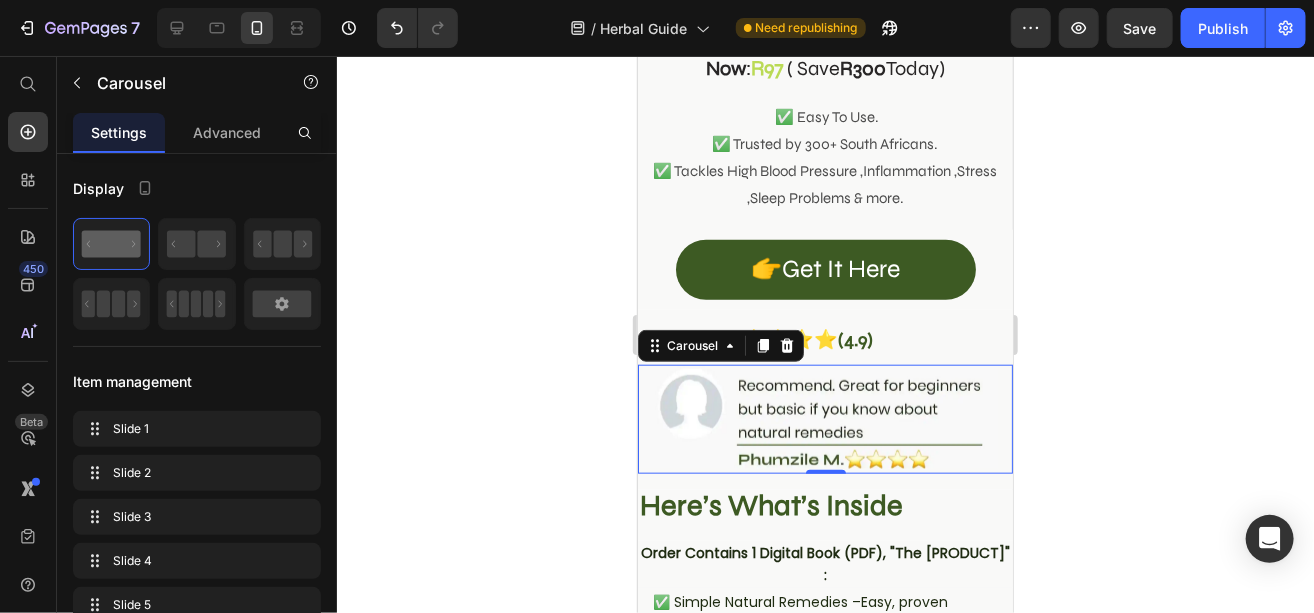 click 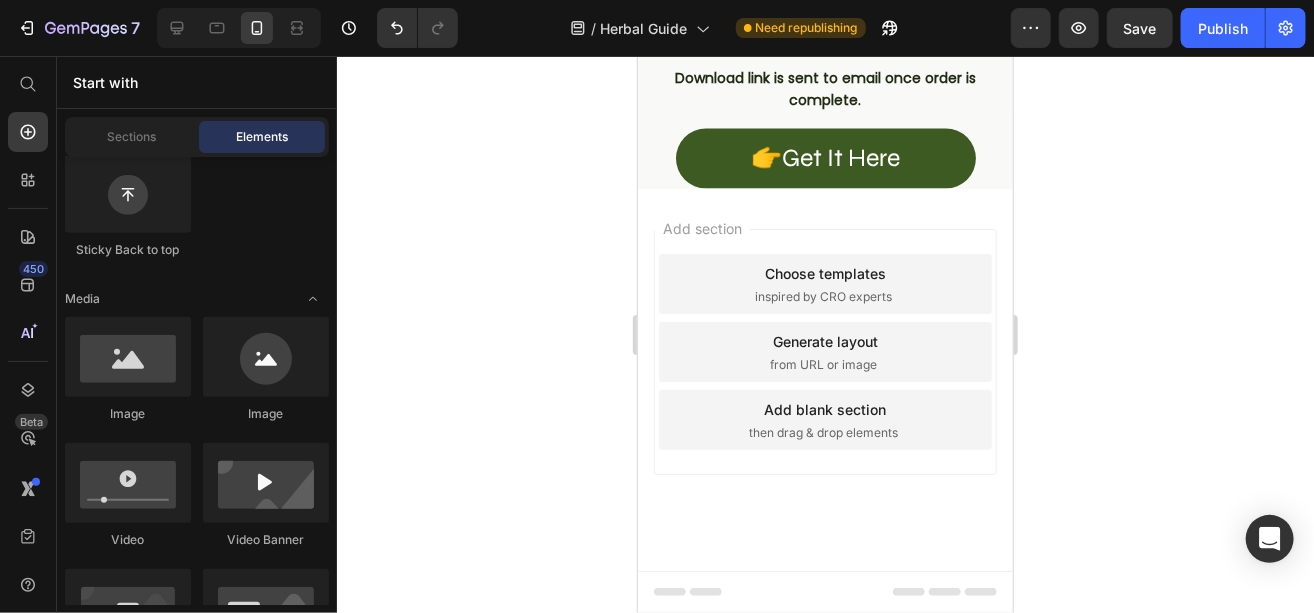 scroll, scrollTop: 1346, scrollLeft: 0, axis: vertical 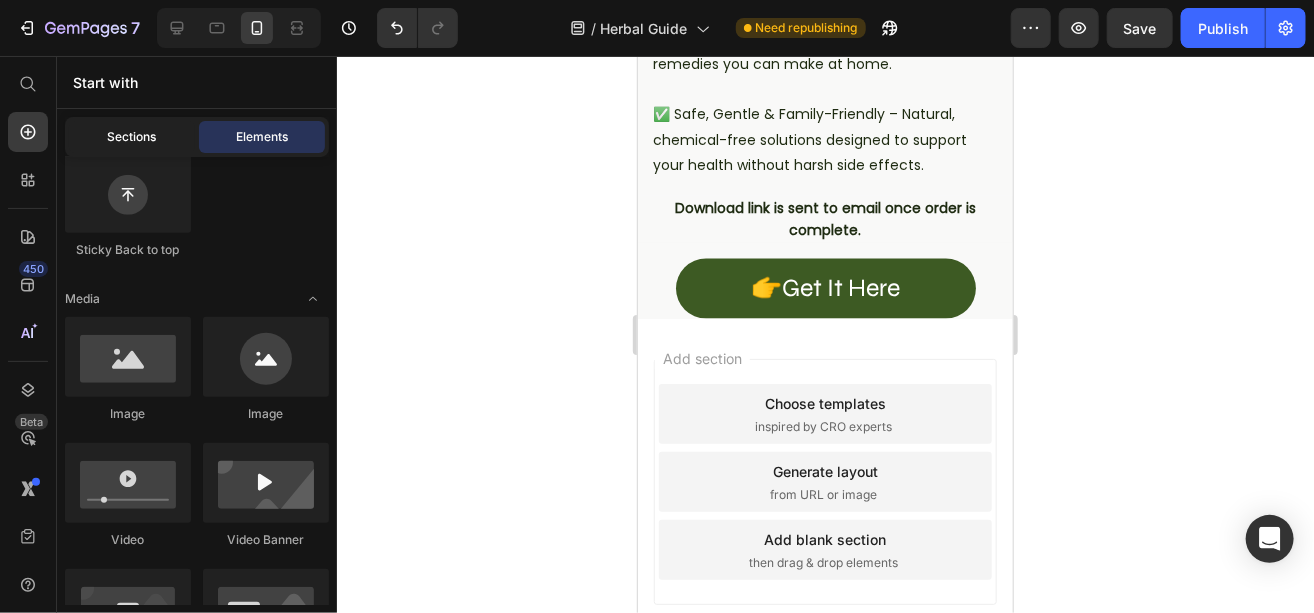 click on "Sections" at bounding box center [132, 137] 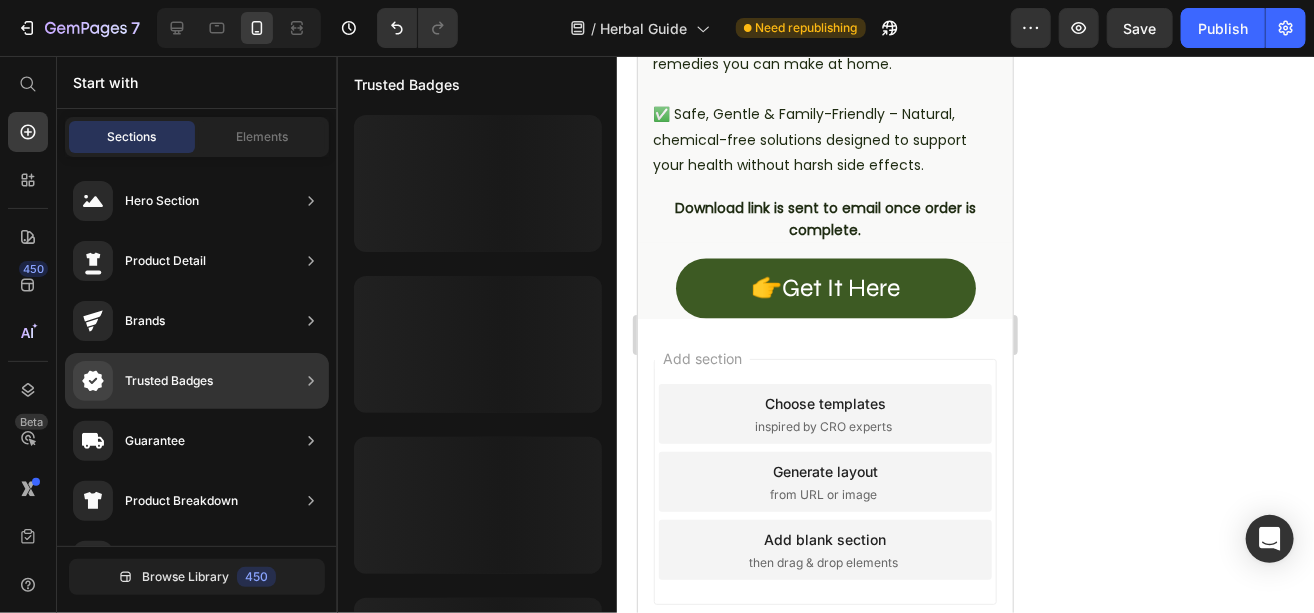 click on "Trusted Badges" 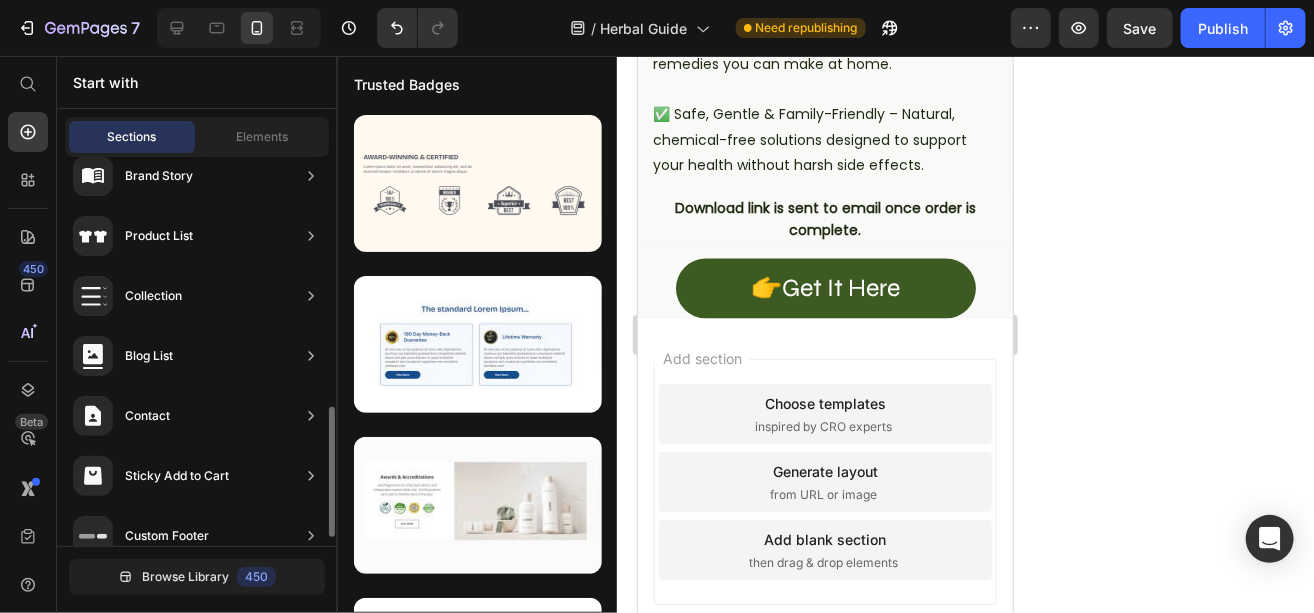 scroll, scrollTop: 770, scrollLeft: 0, axis: vertical 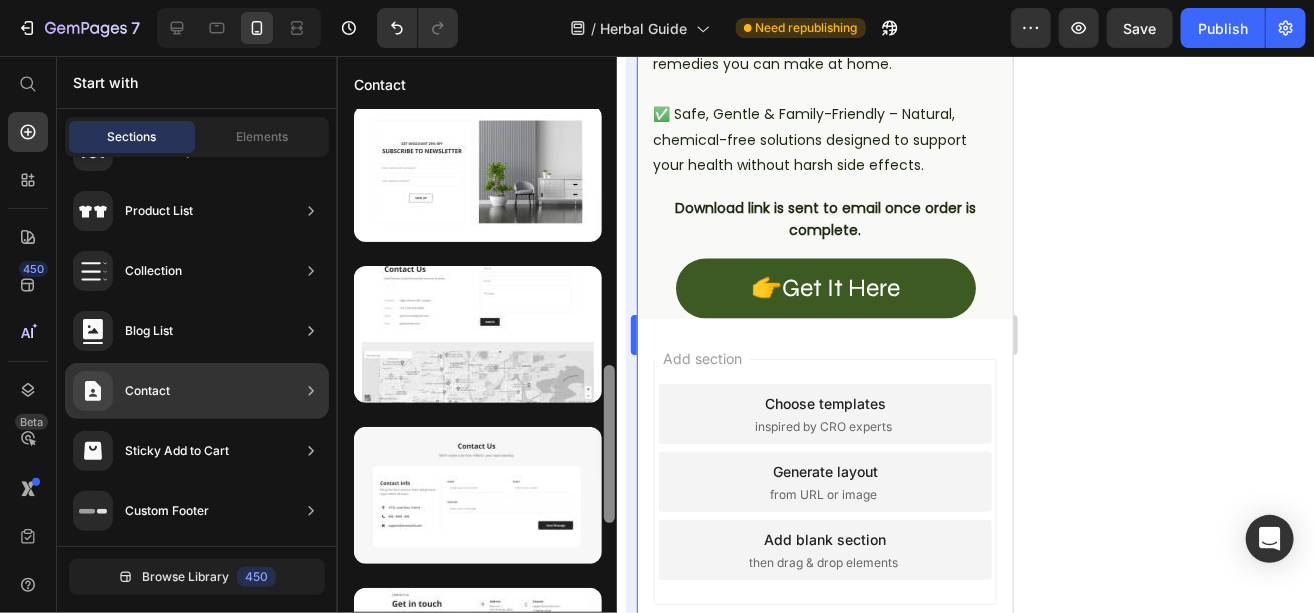 drag, startPoint x: 610, startPoint y: 231, endPoint x: 634, endPoint y: 380, distance: 150.9205 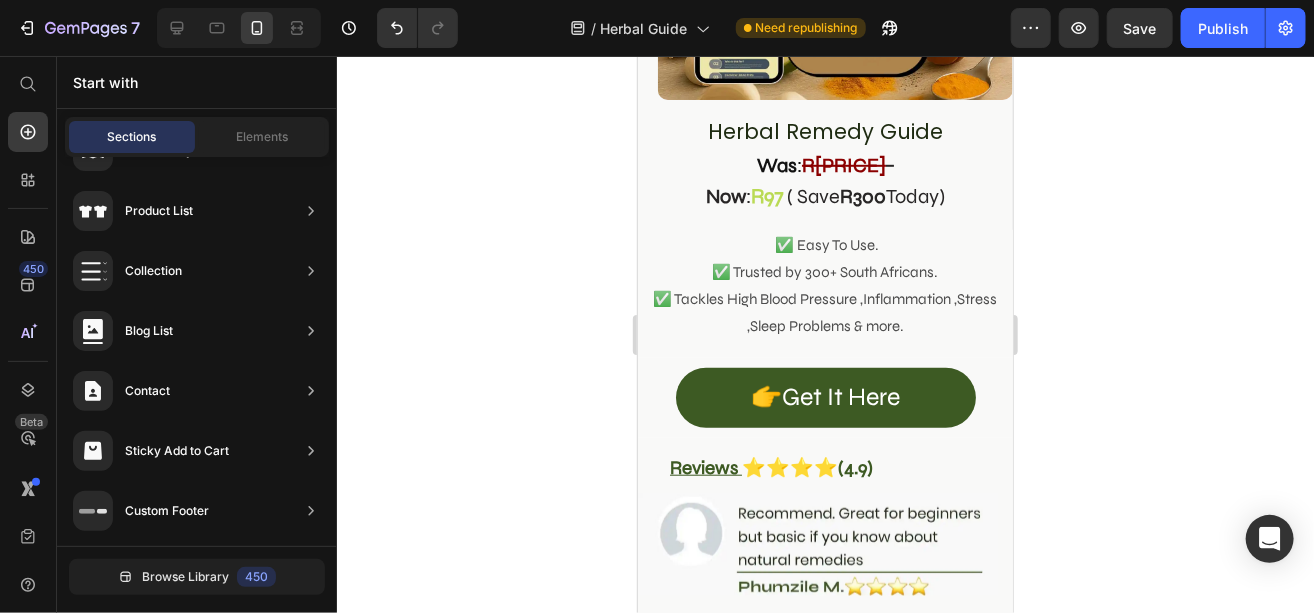 scroll, scrollTop: 423, scrollLeft: 0, axis: vertical 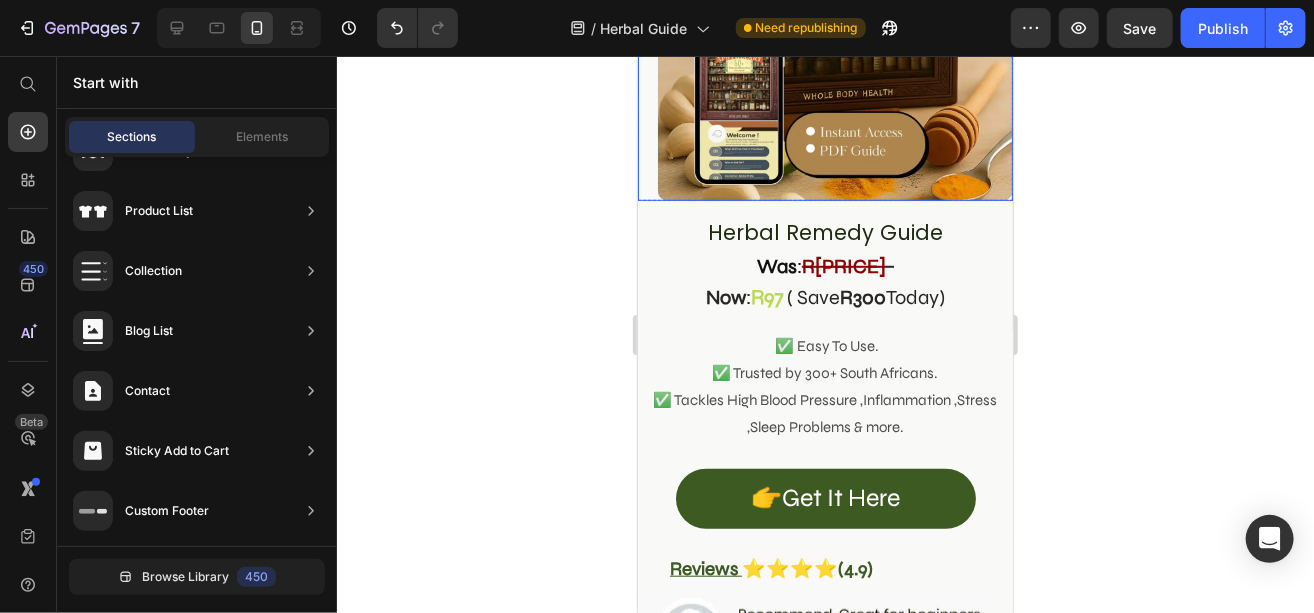 click at bounding box center [824, 22] 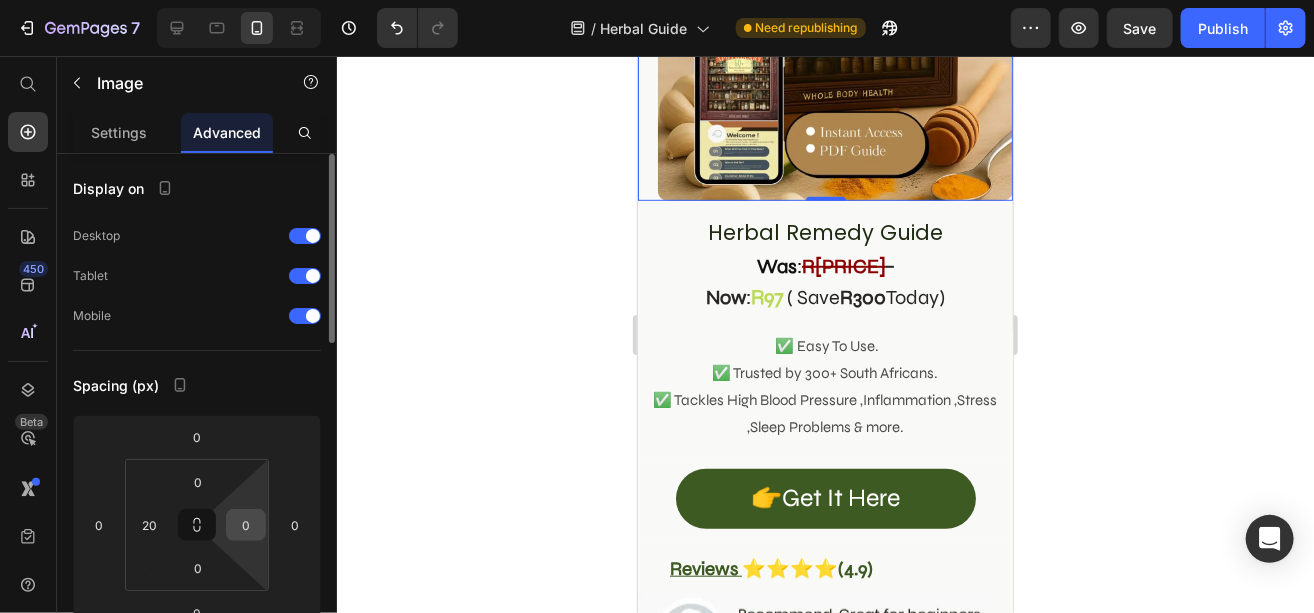 click on "0" at bounding box center [246, 525] 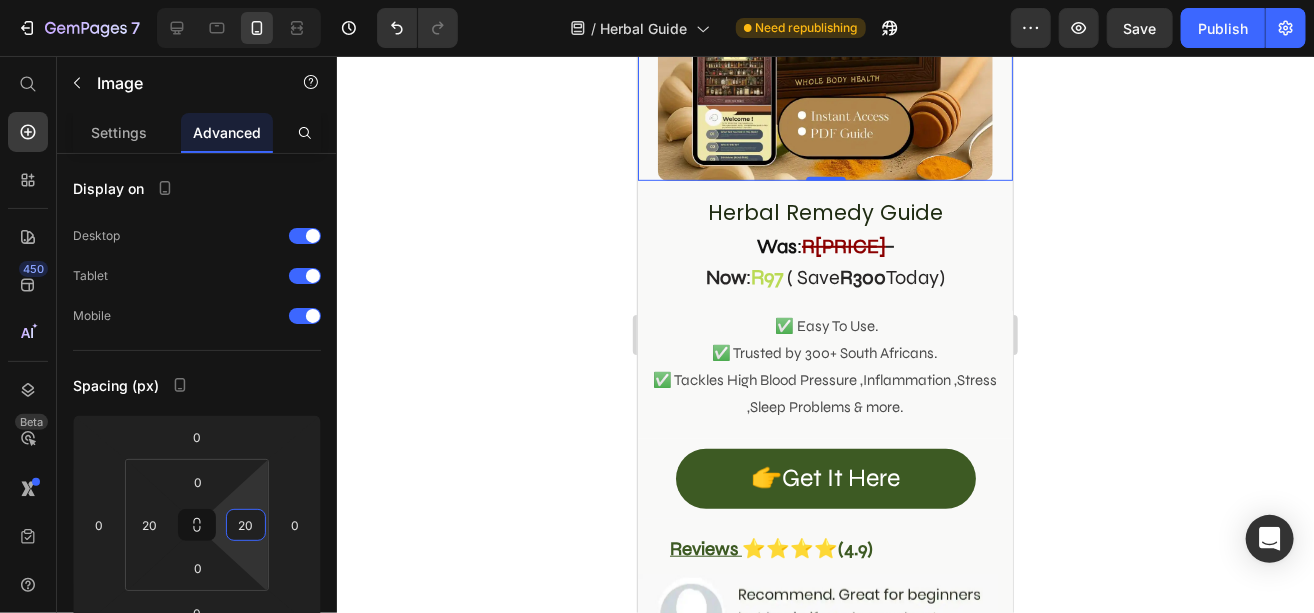 type on "20" 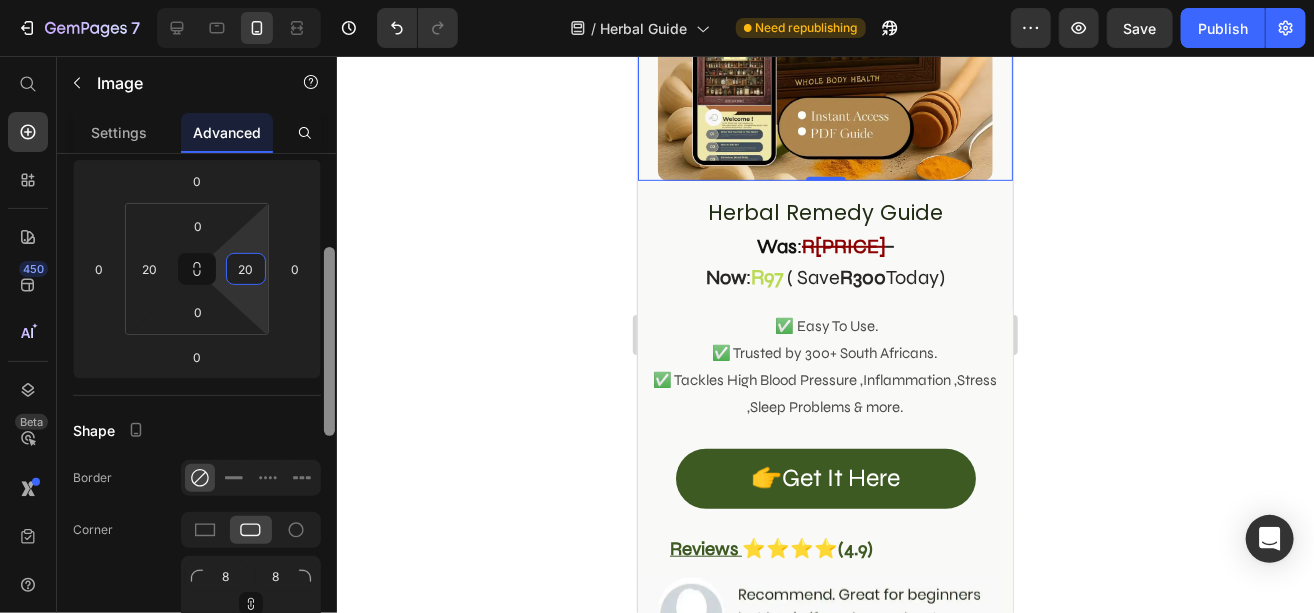 drag, startPoint x: 331, startPoint y: 232, endPoint x: 329, endPoint y: 357, distance: 125.016 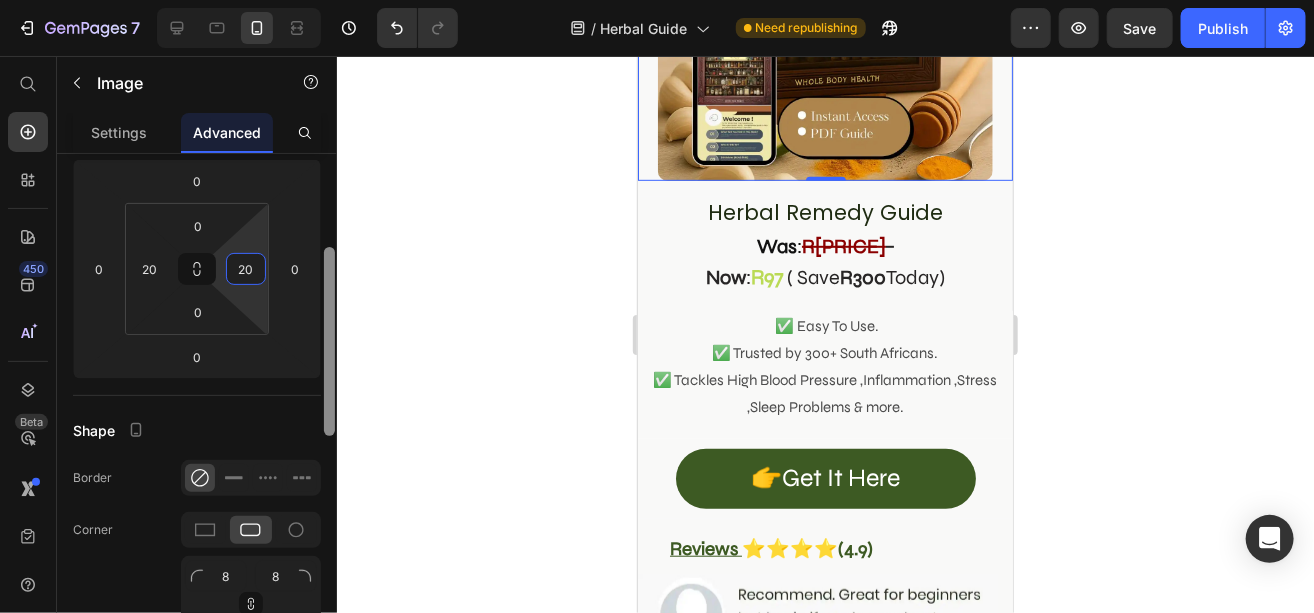 click at bounding box center [329, 341] 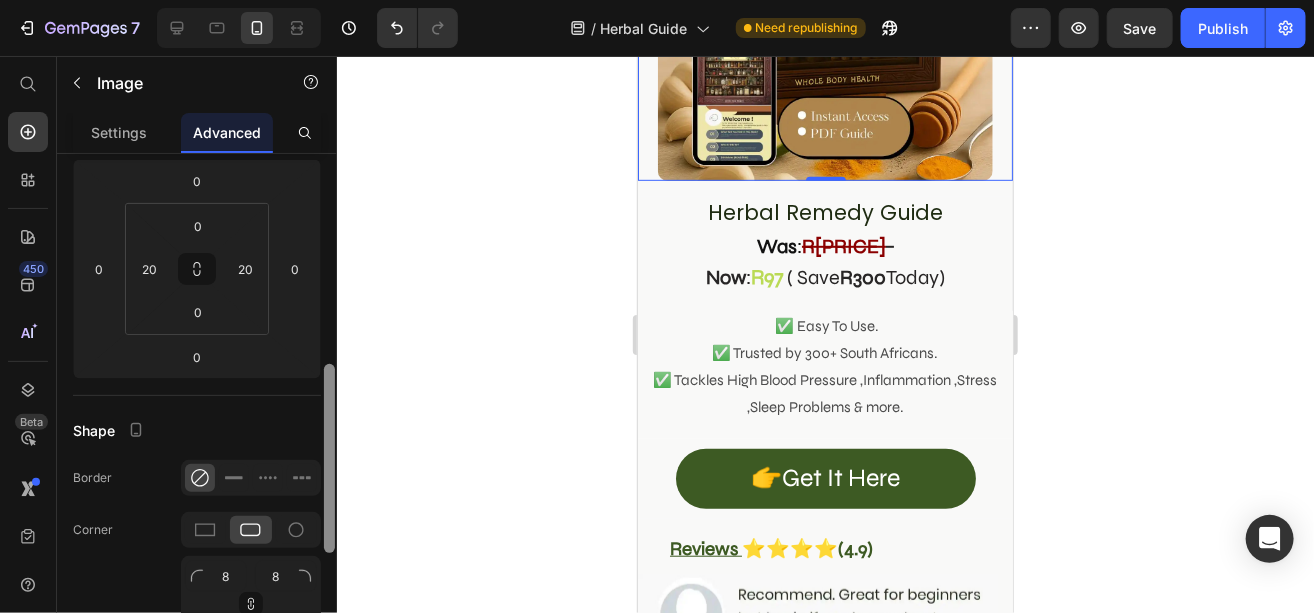 scroll, scrollTop: 341, scrollLeft: 0, axis: vertical 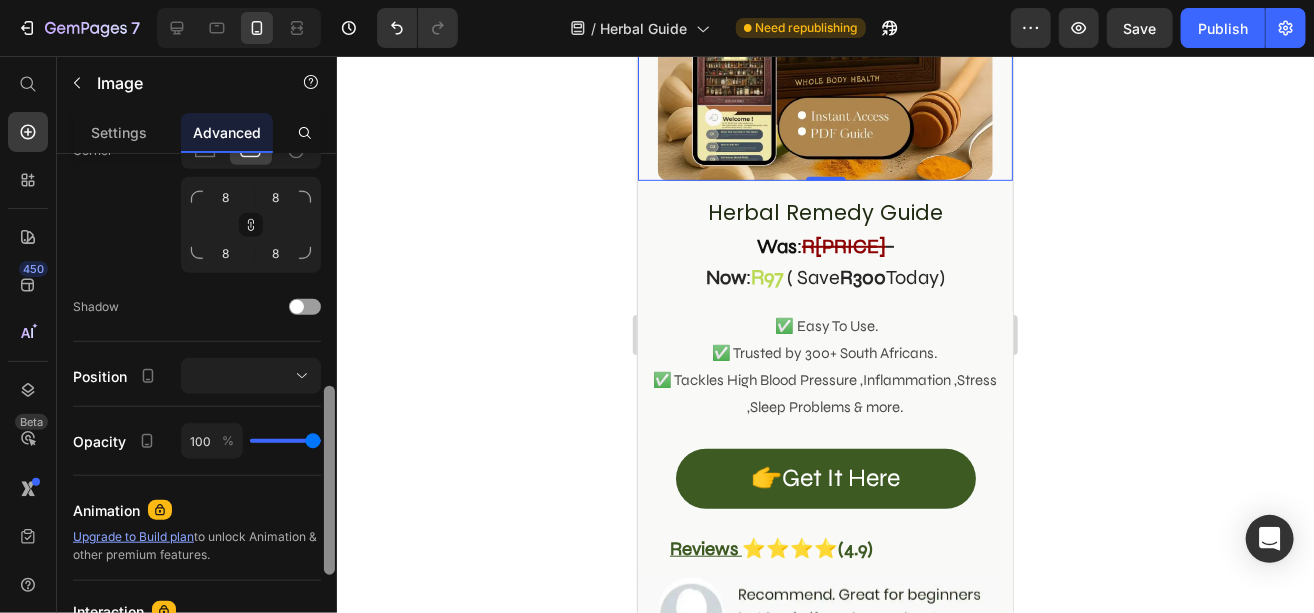 drag, startPoint x: 331, startPoint y: 339, endPoint x: 331, endPoint y: 538, distance: 199 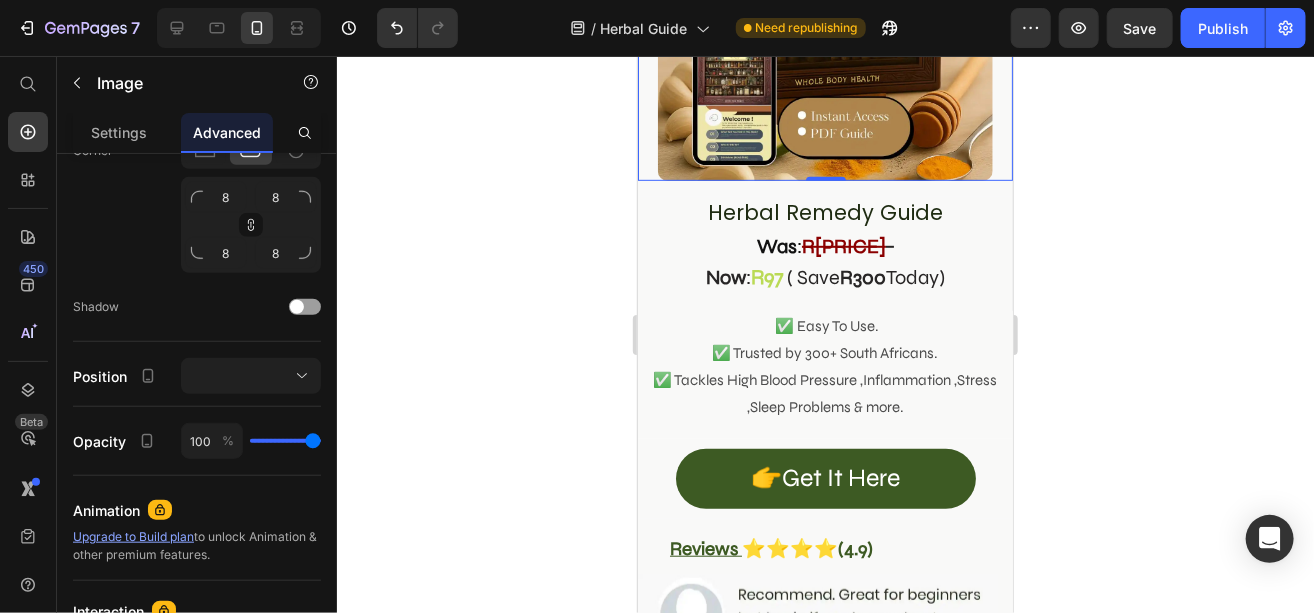 scroll, scrollTop: 884, scrollLeft: 0, axis: vertical 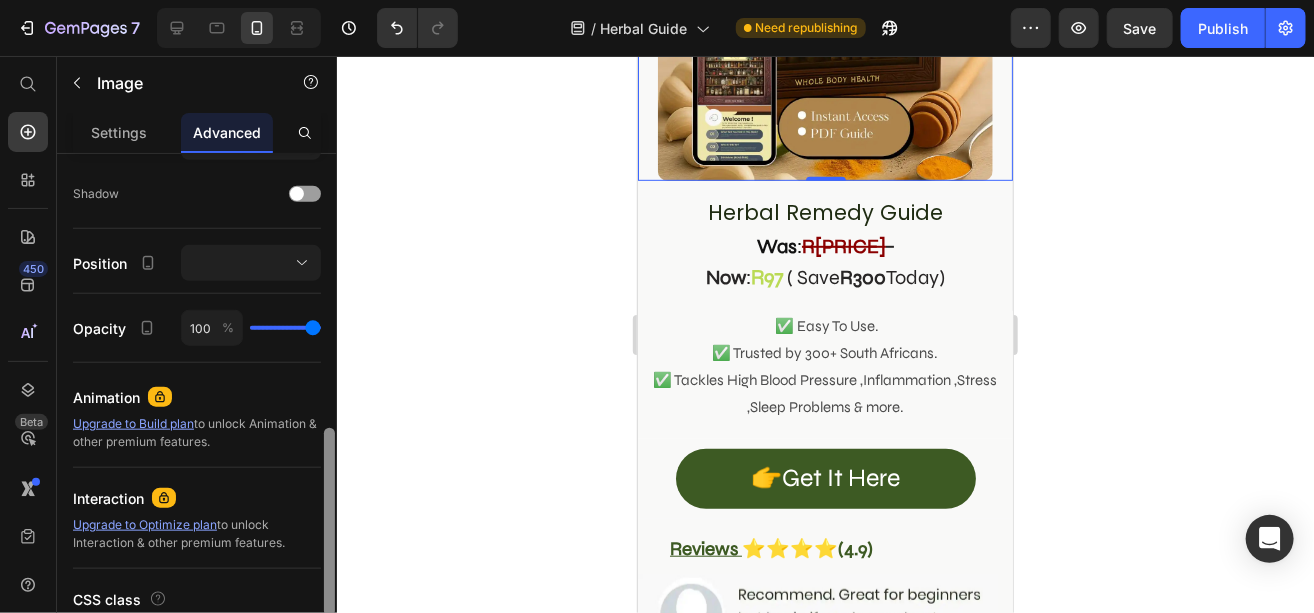 drag, startPoint x: 333, startPoint y: 518, endPoint x: 328, endPoint y: 432, distance: 86.145226 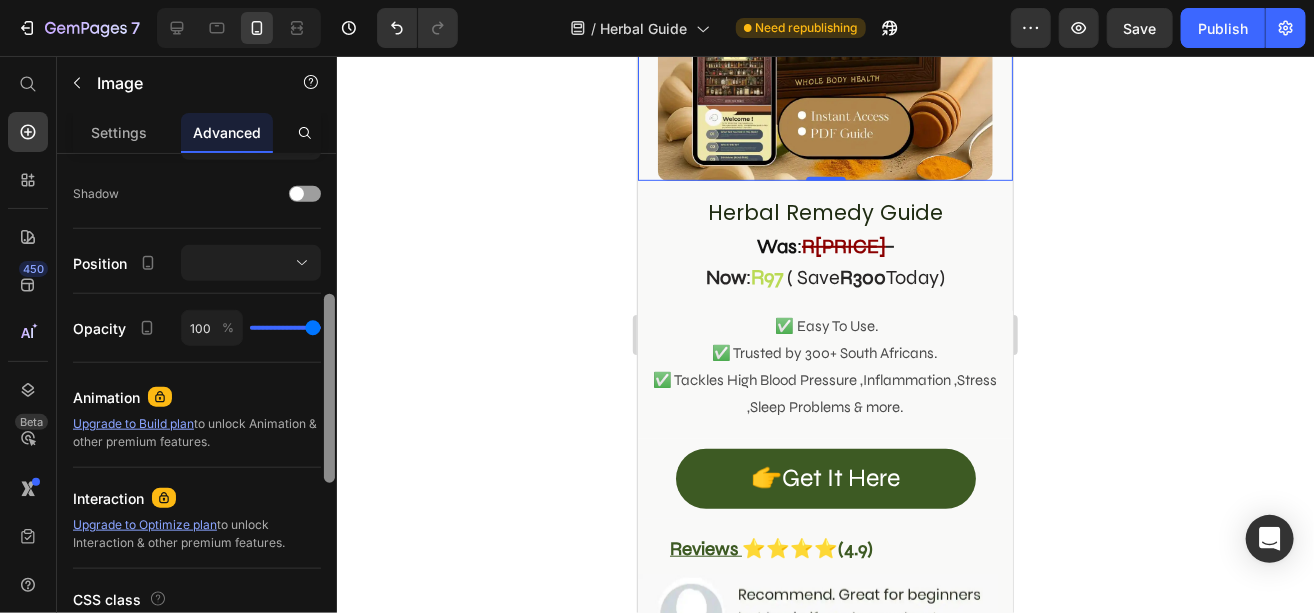 scroll, scrollTop: 650, scrollLeft: 0, axis: vertical 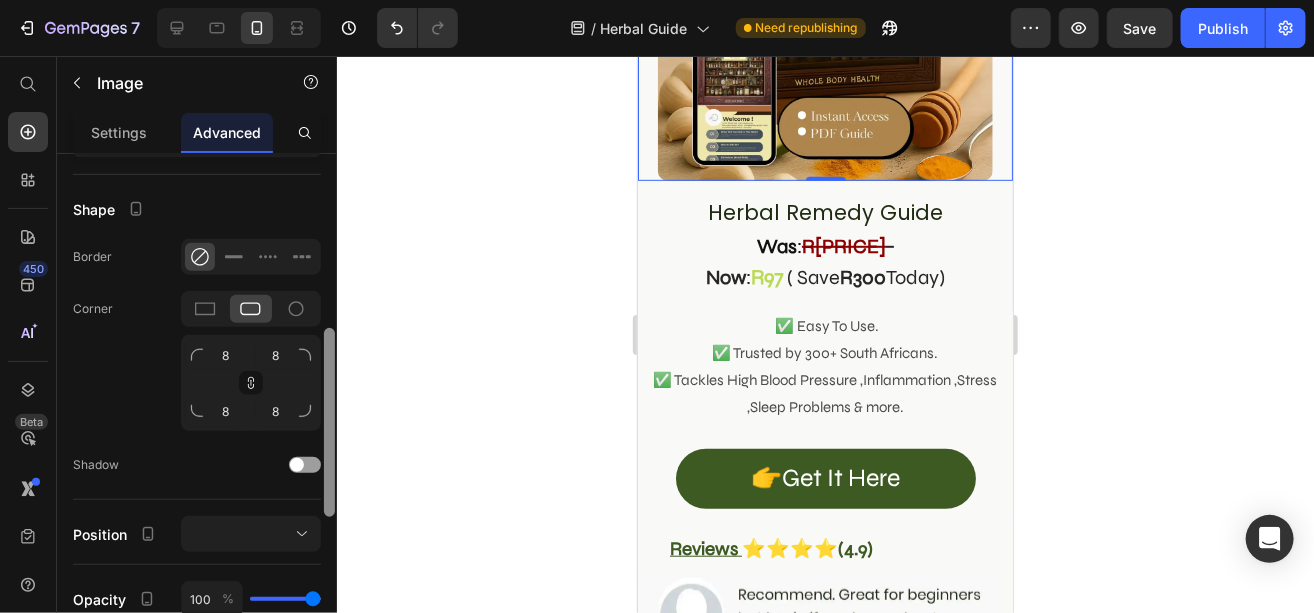 drag, startPoint x: 329, startPoint y: 423, endPoint x: 332, endPoint y: 325, distance: 98.045906 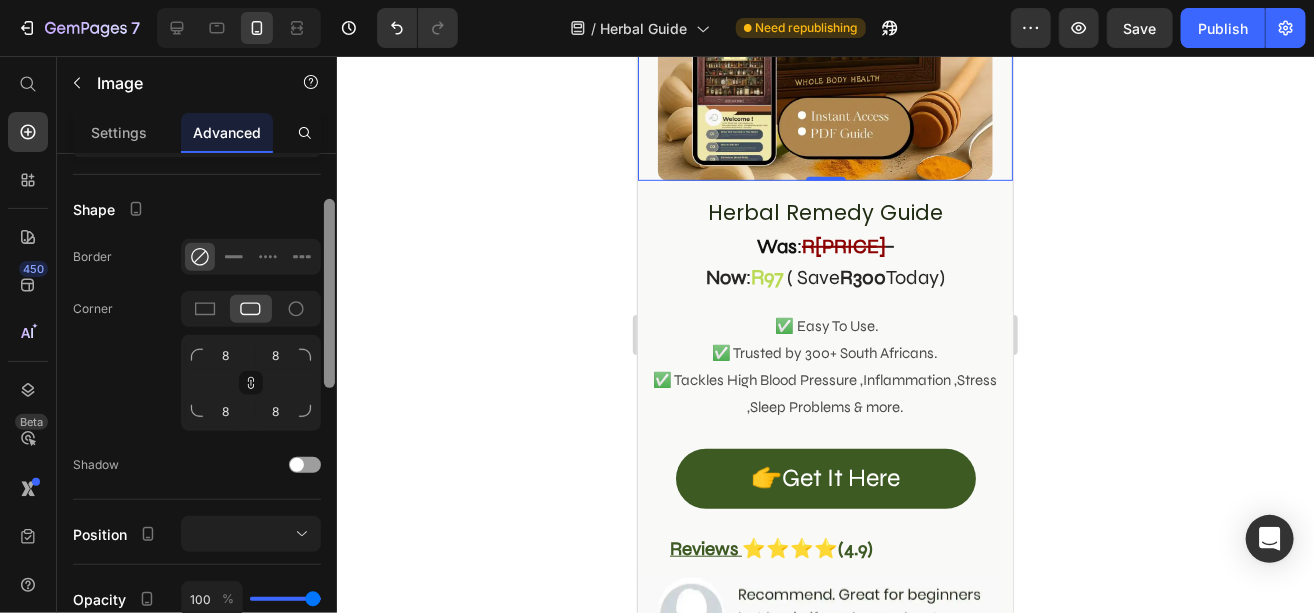 scroll, scrollTop: 382, scrollLeft: 0, axis: vertical 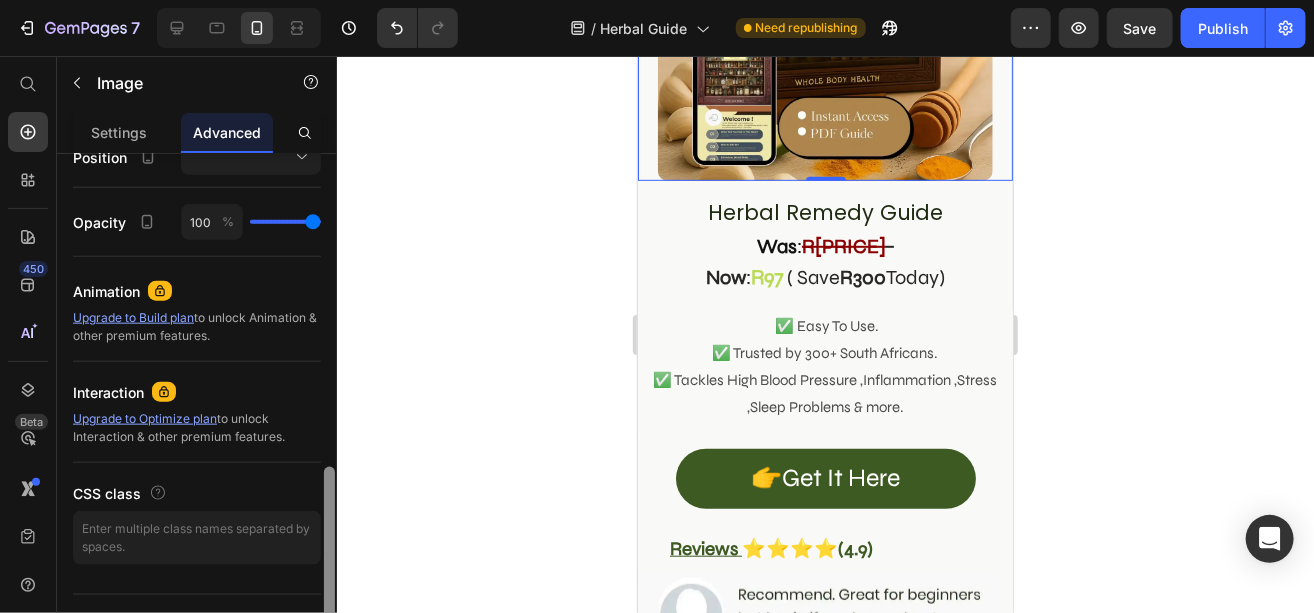 drag, startPoint x: 332, startPoint y: 325, endPoint x: 329, endPoint y: 498, distance: 173.02602 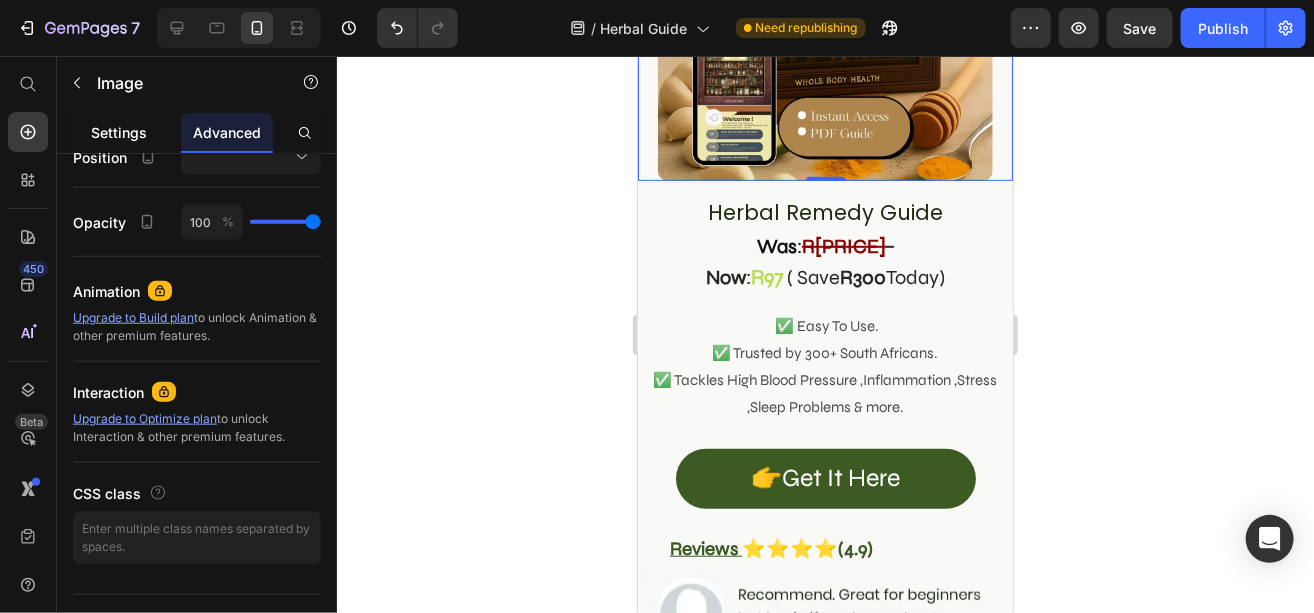 click on "Settings" at bounding box center (119, 132) 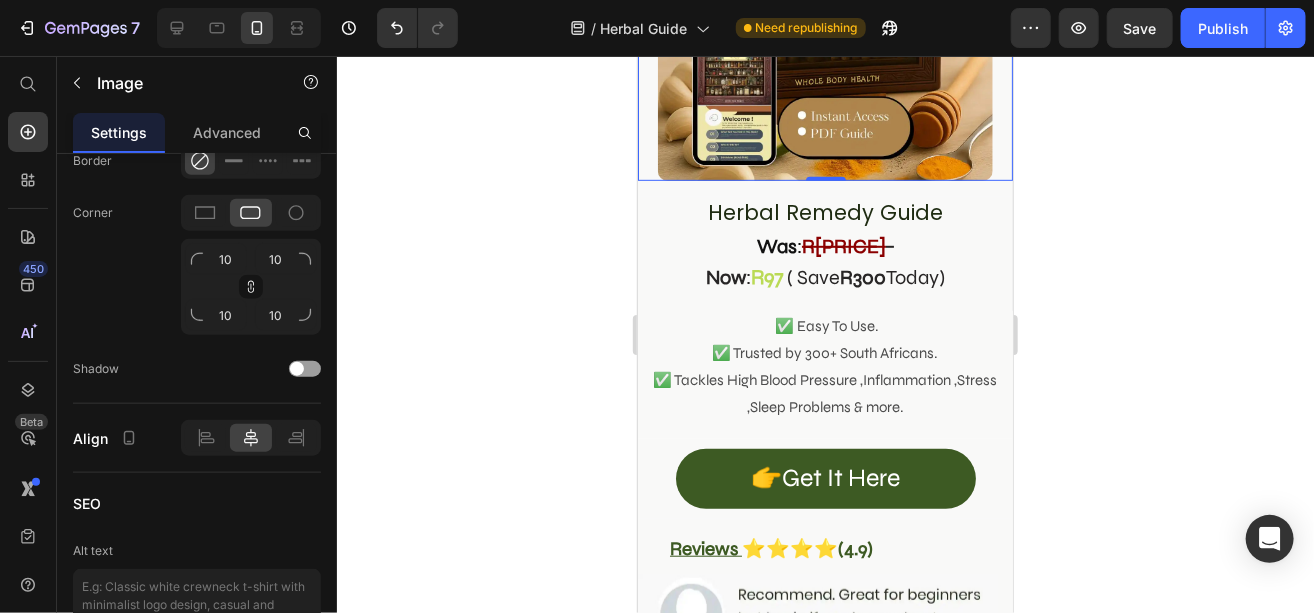scroll, scrollTop: 0, scrollLeft: 0, axis: both 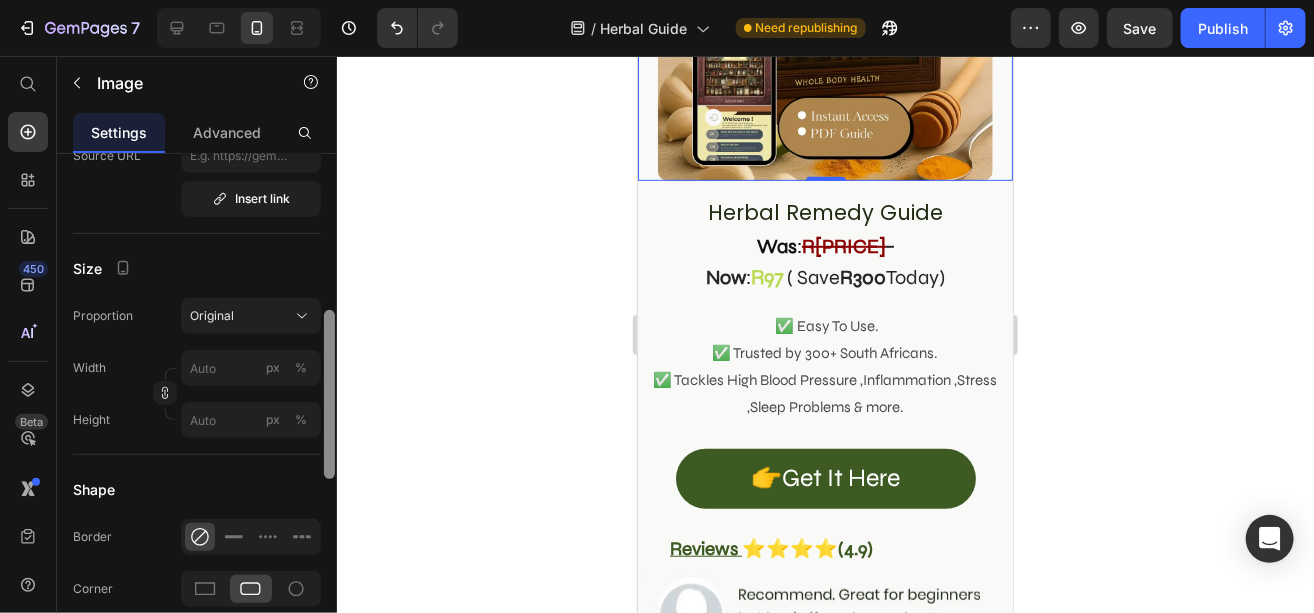 drag, startPoint x: 330, startPoint y: 249, endPoint x: 327, endPoint y: 406, distance: 157.02866 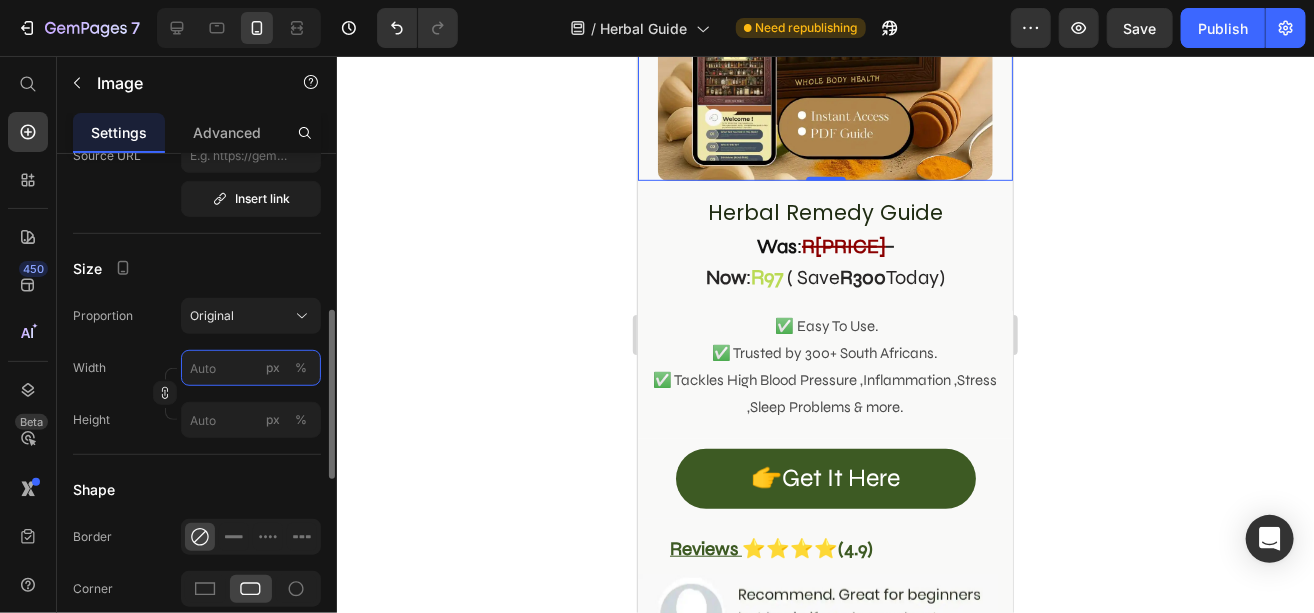 click on "px %" at bounding box center (251, 368) 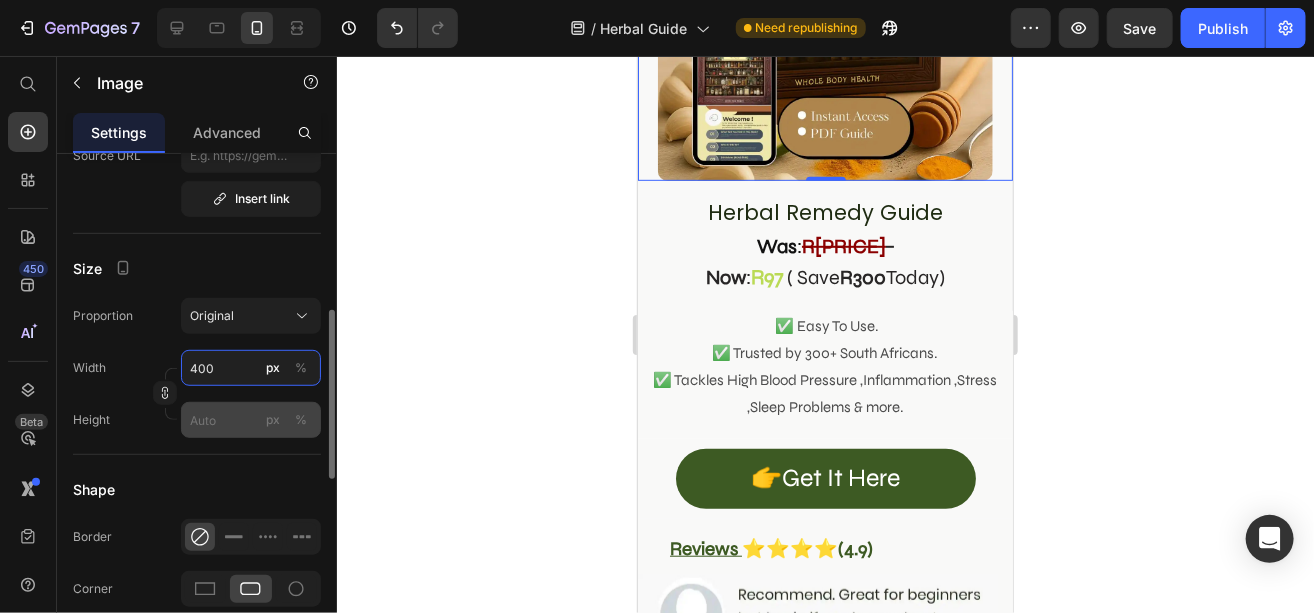 type on "400" 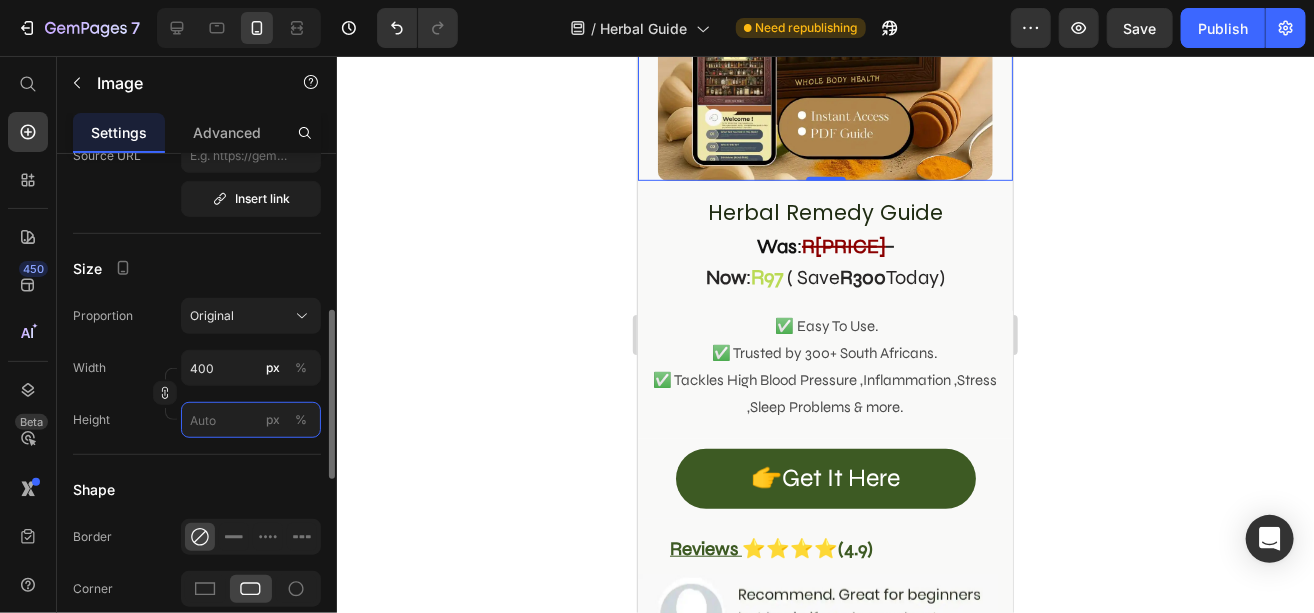click on "px %" at bounding box center [251, 420] 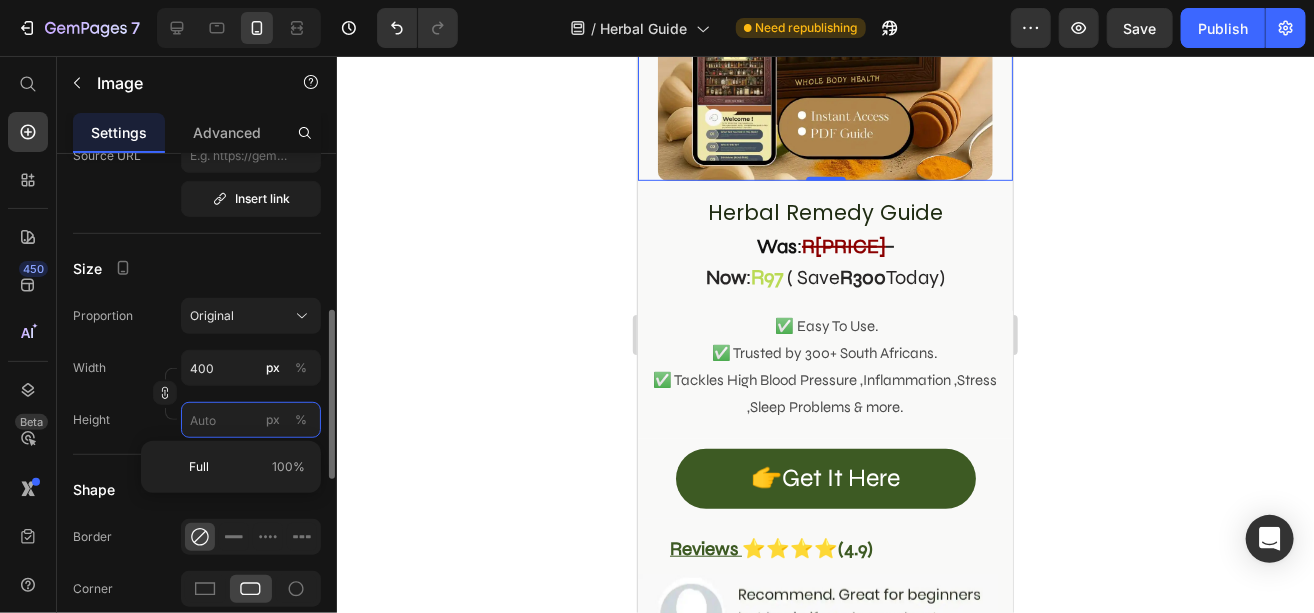 type 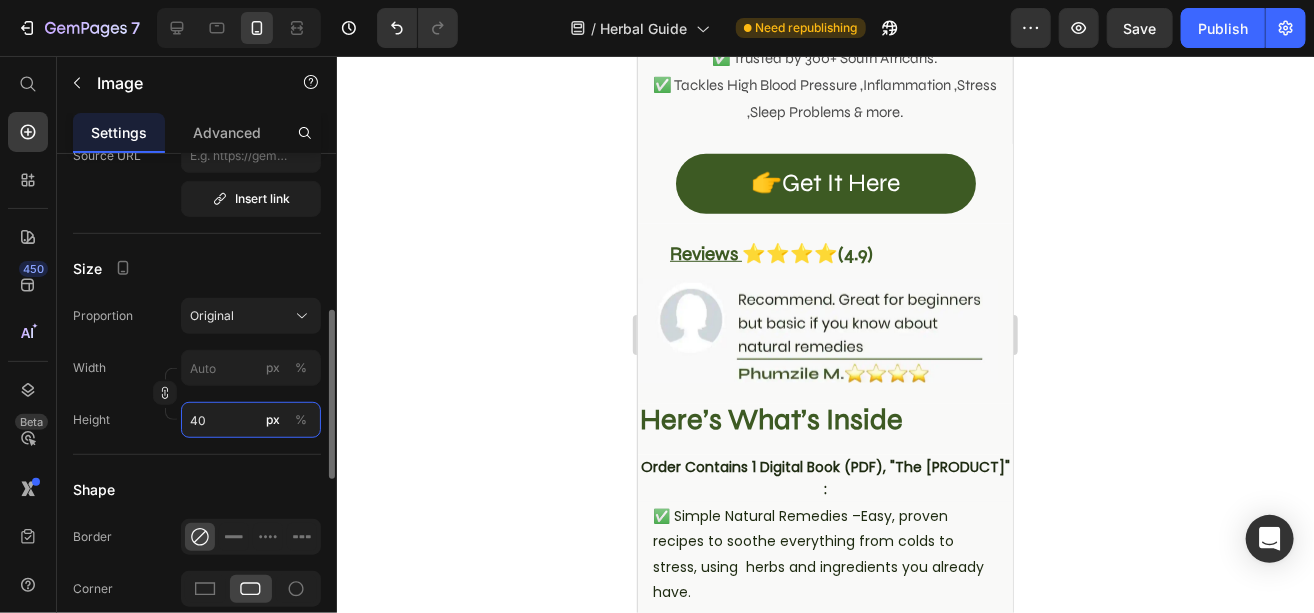 type on "400" 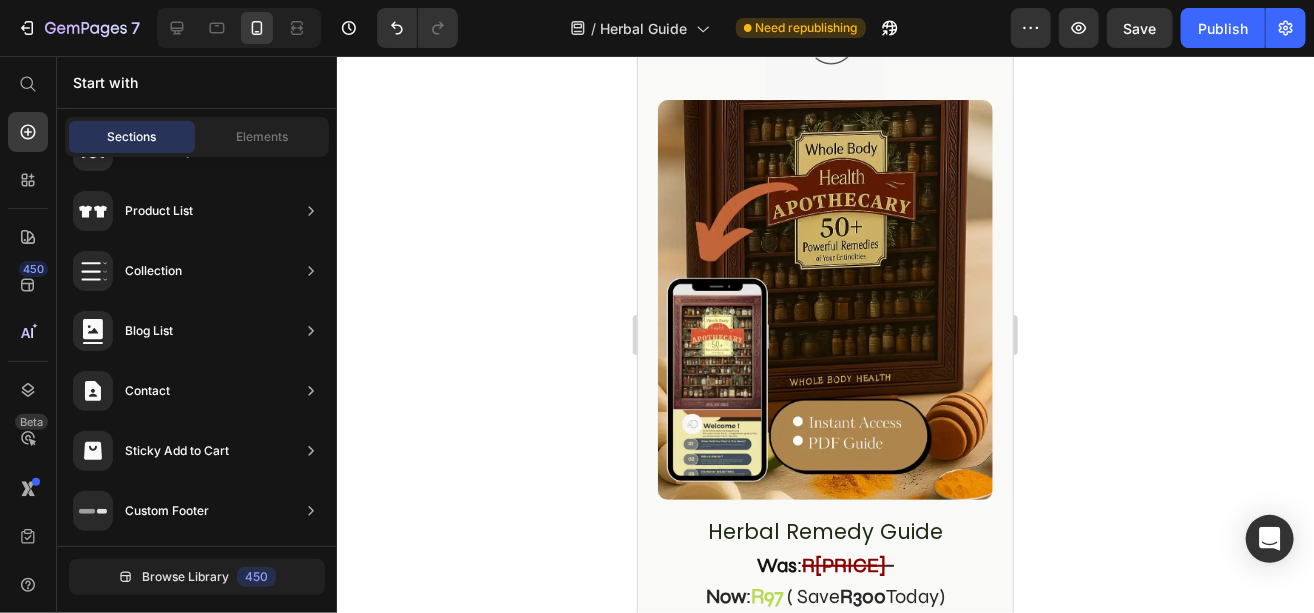 scroll, scrollTop: 231, scrollLeft: 0, axis: vertical 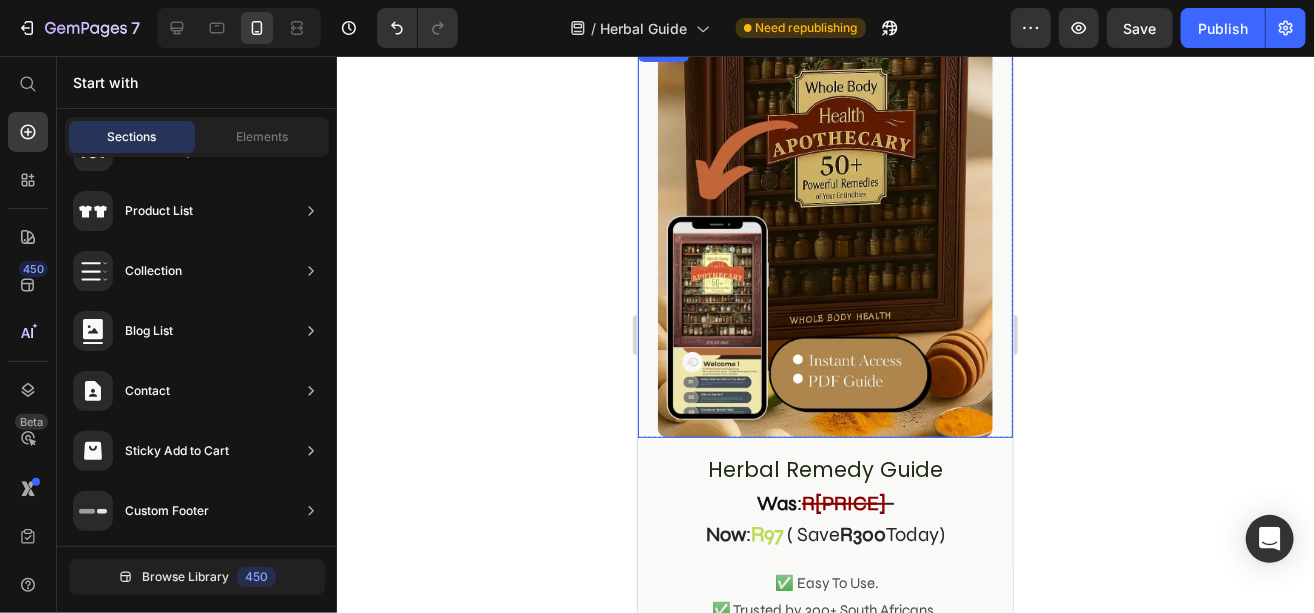 click at bounding box center (824, 237) 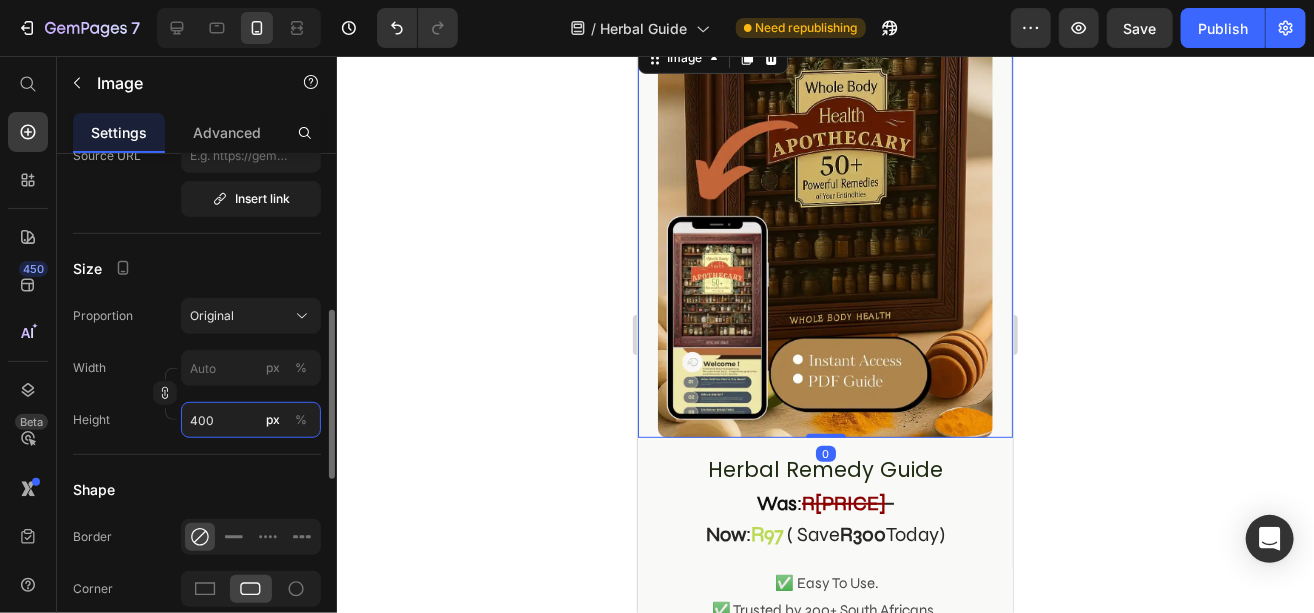 click on "400" at bounding box center [251, 420] 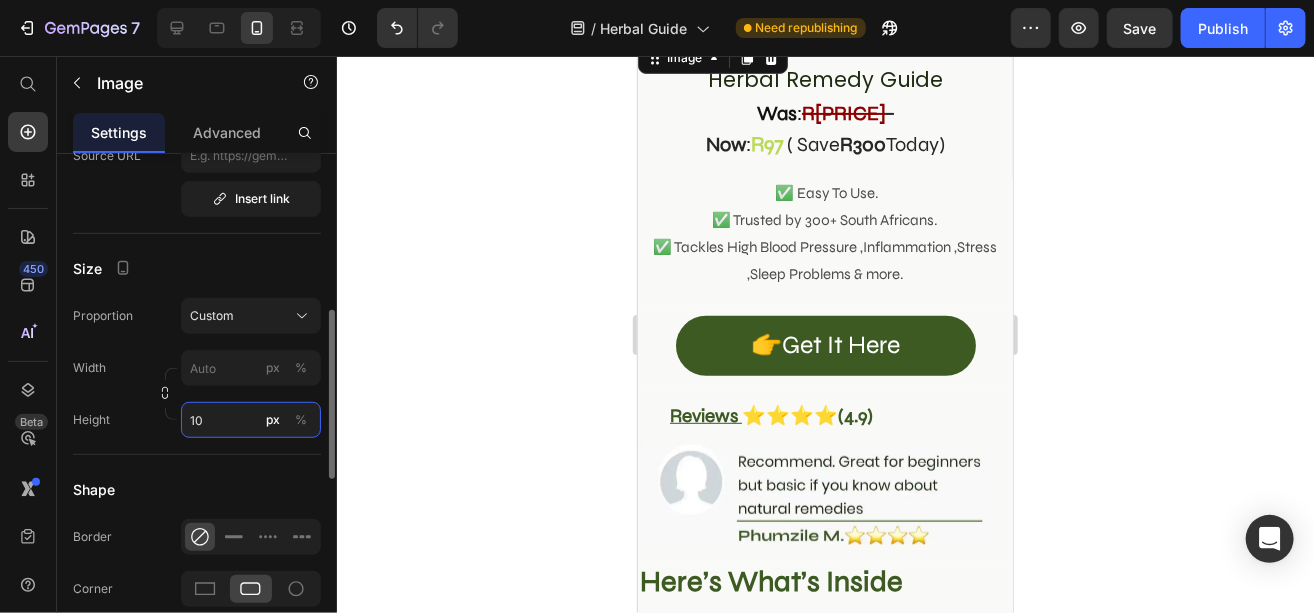 type on "1" 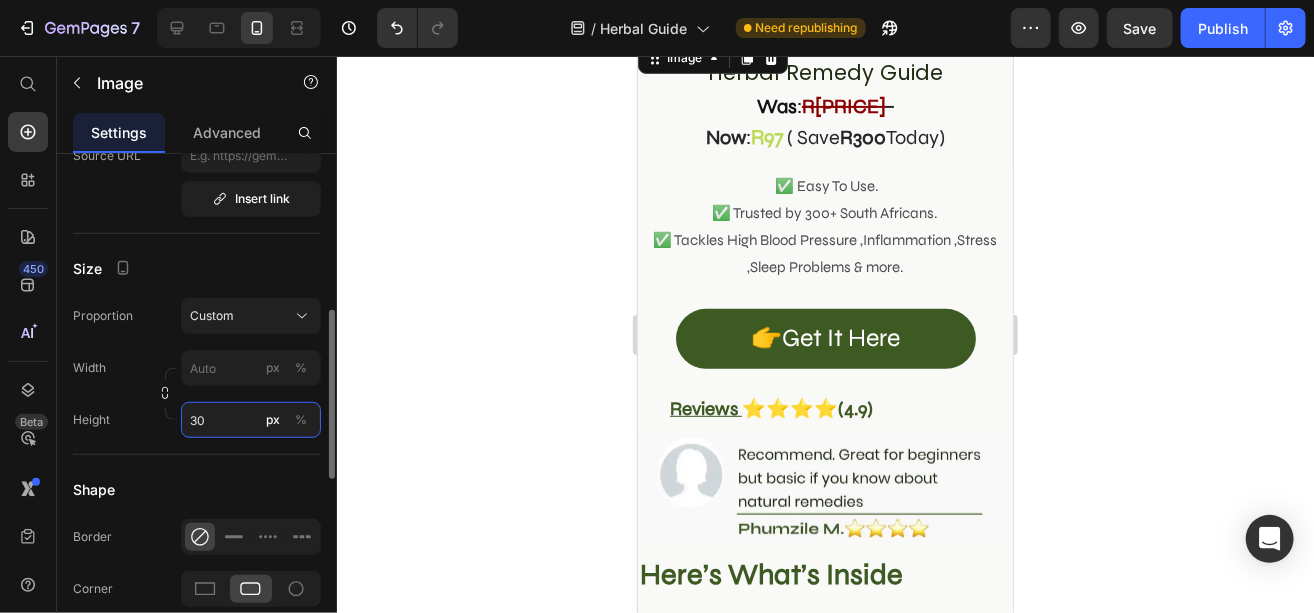 type on "300" 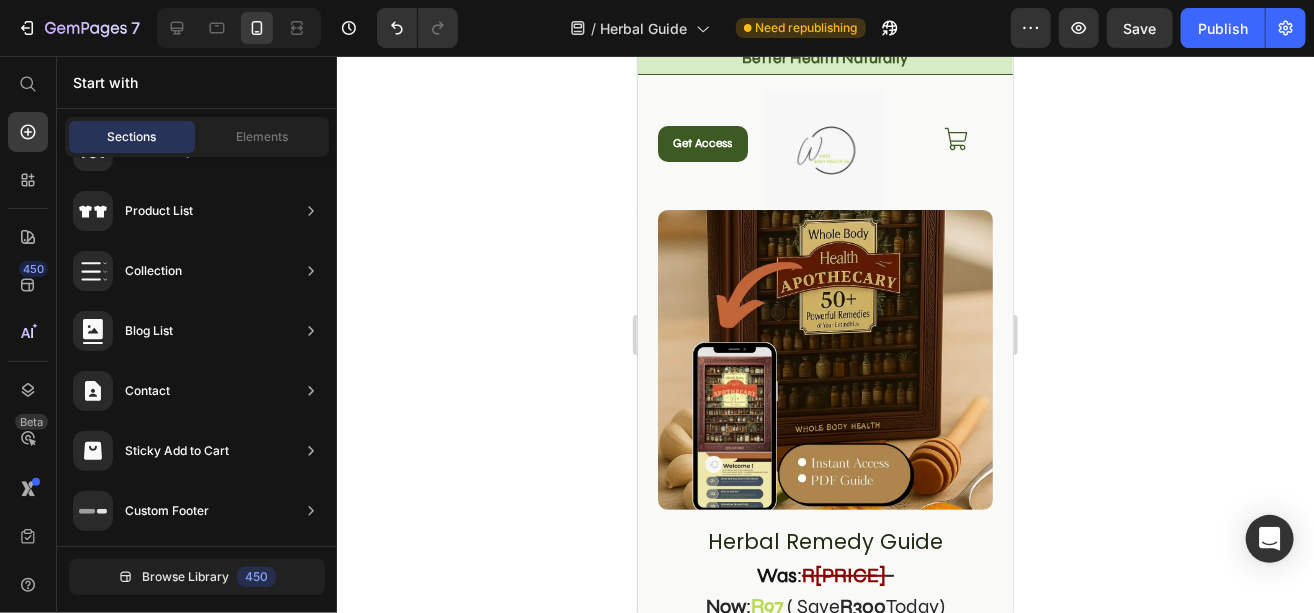scroll, scrollTop: 71, scrollLeft: 0, axis: vertical 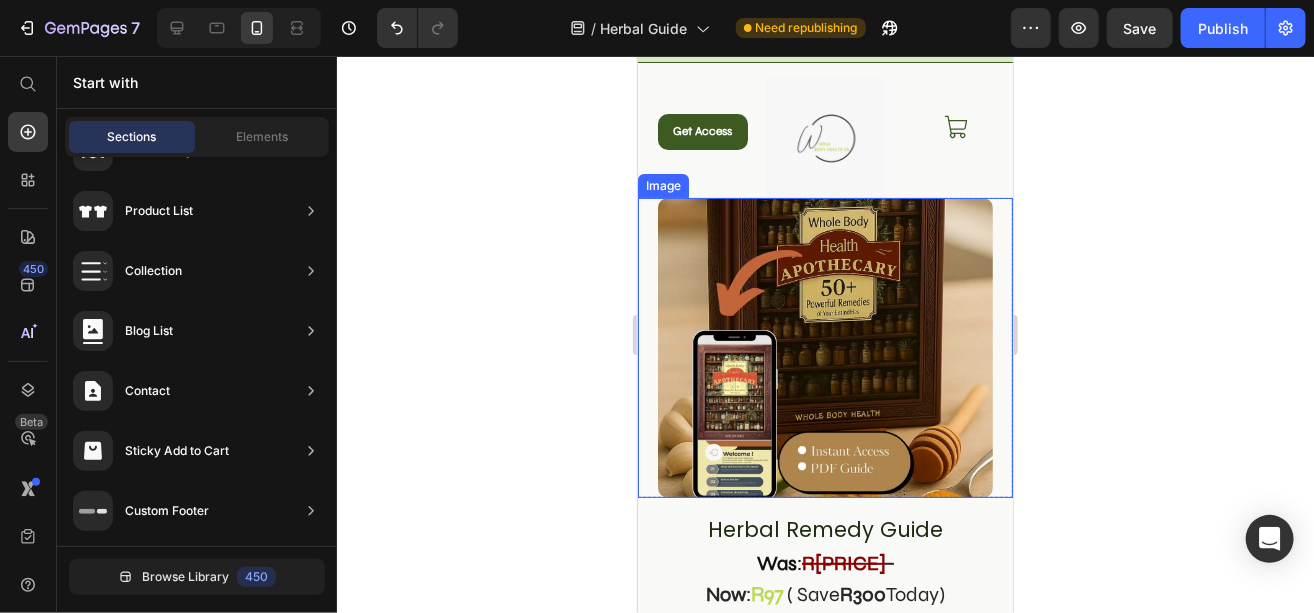 click at bounding box center (824, 347) 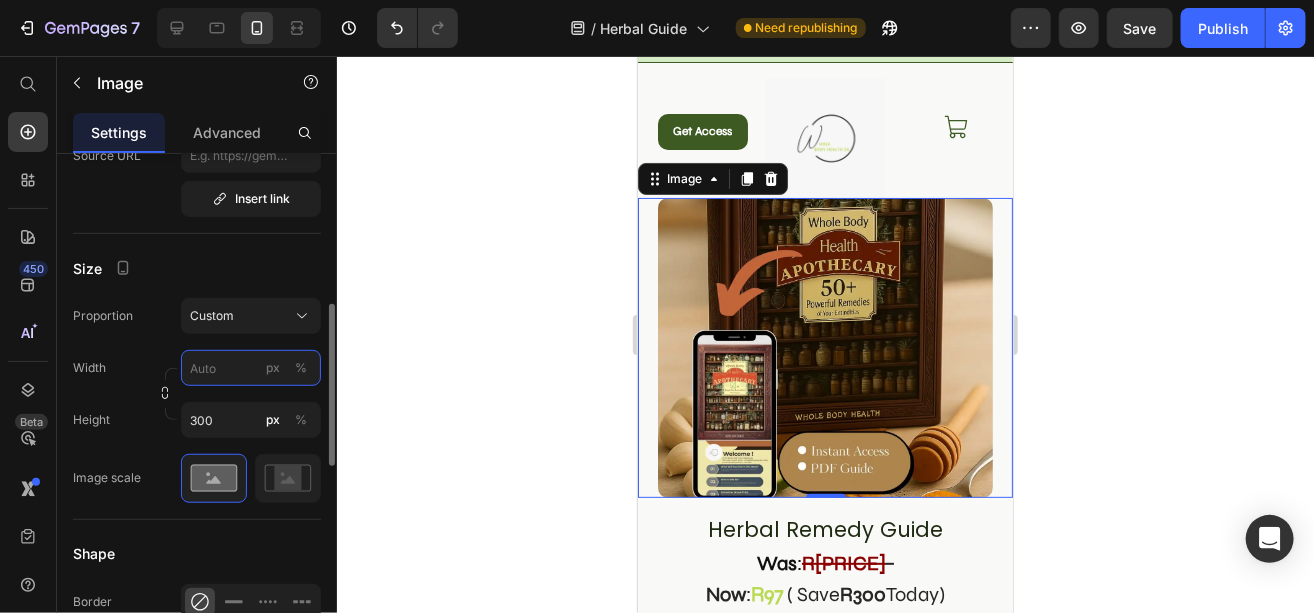 click on "px %" at bounding box center [251, 368] 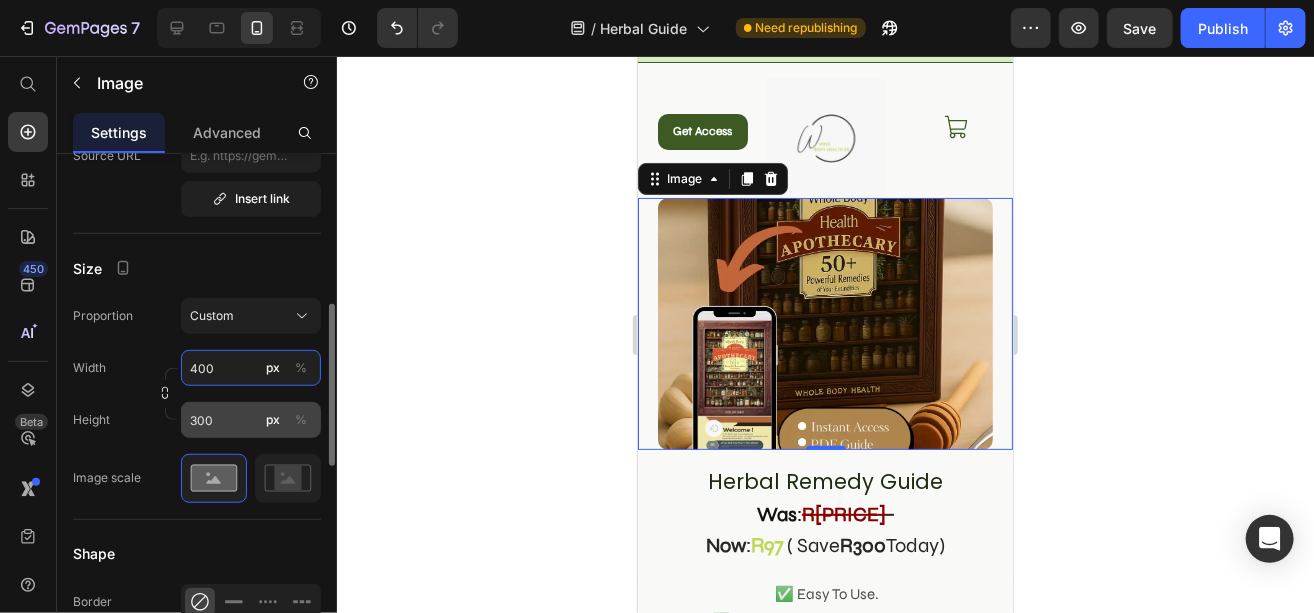 type on "400" 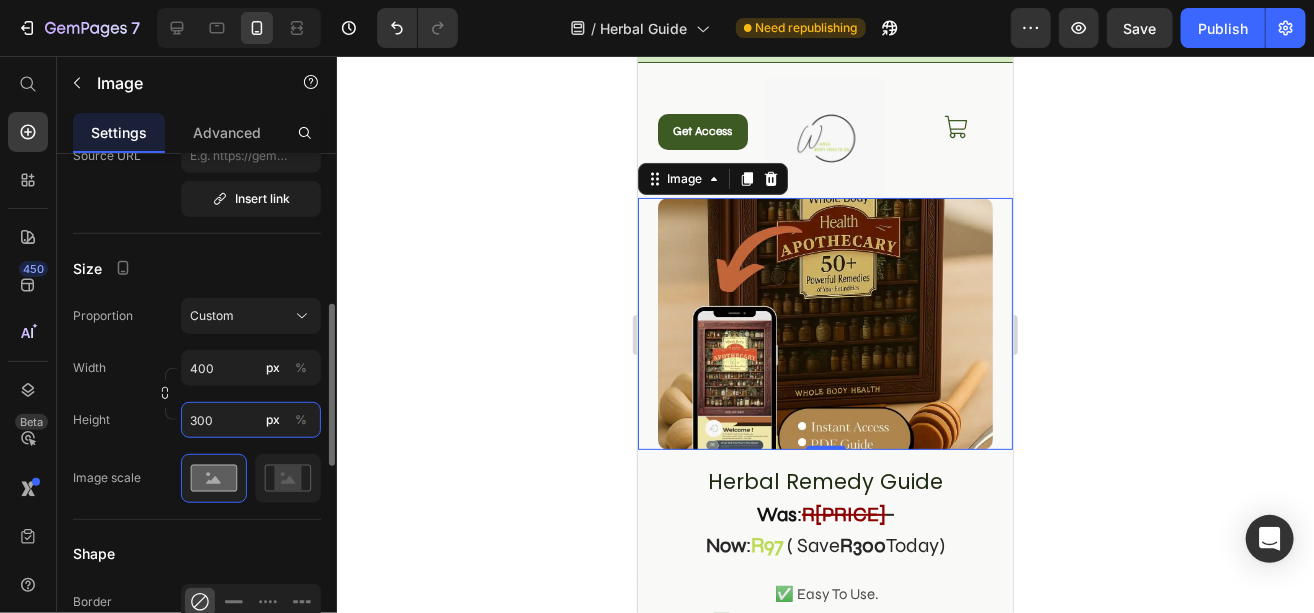 click on "300" at bounding box center (251, 420) 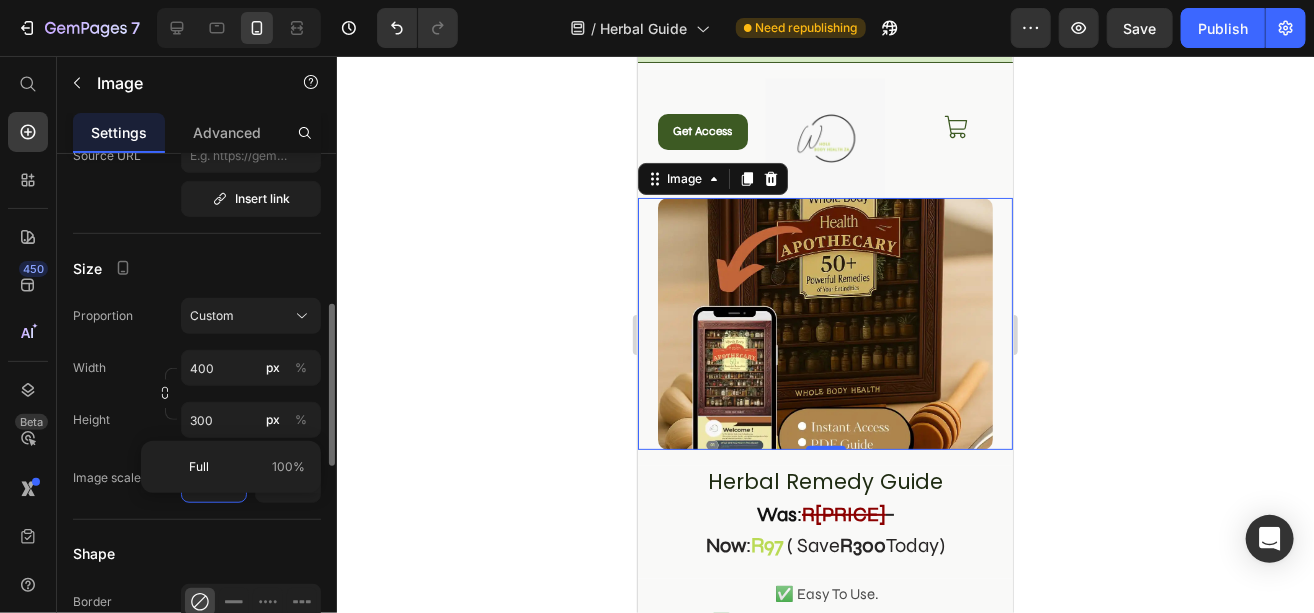click on "Size Proportion Custom Width 400 px % Height 300 px % Image scale" 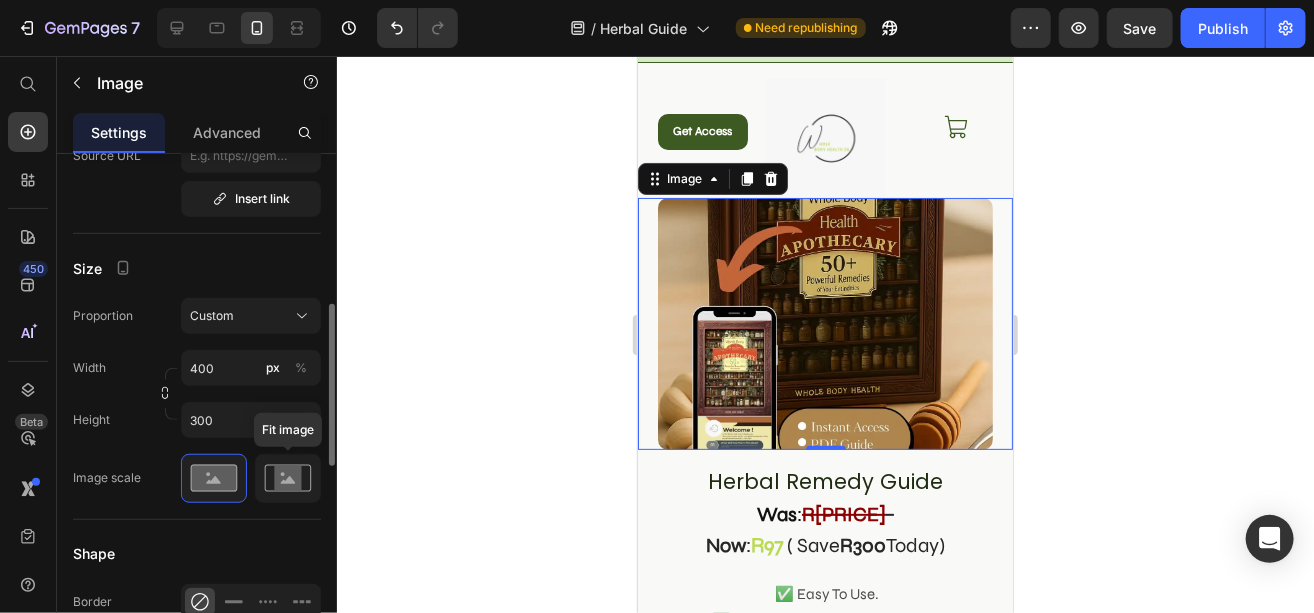 click 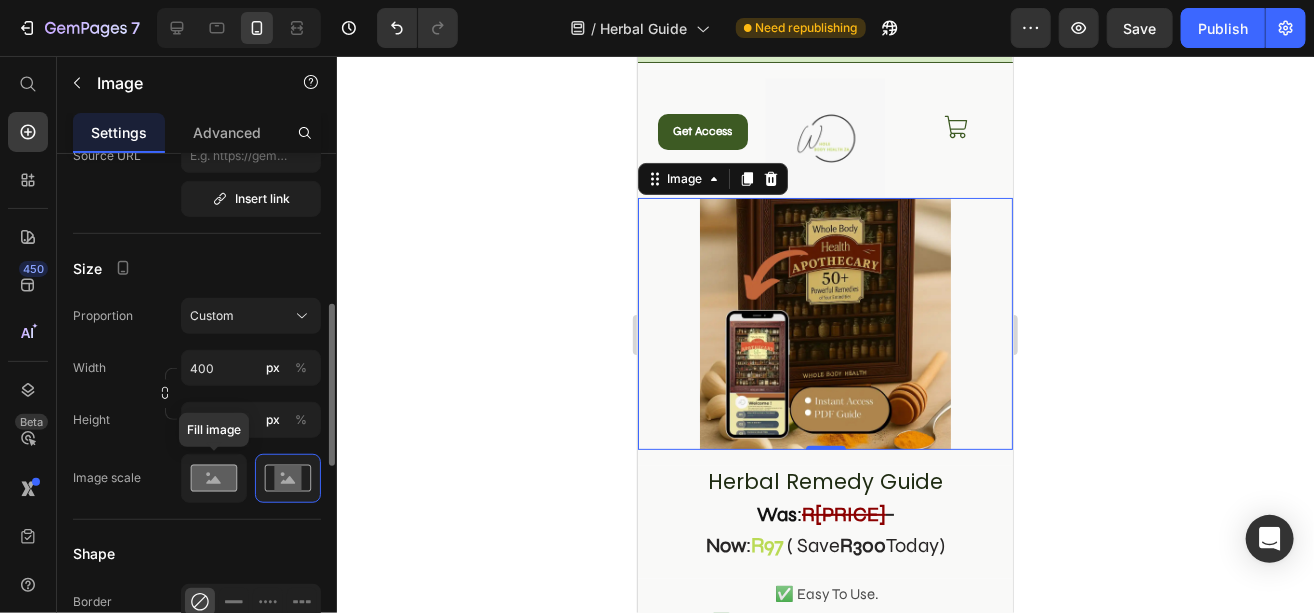 click 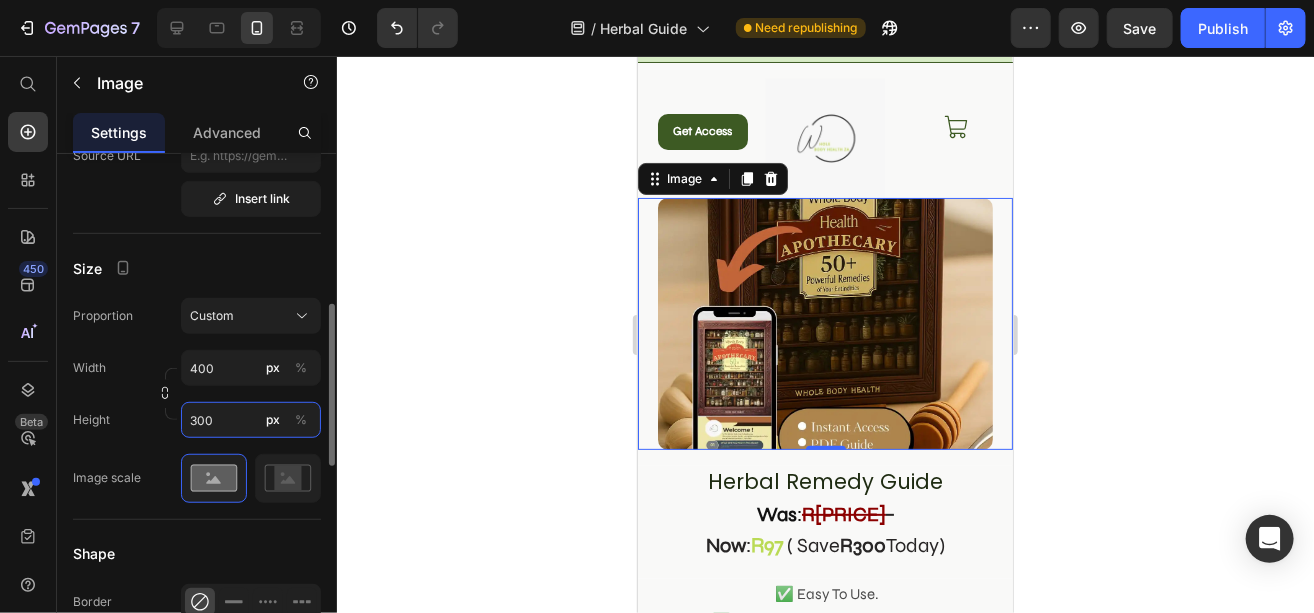 click on "300" at bounding box center (251, 420) 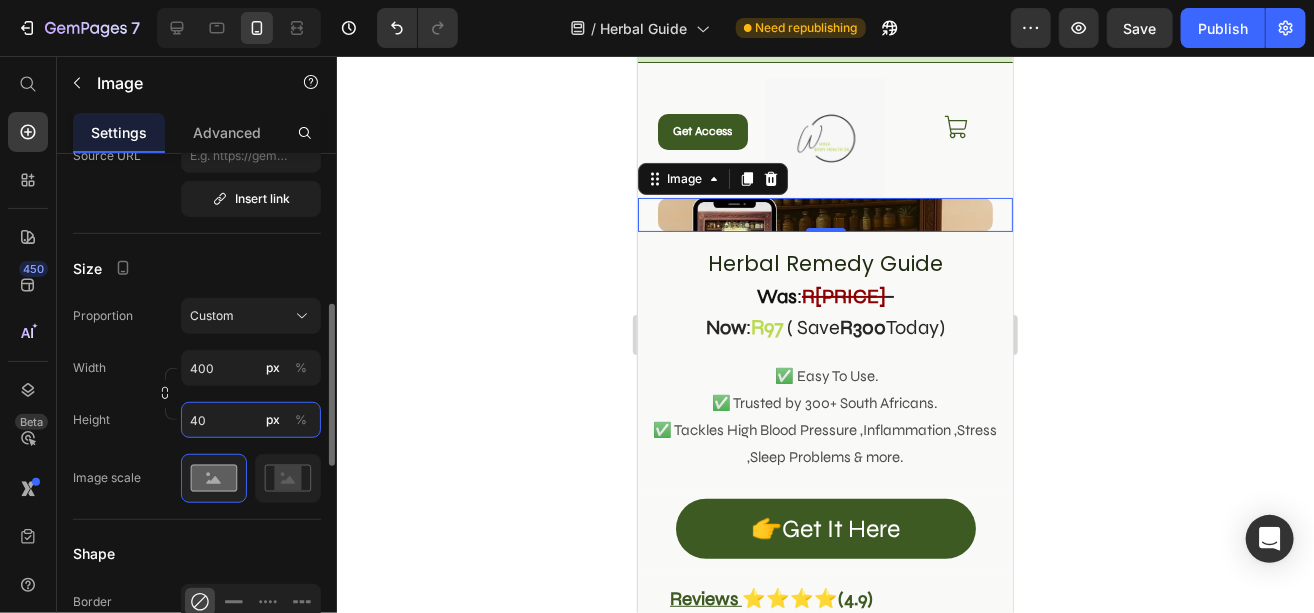 type on "4" 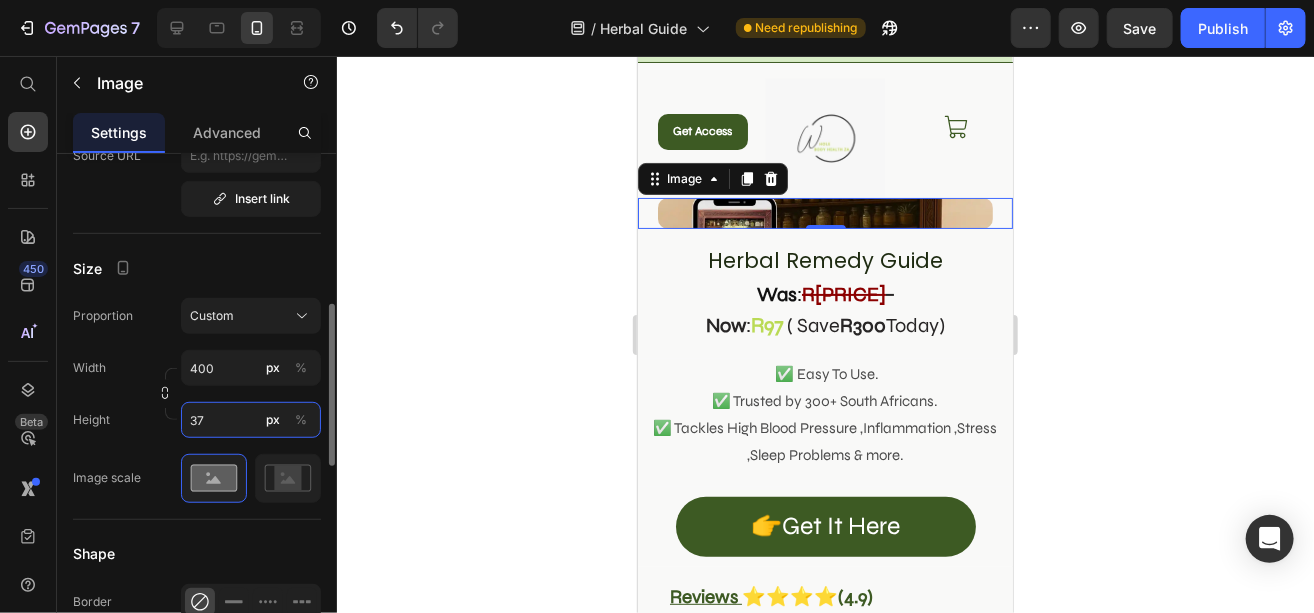 type on "370" 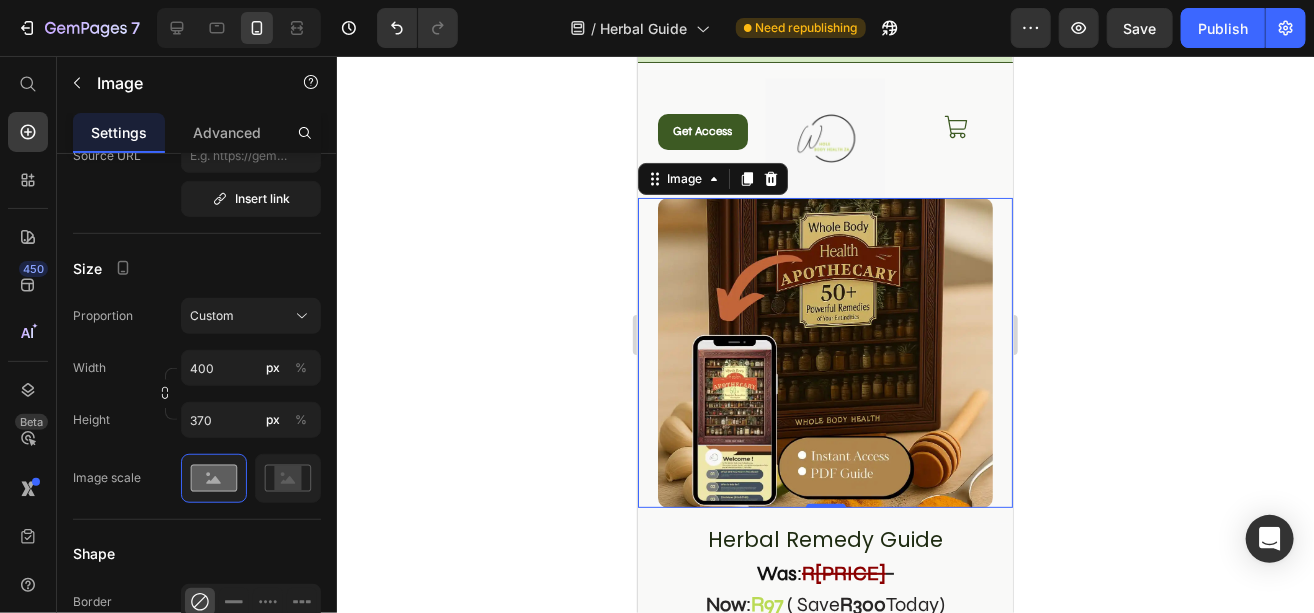 click 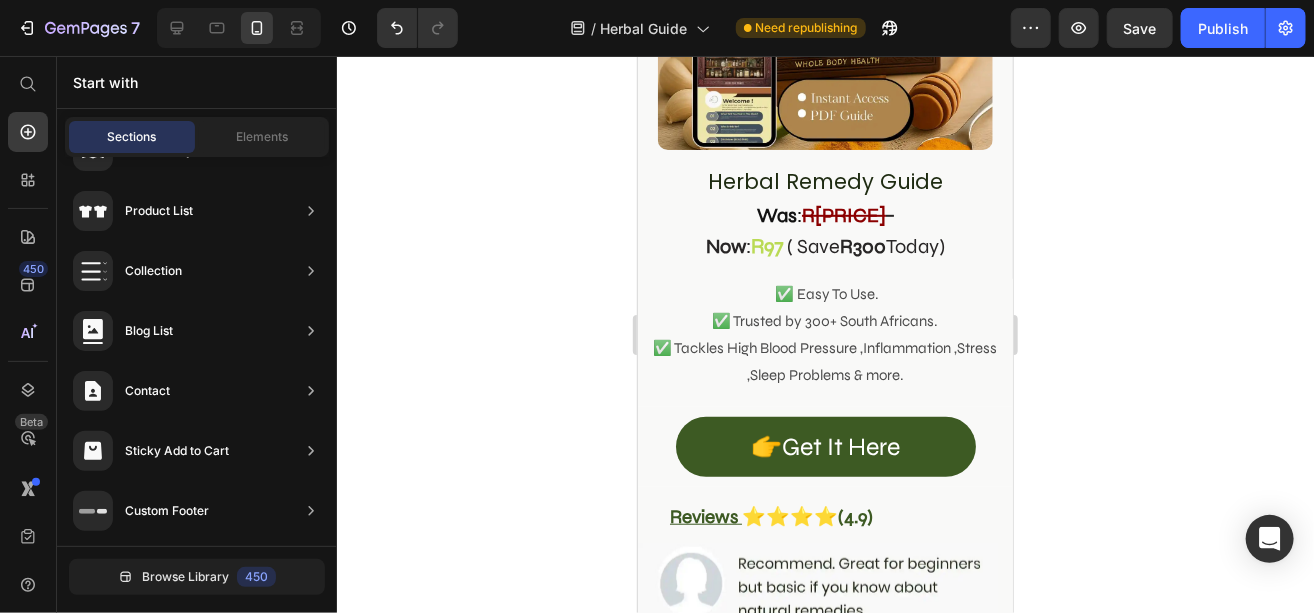 scroll, scrollTop: 661, scrollLeft: 0, axis: vertical 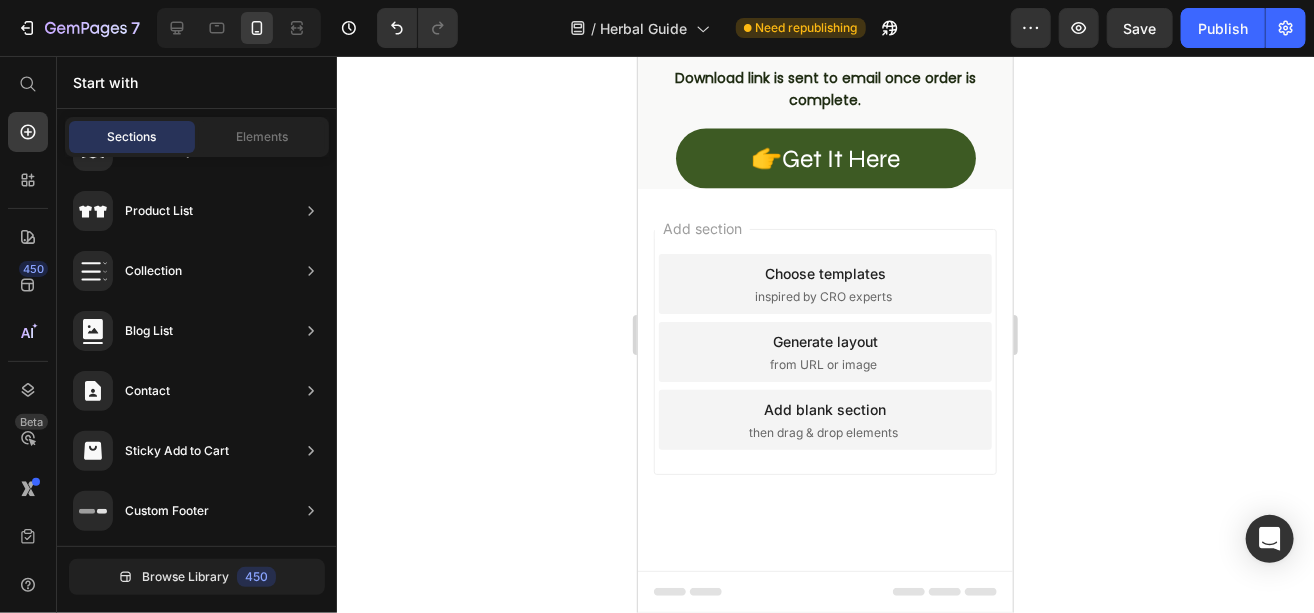 drag, startPoint x: 603, startPoint y: 343, endPoint x: 611, endPoint y: 558, distance: 215.14879 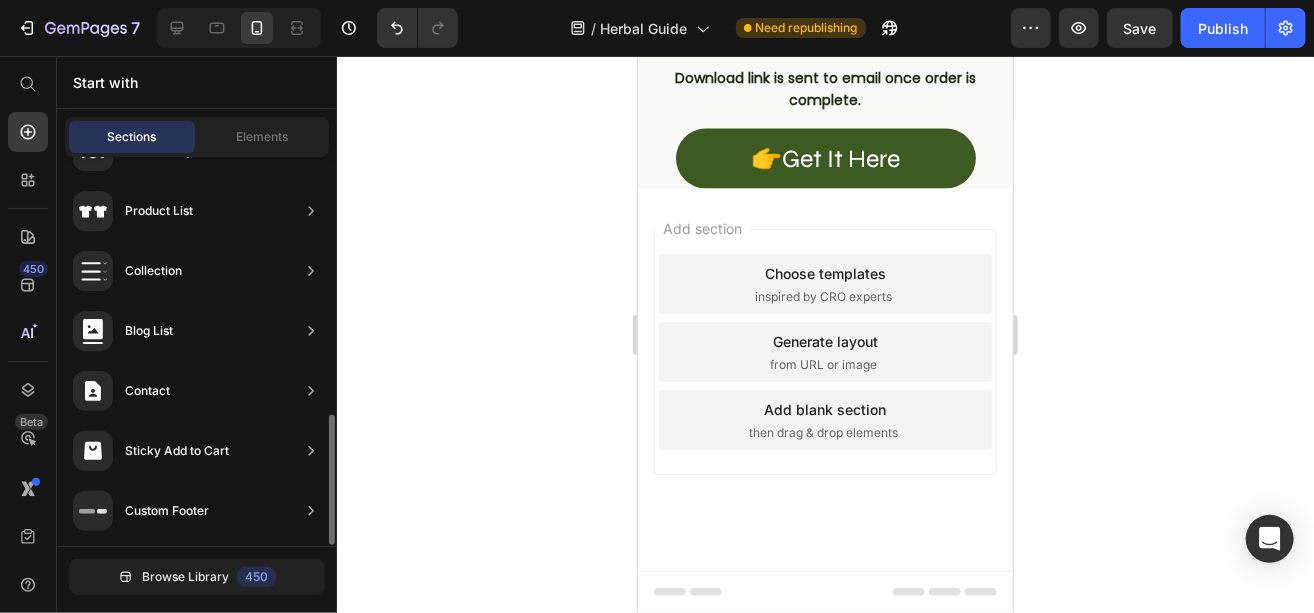 scroll, scrollTop: 289, scrollLeft: 0, axis: vertical 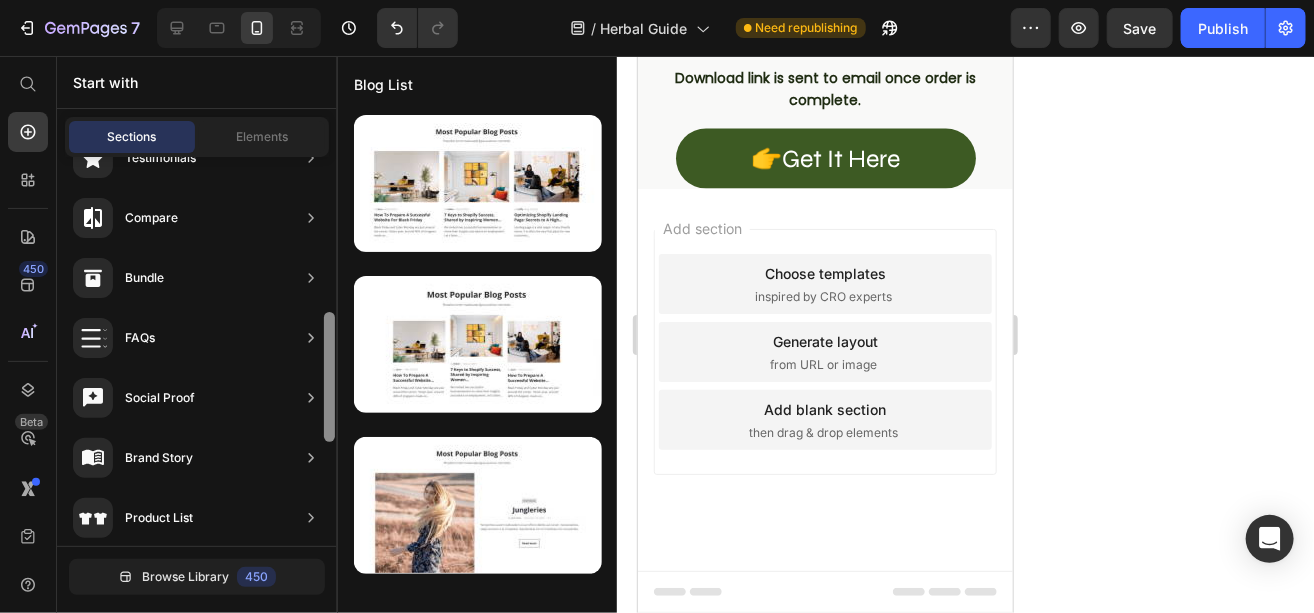 drag, startPoint x: 327, startPoint y: 455, endPoint x: 328, endPoint y: 352, distance: 103.00485 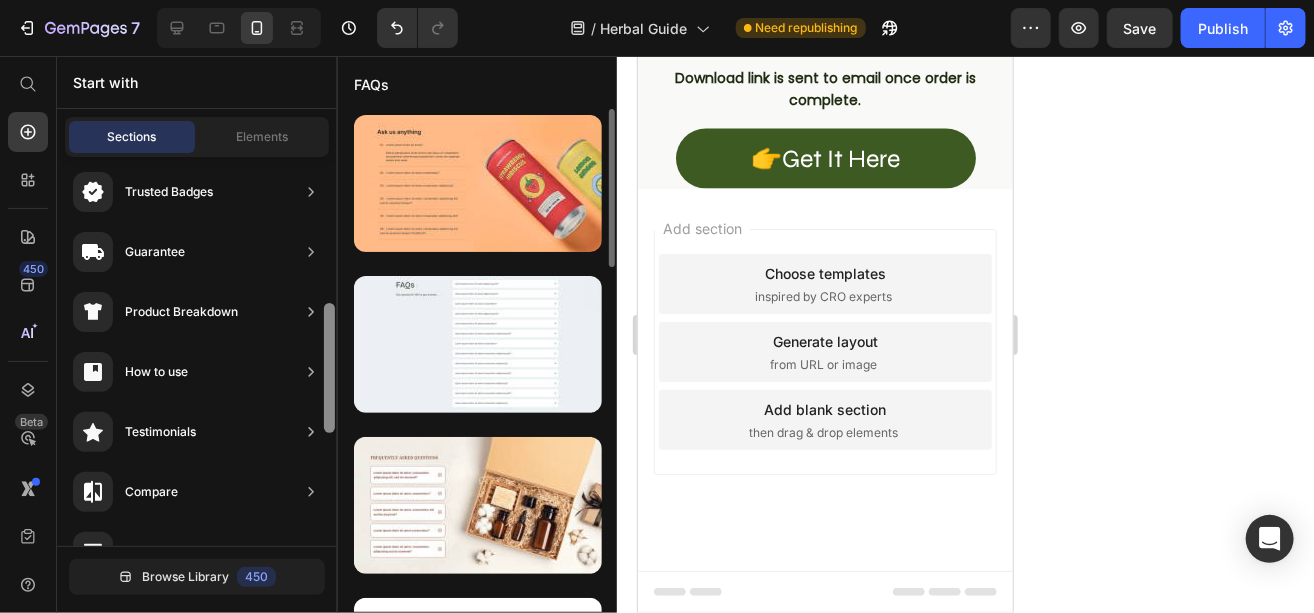 scroll, scrollTop: 251, scrollLeft: 0, axis: vertical 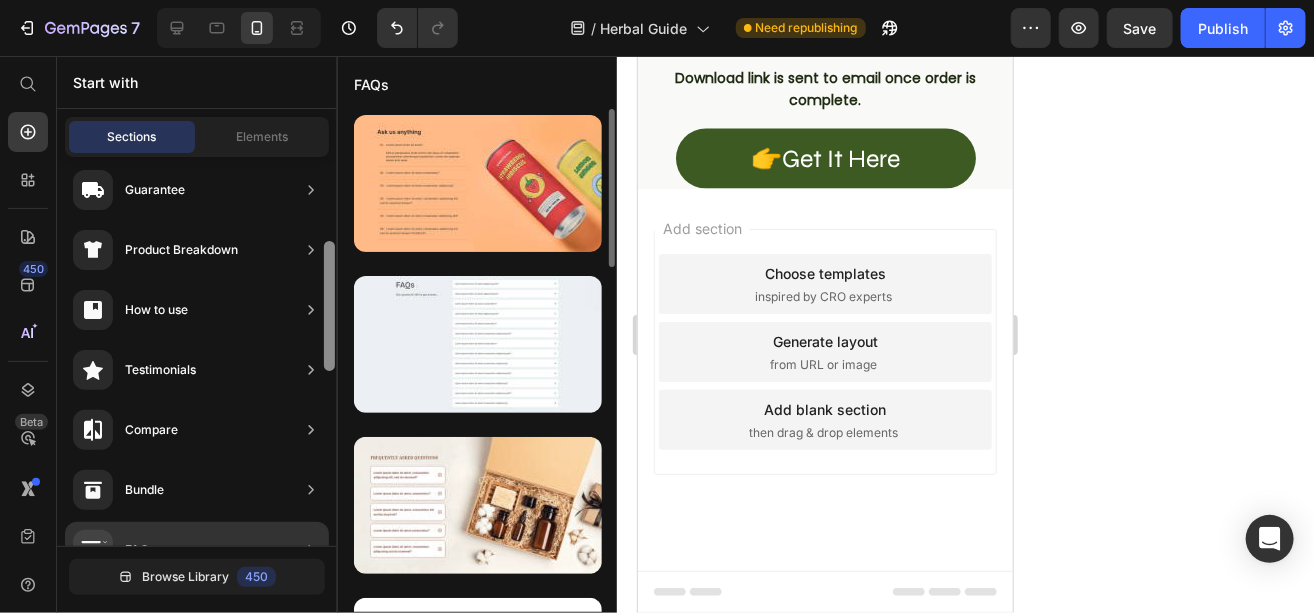drag, startPoint x: 329, startPoint y: 378, endPoint x: 344, endPoint y: 307, distance: 72.56721 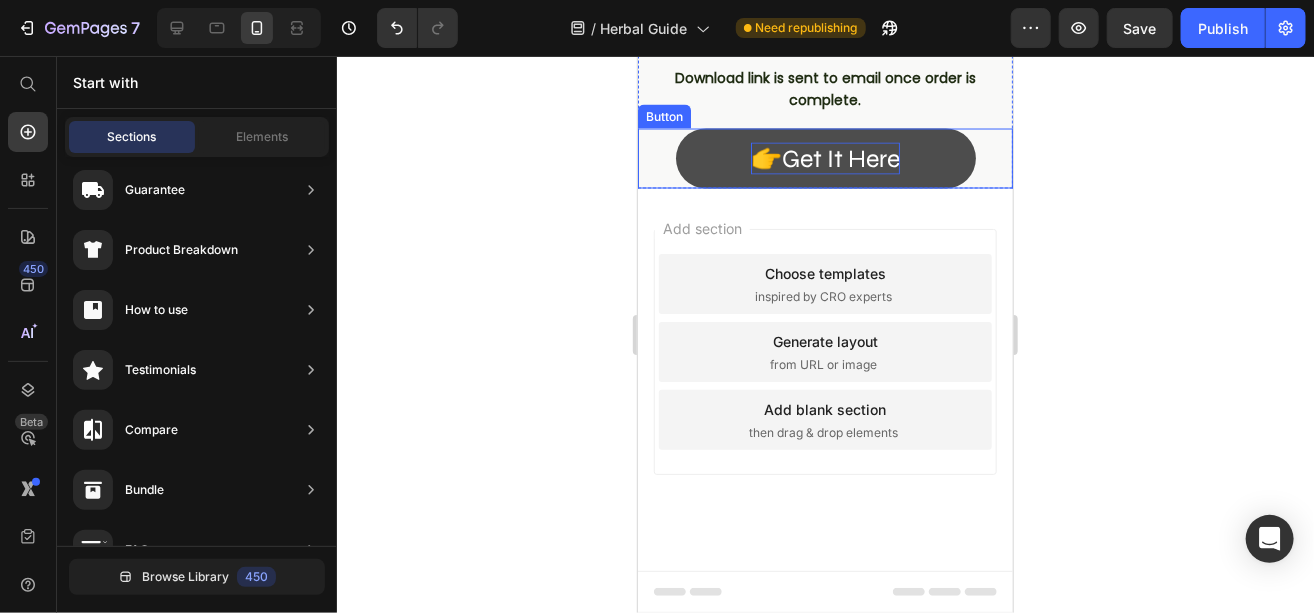 click on "👉Get It Here" at bounding box center [824, 158] 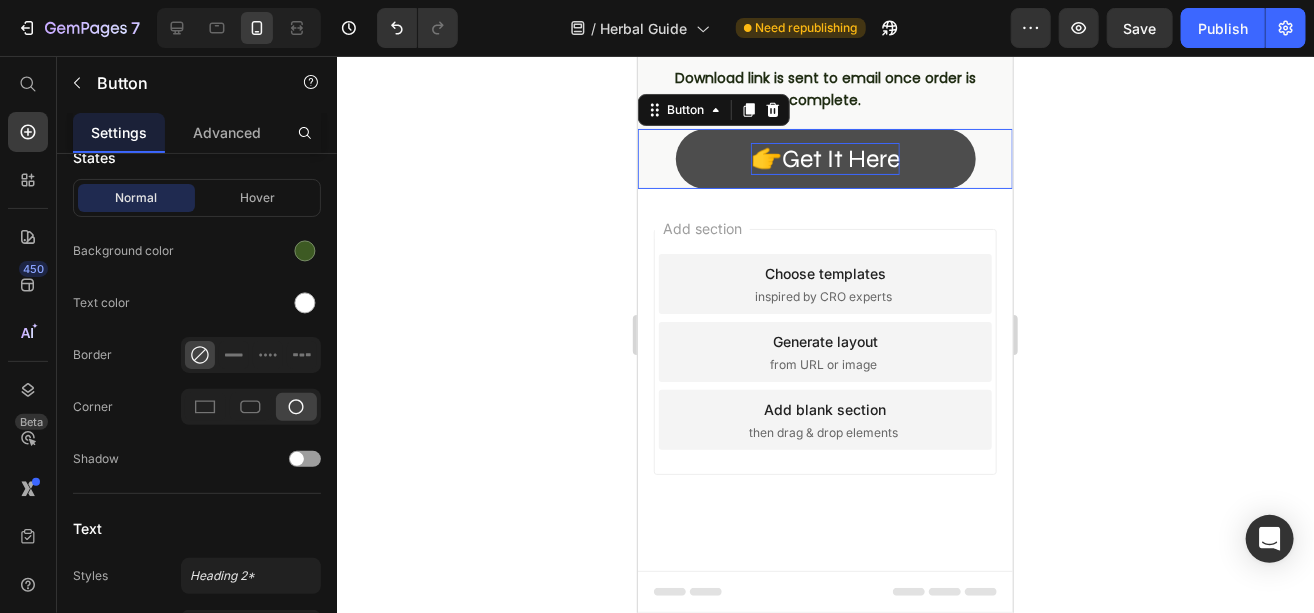 scroll, scrollTop: 0, scrollLeft: 0, axis: both 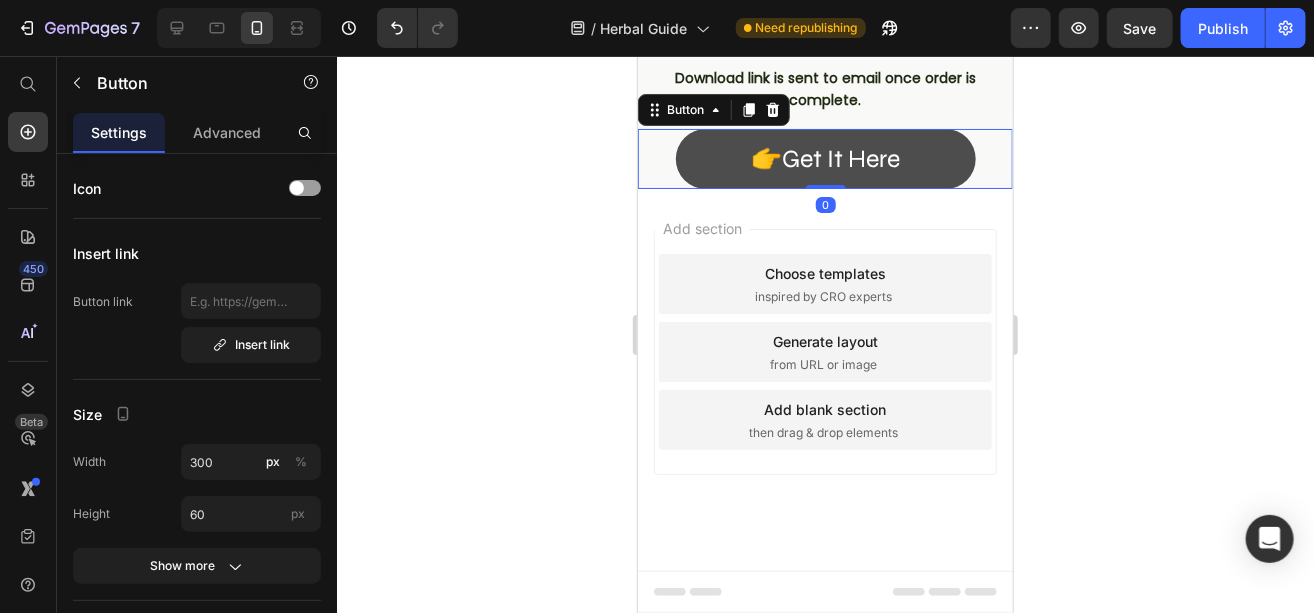 click on "👉Get It Here" at bounding box center [825, 158] 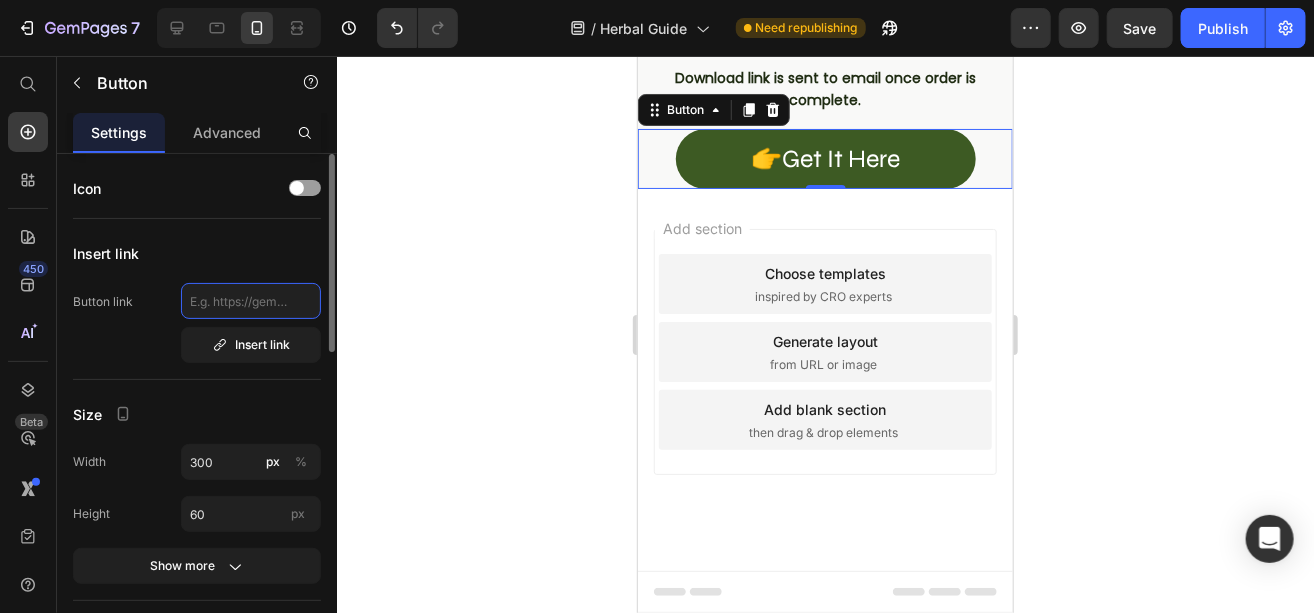 click 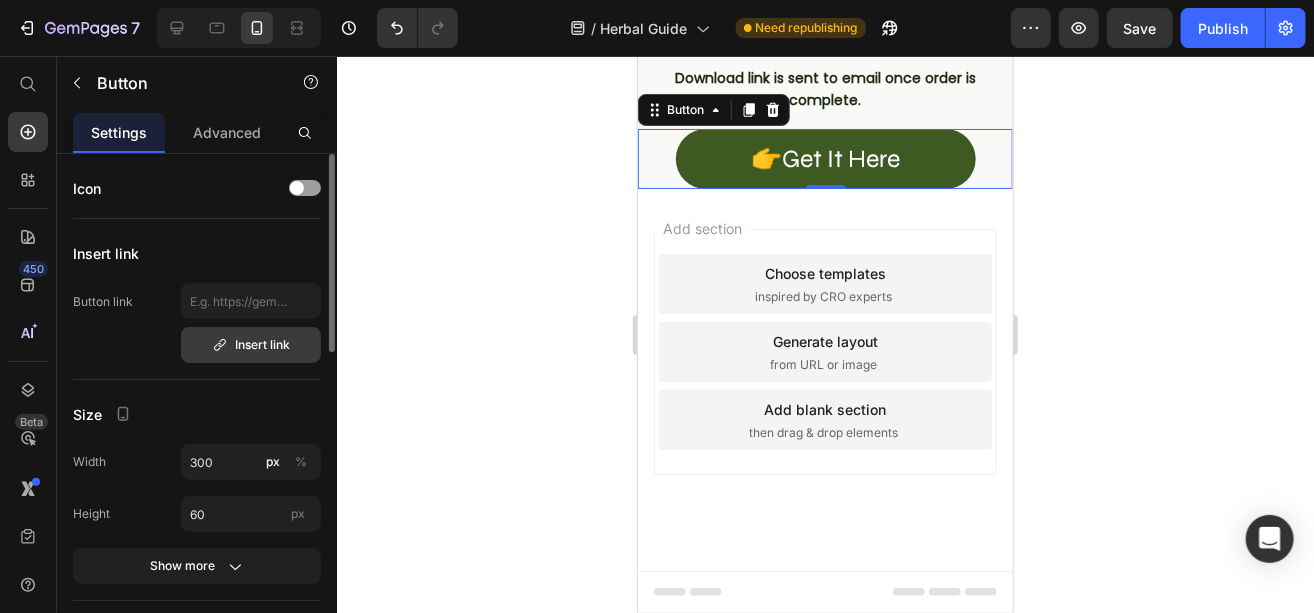 click on "Insert link" at bounding box center (251, 345) 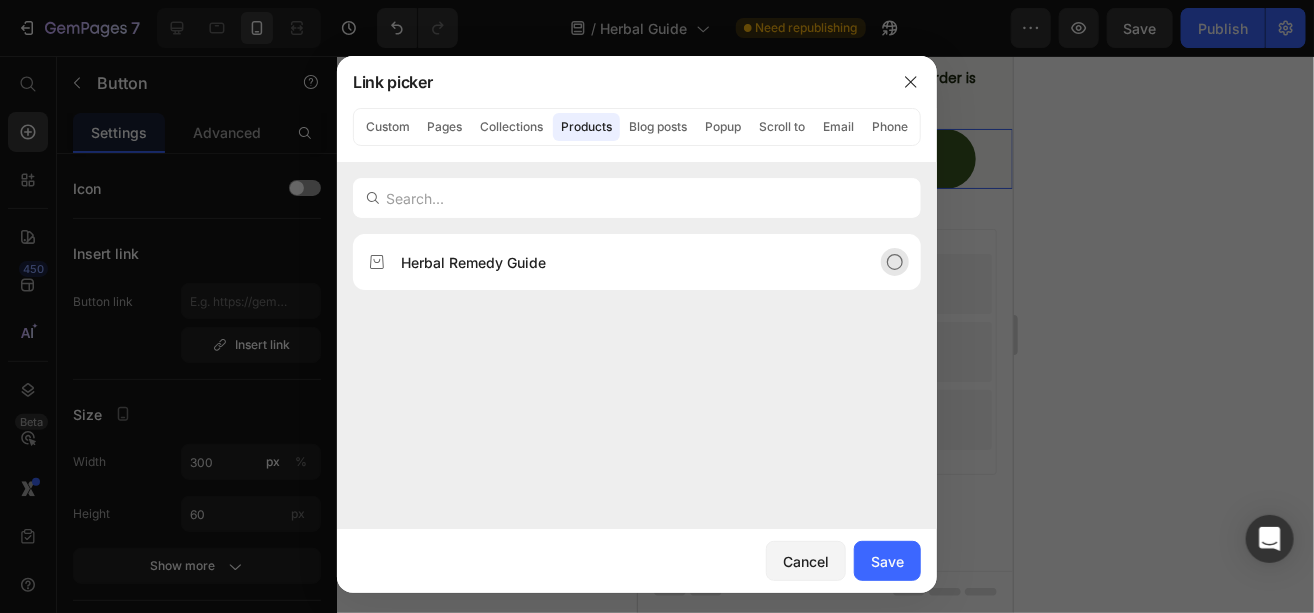click on "Herbal Remedy Guide" at bounding box center (621, 262) 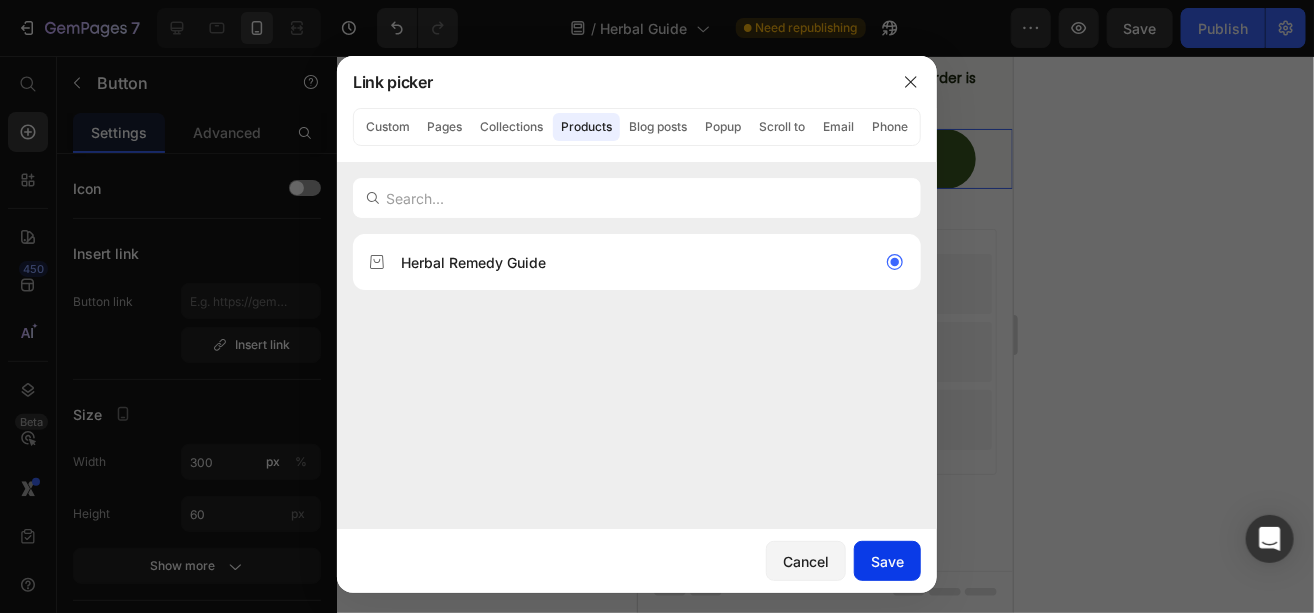 click on "Save" 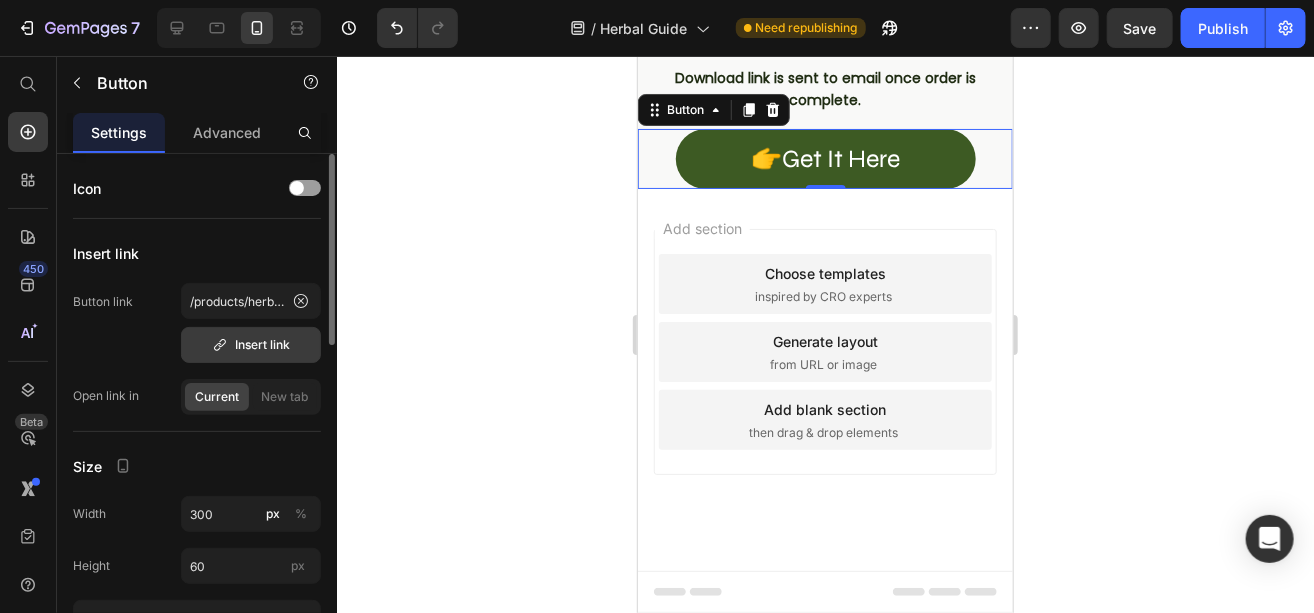 click on "Insert link" at bounding box center (251, 345) 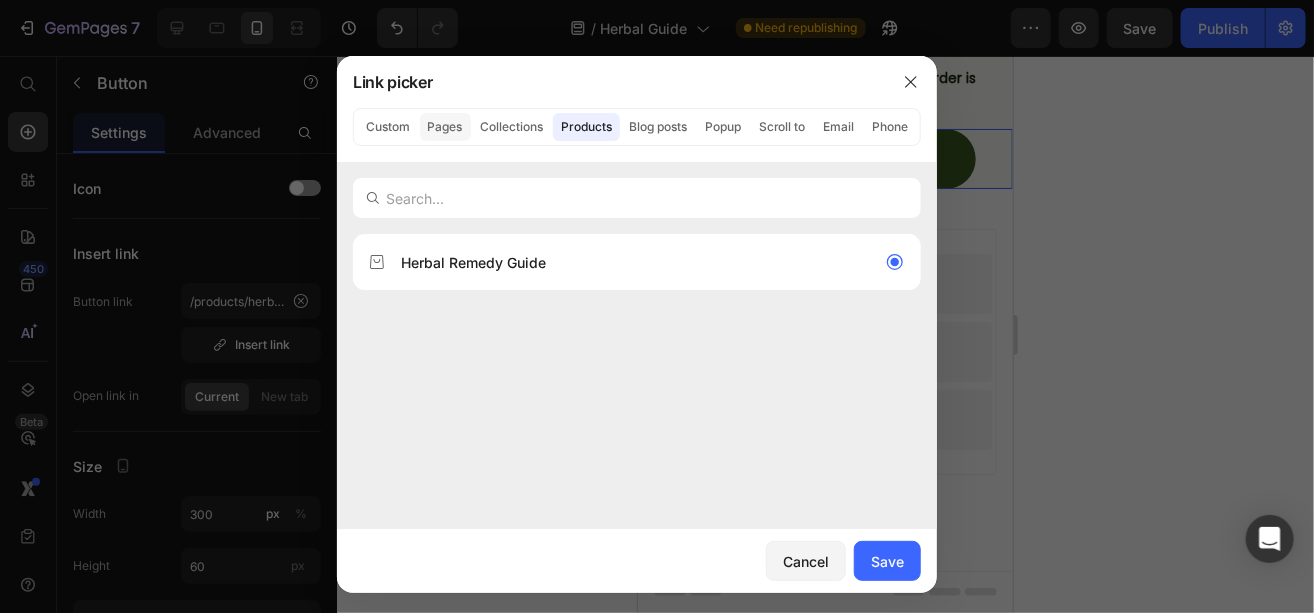 click on "Pages" 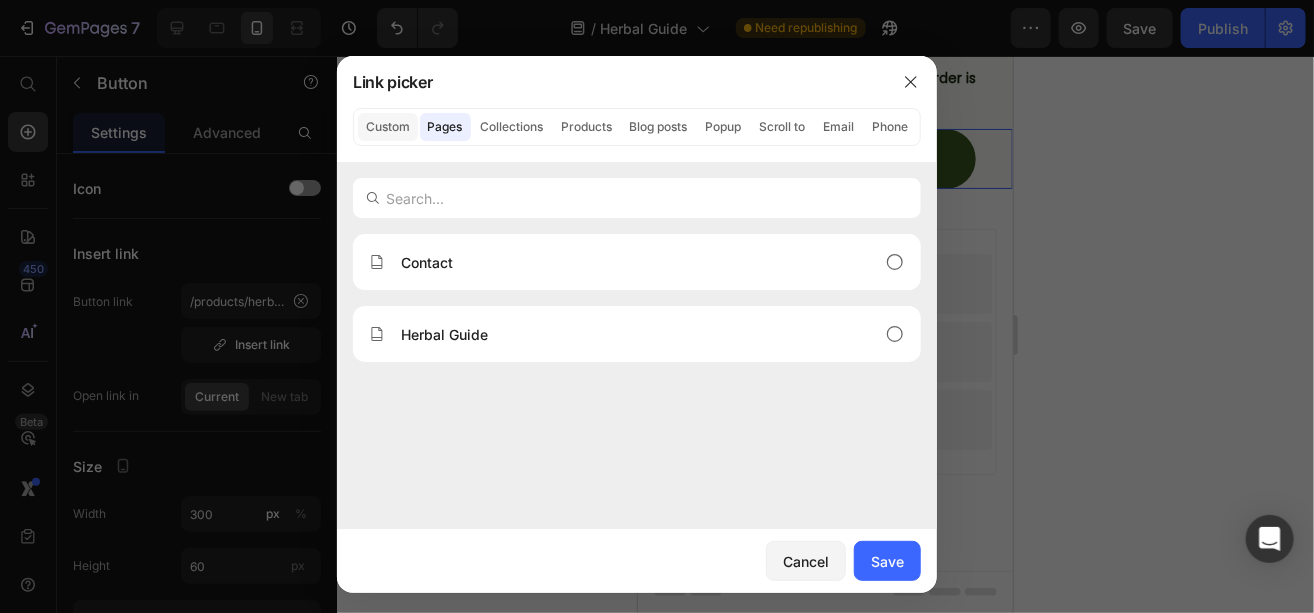 click on "Custom" 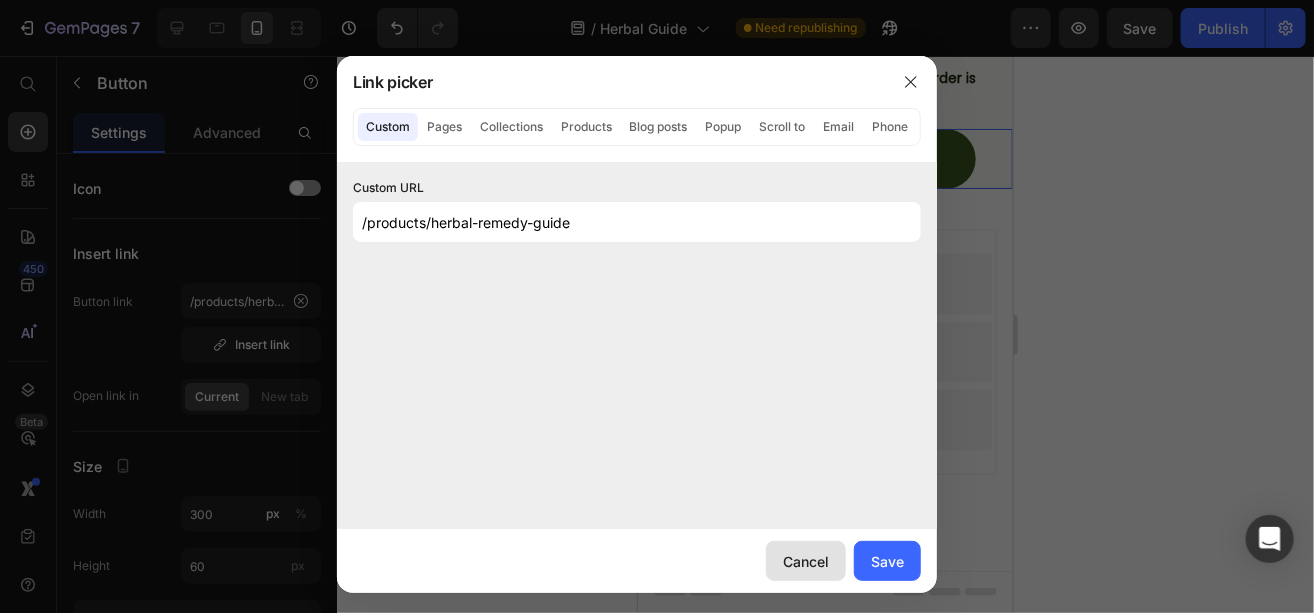 click on "Cancel" 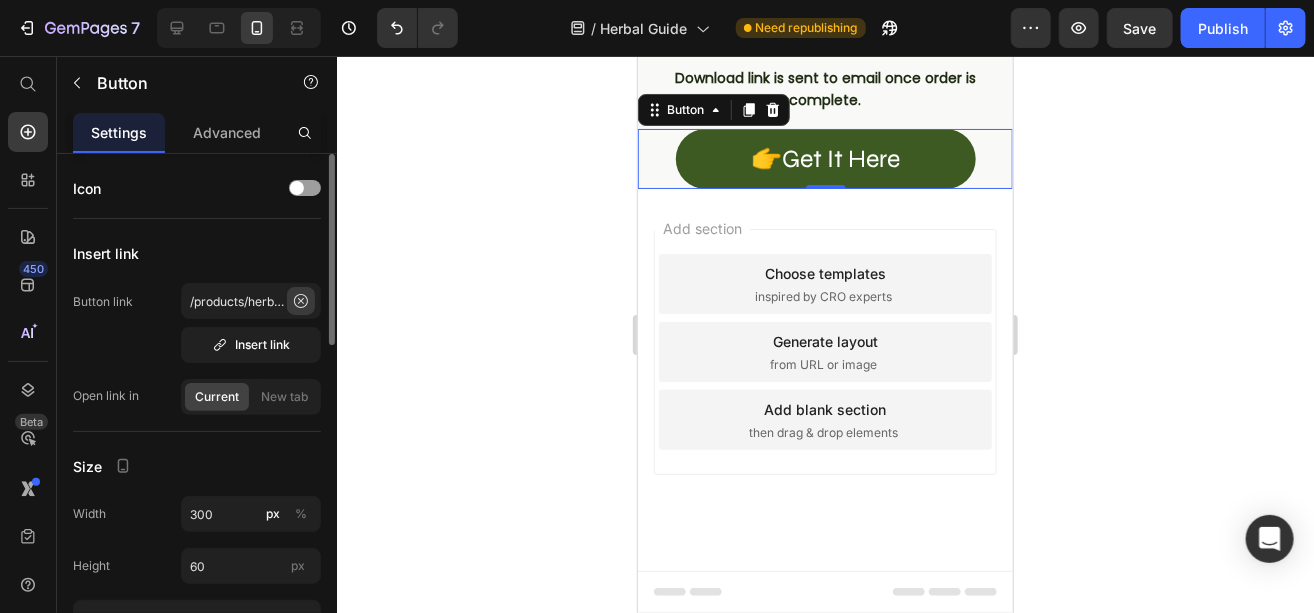 click 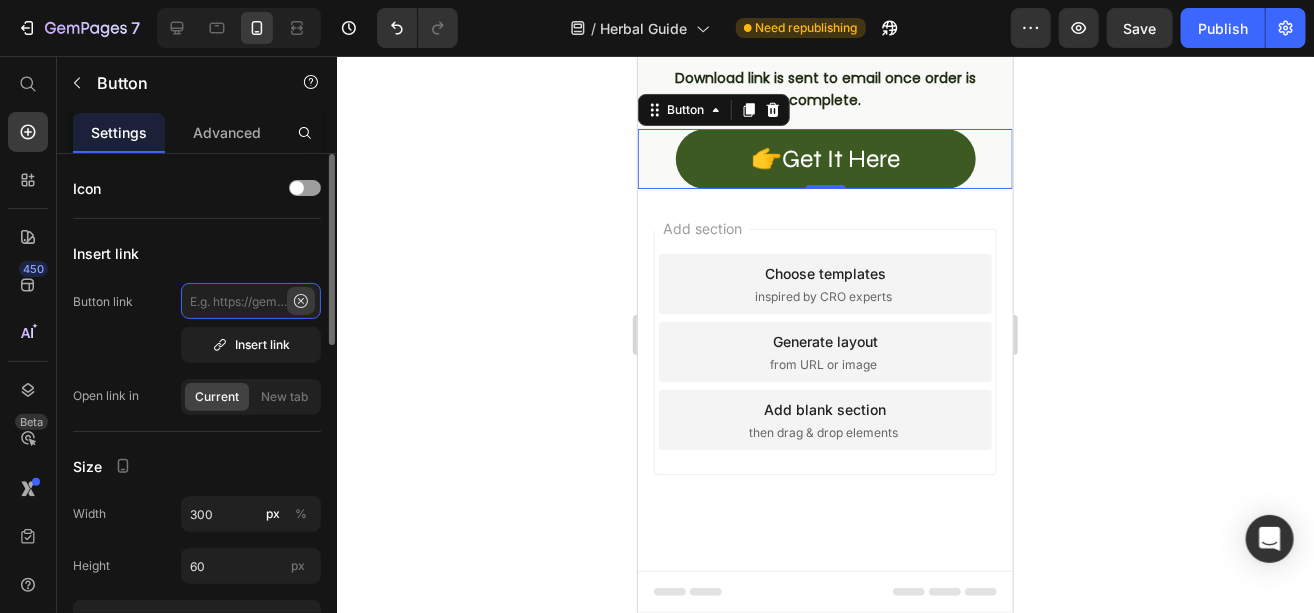 scroll, scrollTop: 0, scrollLeft: 0, axis: both 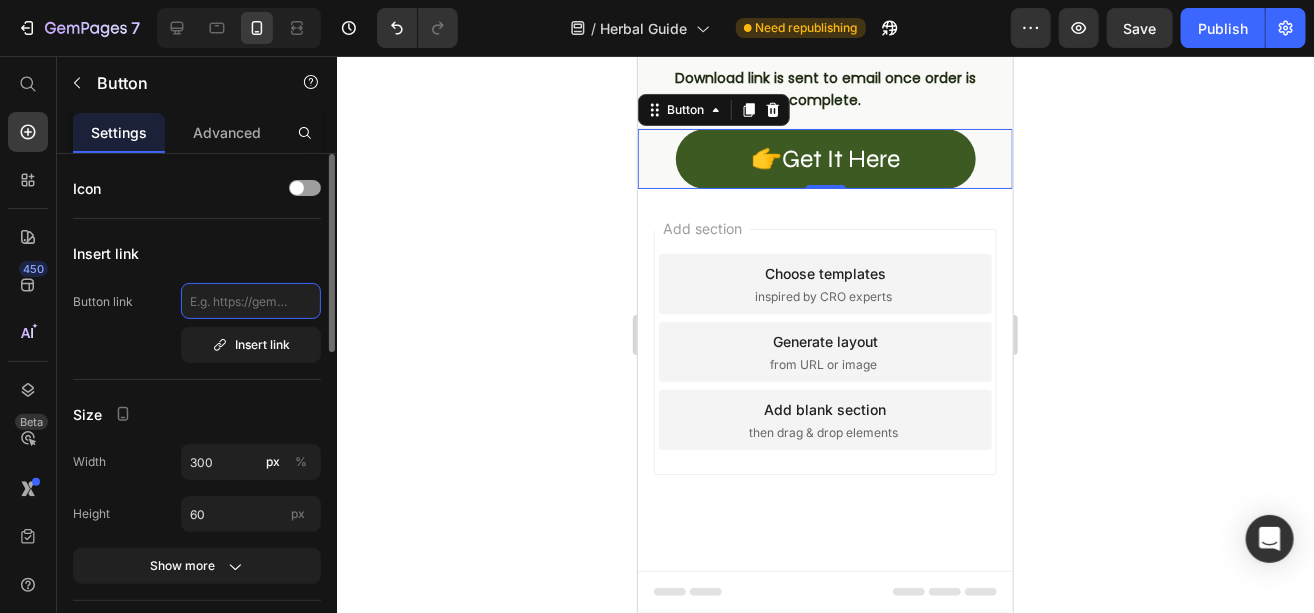 click 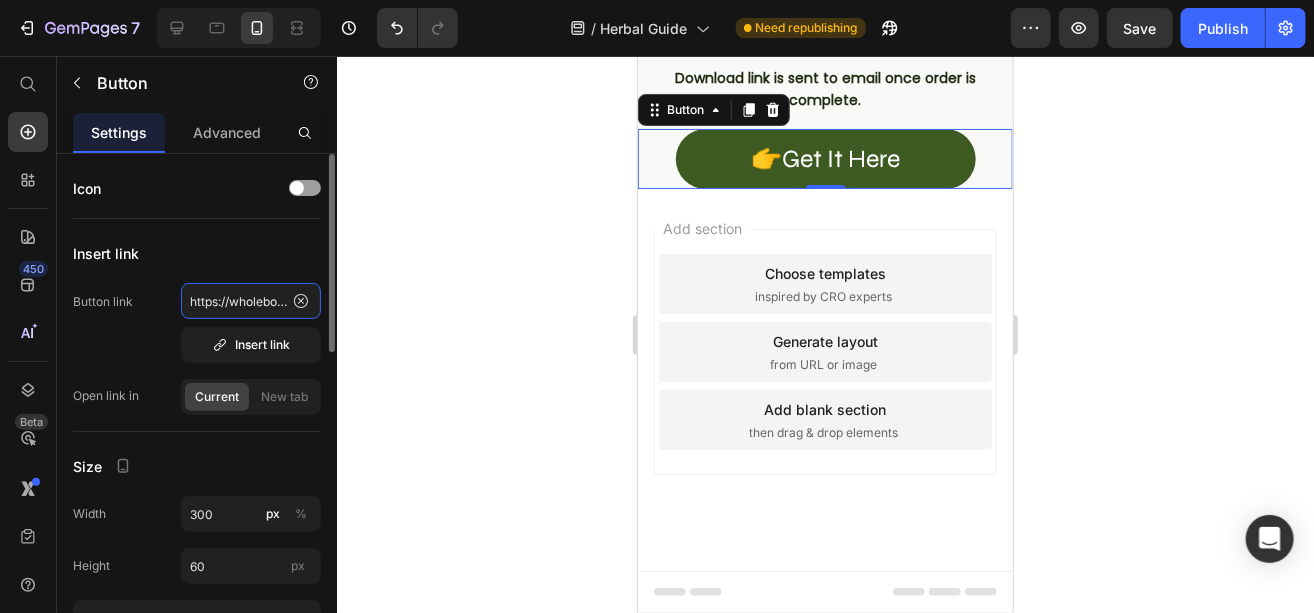 scroll, scrollTop: 0, scrollLeft: 350, axis: horizontal 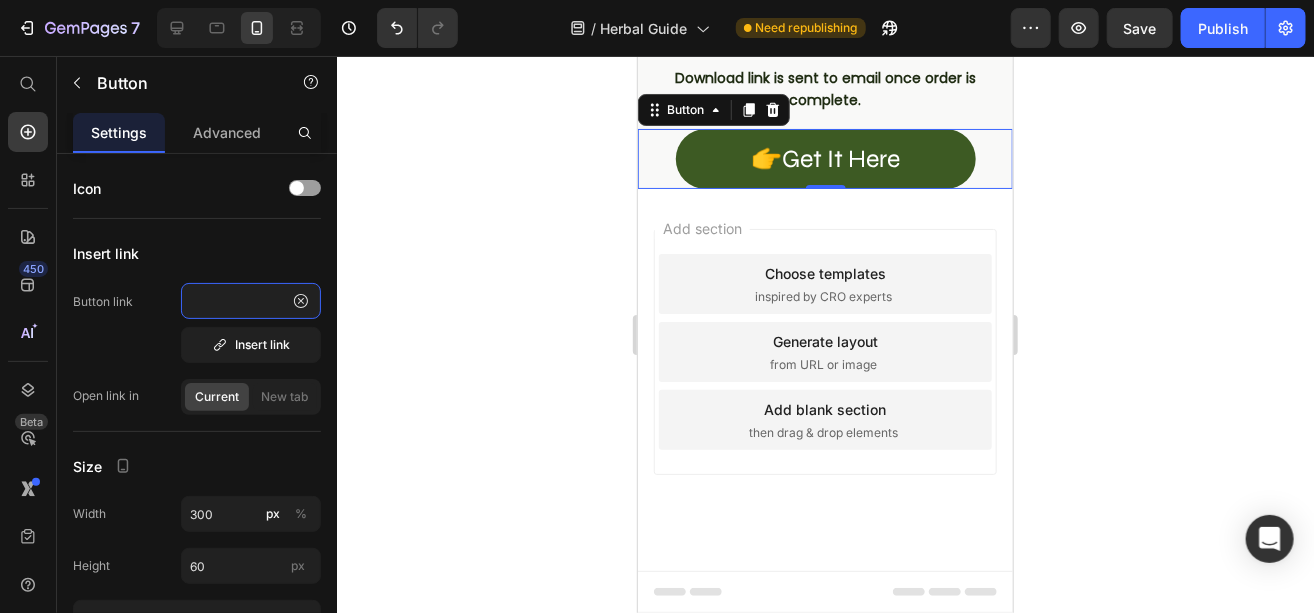 type on "https://wholebodyhealthza.store/checkouts/cn/[ENCRYPTED_URL]" 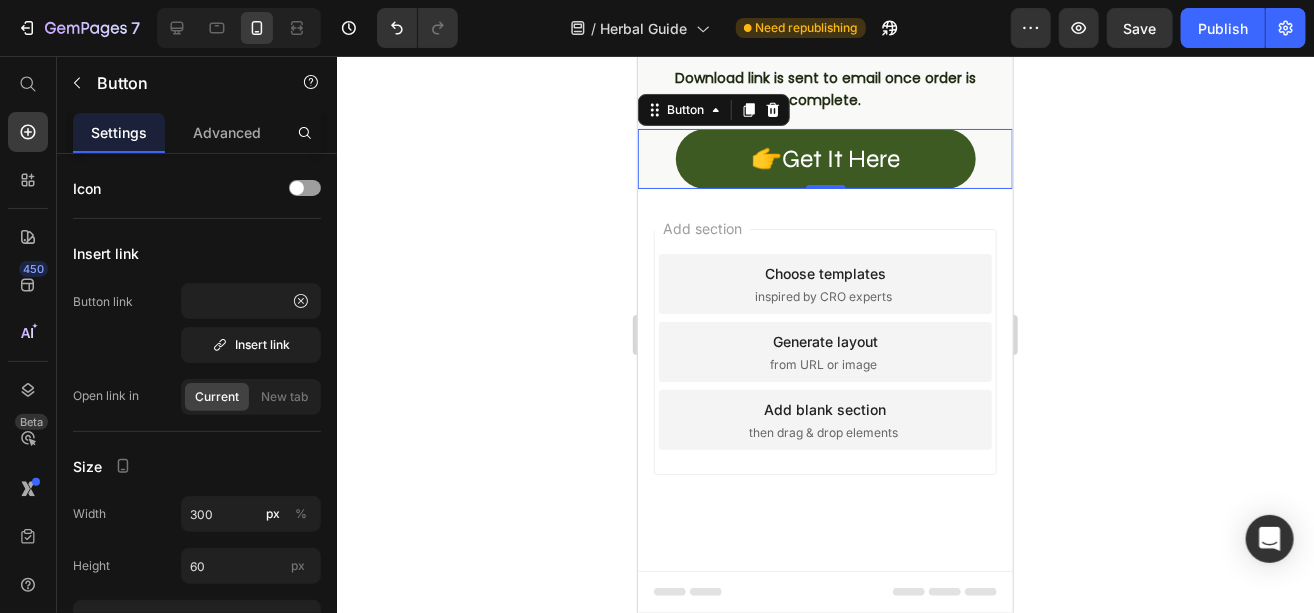scroll, scrollTop: 0, scrollLeft: 0, axis: both 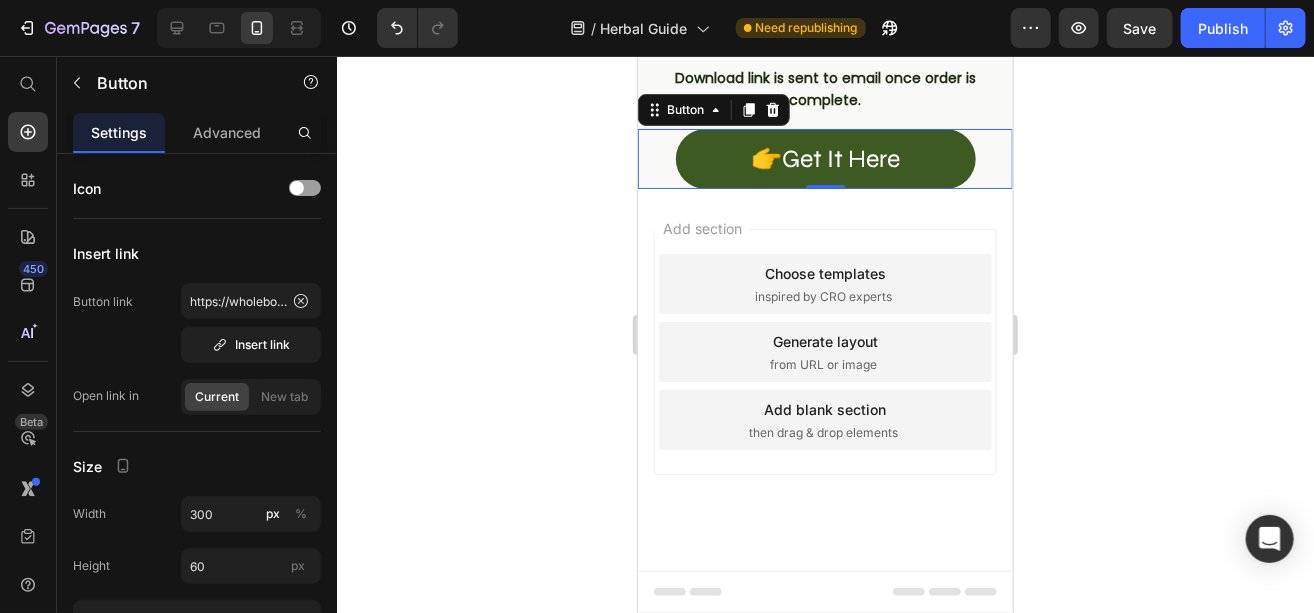 drag, startPoint x: 1872, startPoint y: 439, endPoint x: 996, endPoint y: 479, distance: 876.9128 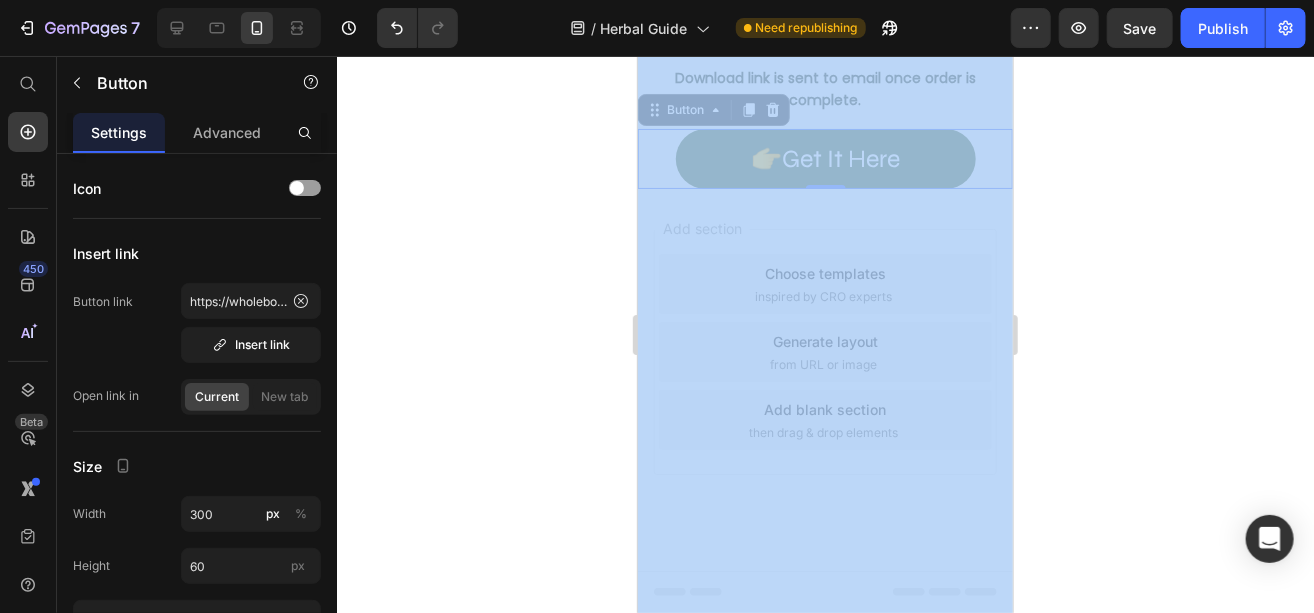 click 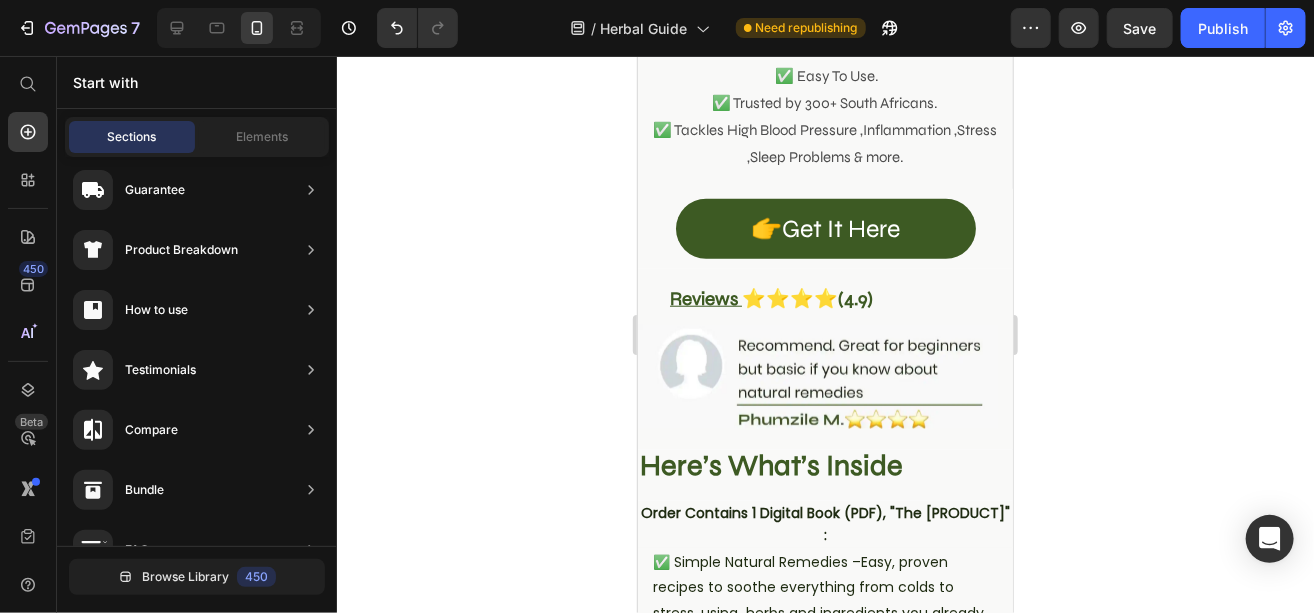 scroll, scrollTop: 540, scrollLeft: 0, axis: vertical 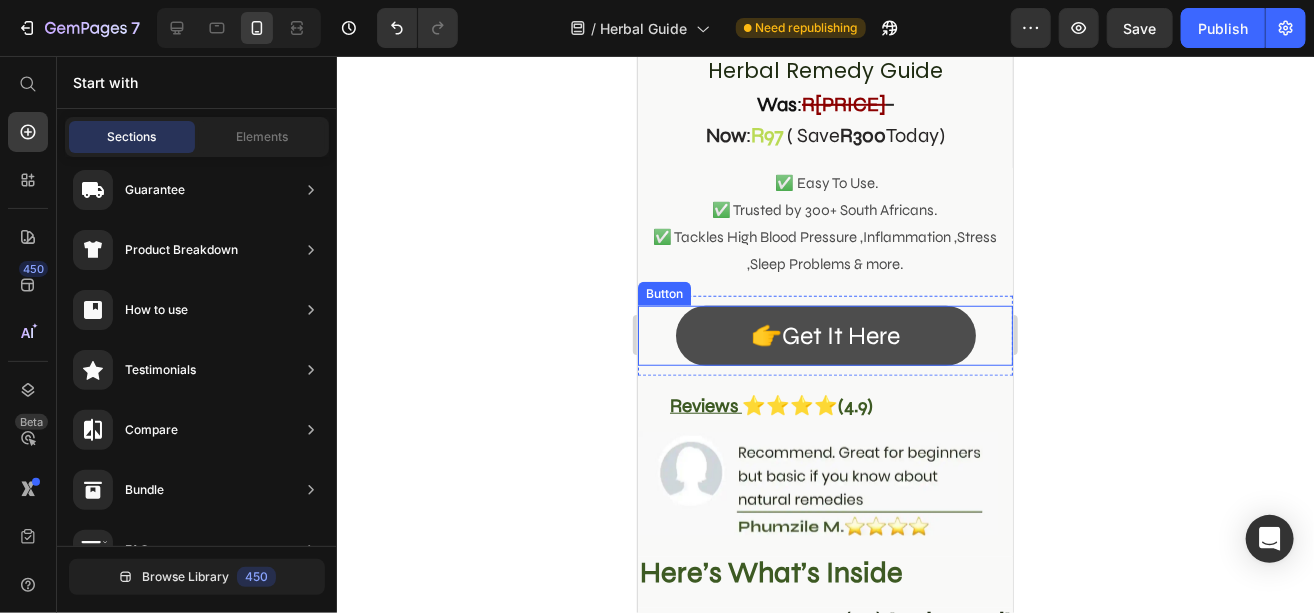 click on "👉Get It Here" at bounding box center (825, 335) 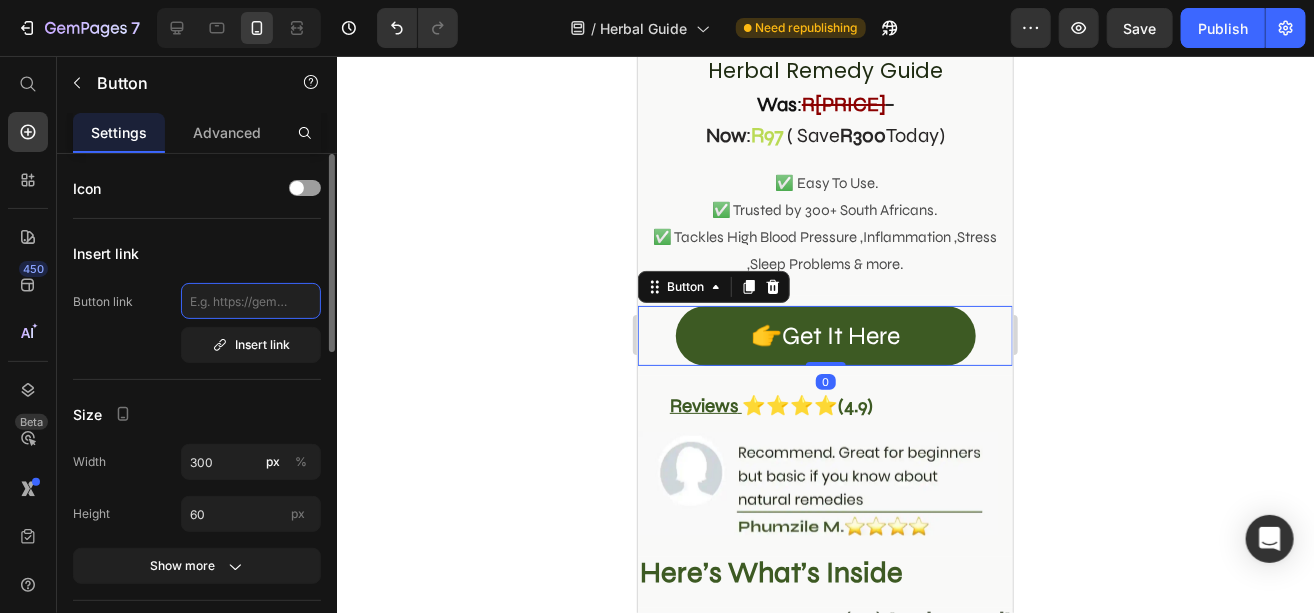 click 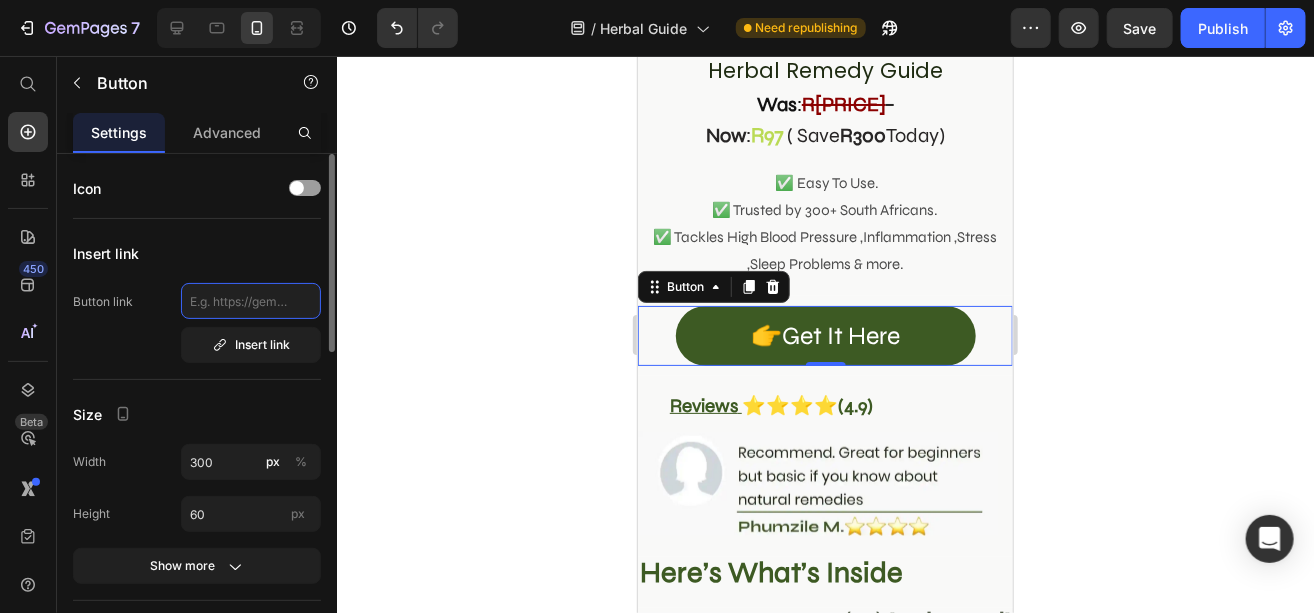 paste on "https://wholebodyhealthza.store/checkouts/cn/[ENCRYPTED_URL]" 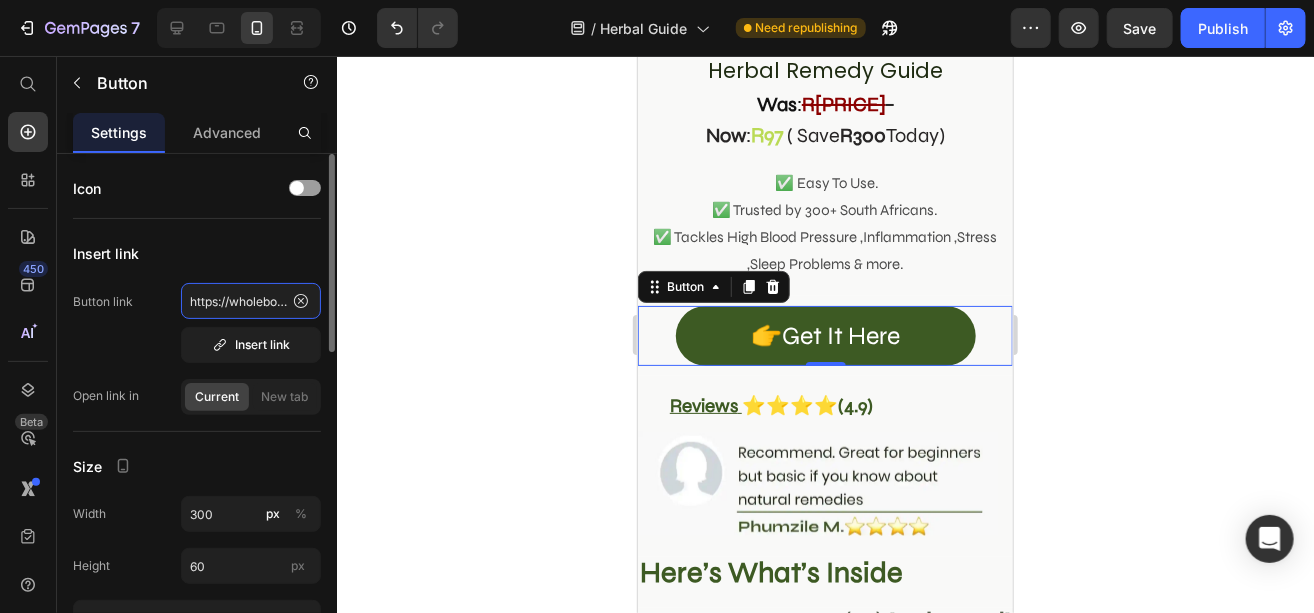 scroll, scrollTop: 0, scrollLeft: 350, axis: horizontal 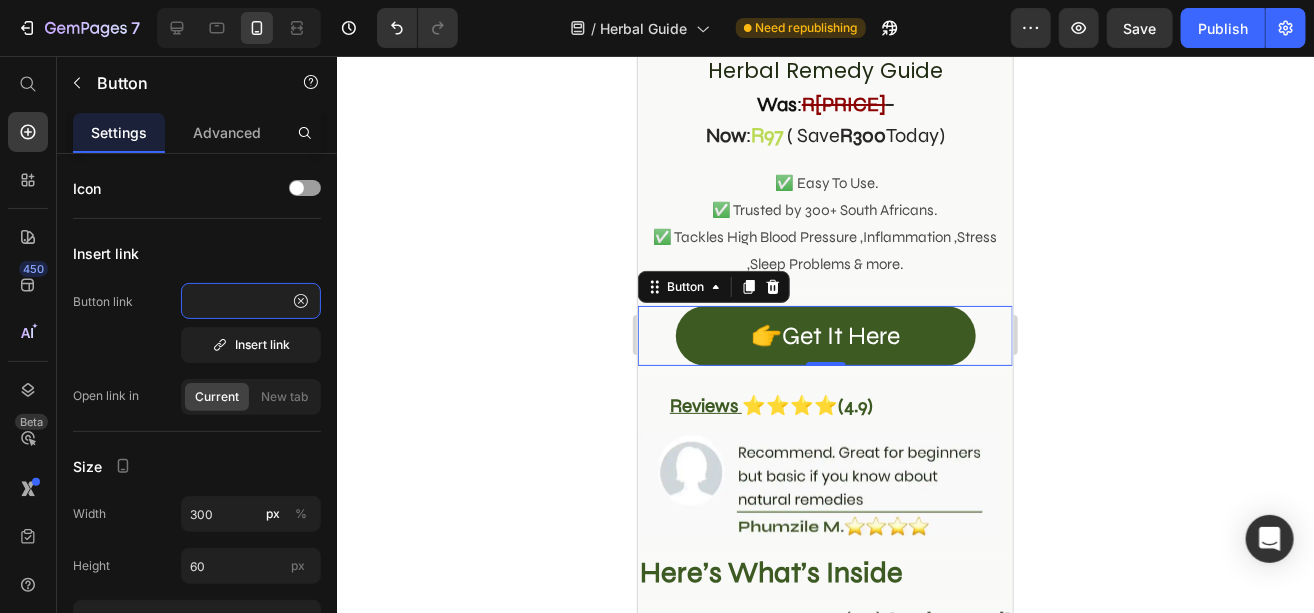 type on "https://wholebodyhealthza.store/checkouts/cn/[ENCRYPTED_URL]" 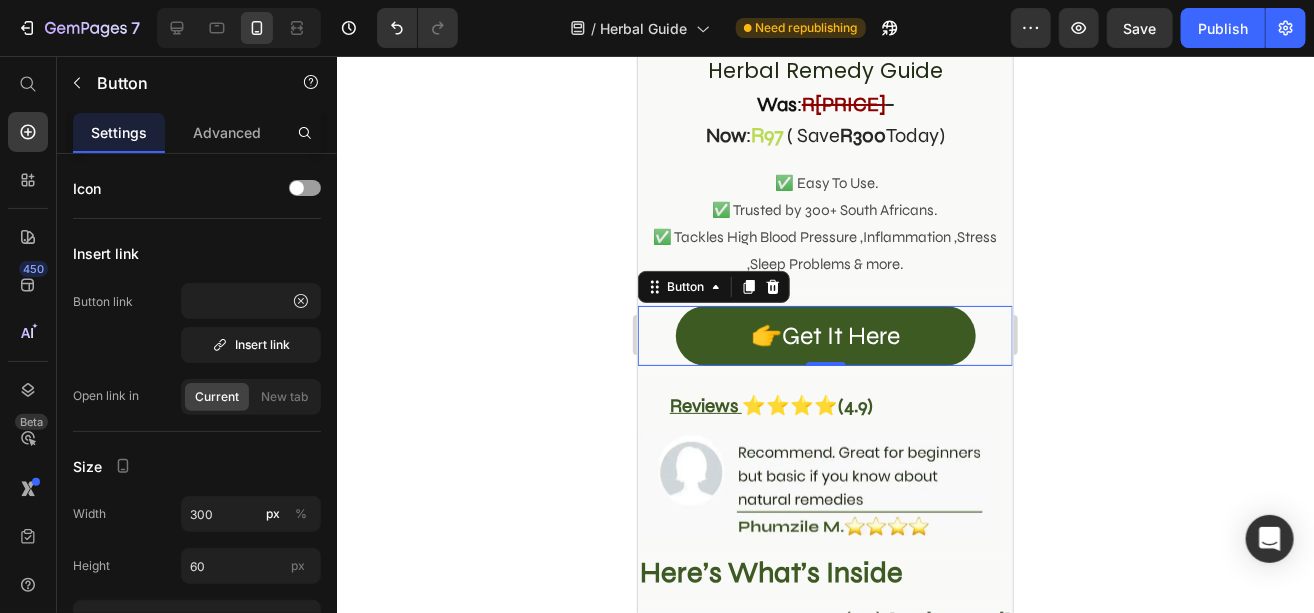 click 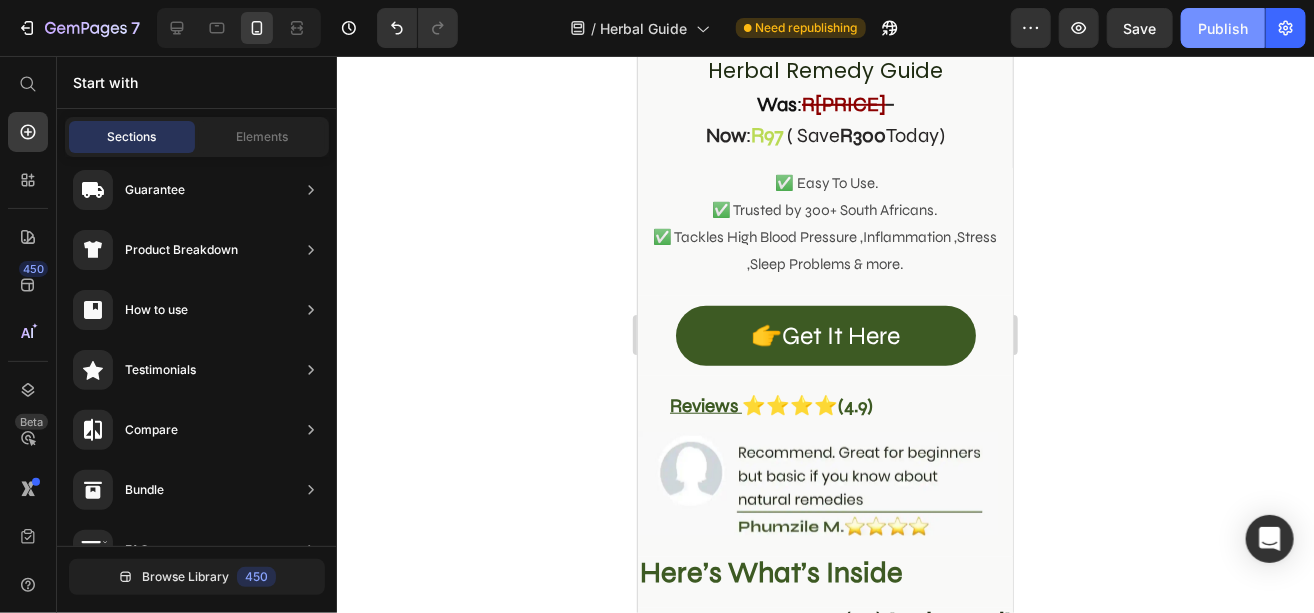 click on "Publish" at bounding box center (1223, 28) 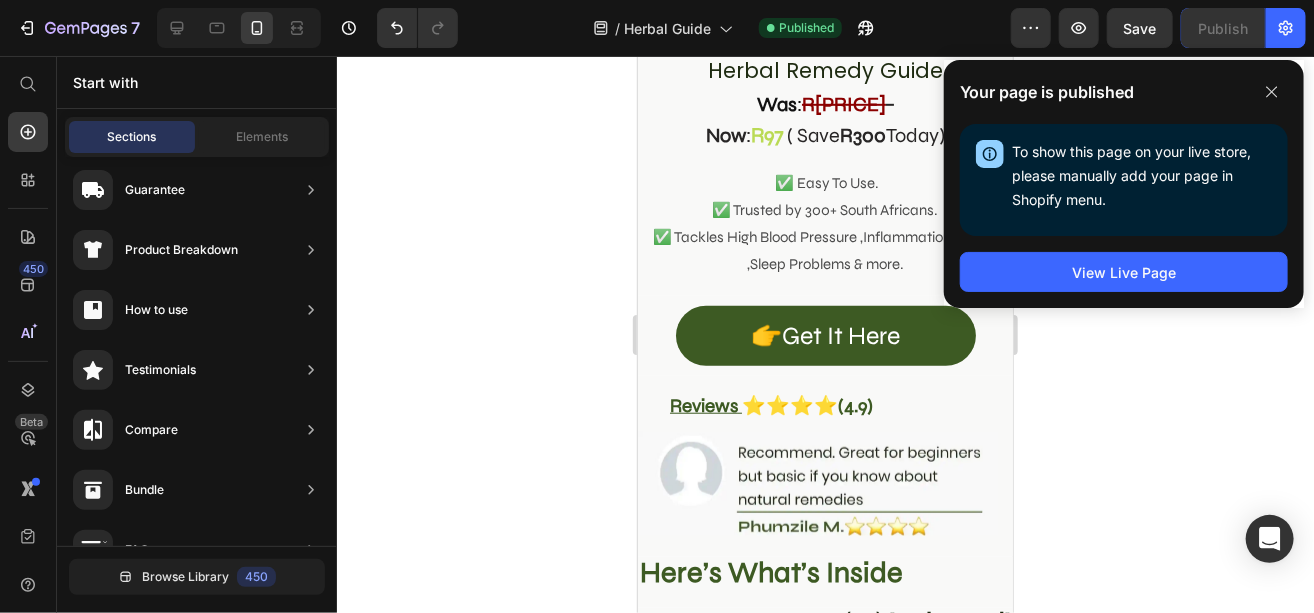 click 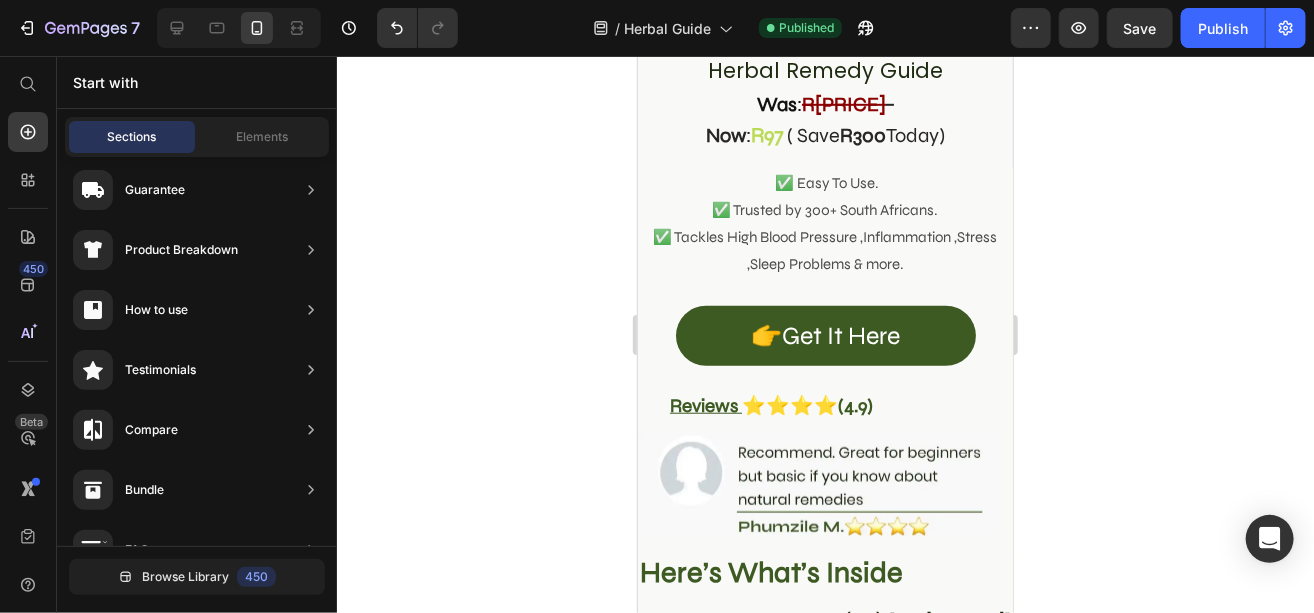 scroll, scrollTop: 0, scrollLeft: 0, axis: both 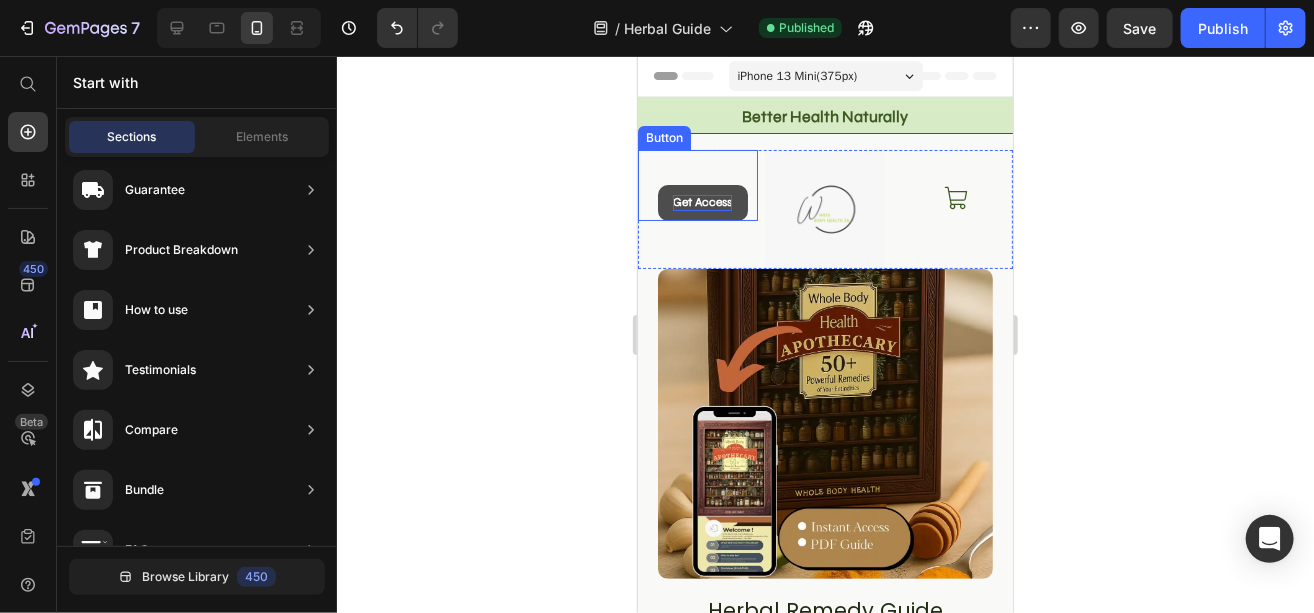 click on "Get Access" at bounding box center [701, 202] 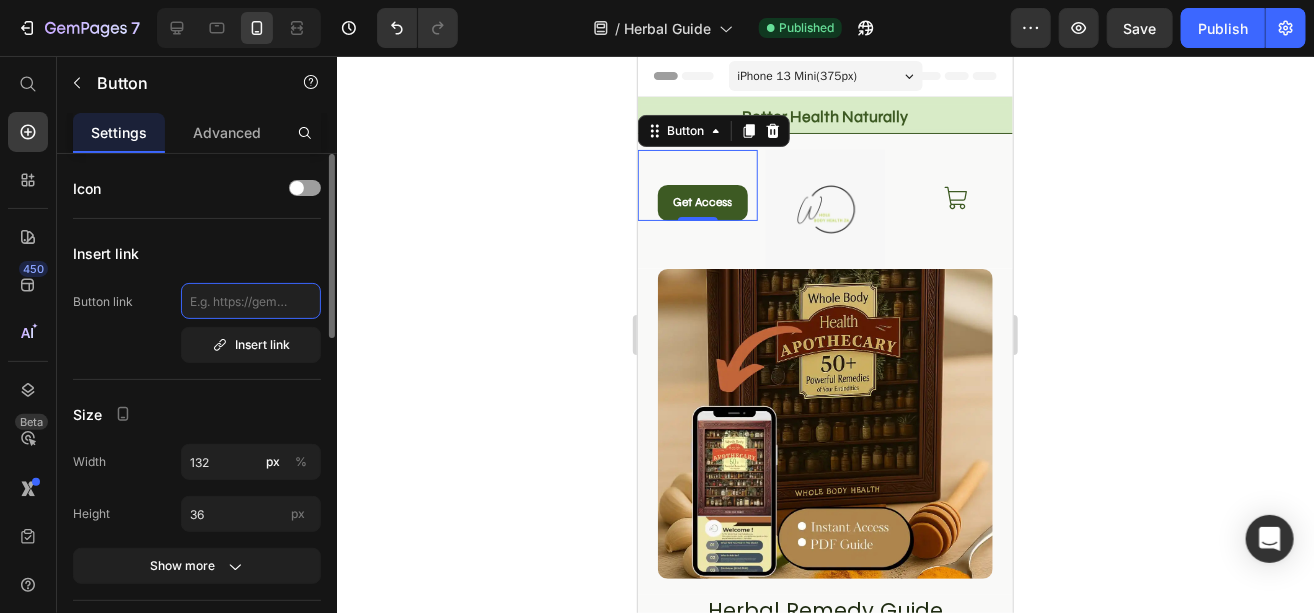 click 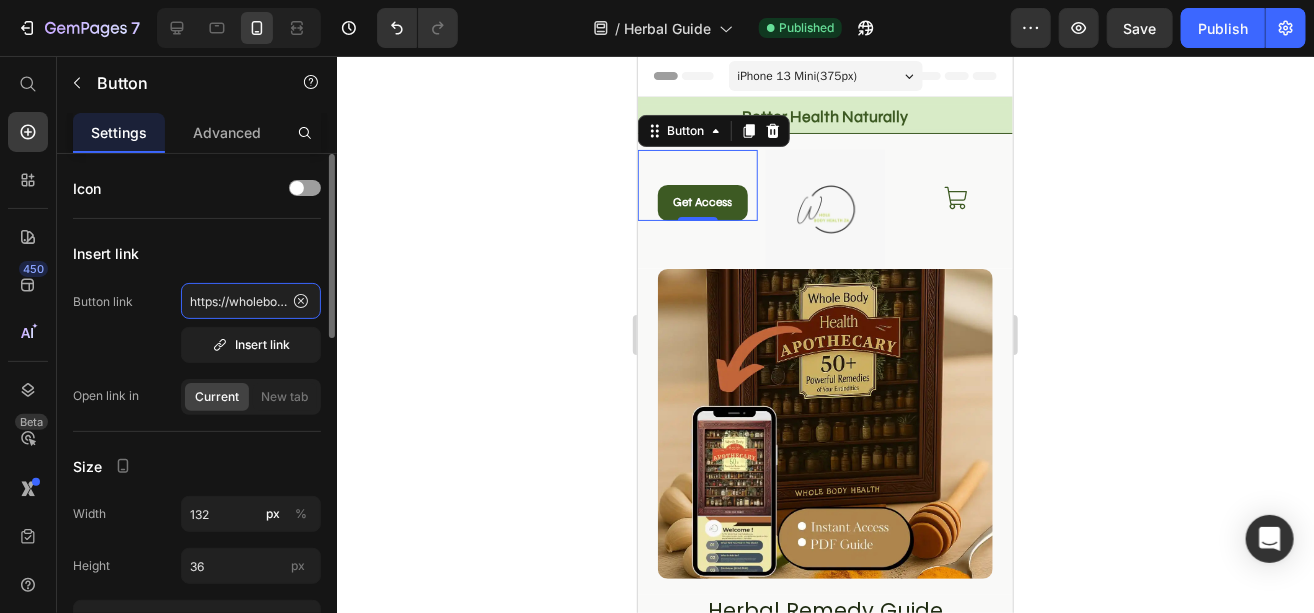 scroll, scrollTop: 0, scrollLeft: 350, axis: horizontal 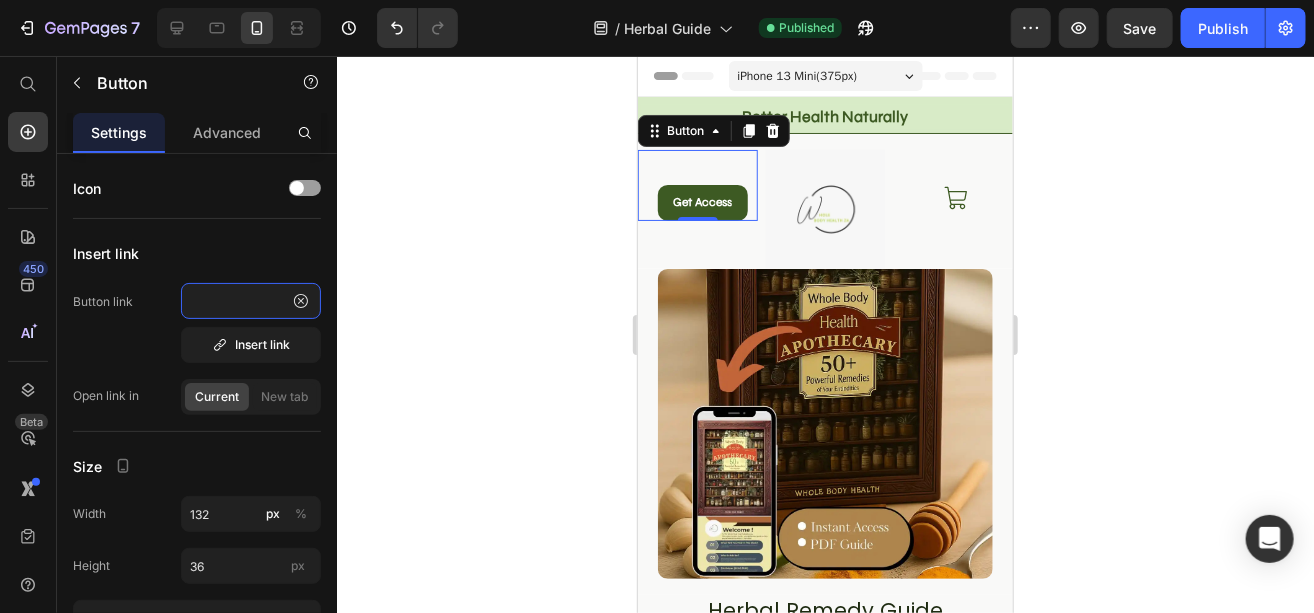 type on "https://wholebodyhealthza.store/checkouts/cn/[ENCRYPTED_URL]" 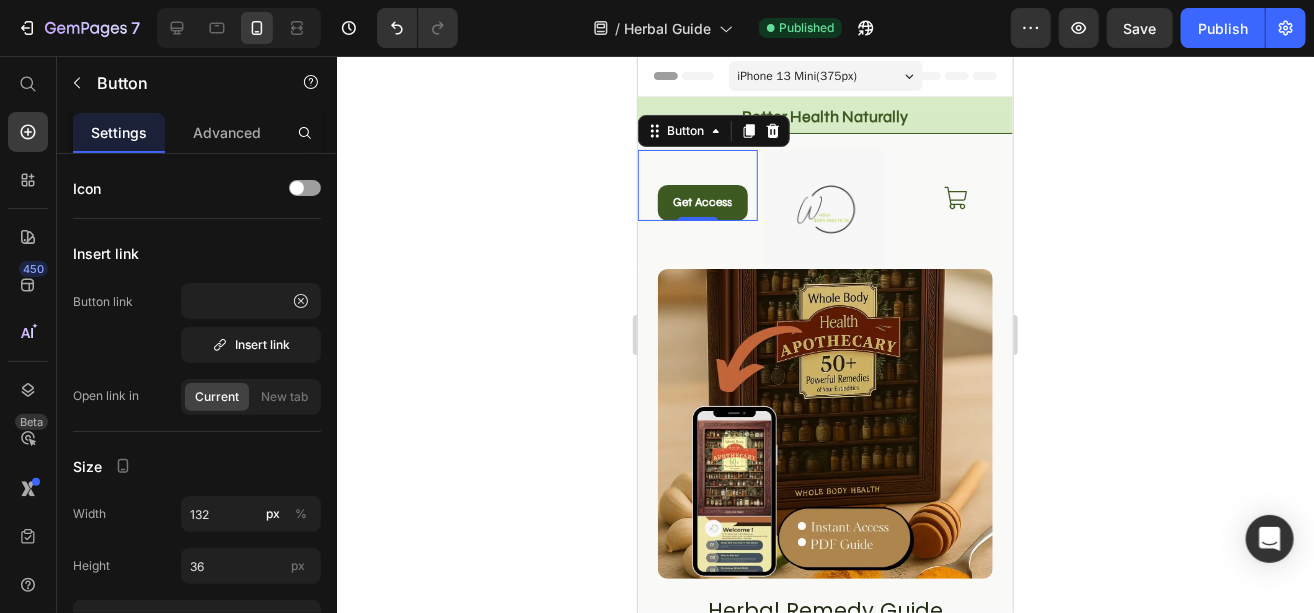 scroll, scrollTop: 0, scrollLeft: 0, axis: both 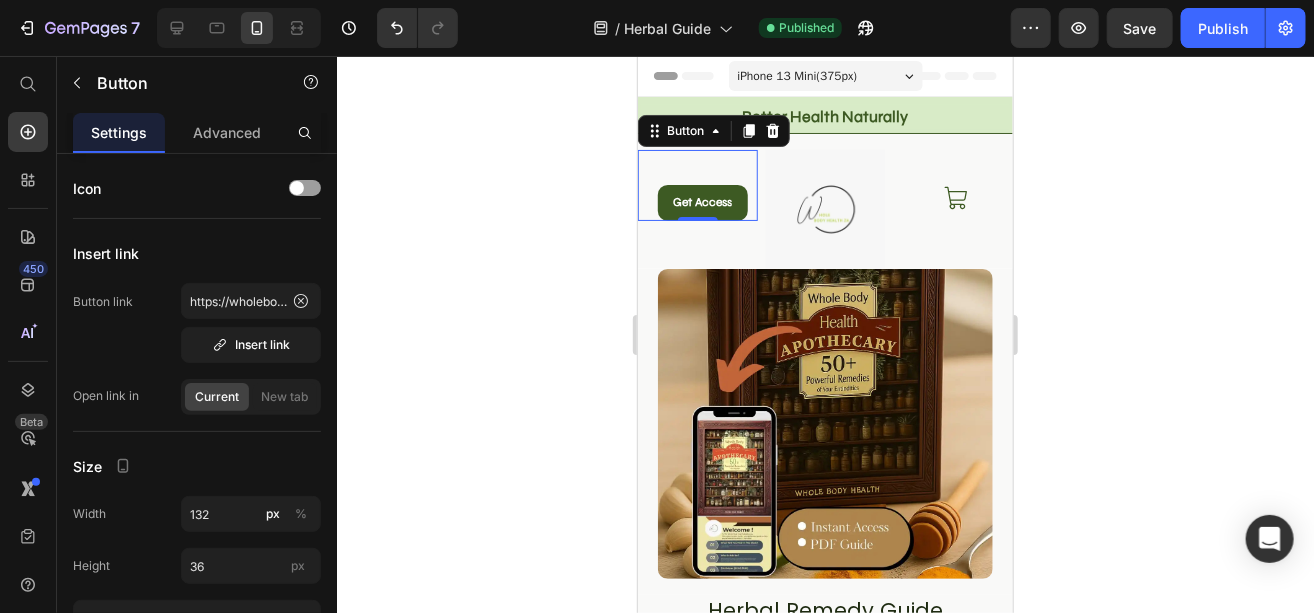 click 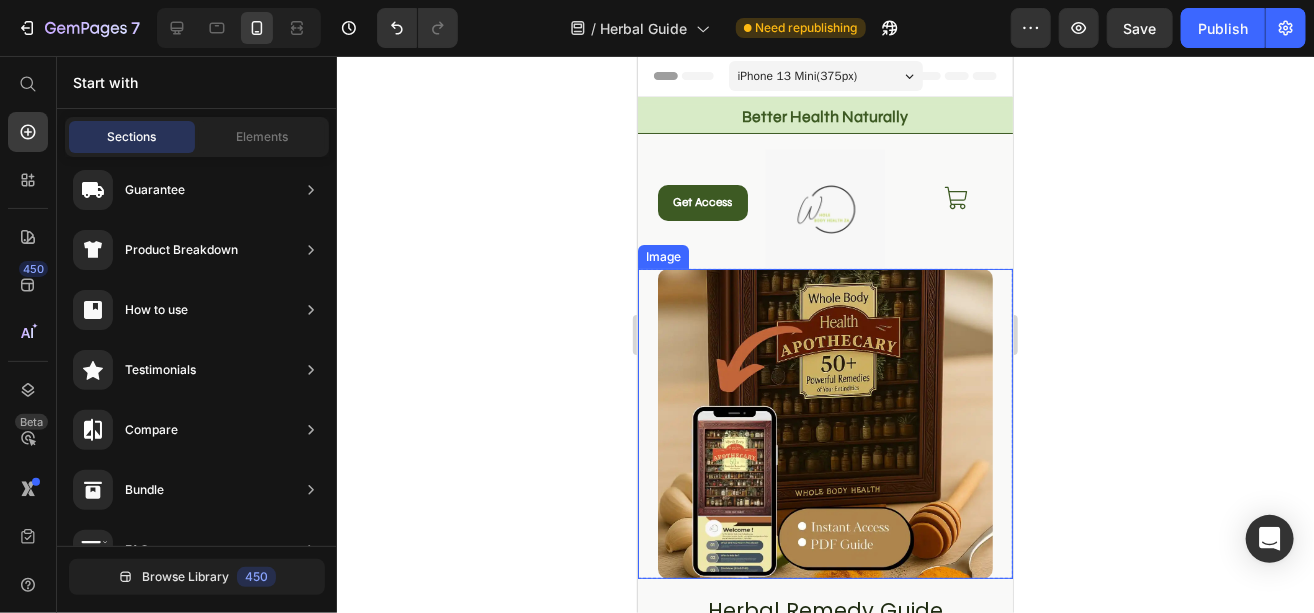 click at bounding box center [824, 423] 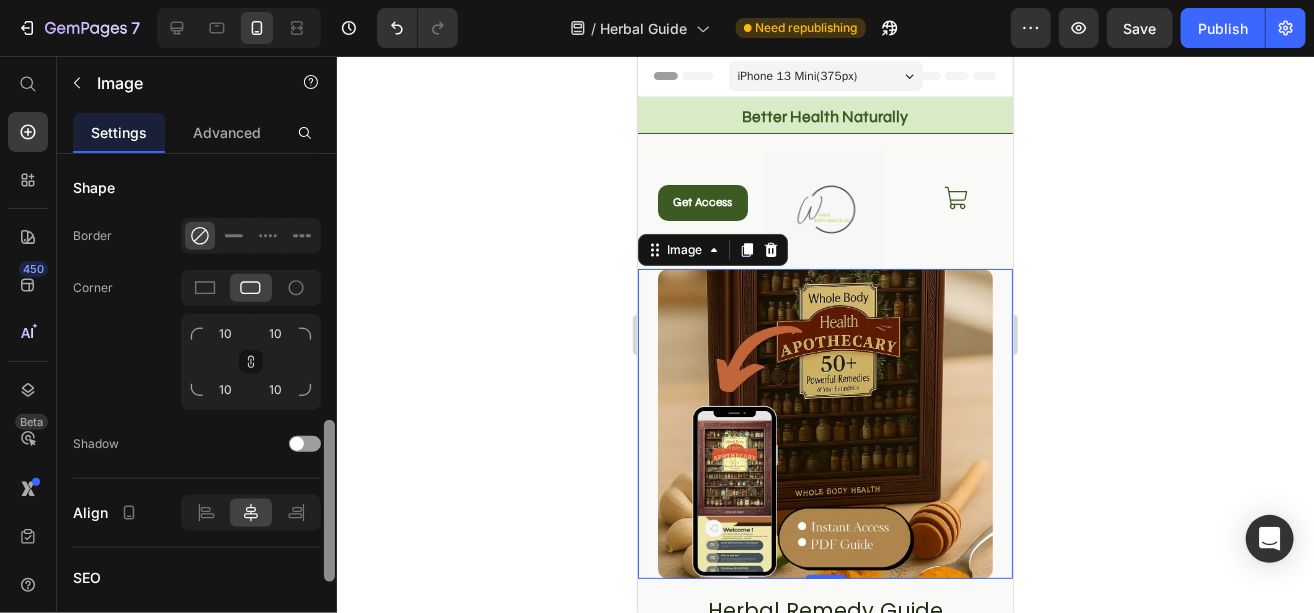 scroll, scrollTop: 793, scrollLeft: 0, axis: vertical 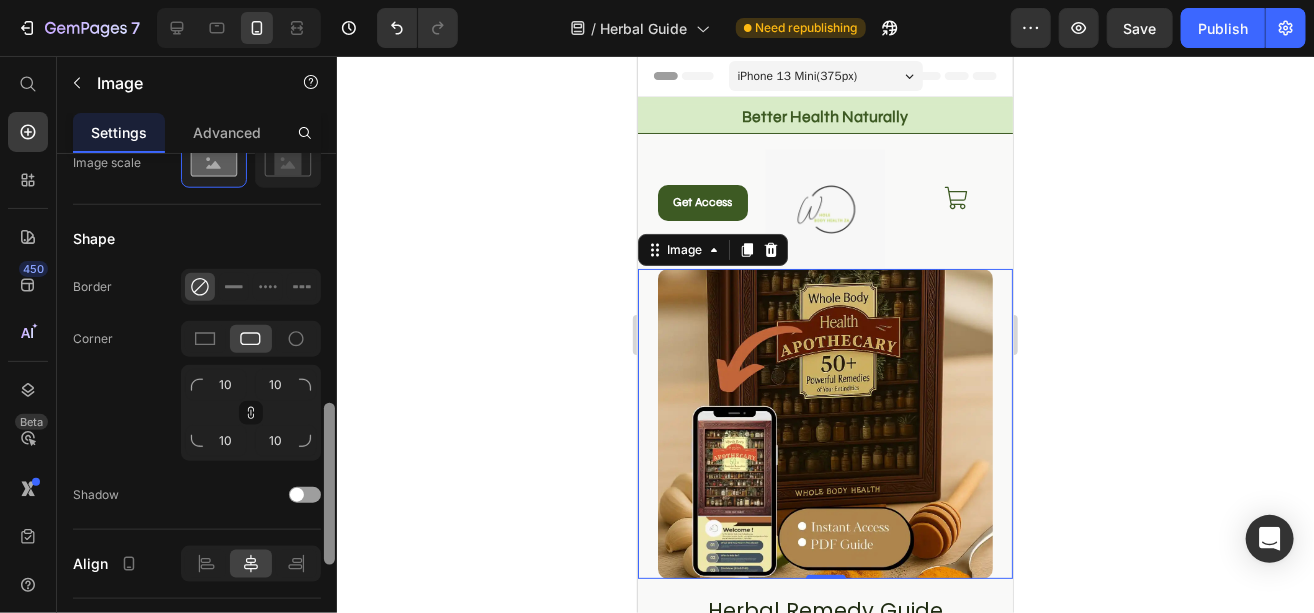drag, startPoint x: 329, startPoint y: 195, endPoint x: 333, endPoint y: 445, distance: 250.032 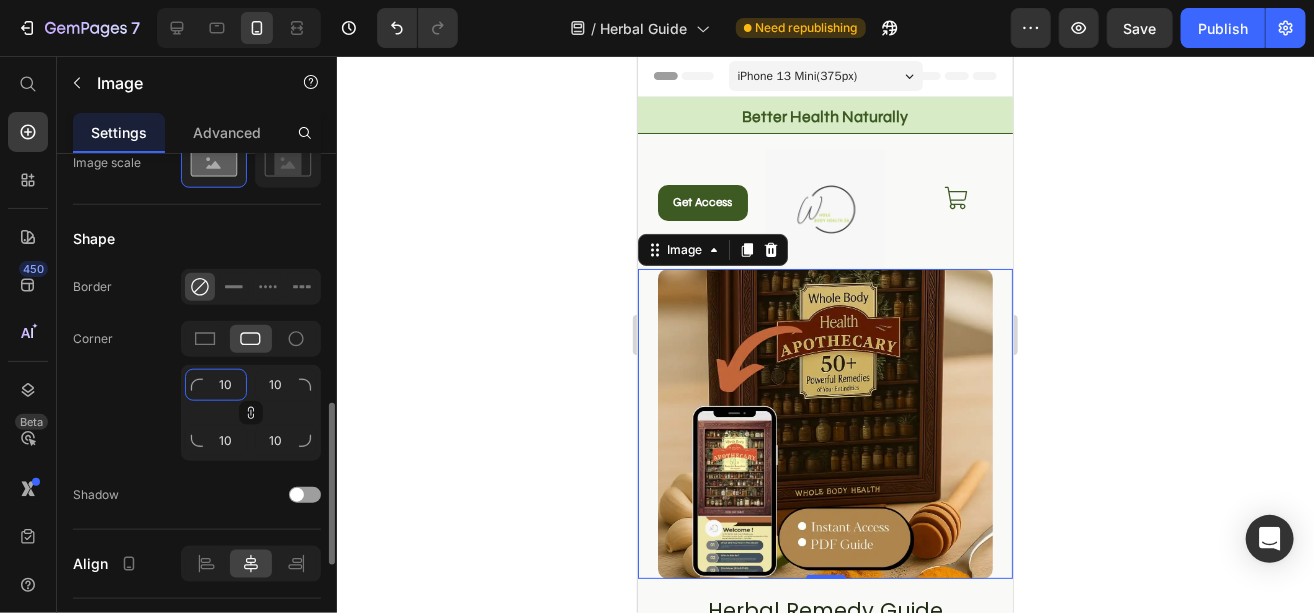 click on "10" 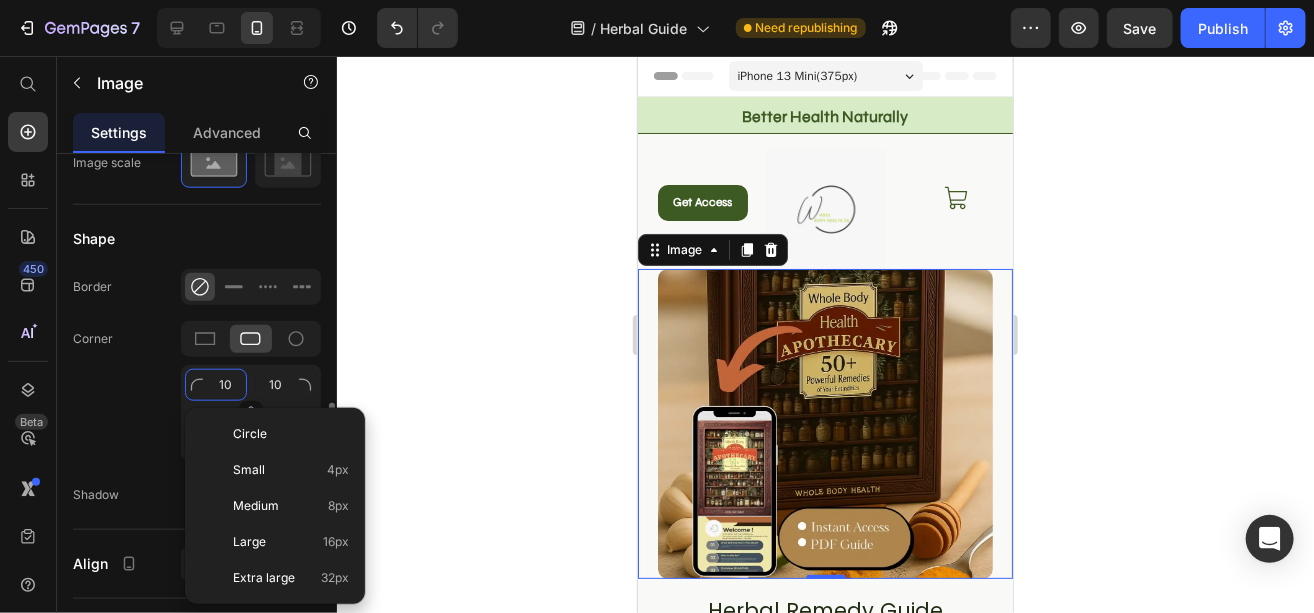 type on "0" 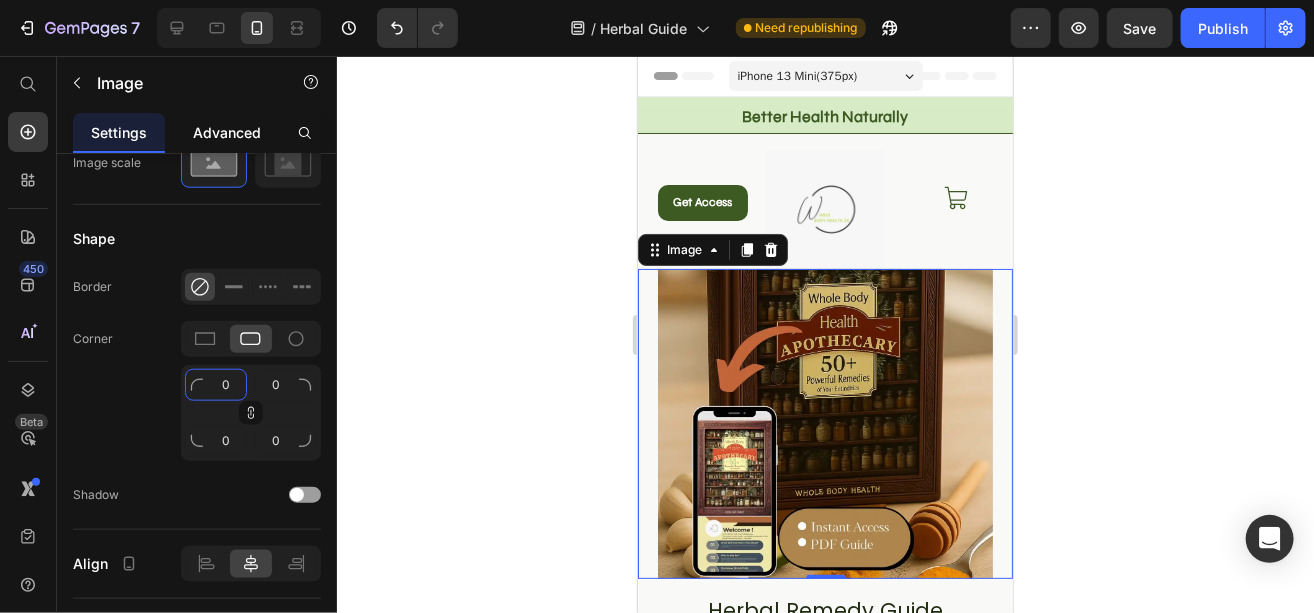 click on "Advanced" at bounding box center [227, 132] 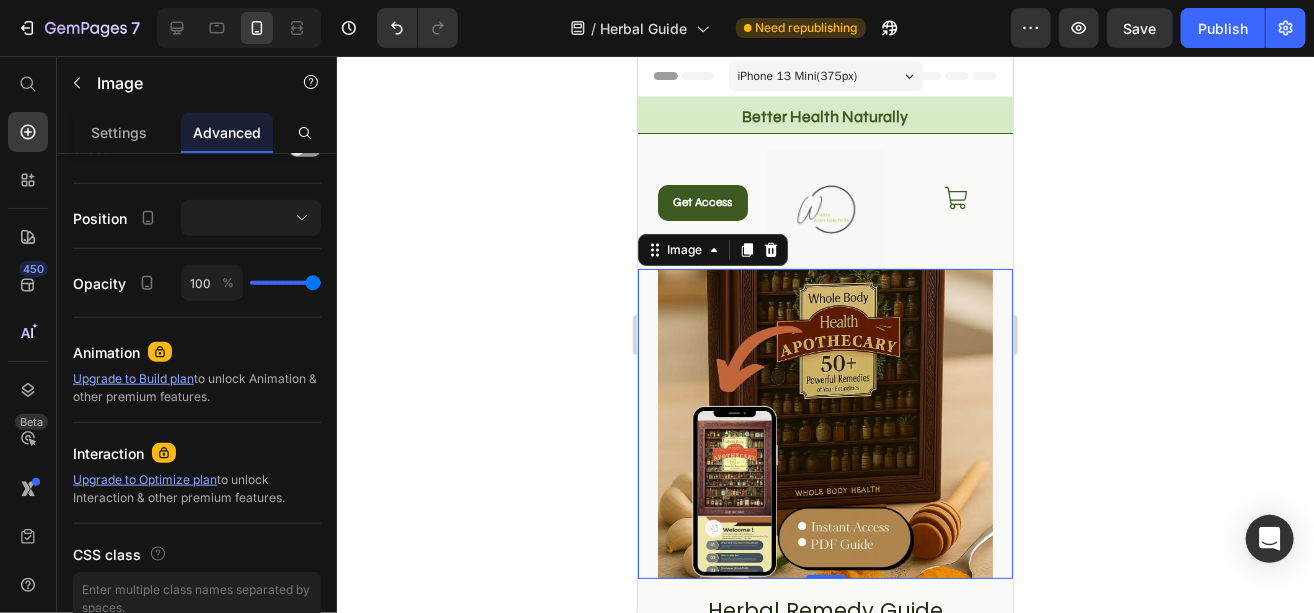scroll, scrollTop: 0, scrollLeft: 0, axis: both 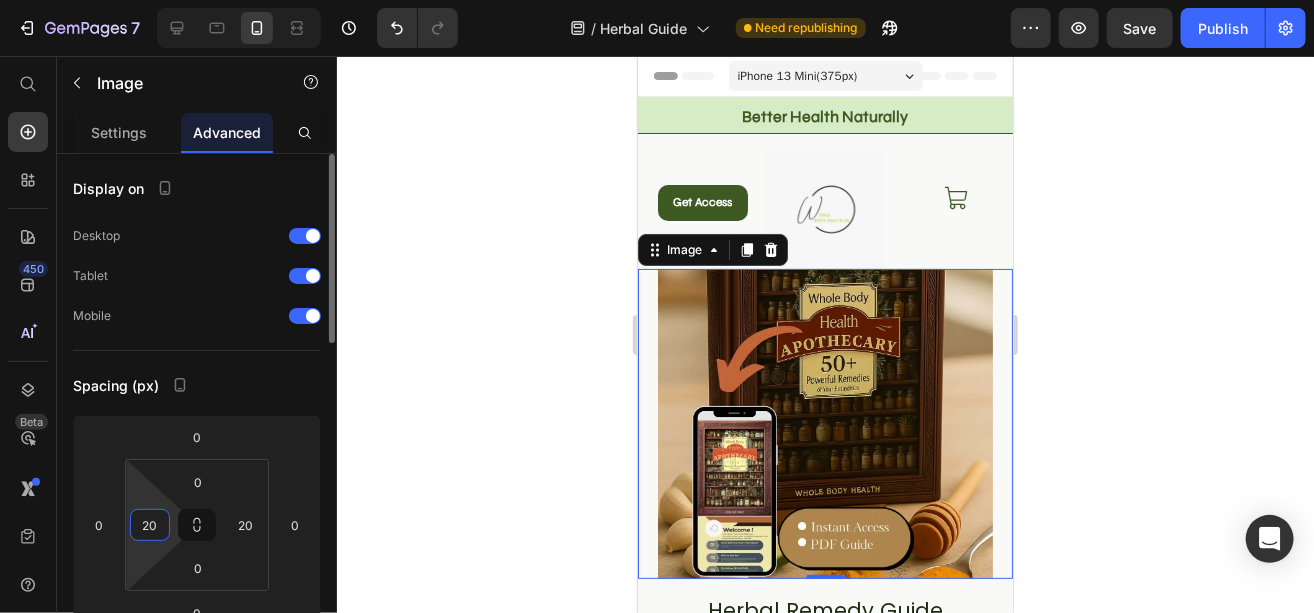 click on "20" at bounding box center [150, 525] 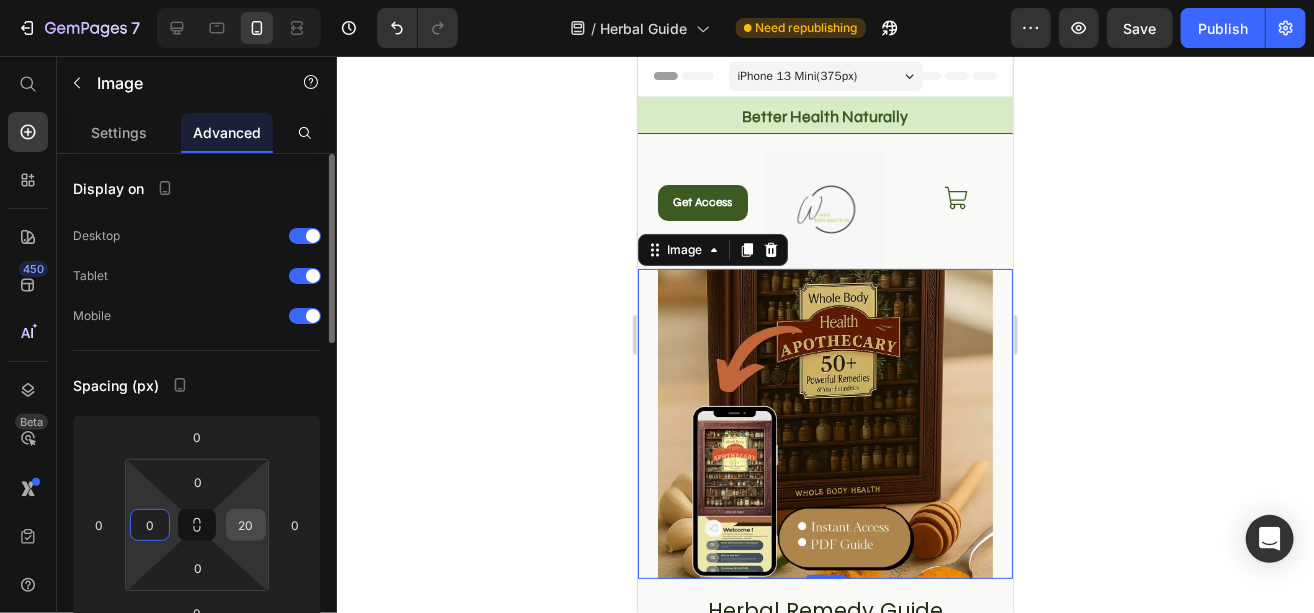 type on "0" 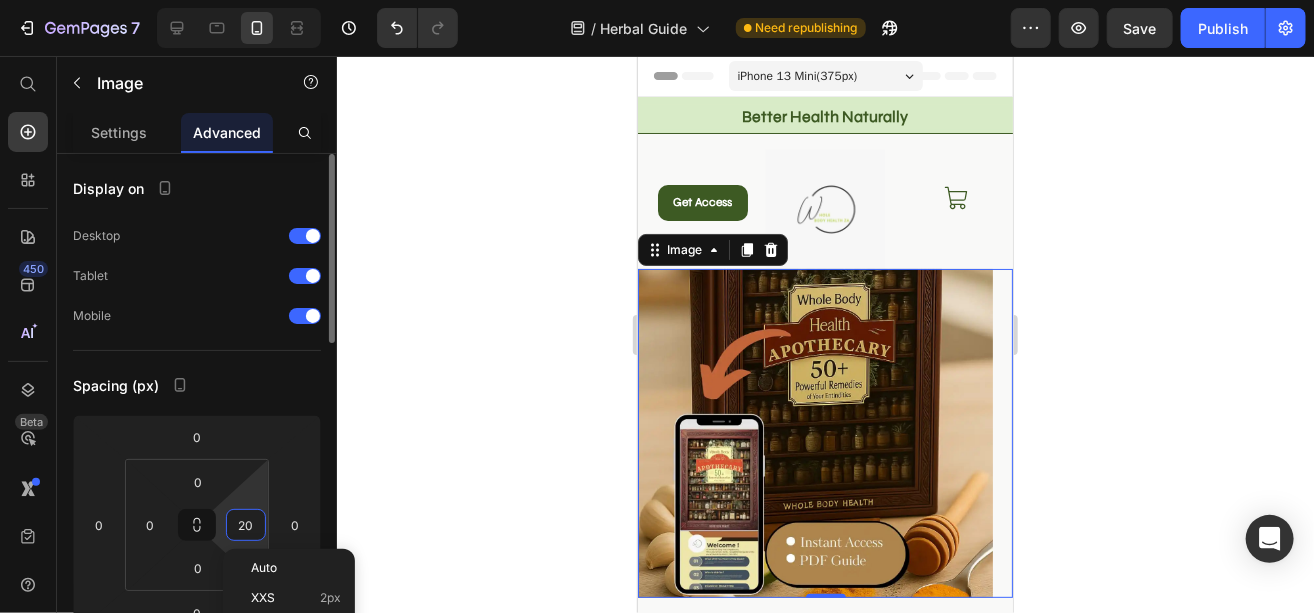 type on "0" 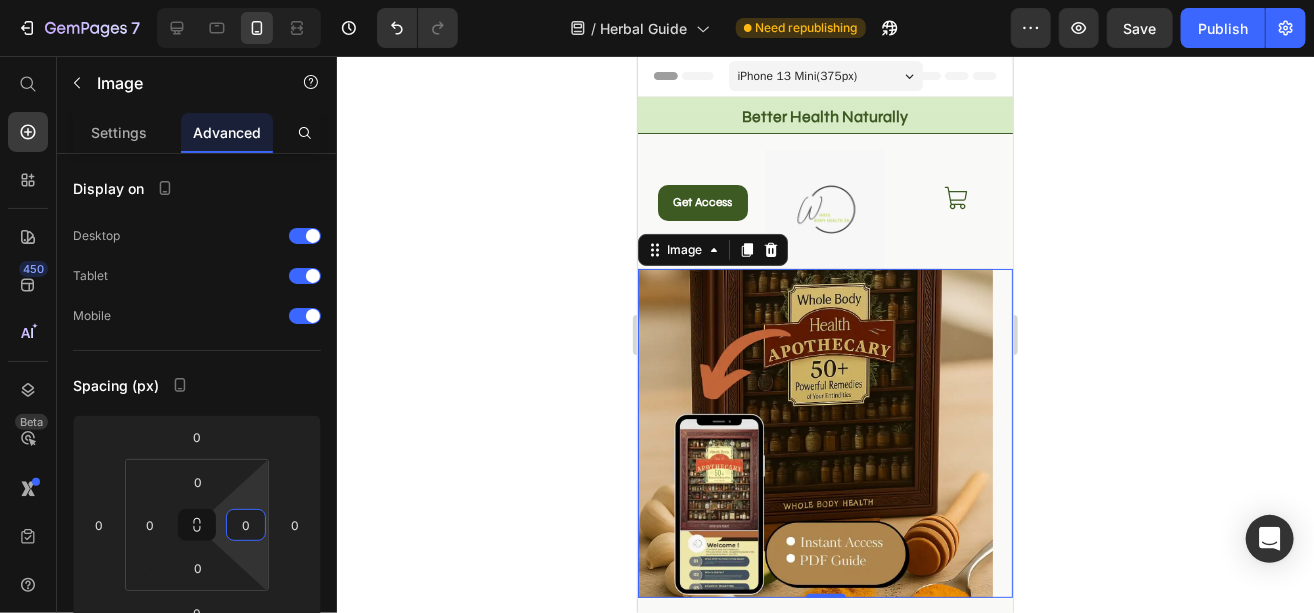 click 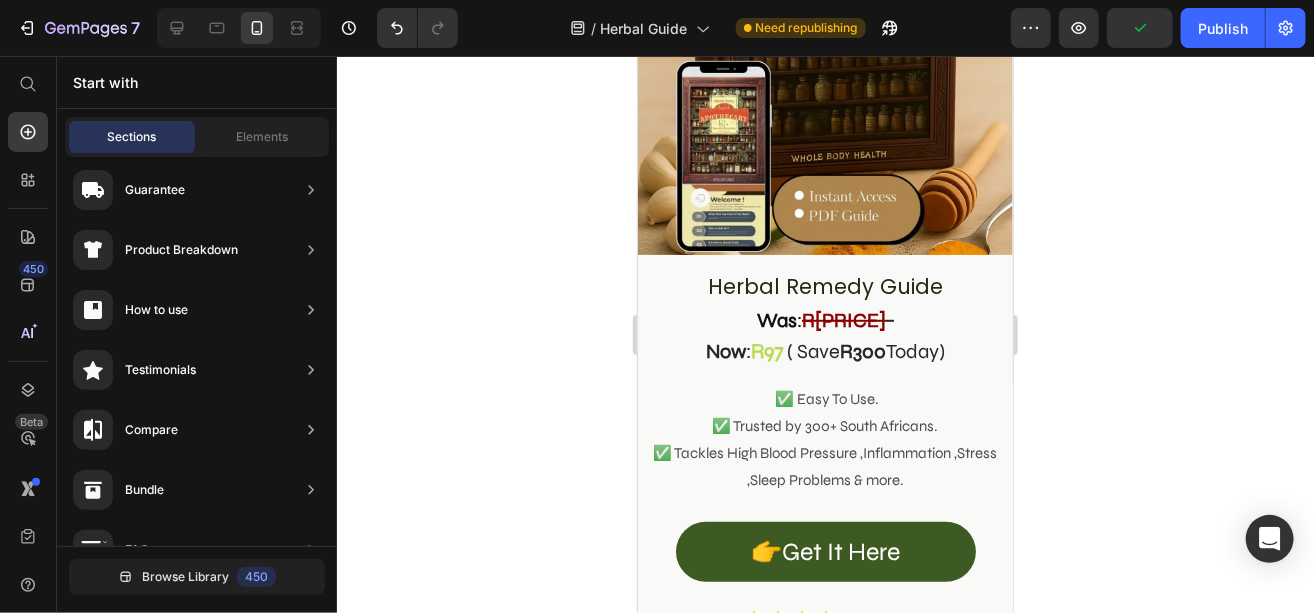 scroll, scrollTop: 545, scrollLeft: 0, axis: vertical 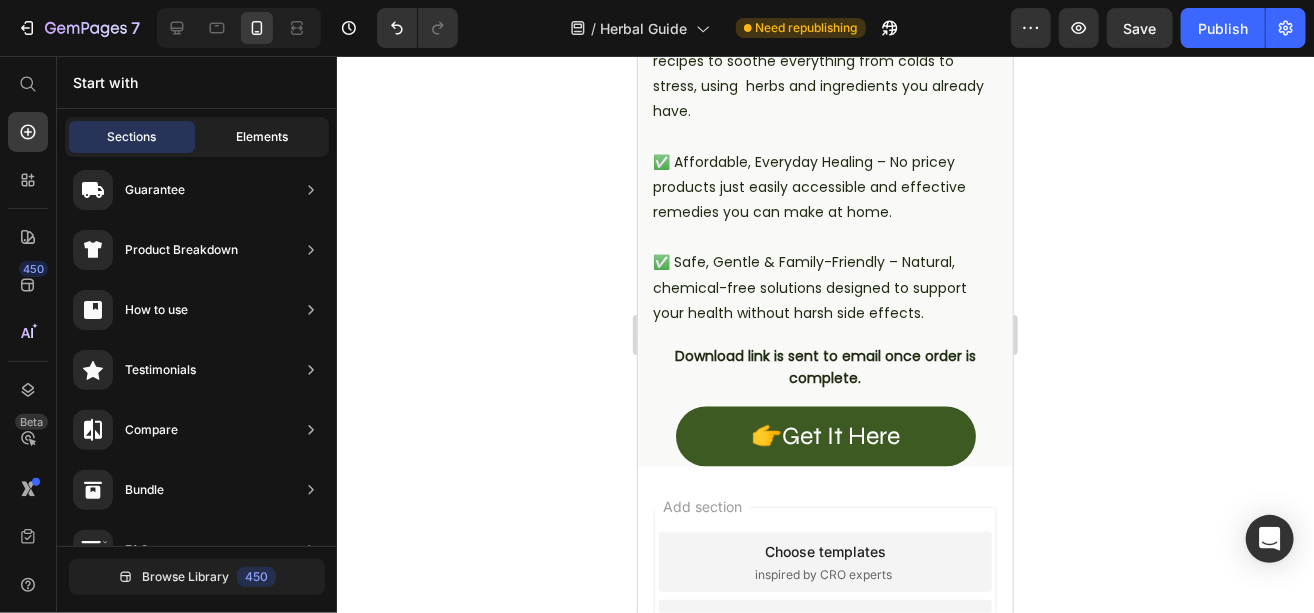 click on "Elements" 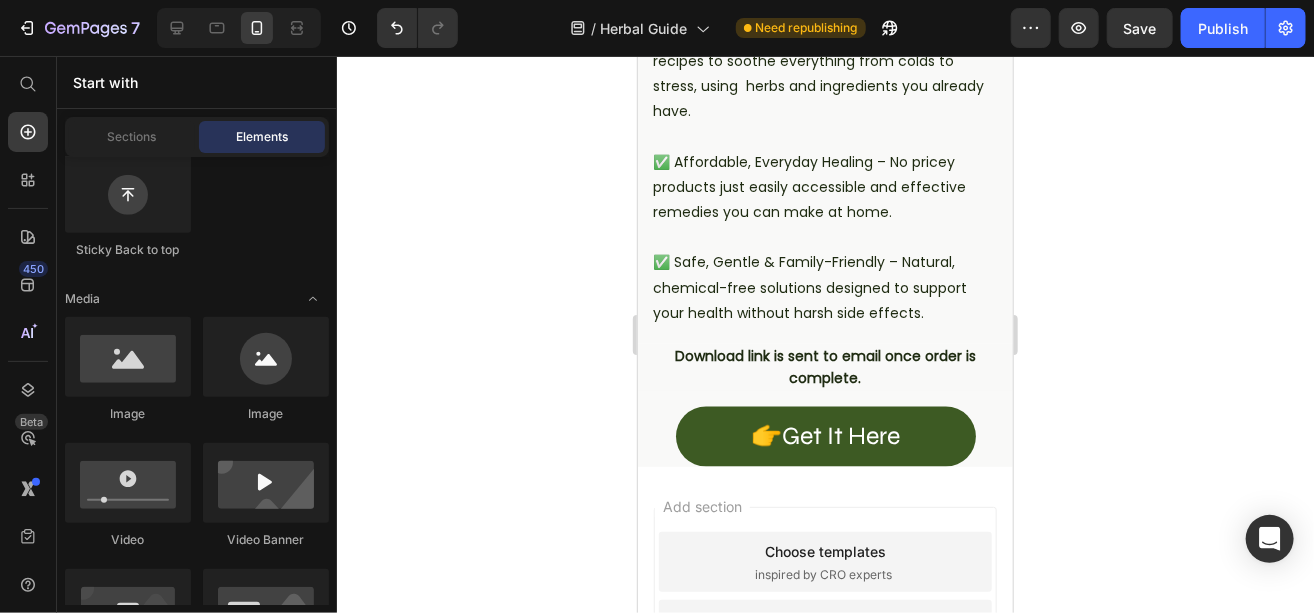 scroll, scrollTop: 1472, scrollLeft: 0, axis: vertical 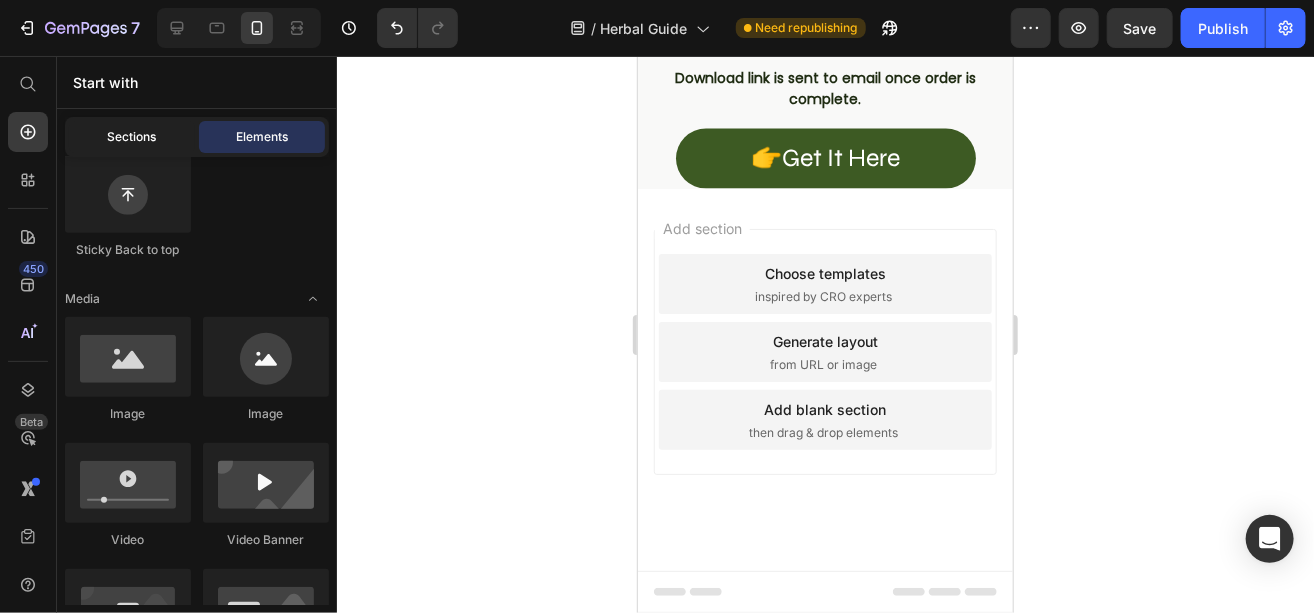 click on "Sections" 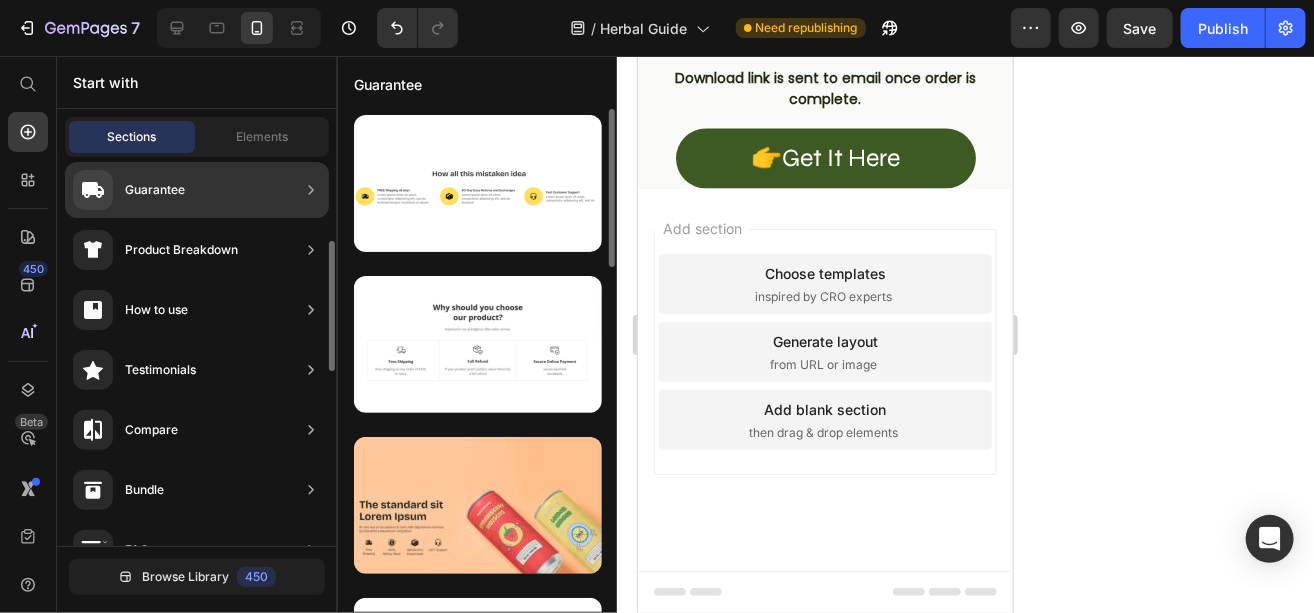 scroll, scrollTop: 0, scrollLeft: 0, axis: both 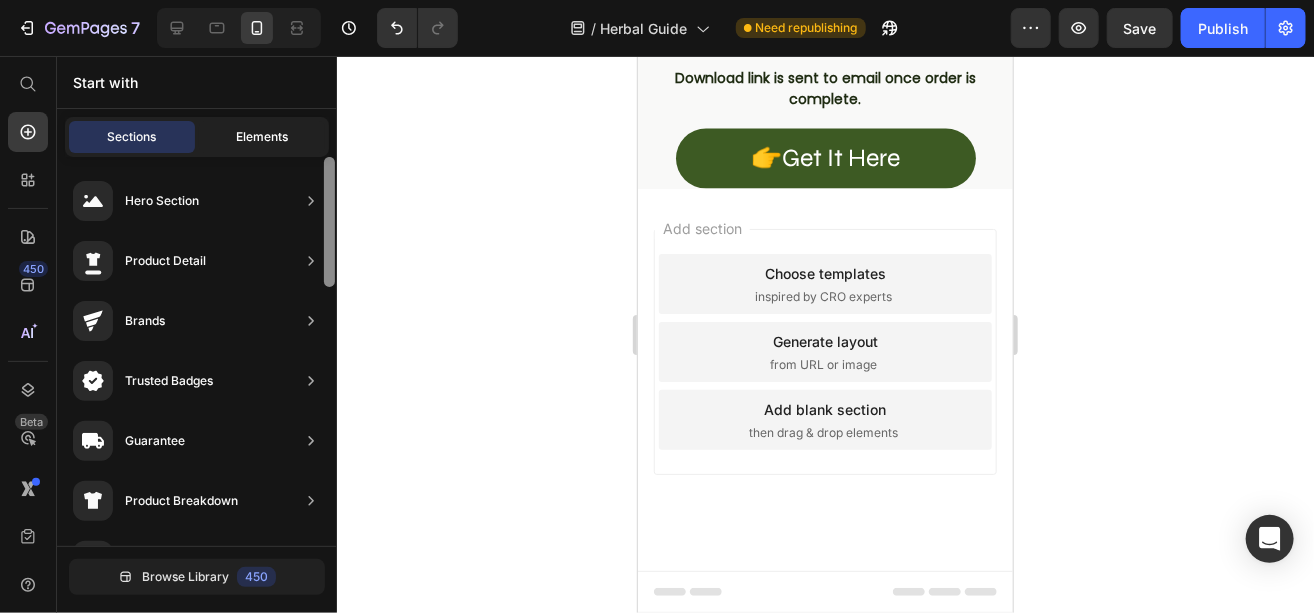 drag, startPoint x: 331, startPoint y: 285, endPoint x: 318, endPoint y: 130, distance: 155.5442 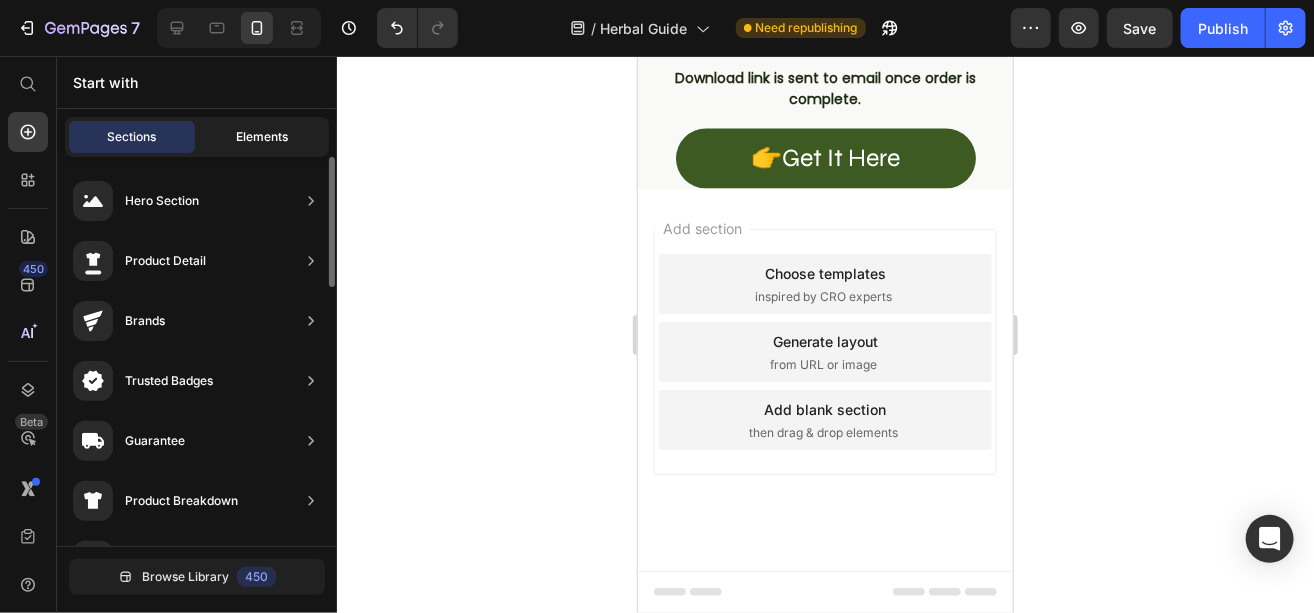 click on "Elements" 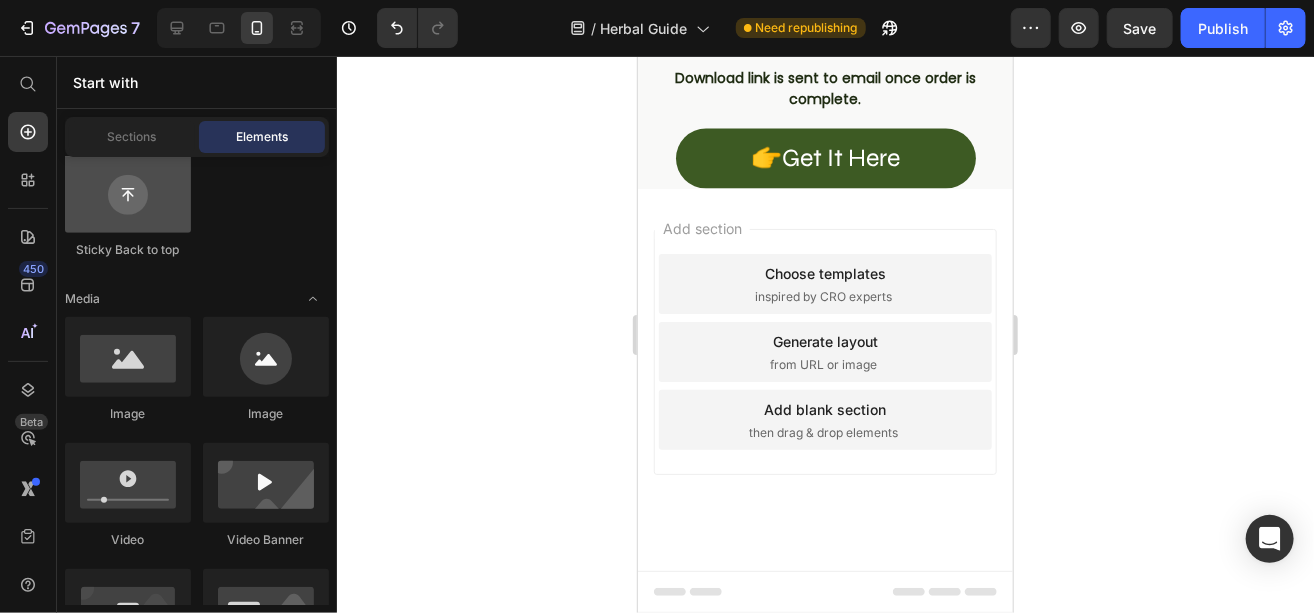 drag, startPoint x: 253, startPoint y: 213, endPoint x: 139, endPoint y: 159, distance: 126.14278 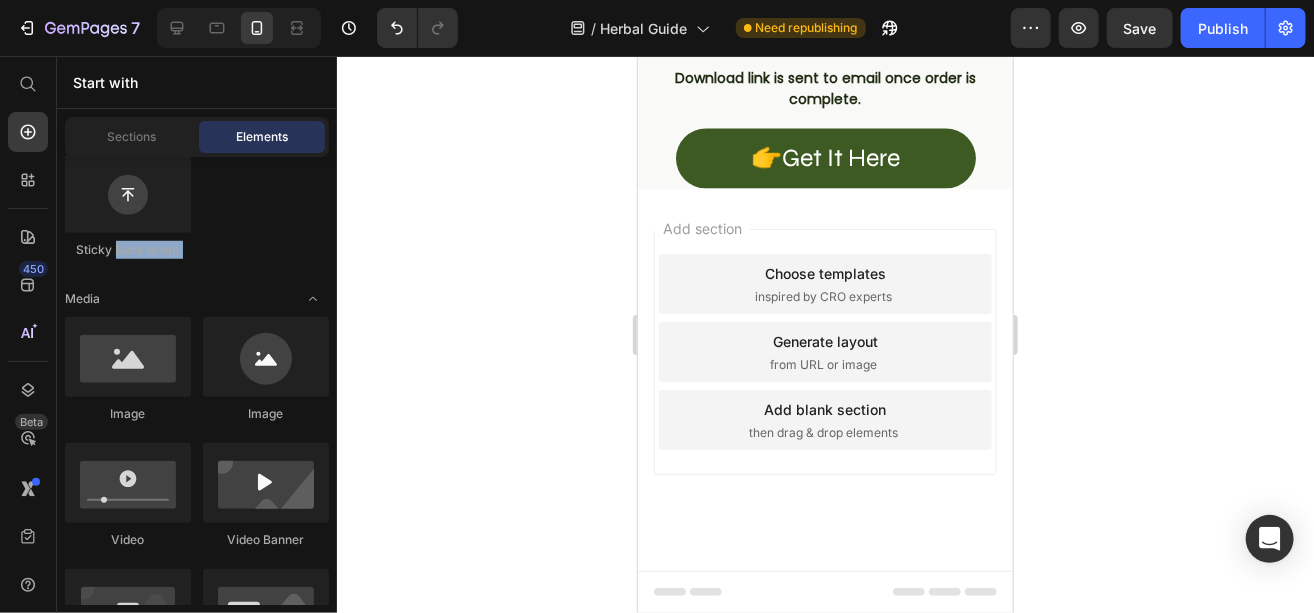 drag, startPoint x: 168, startPoint y: 278, endPoint x: 117, endPoint y: 261, distance: 53.75872 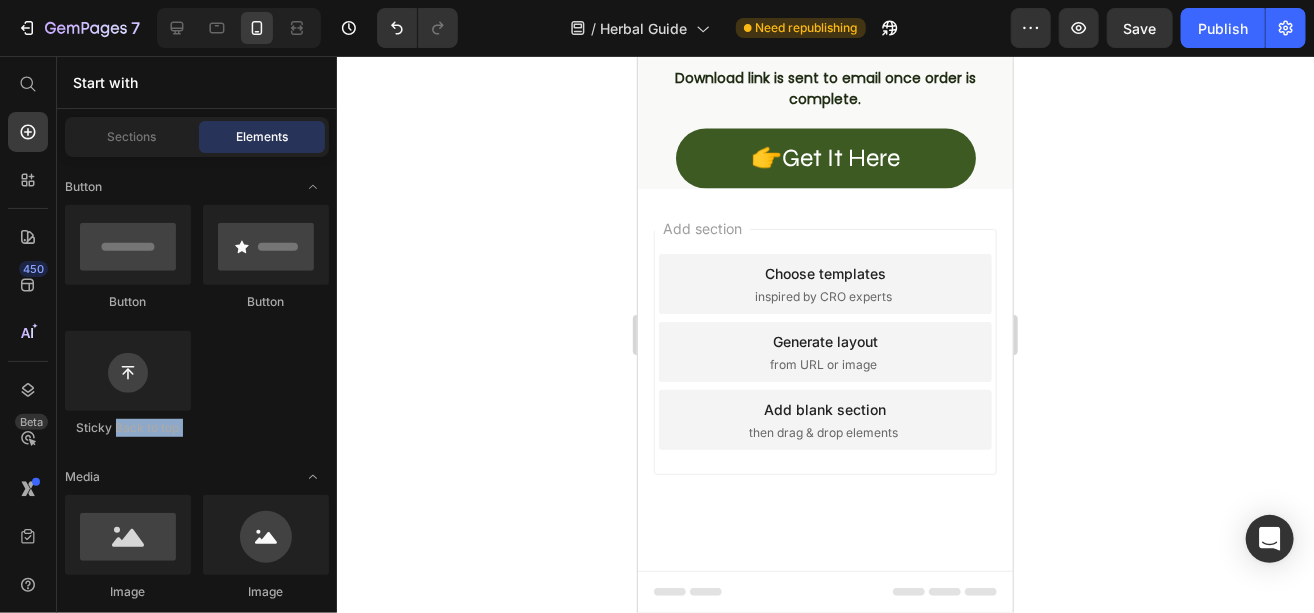 scroll, scrollTop: 360, scrollLeft: 0, axis: vertical 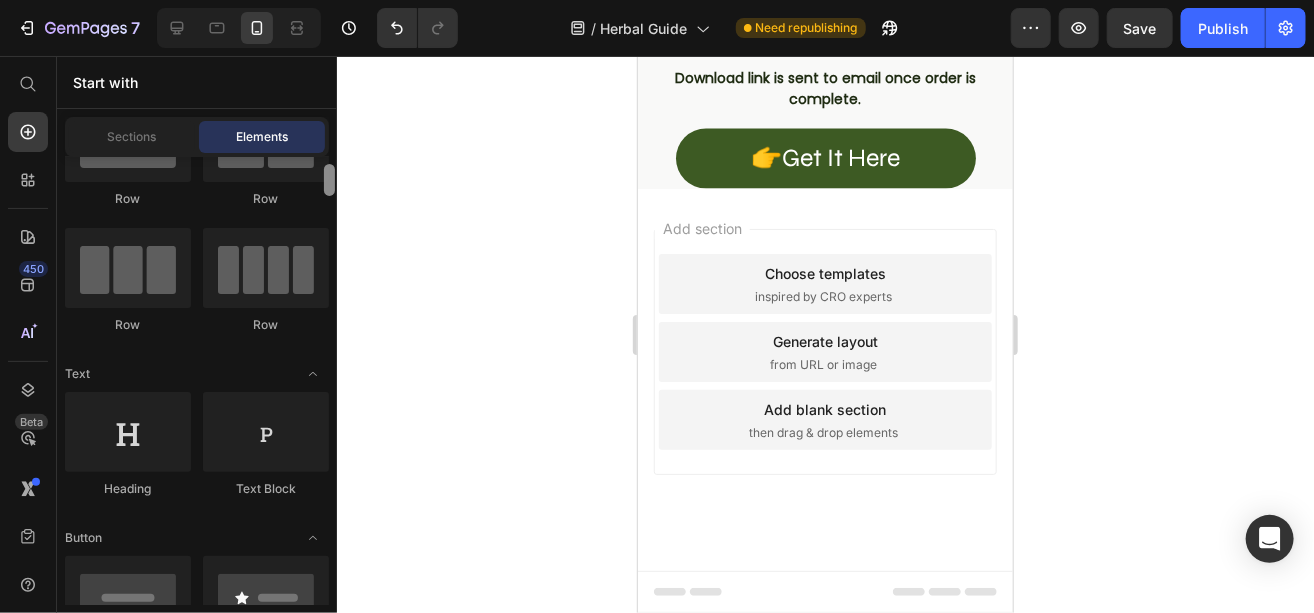 drag, startPoint x: 328, startPoint y: 207, endPoint x: 325, endPoint y: 188, distance: 19.235384 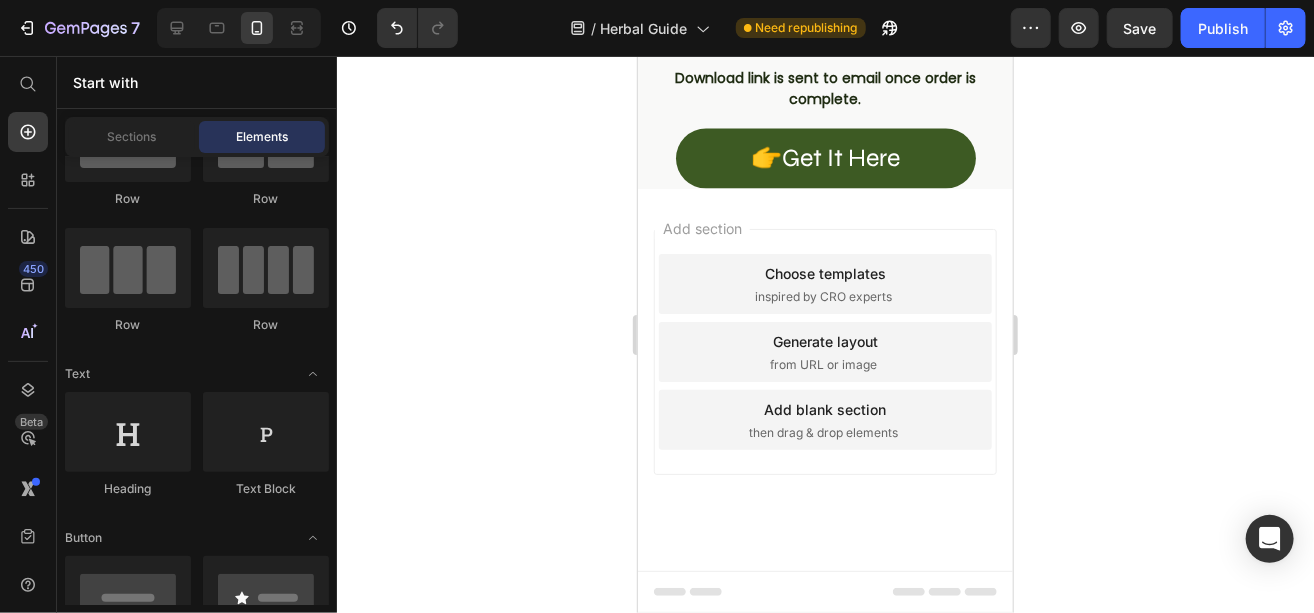 scroll, scrollTop: 0, scrollLeft: 0, axis: both 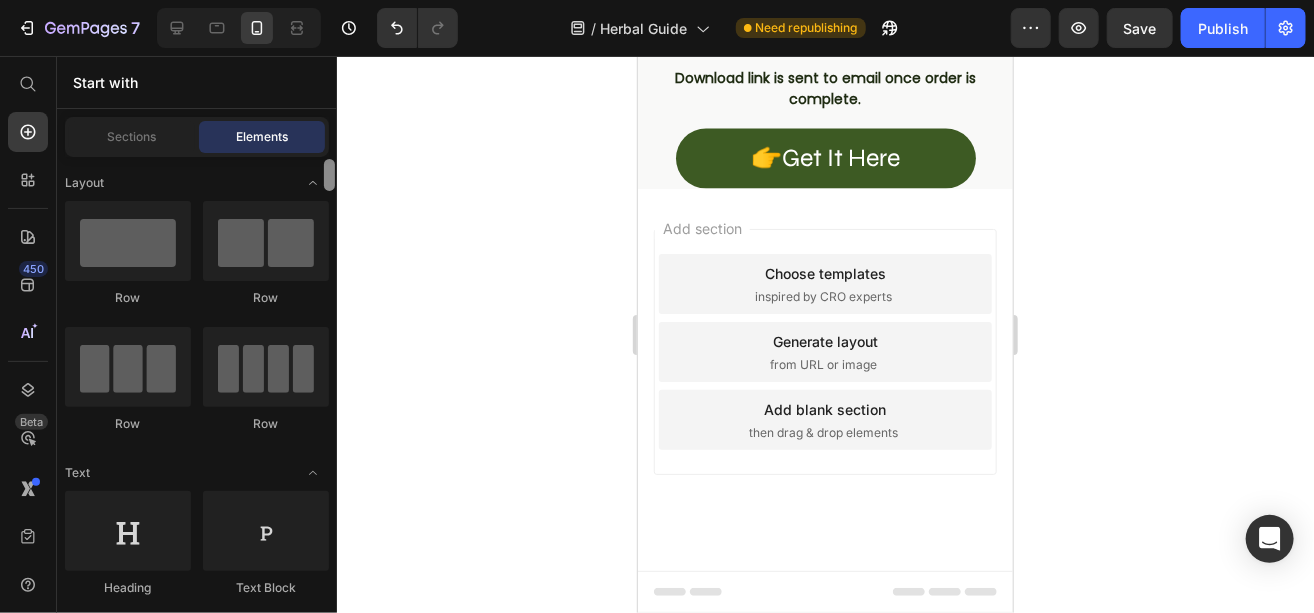 drag, startPoint x: 330, startPoint y: 183, endPoint x: 325, endPoint y: 166, distance: 17.720045 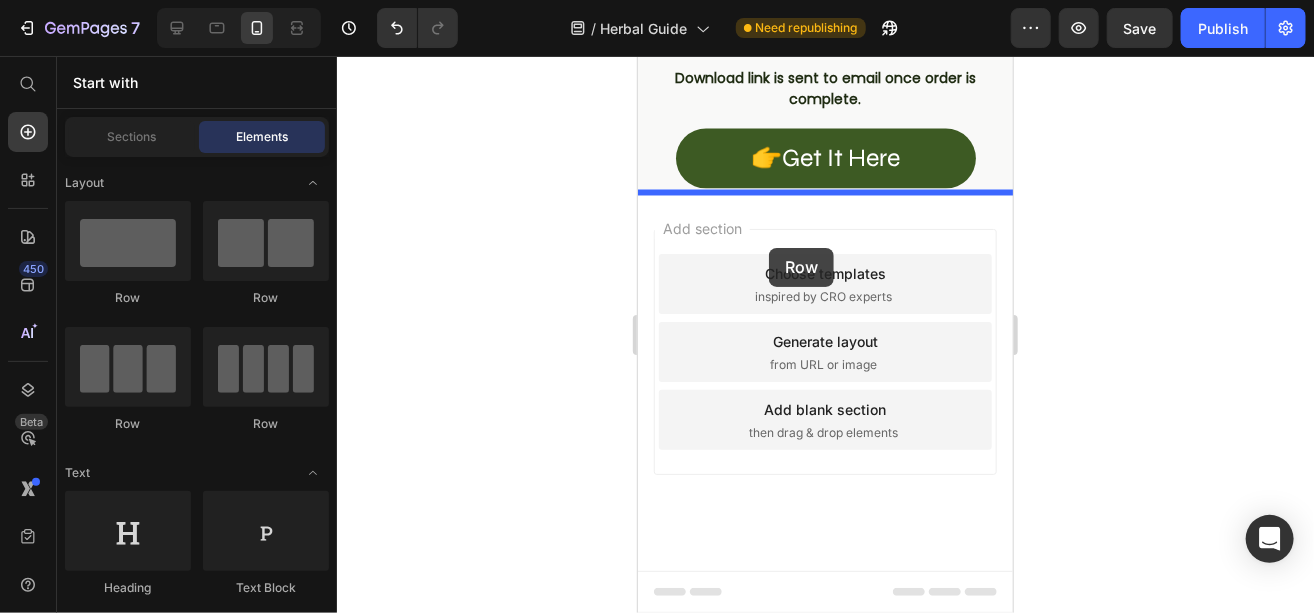 drag, startPoint x: 818, startPoint y: 317, endPoint x: 768, endPoint y: 247, distance: 86.023254 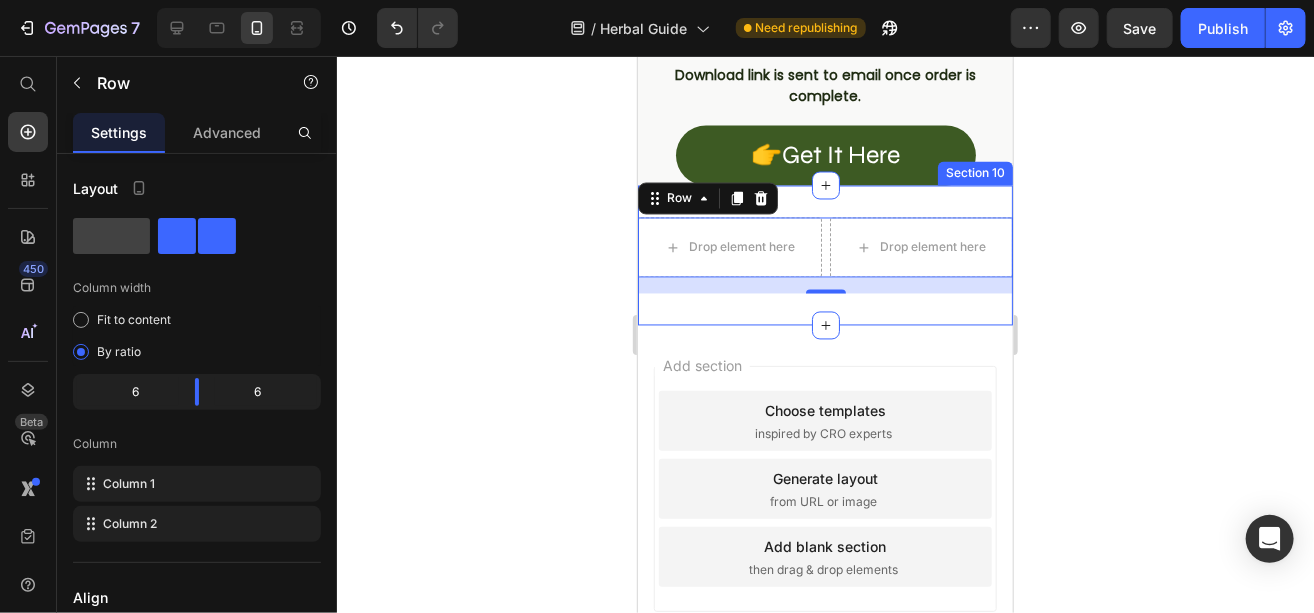 click on "Drop element here
Drop element here Row   16 Section 10" at bounding box center [824, 255] 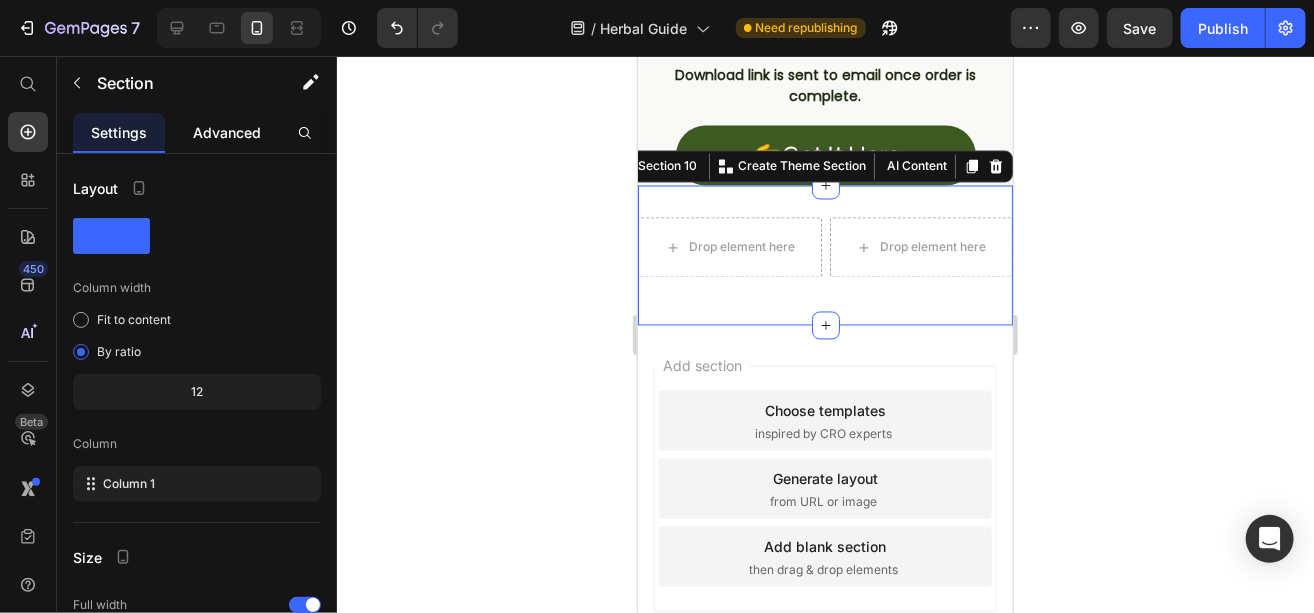 click on "Advanced" at bounding box center [227, 132] 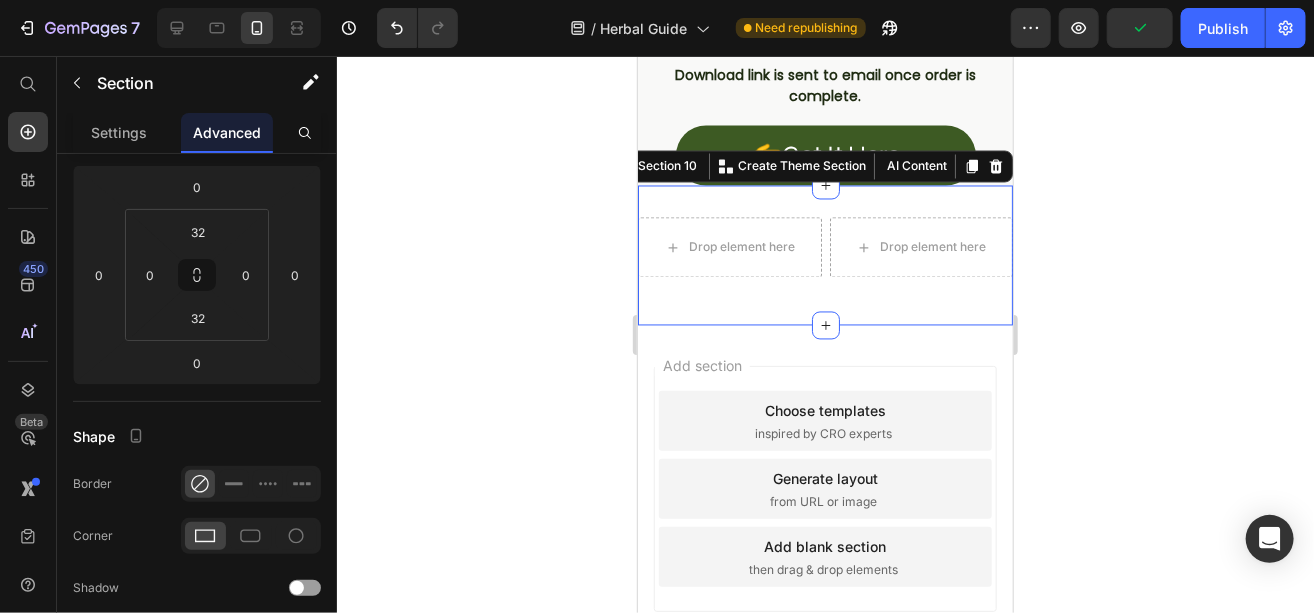 scroll, scrollTop: 0, scrollLeft: 0, axis: both 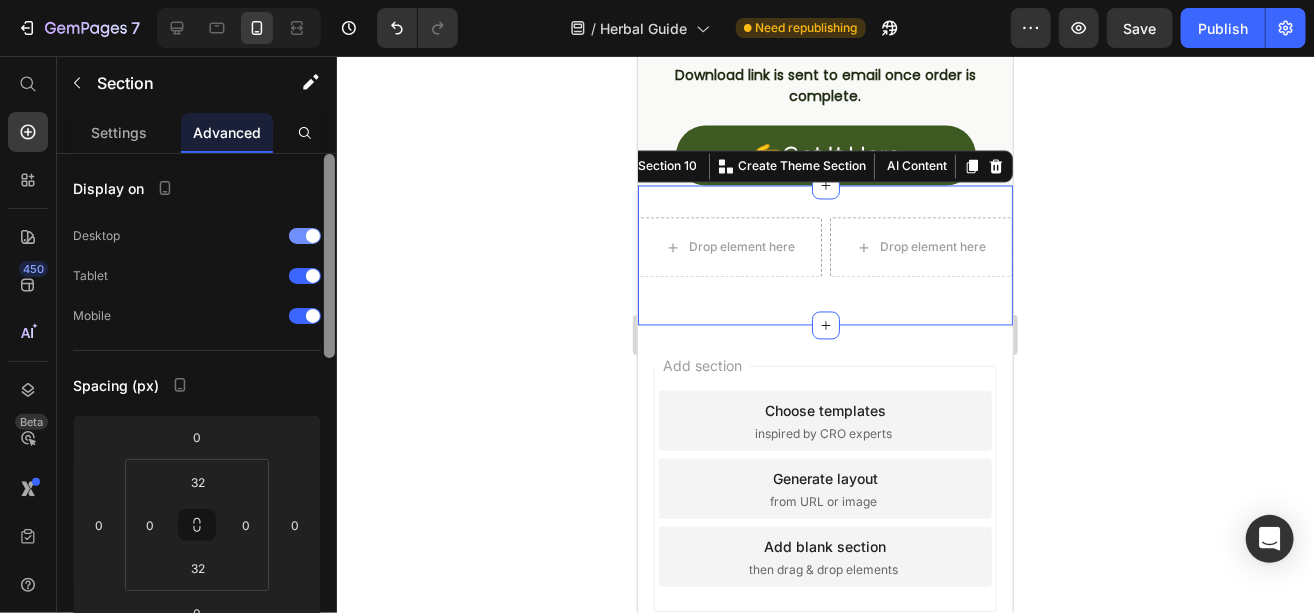 drag, startPoint x: 325, startPoint y: 292, endPoint x: 312, endPoint y: 223, distance: 70.21396 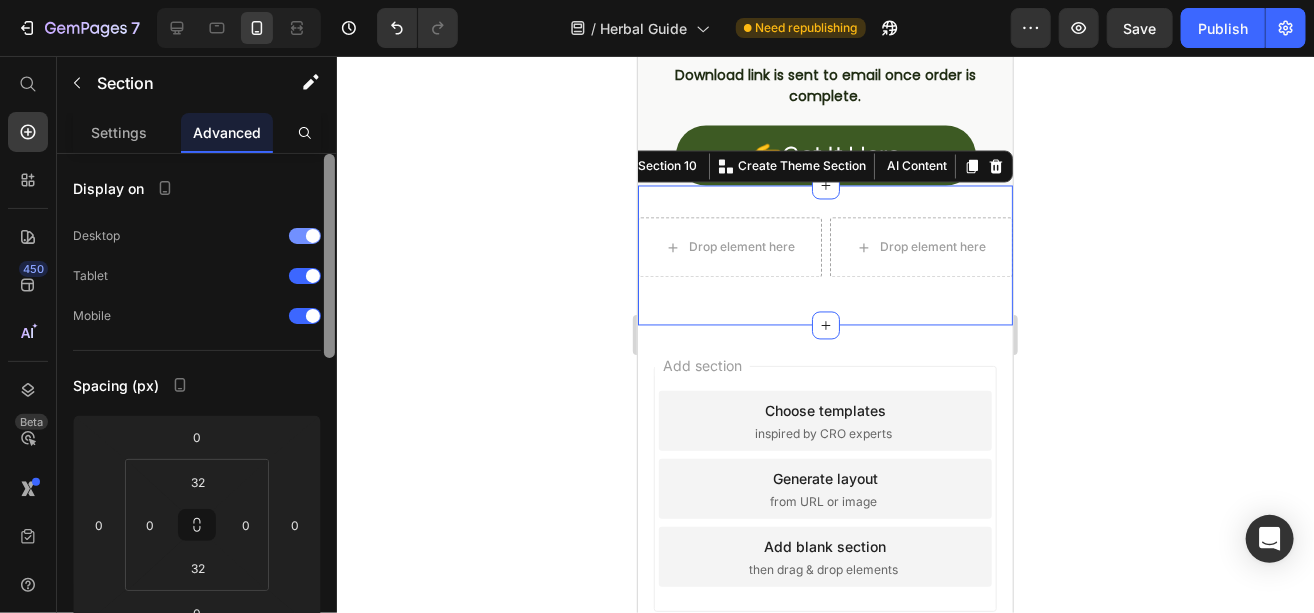 click on "Display on Desktop Tablet Mobile Spacing (px) 0 0 0 0 32 0 32 0 Shape Border Corner Shadow Position Opacity 100 % Animation Upgrade to Build plan  to unlock Animation & other premium features. Interaction Upgrade to Optimize plan  to unlock Interaction & other premium features. CSS class  Delete element" at bounding box center [197, 412] 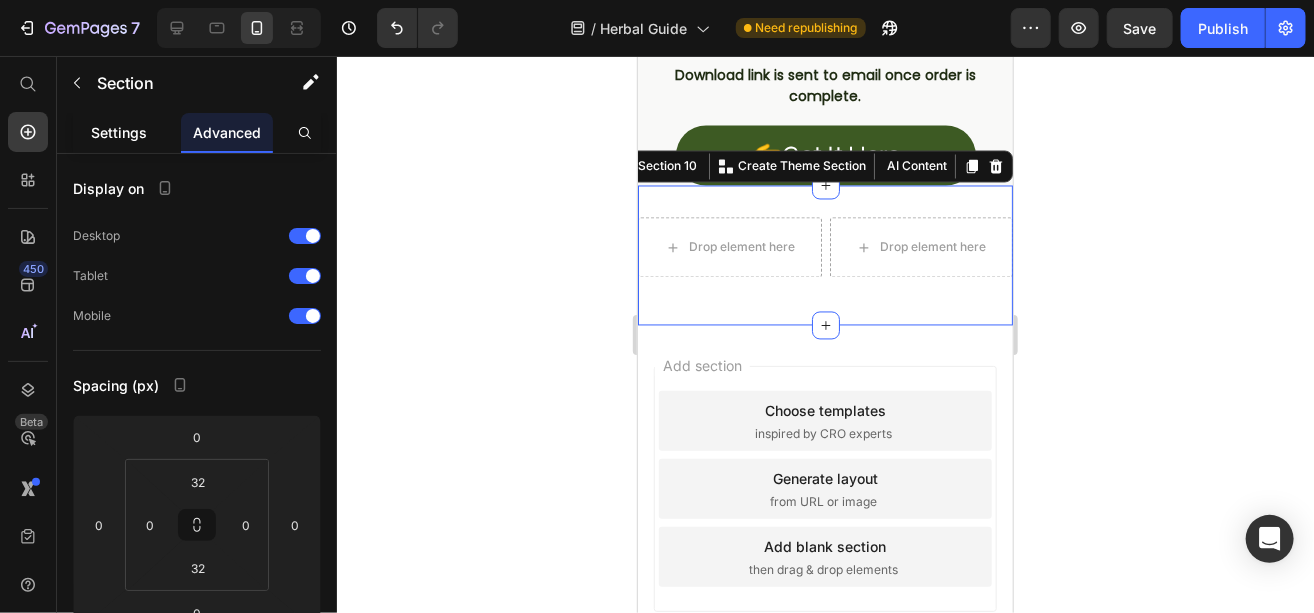 click on "Settings" at bounding box center [119, 132] 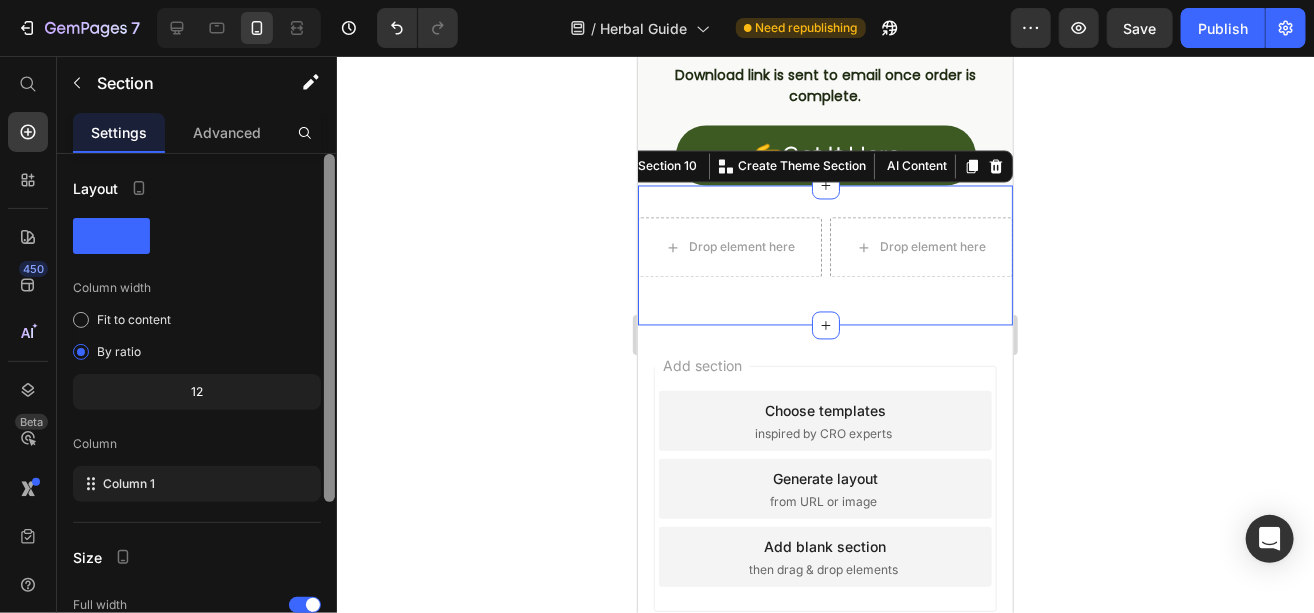 scroll, scrollTop: 247, scrollLeft: 0, axis: vertical 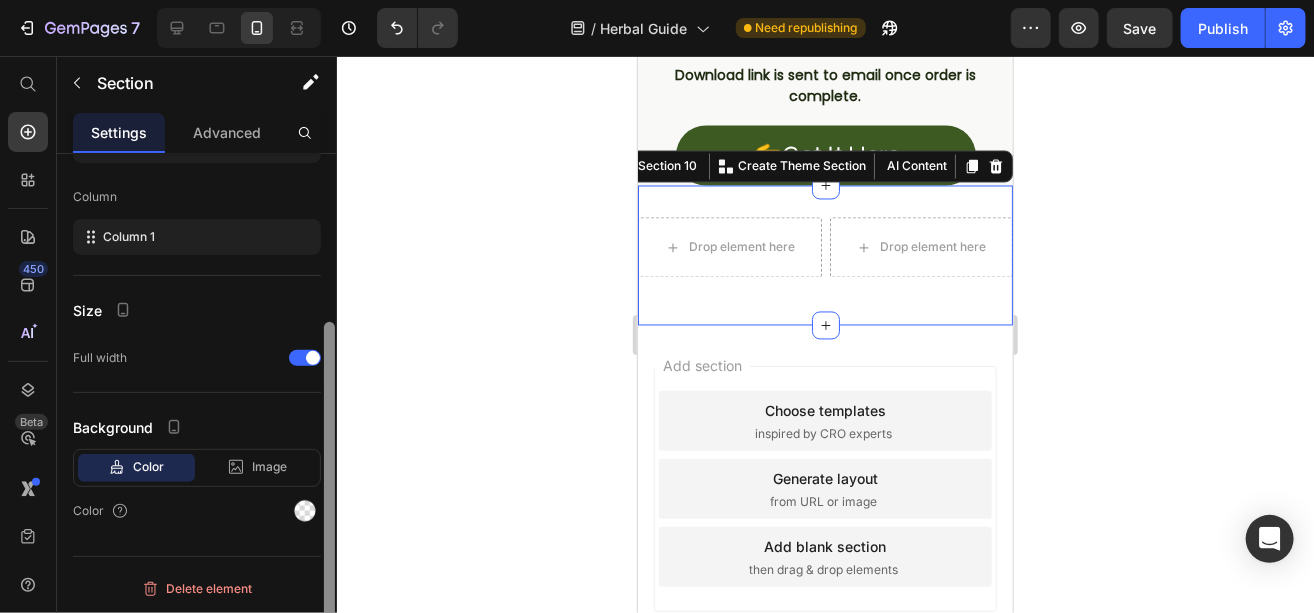 drag, startPoint x: 327, startPoint y: 205, endPoint x: 324, endPoint y: 426, distance: 221.02036 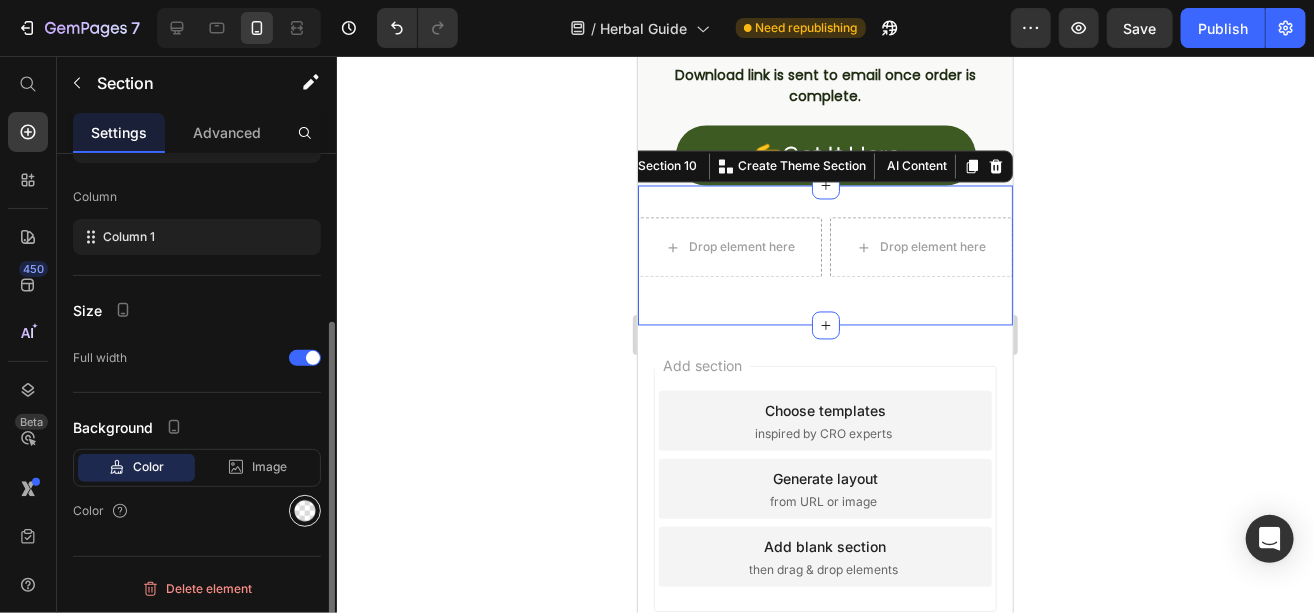 click at bounding box center [305, 511] 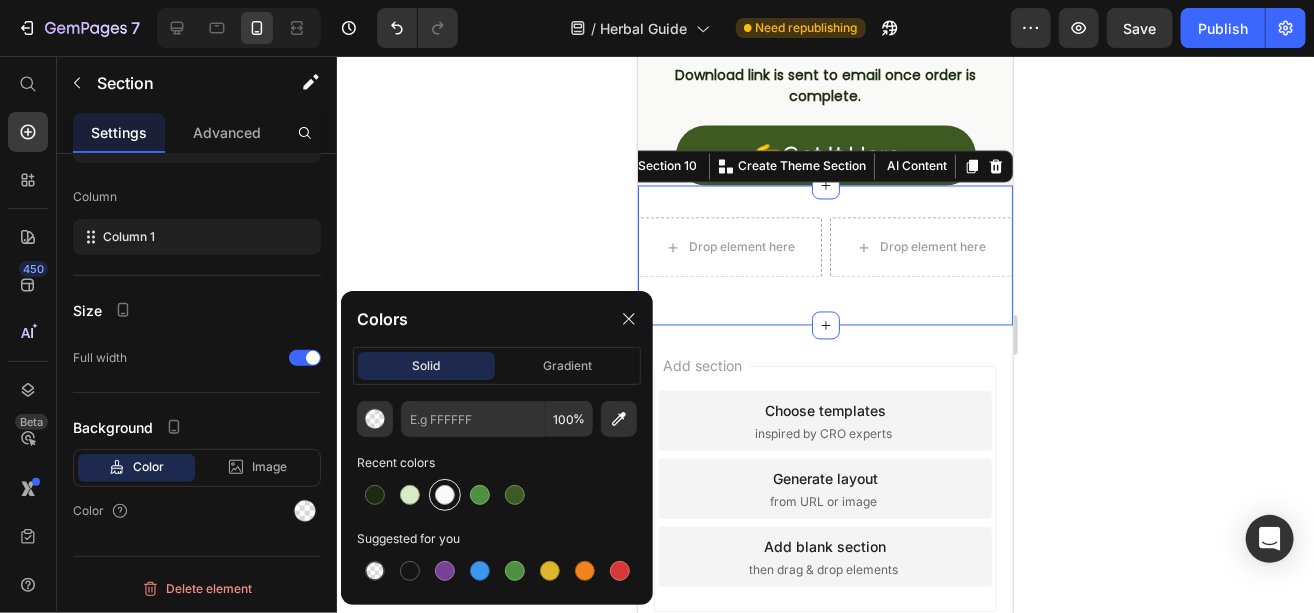 click at bounding box center (445, 495) 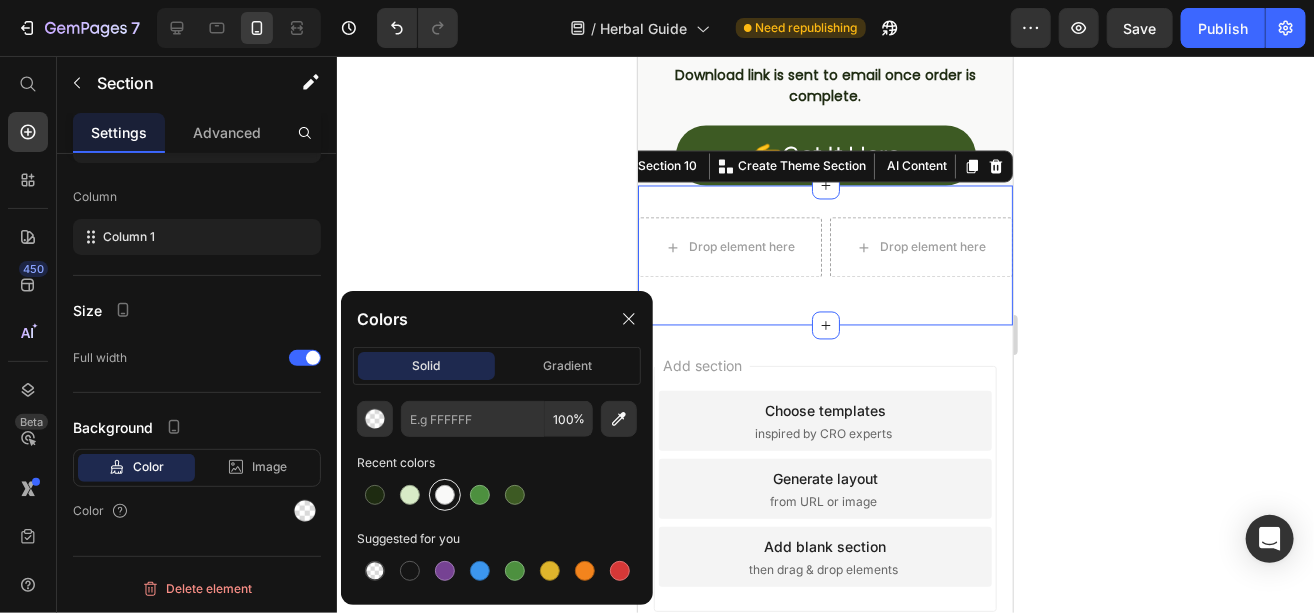 type on "F9F9F8" 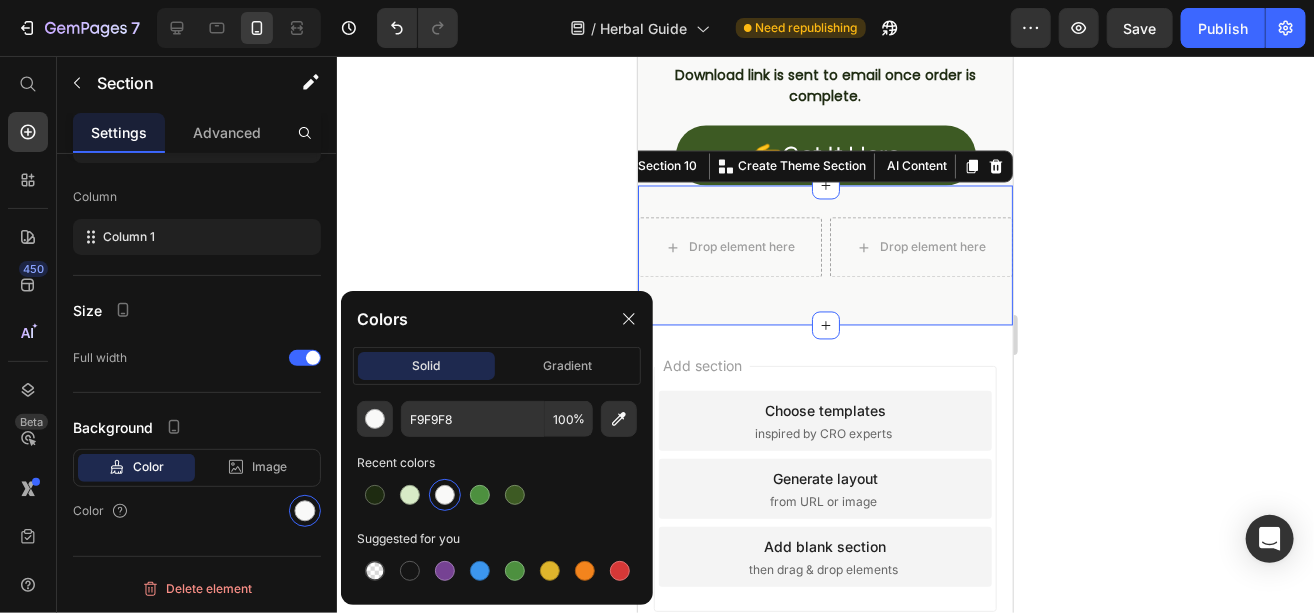 click 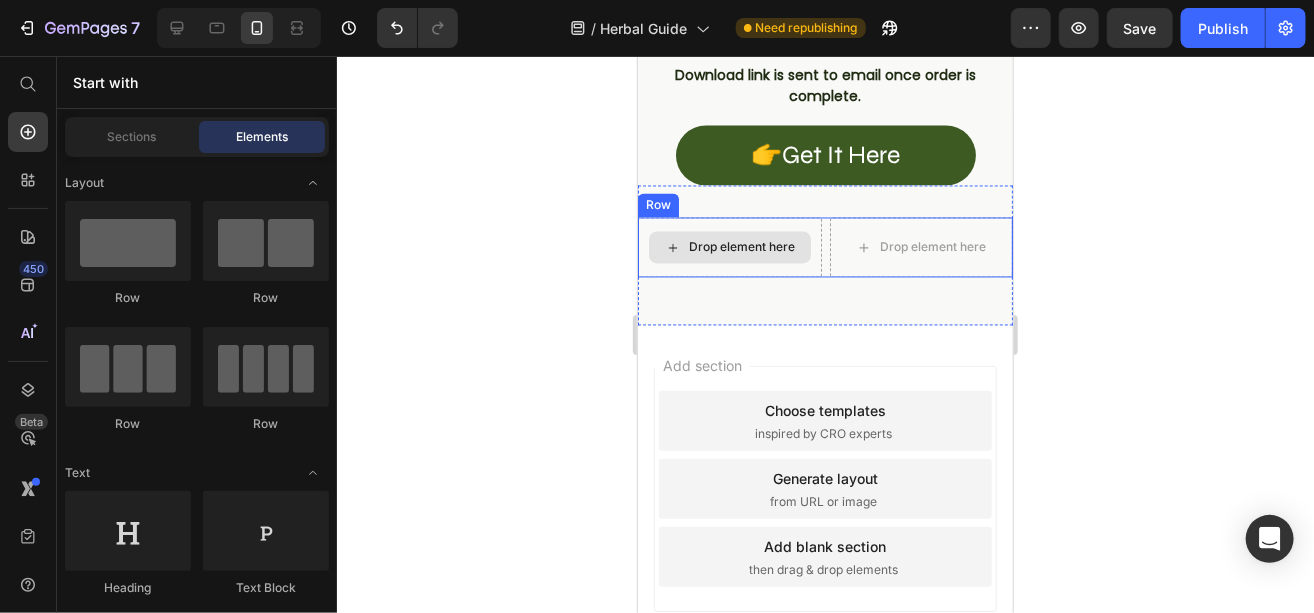 click on "Drop element here" at bounding box center (741, 247) 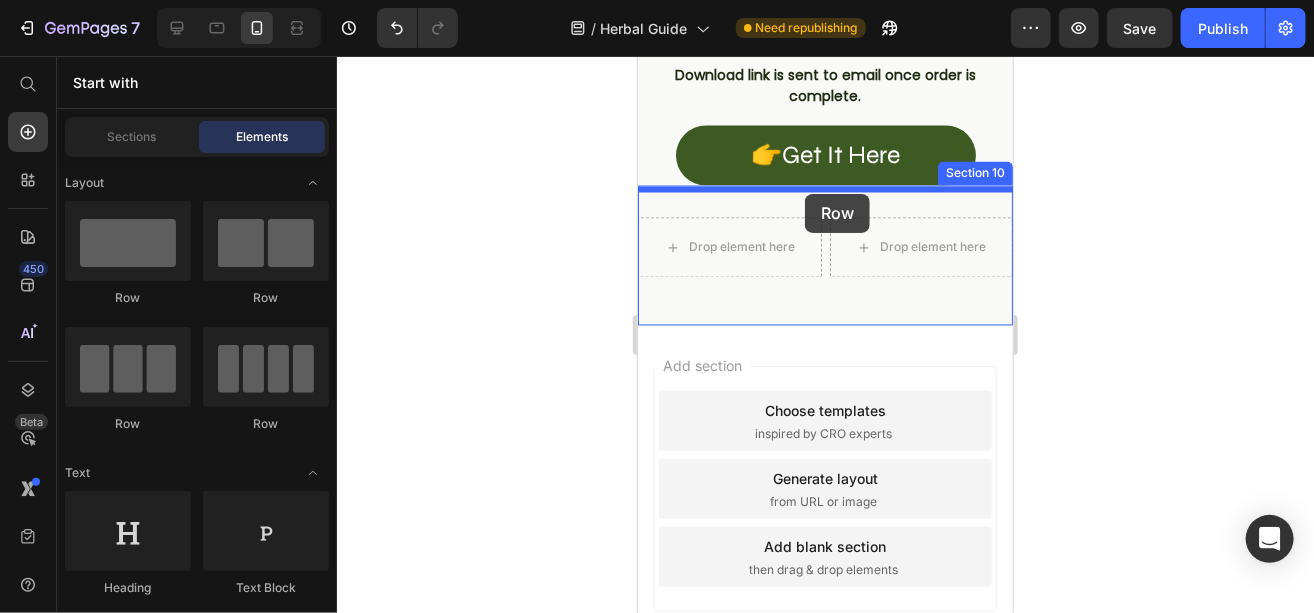 drag, startPoint x: 792, startPoint y: 193, endPoint x: 804, endPoint y: 193, distance: 12 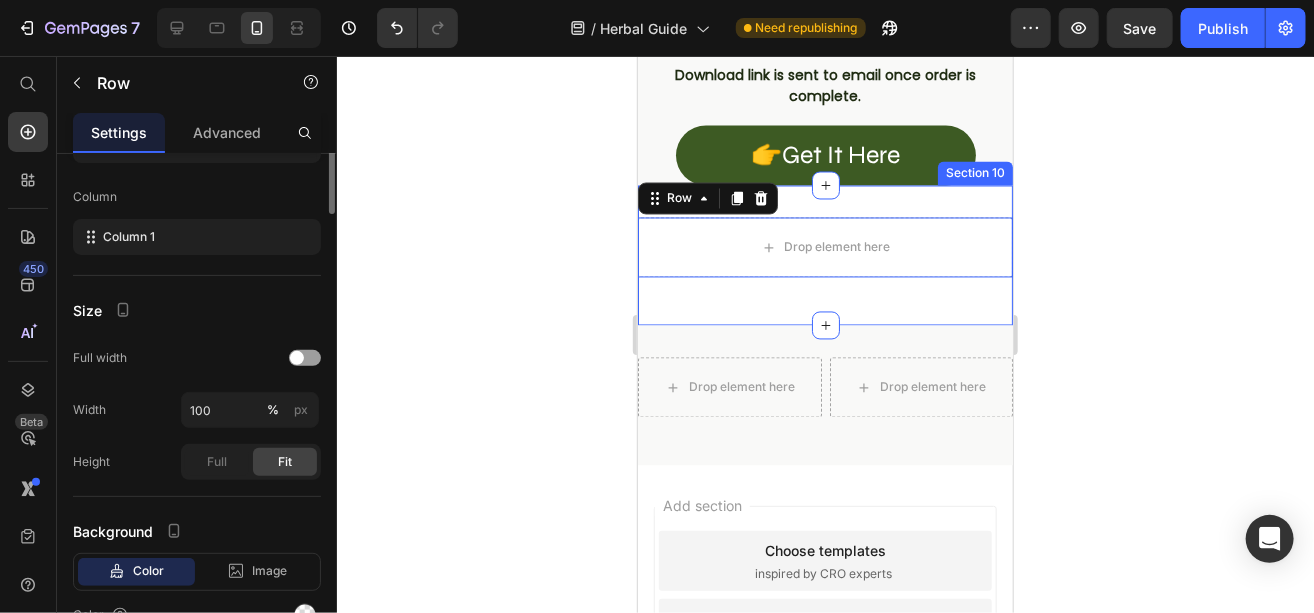 scroll, scrollTop: 0, scrollLeft: 0, axis: both 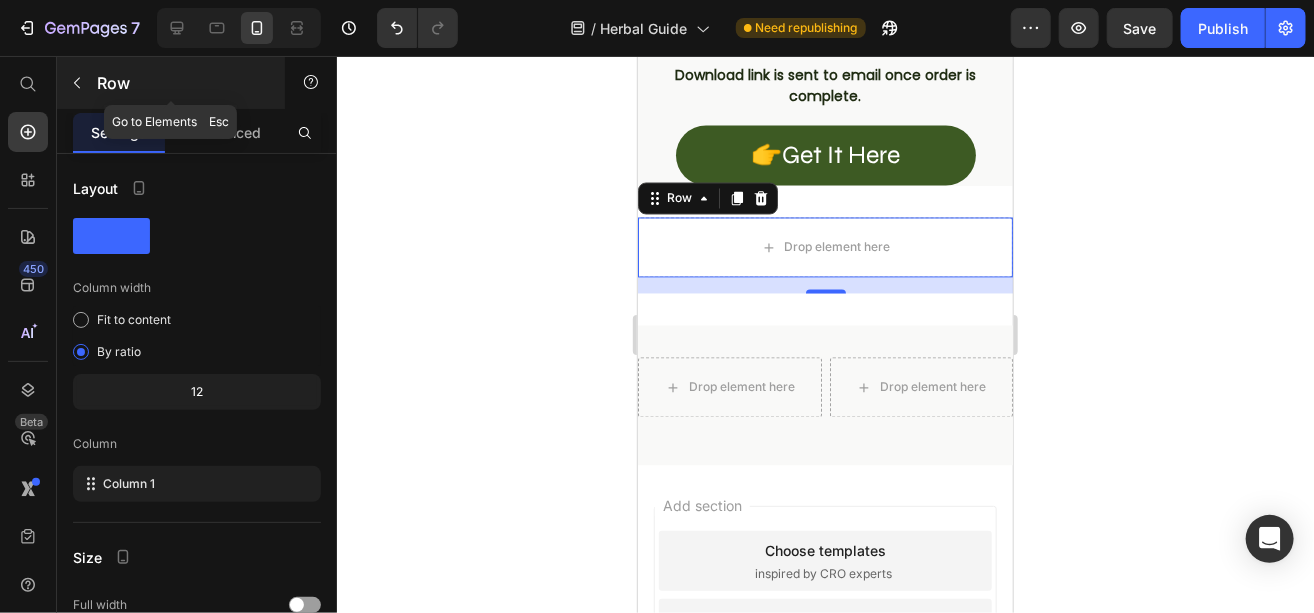 click 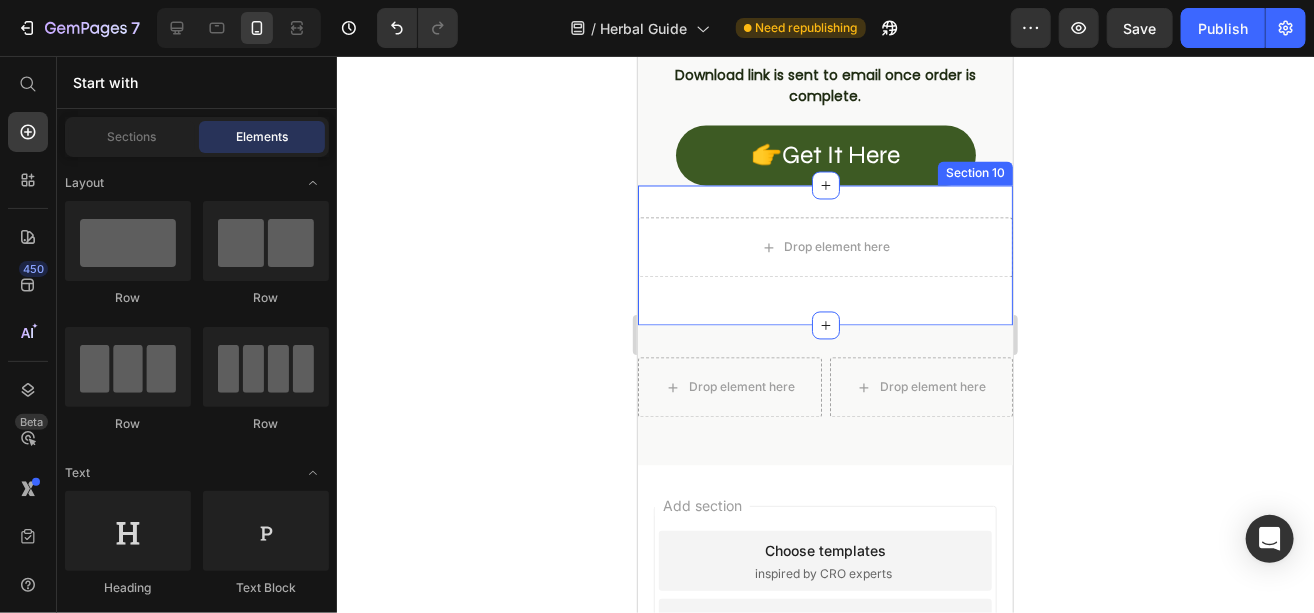 click on "Drop element here Row Section 10" at bounding box center [824, 255] 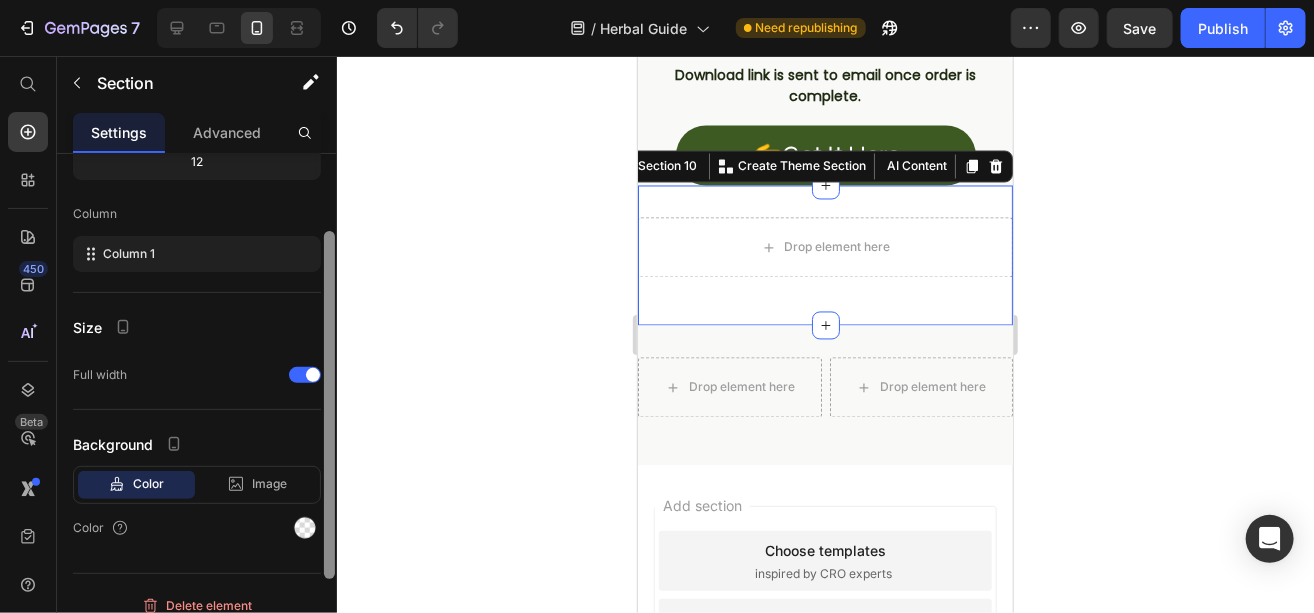 drag, startPoint x: 325, startPoint y: 325, endPoint x: 332, endPoint y: 497, distance: 172.14238 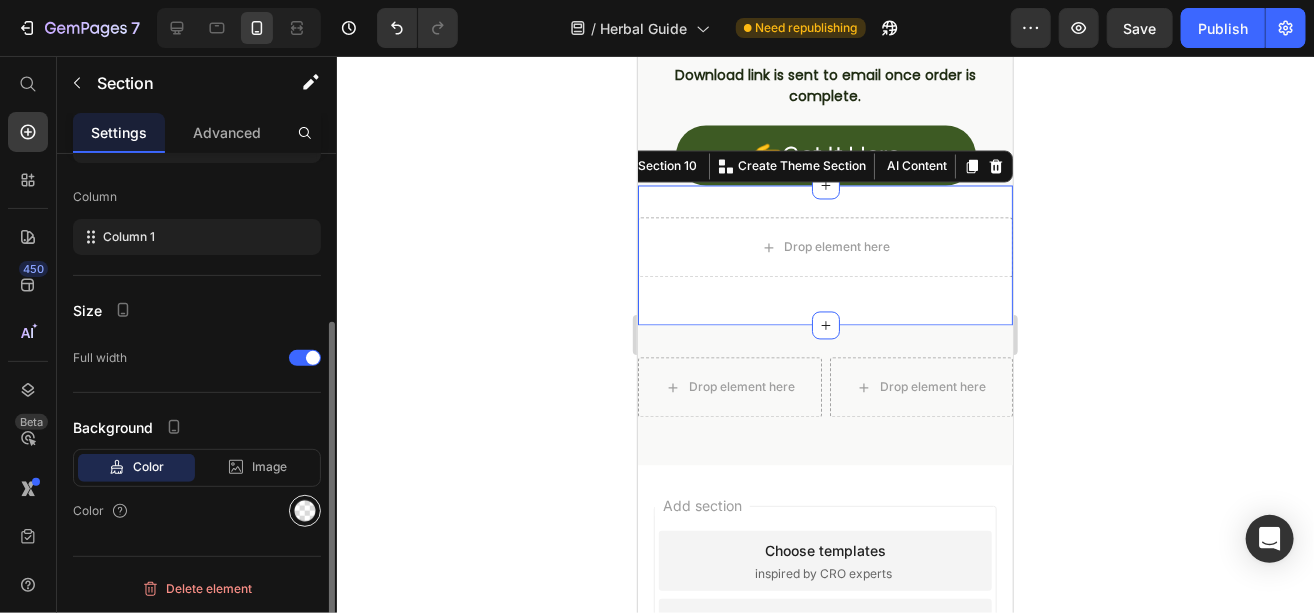 click at bounding box center (305, 511) 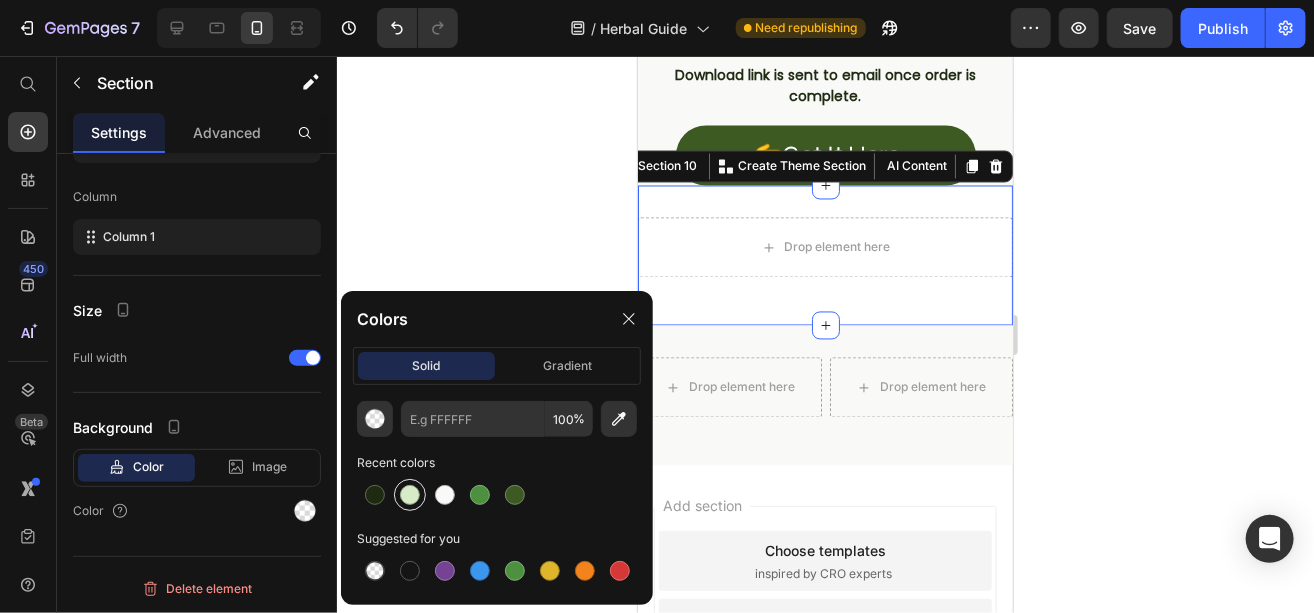 click at bounding box center (410, 495) 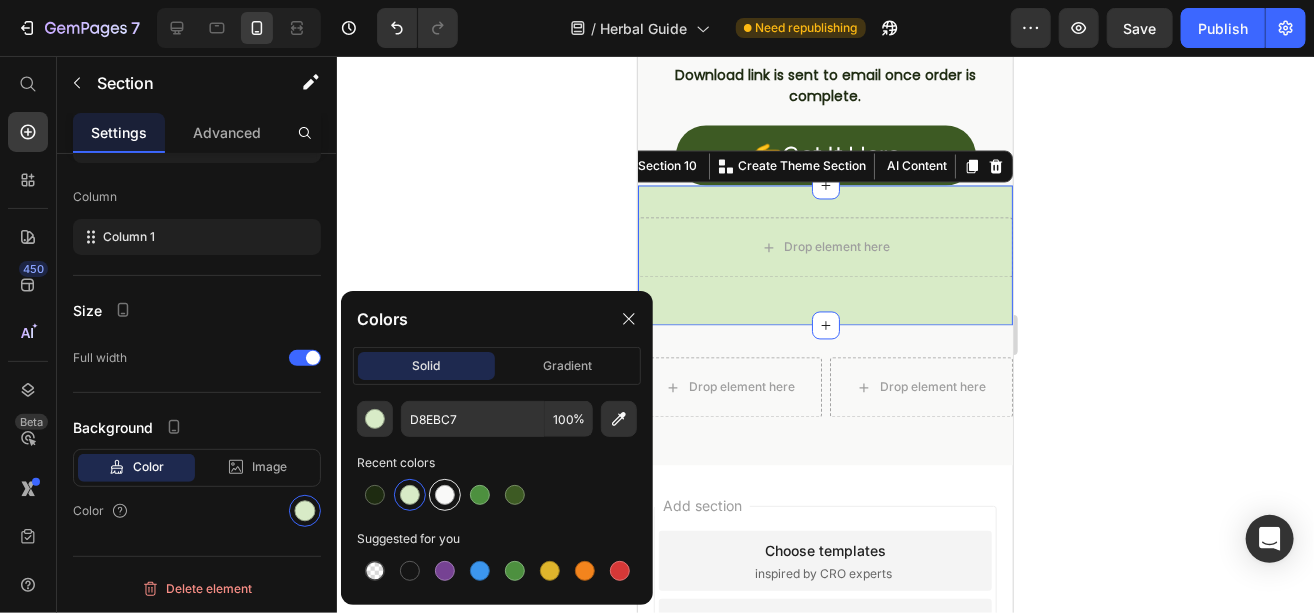 click at bounding box center (445, 495) 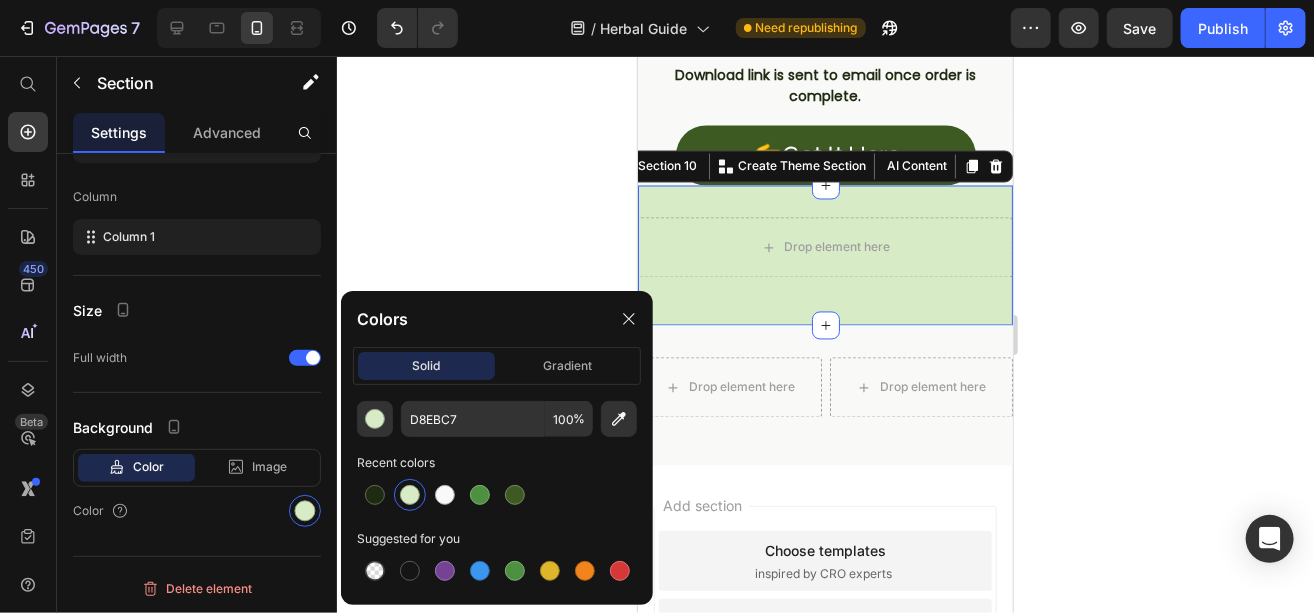 type on "F9F9F8" 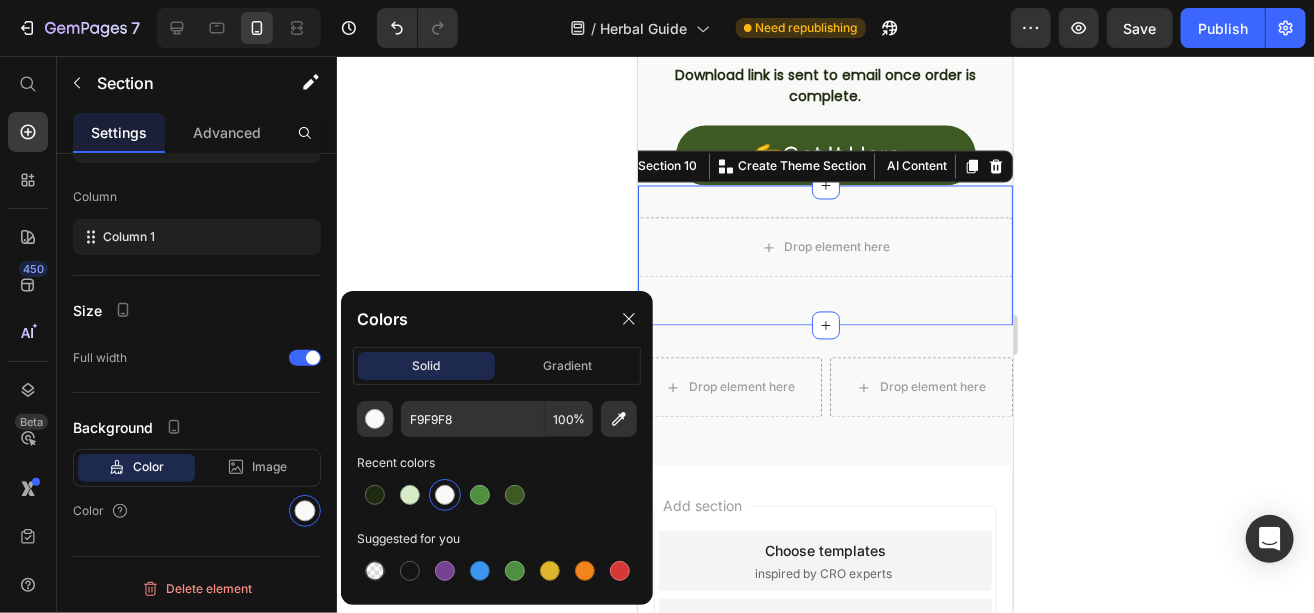 click 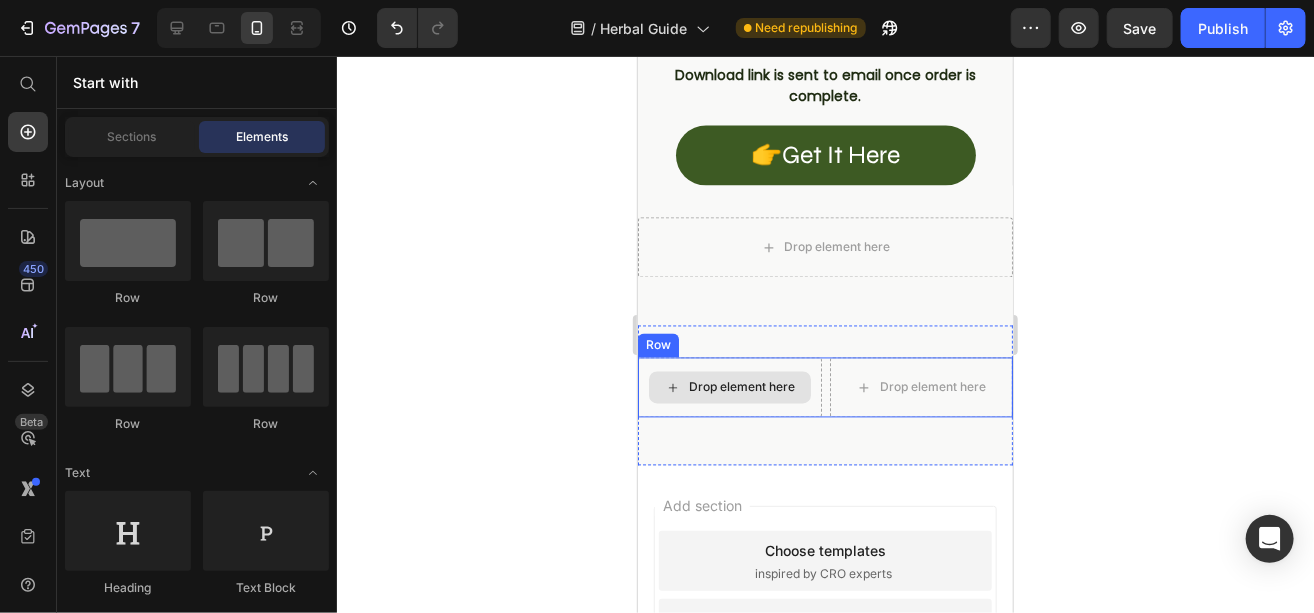 click on "Drop element here" at bounding box center (741, 387) 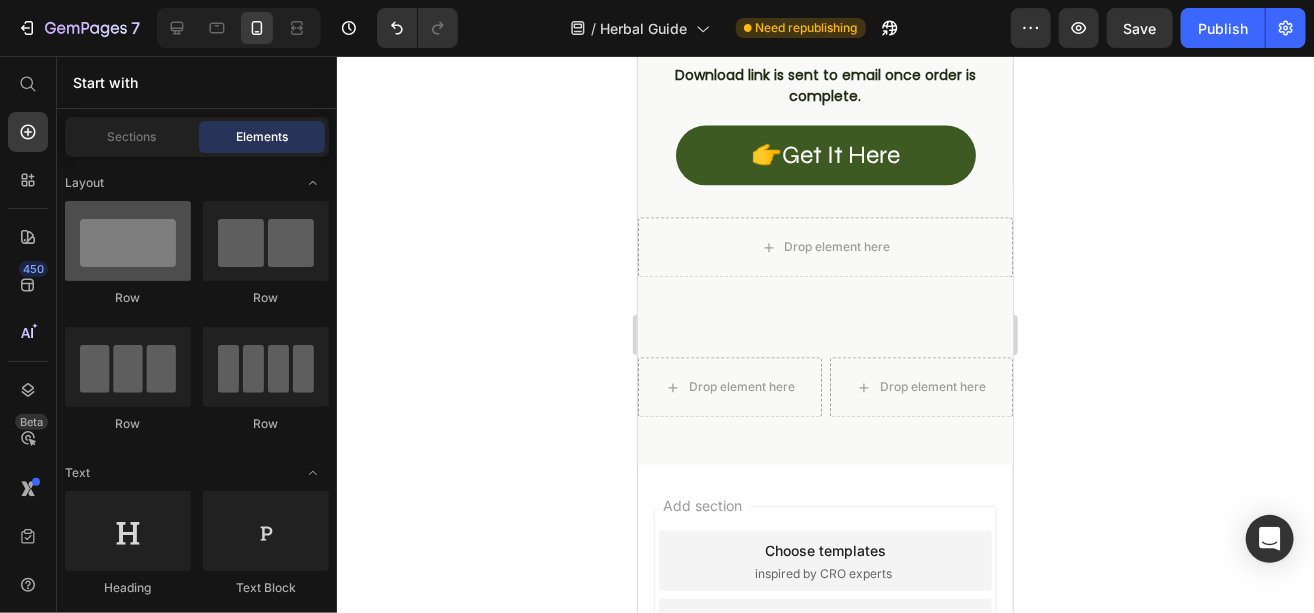 drag, startPoint x: 152, startPoint y: 177, endPoint x: 152, endPoint y: 214, distance: 37 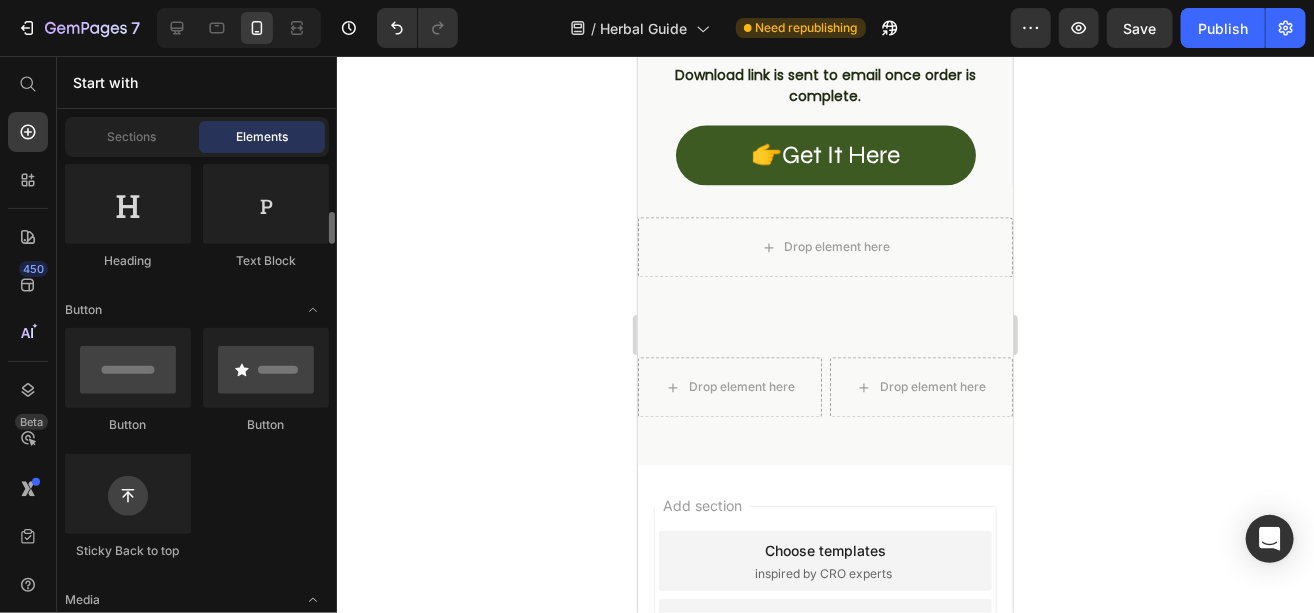 scroll, scrollTop: 357, scrollLeft: 0, axis: vertical 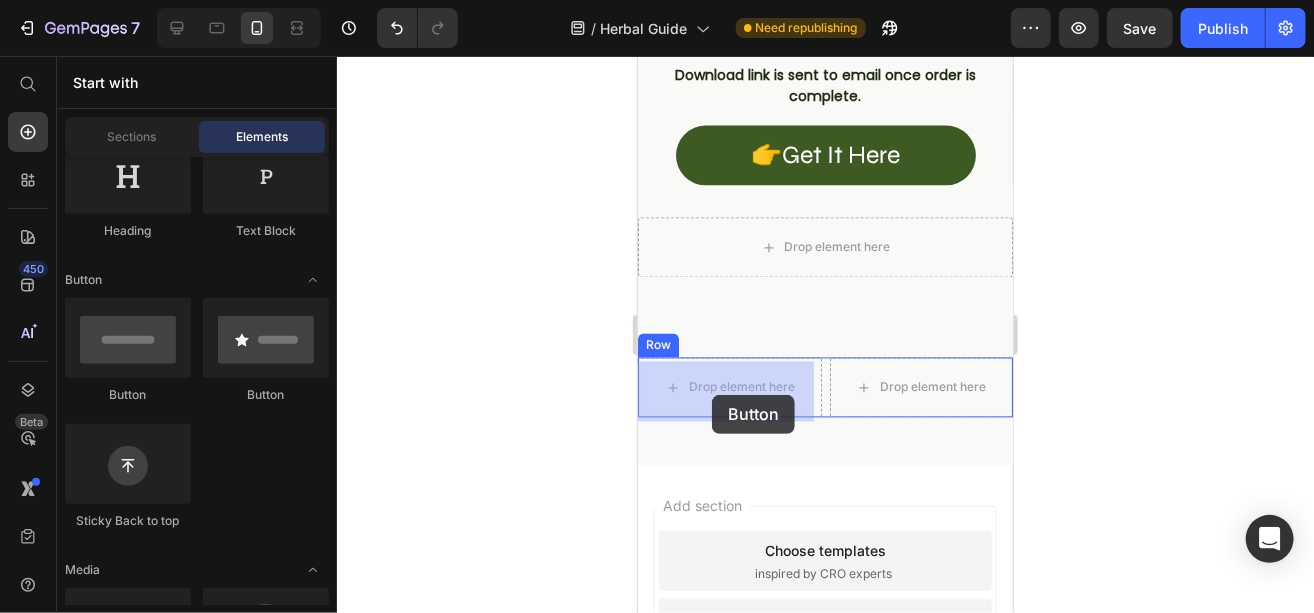 drag, startPoint x: 698, startPoint y: 396, endPoint x: 711, endPoint y: 394, distance: 13.152946 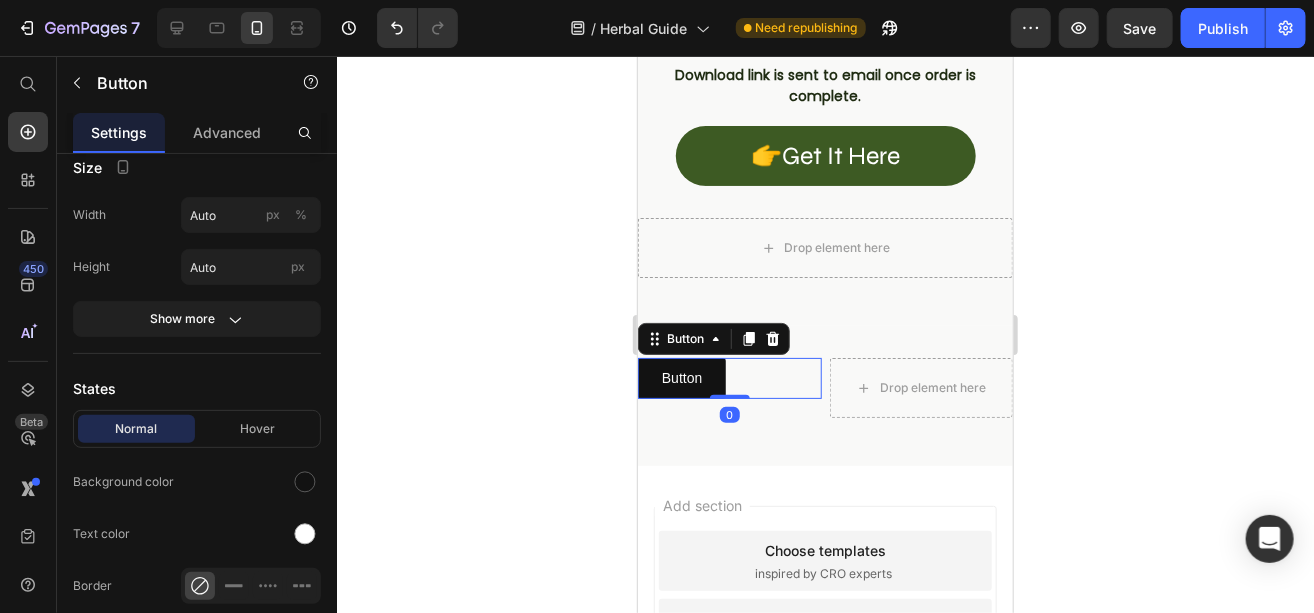 scroll, scrollTop: 0, scrollLeft: 0, axis: both 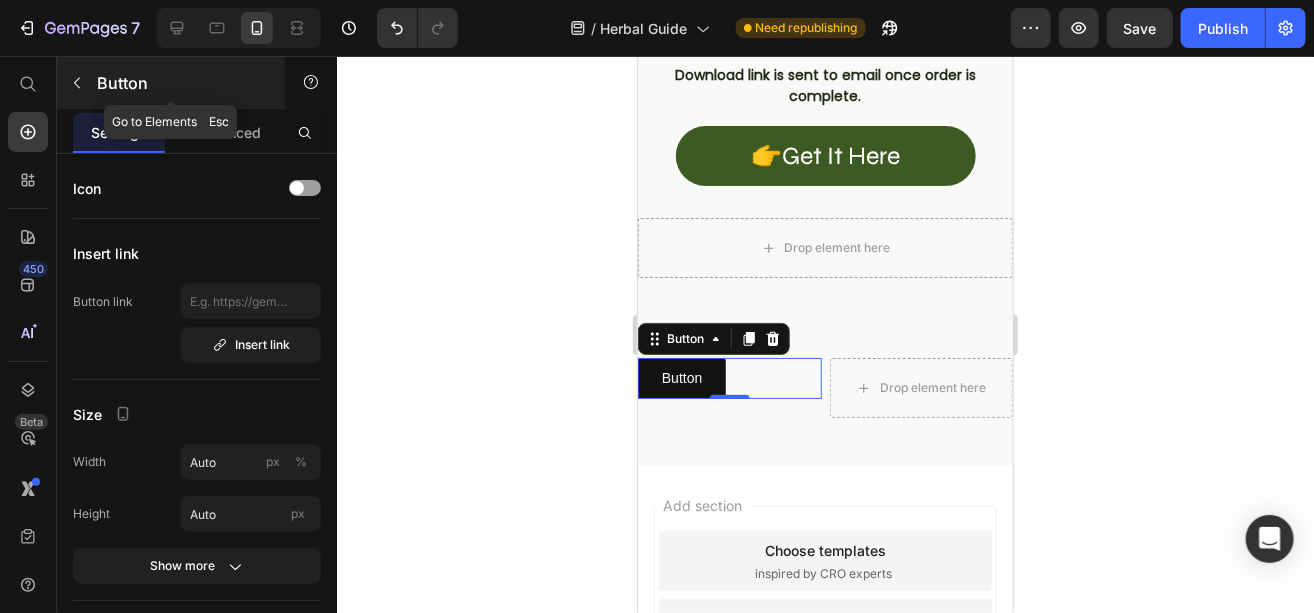 click 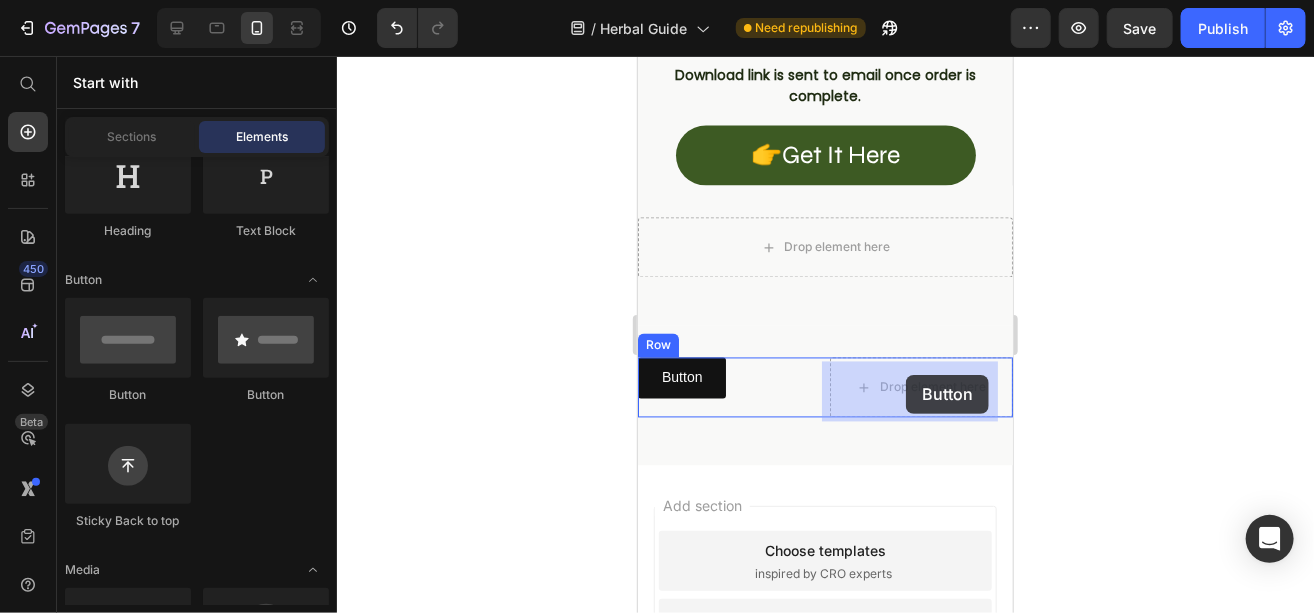 drag, startPoint x: 771, startPoint y: 406, endPoint x: 905, endPoint y: 374, distance: 137.76791 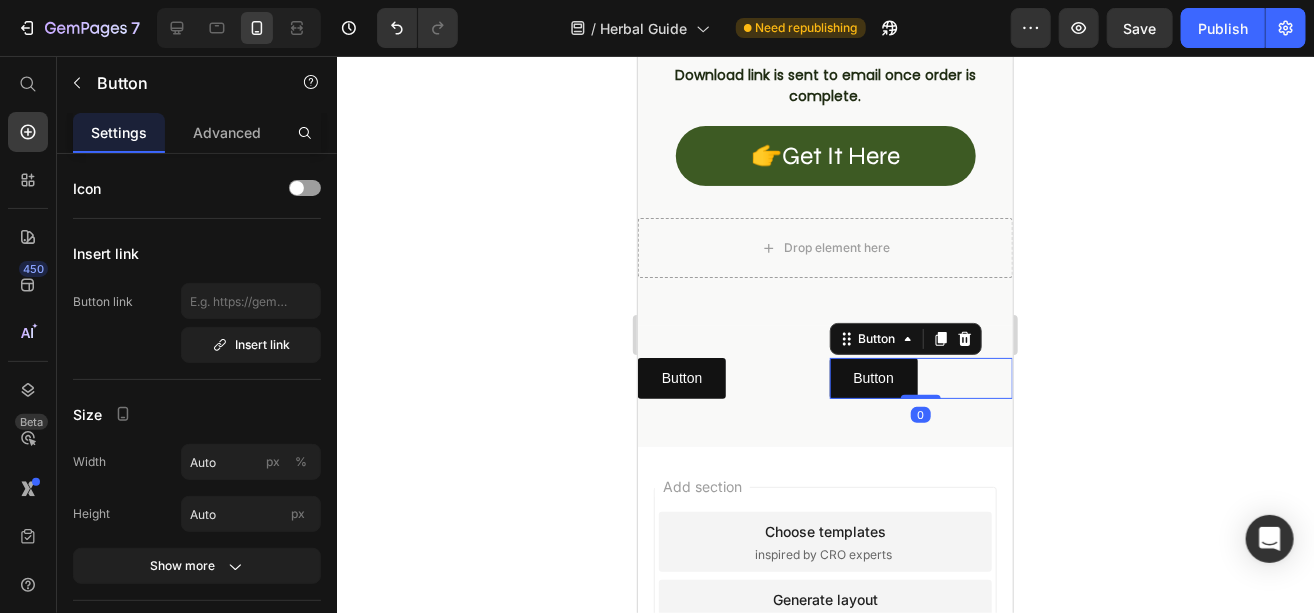 click 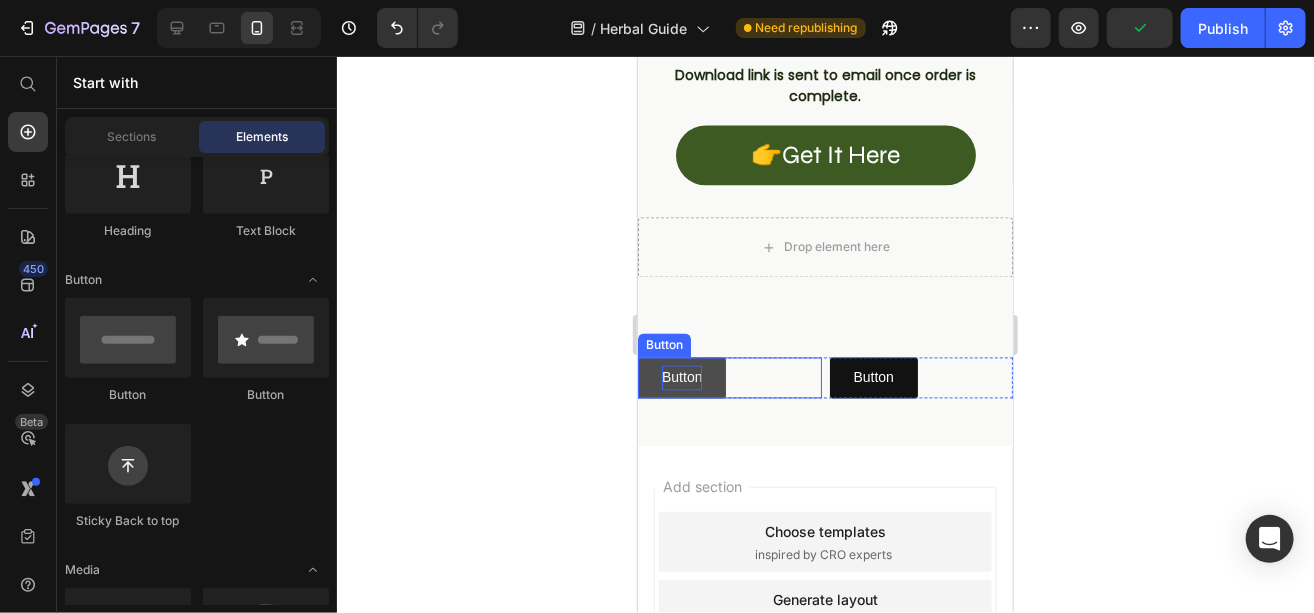 click on "Button" at bounding box center [681, 377] 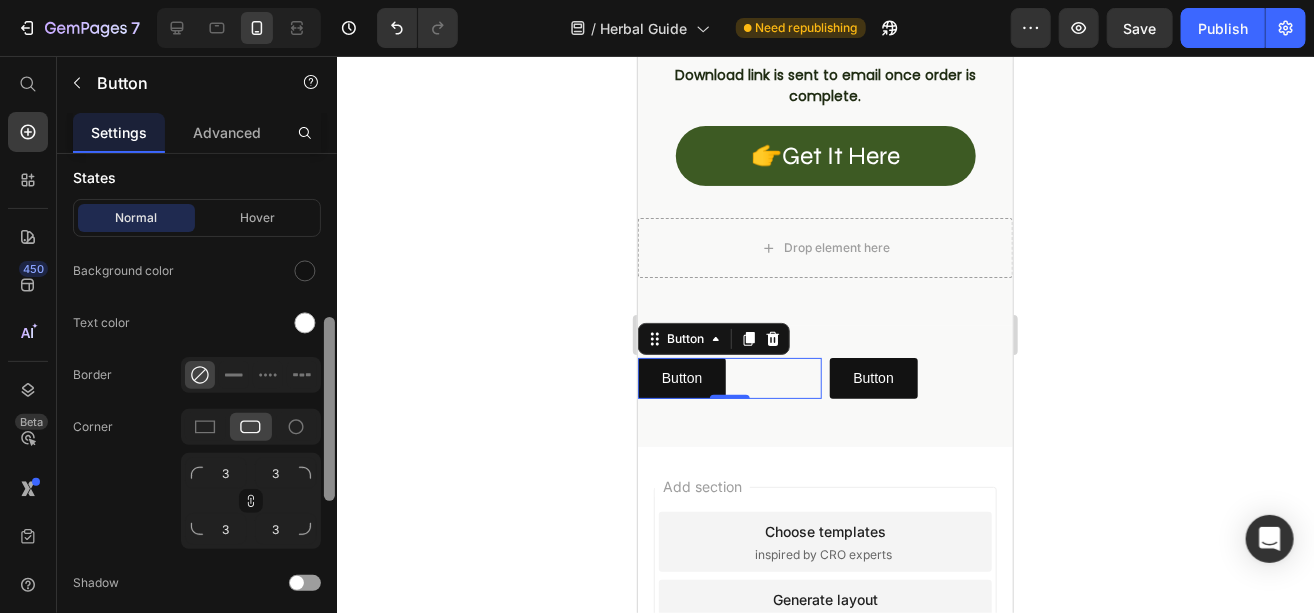 drag, startPoint x: 329, startPoint y: 302, endPoint x: 328, endPoint y: 467, distance: 165.00304 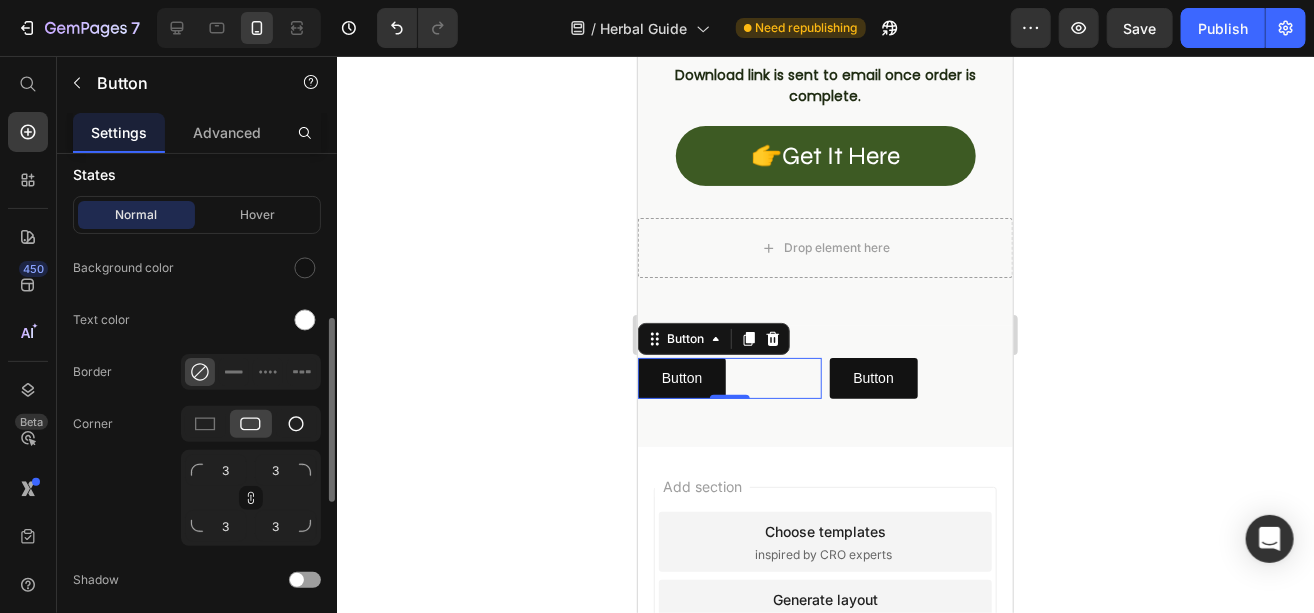 click 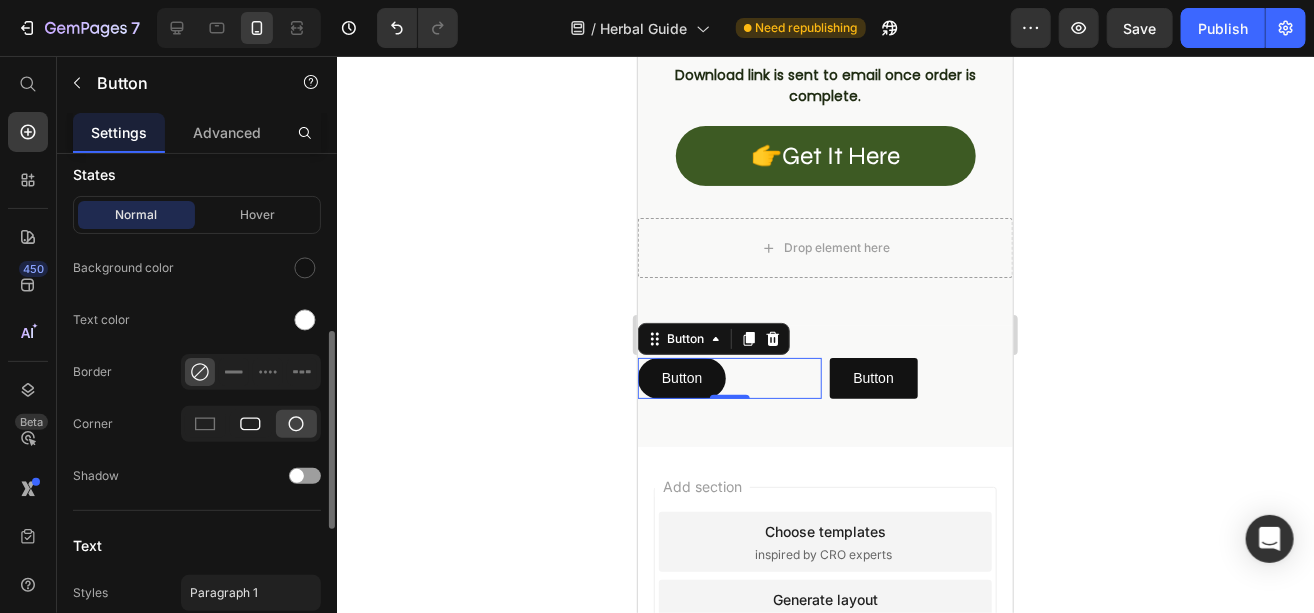 click 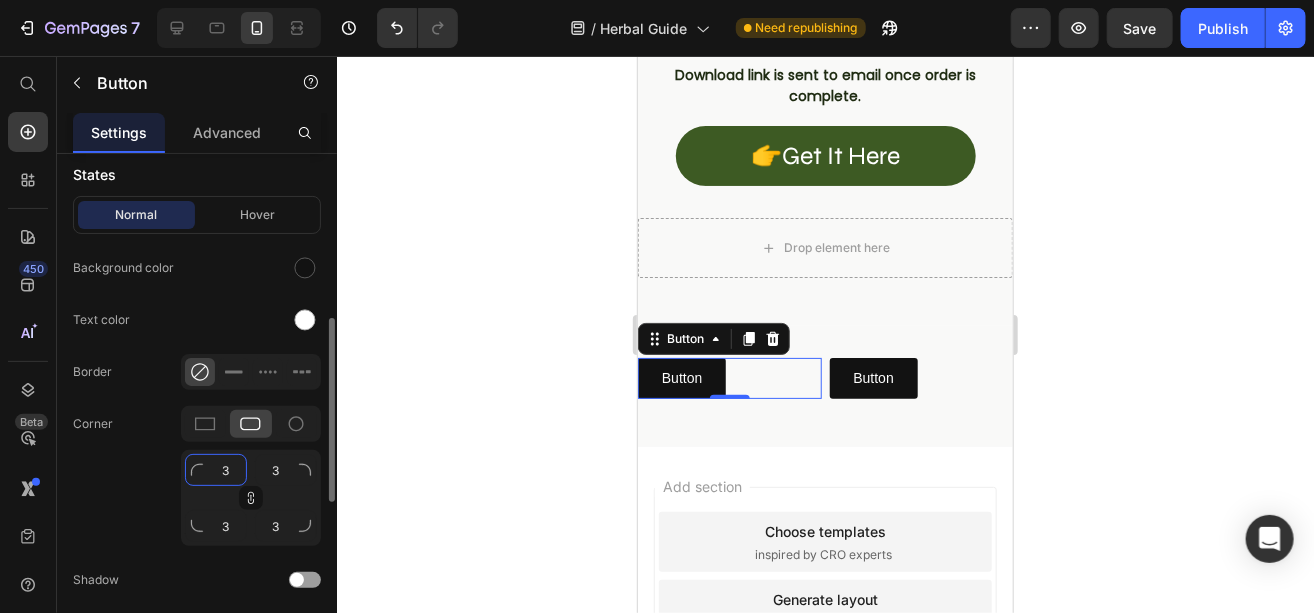 click on "3" 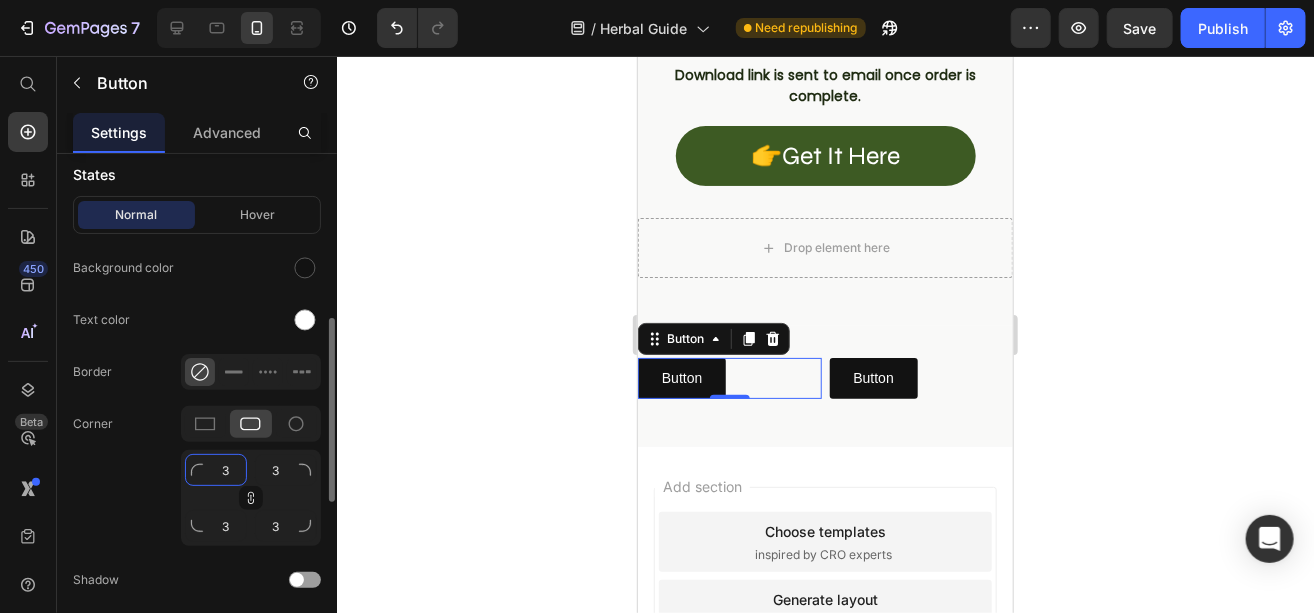 type on "30" 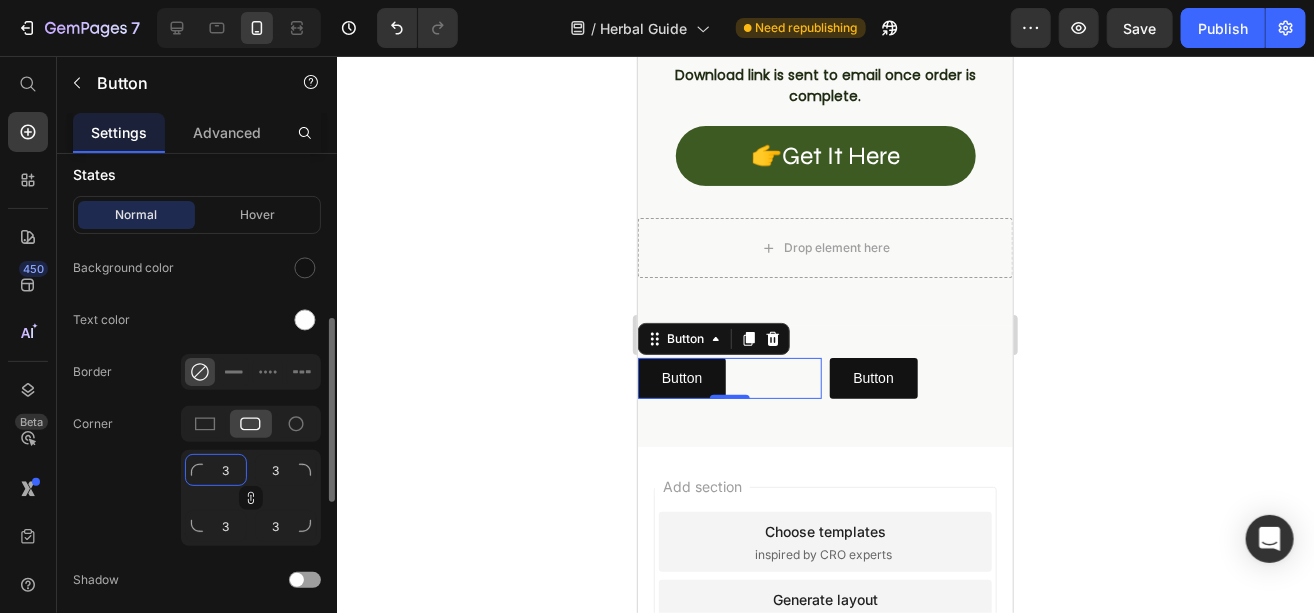 type on "30" 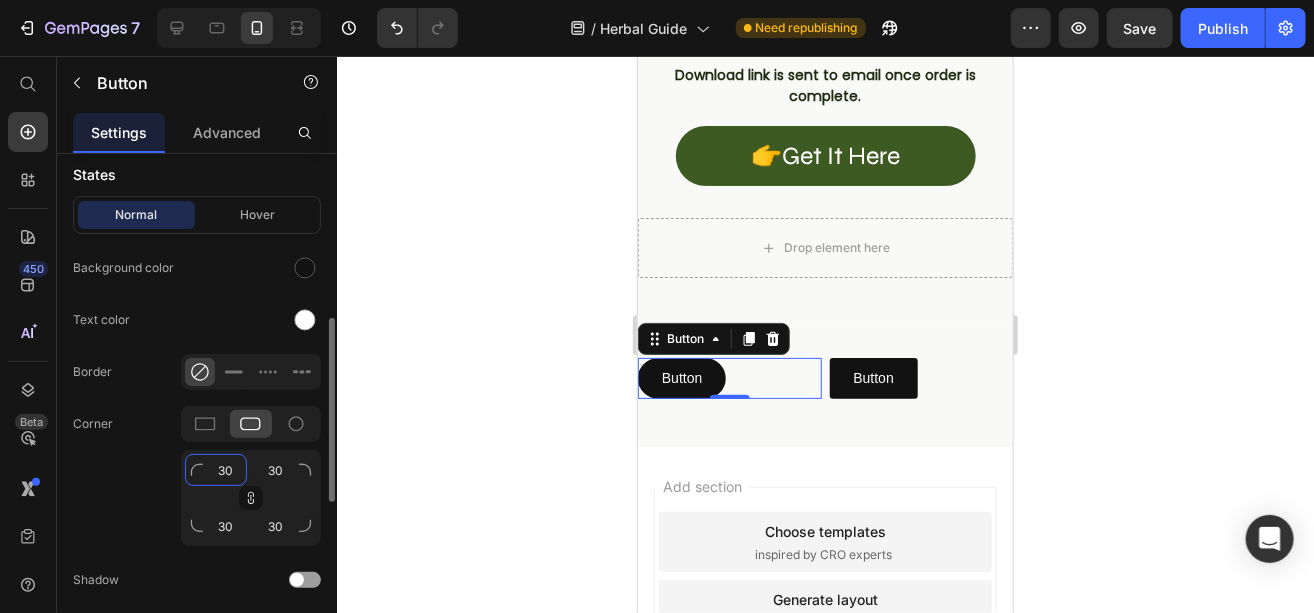 type on "3" 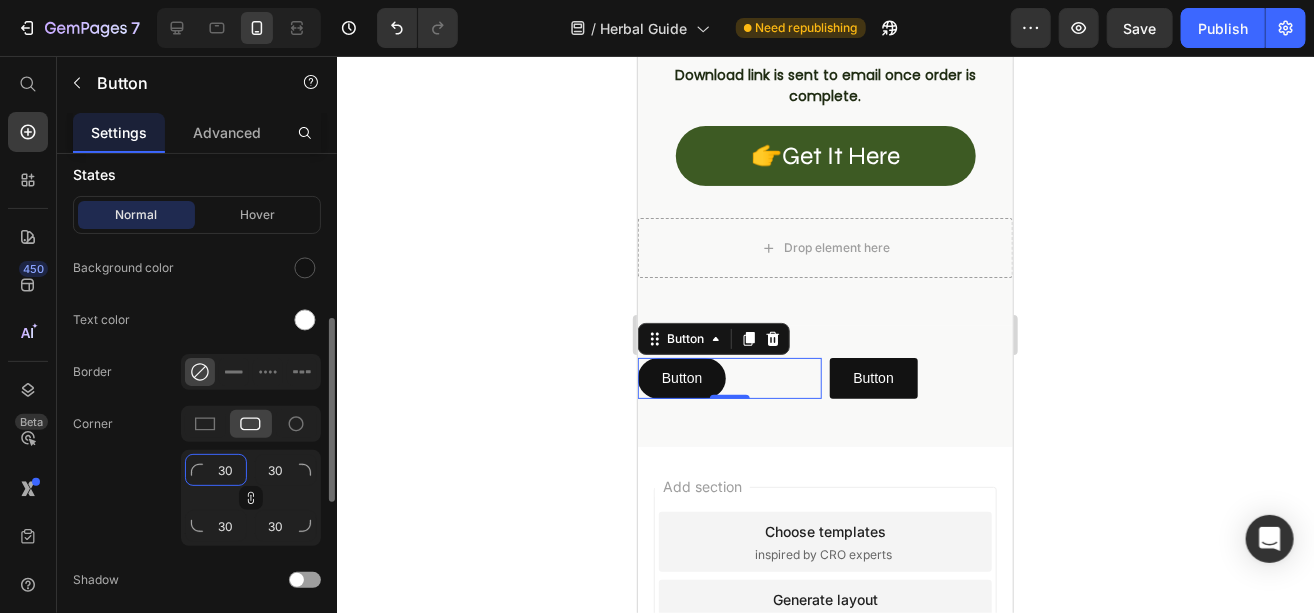 type on "3" 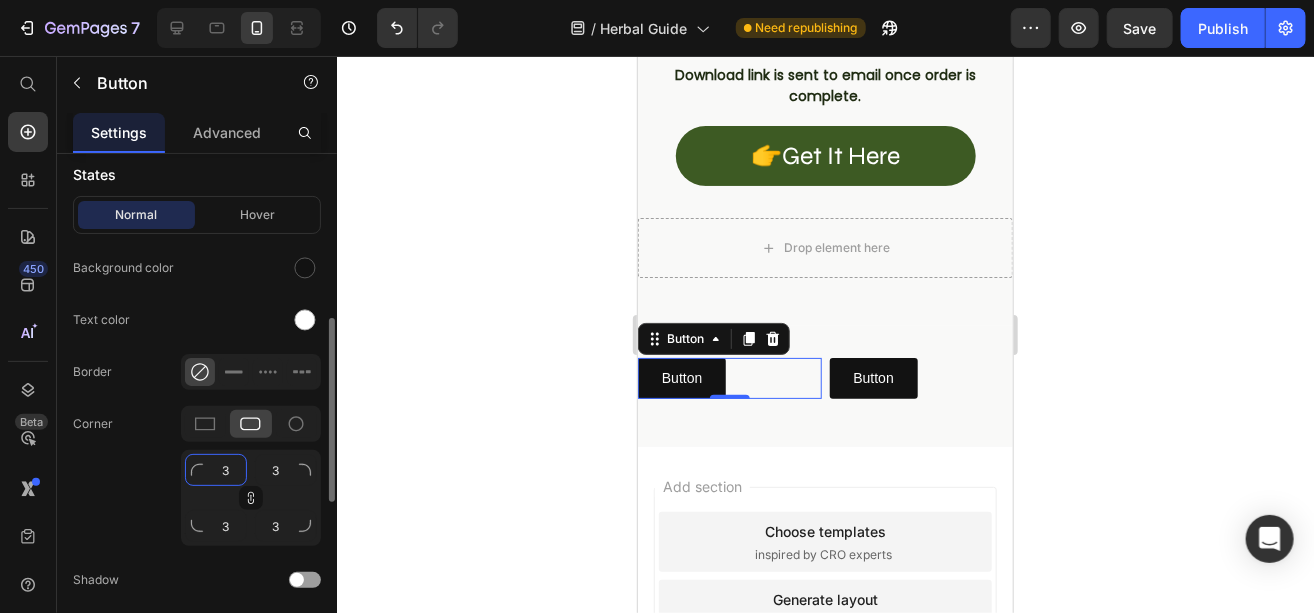 type 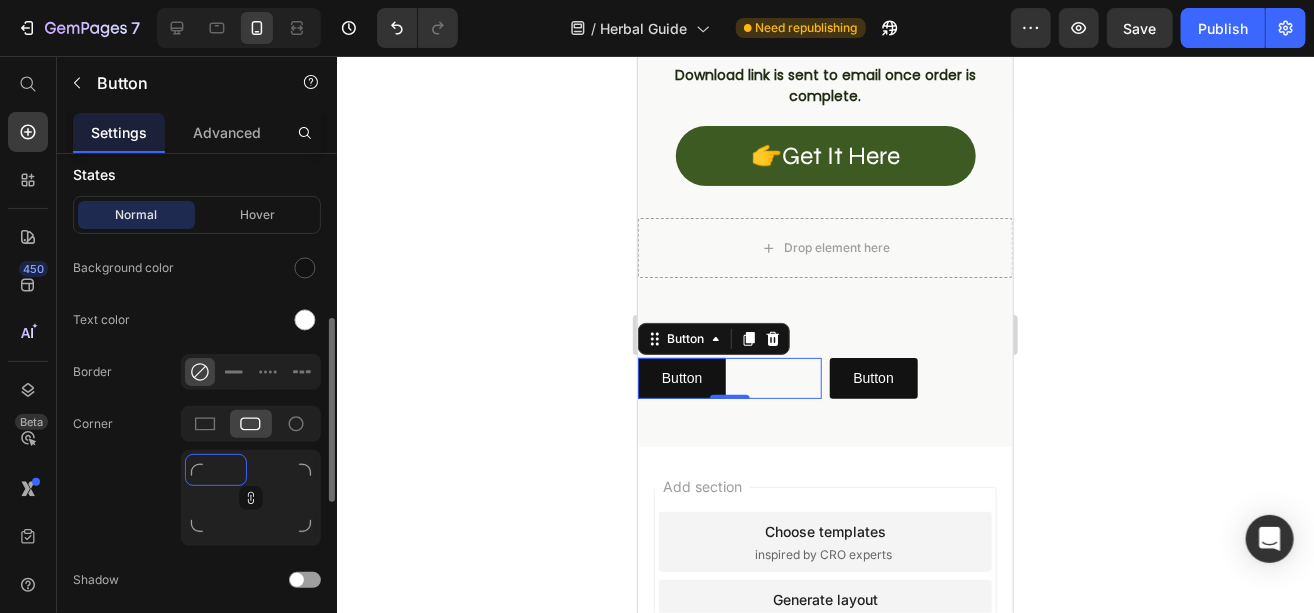 type on "2" 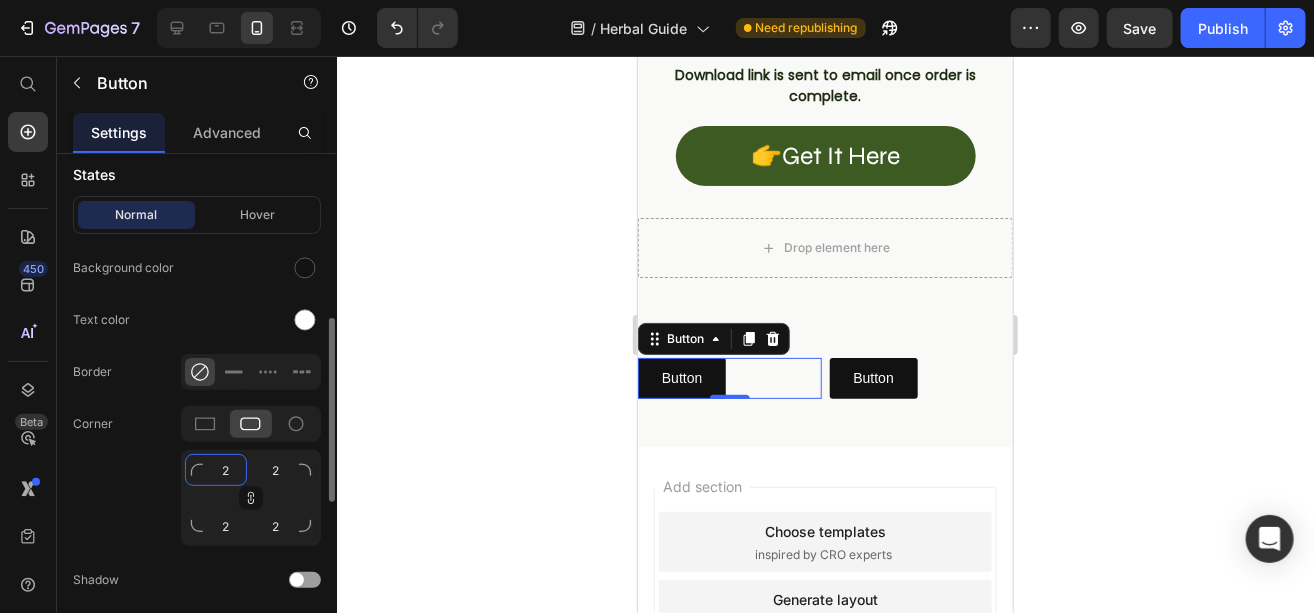 type on "25" 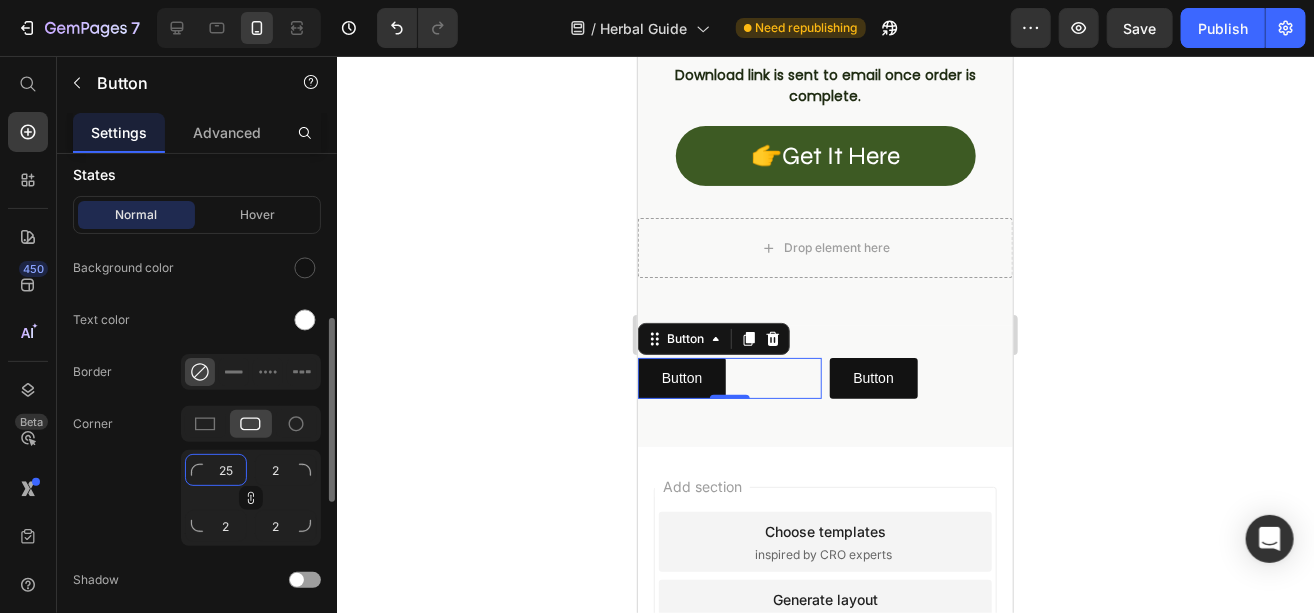 type on "25" 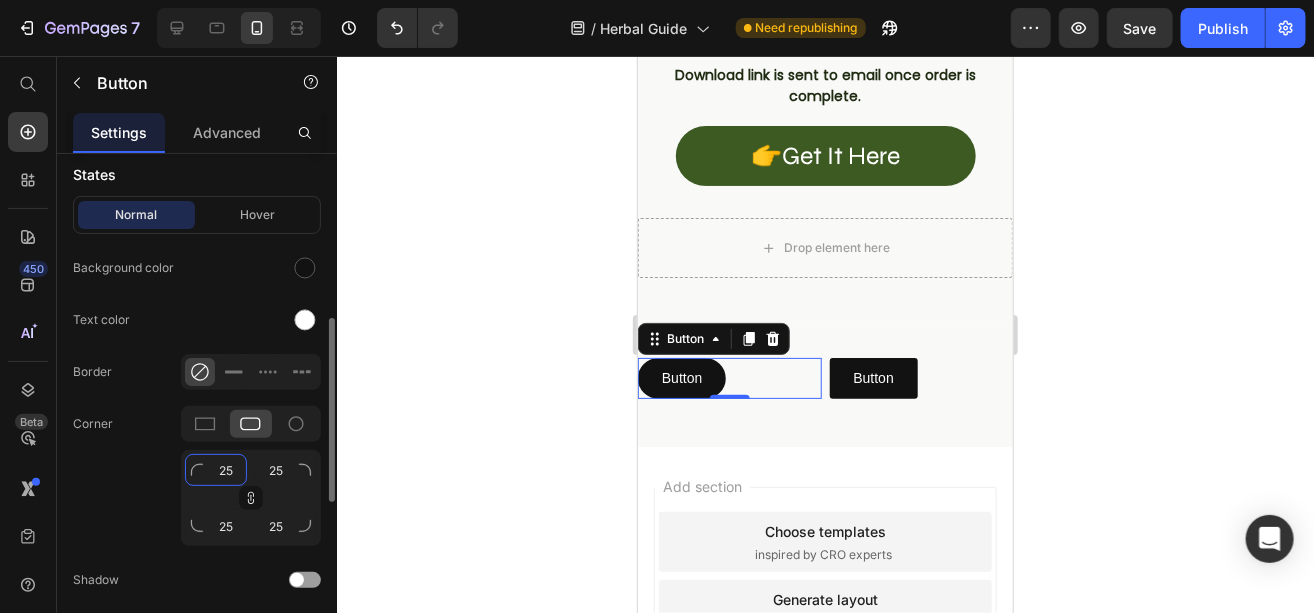 type on "2" 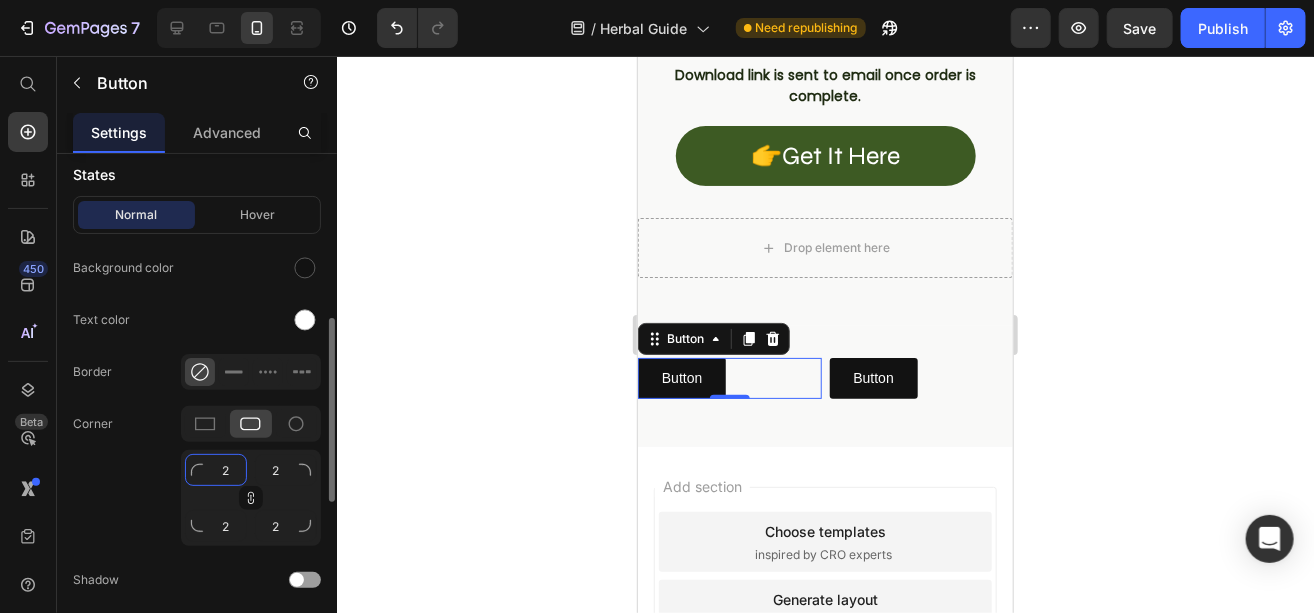 type on "29" 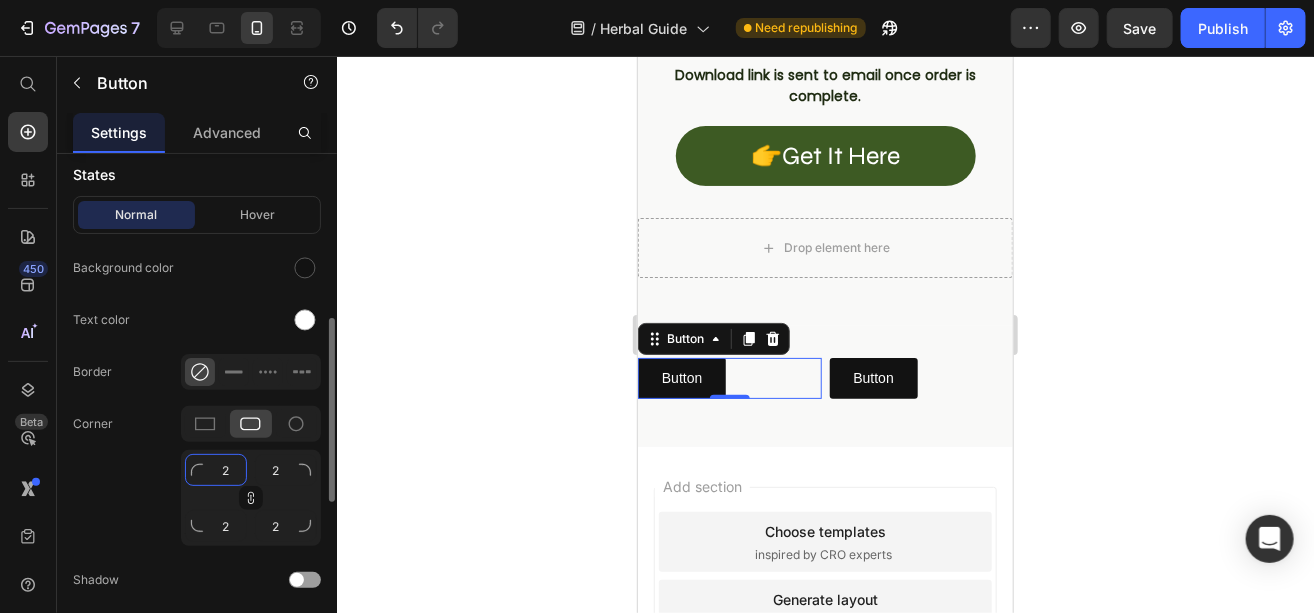 type on "29" 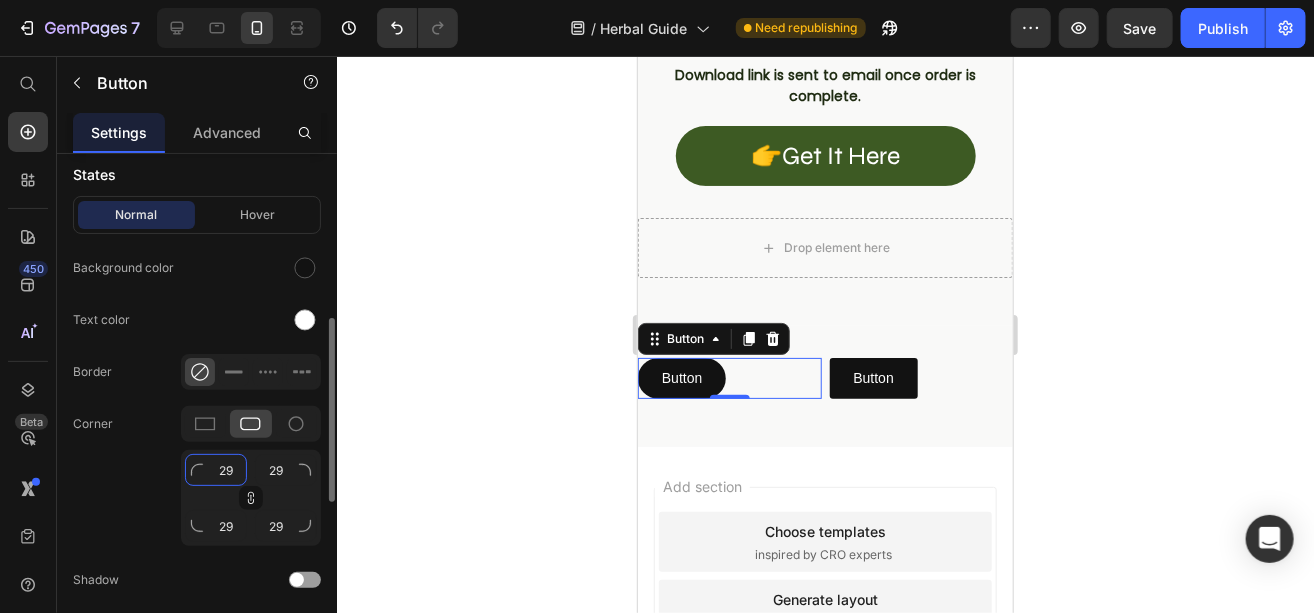 type on "2" 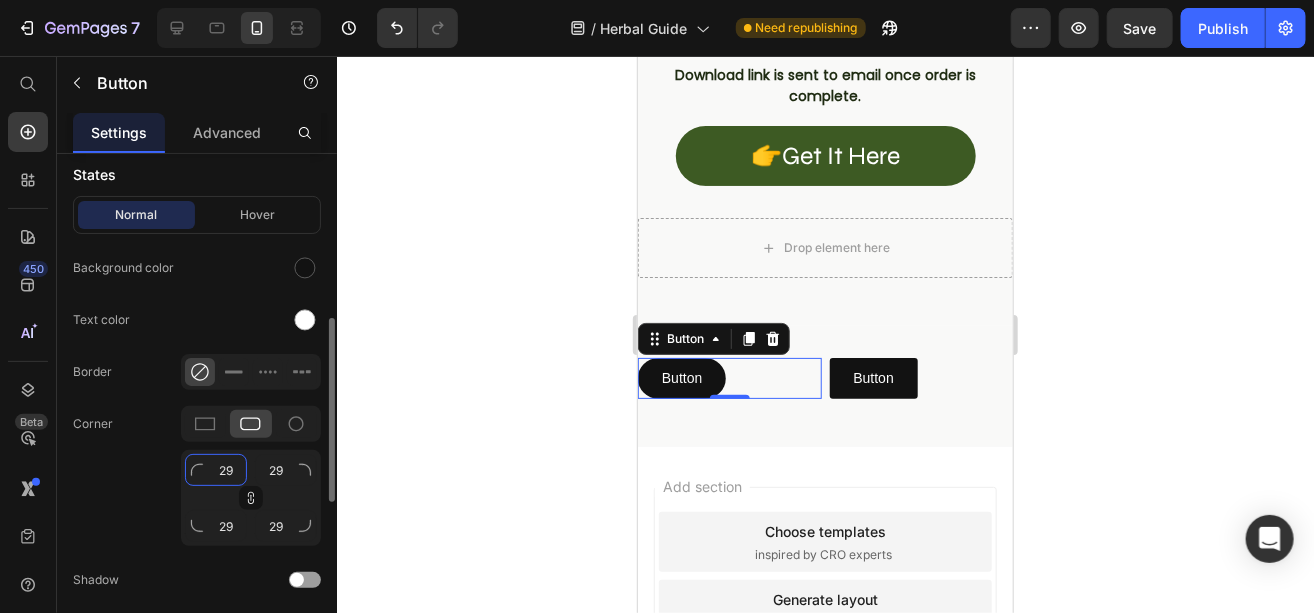 type on "2" 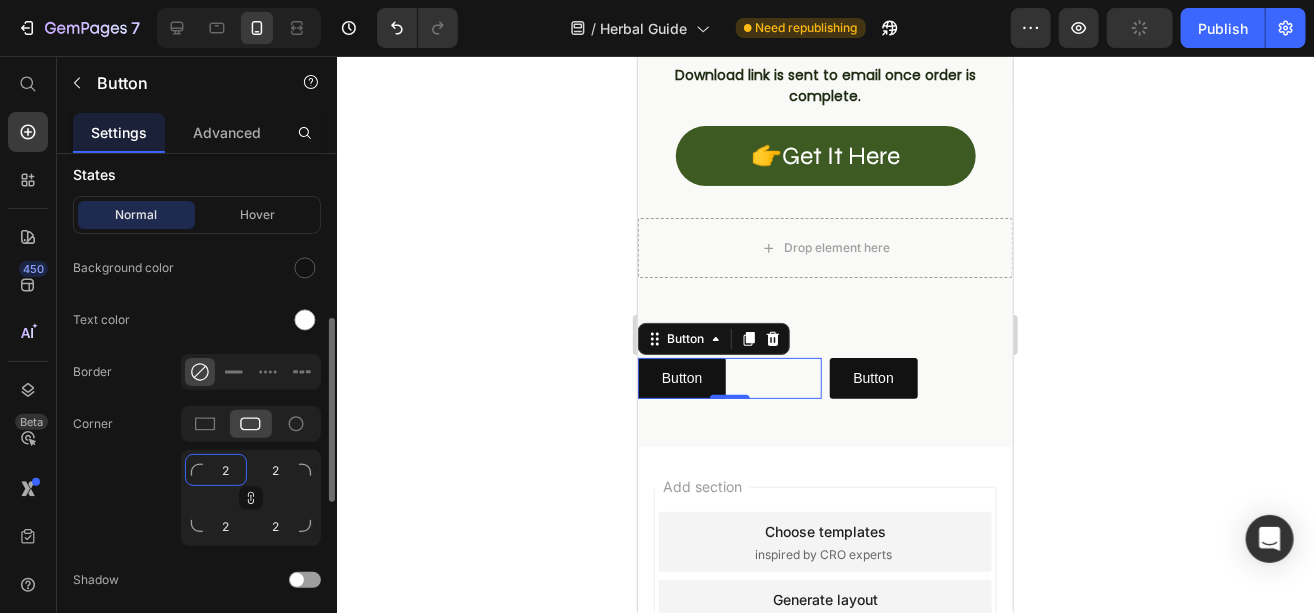 type 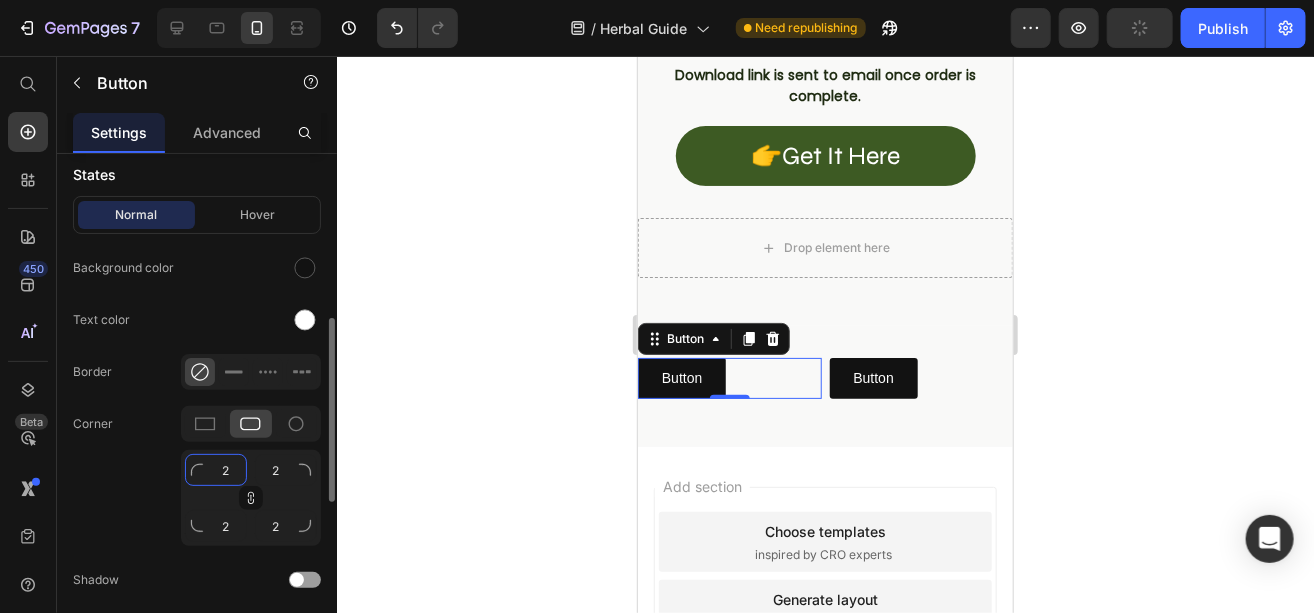 type 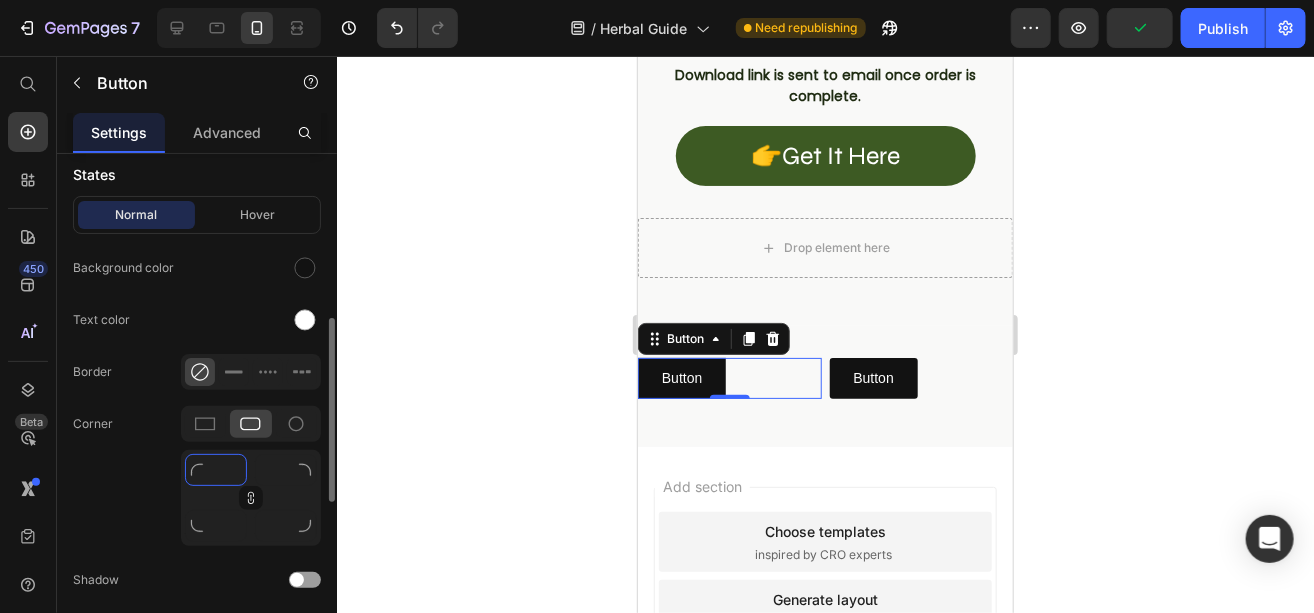 type on "1" 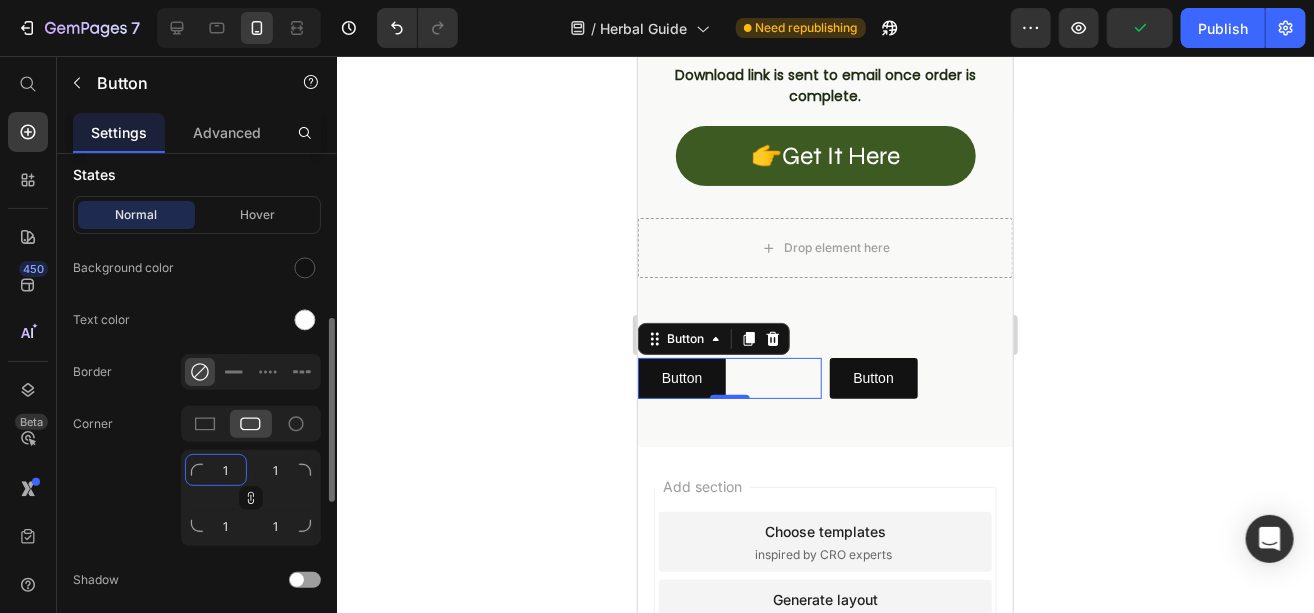 type on "15" 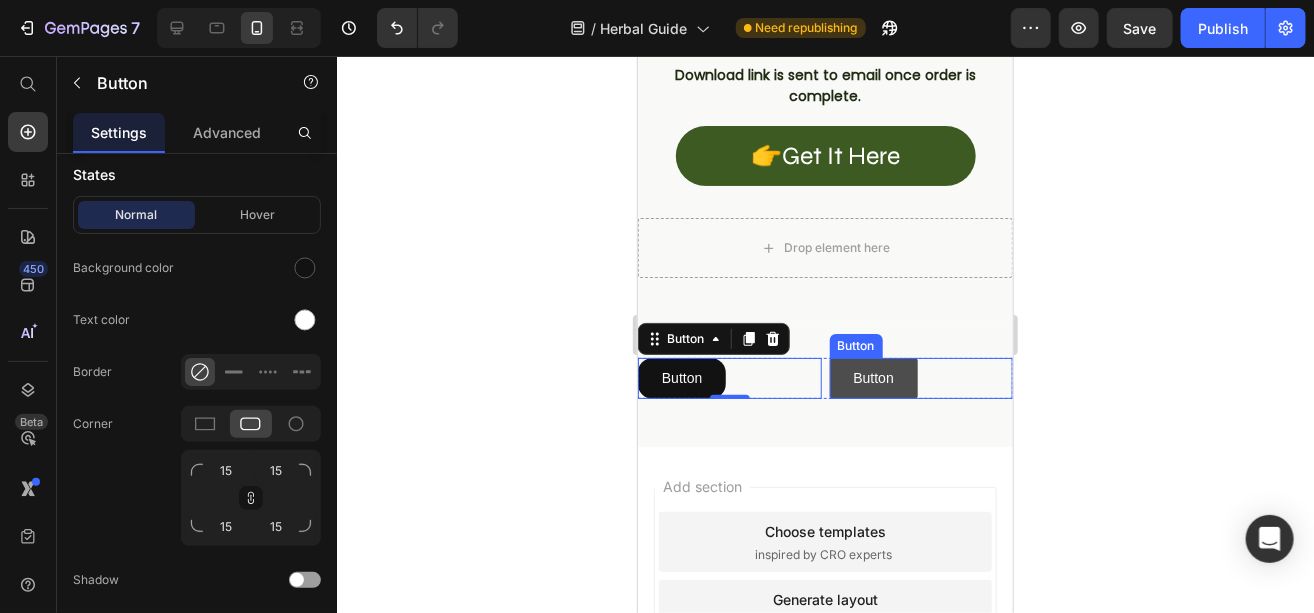 click on "Button" at bounding box center (873, 377) 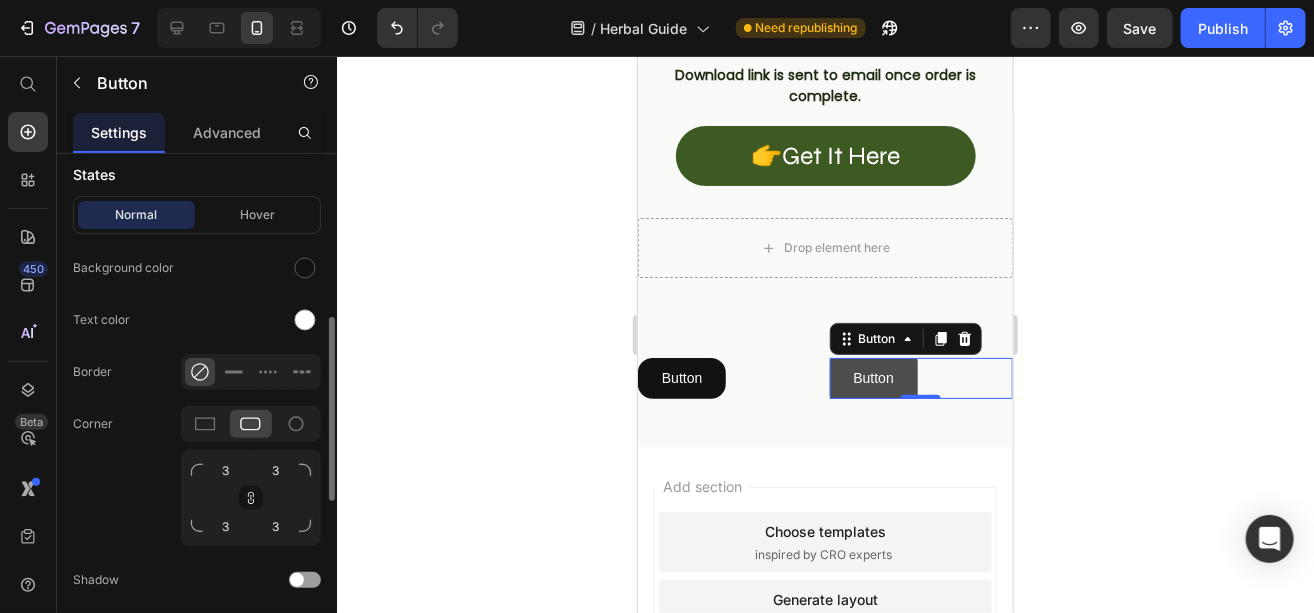 scroll, scrollTop: 460, scrollLeft: 0, axis: vertical 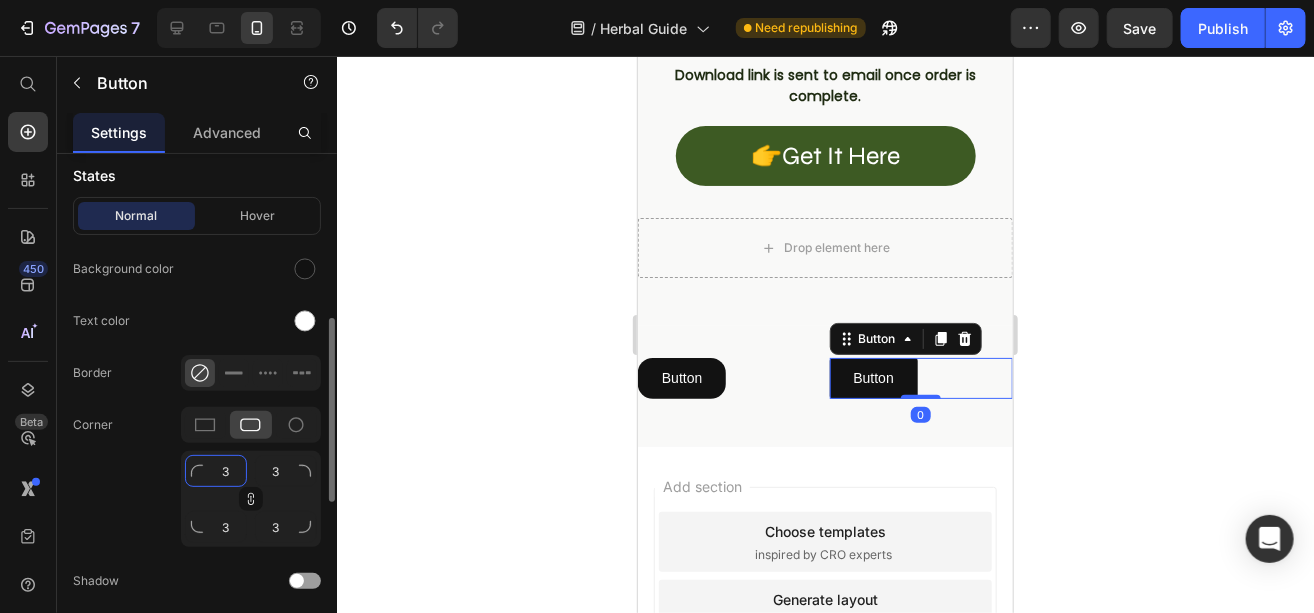 click on "3" 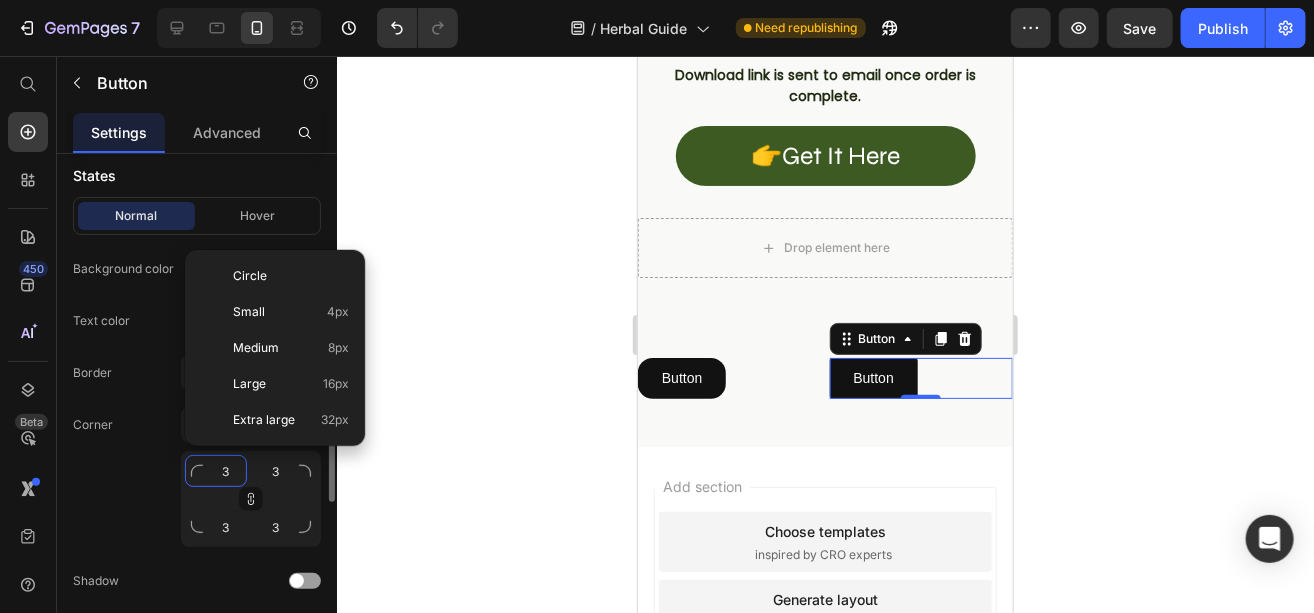 type on "1" 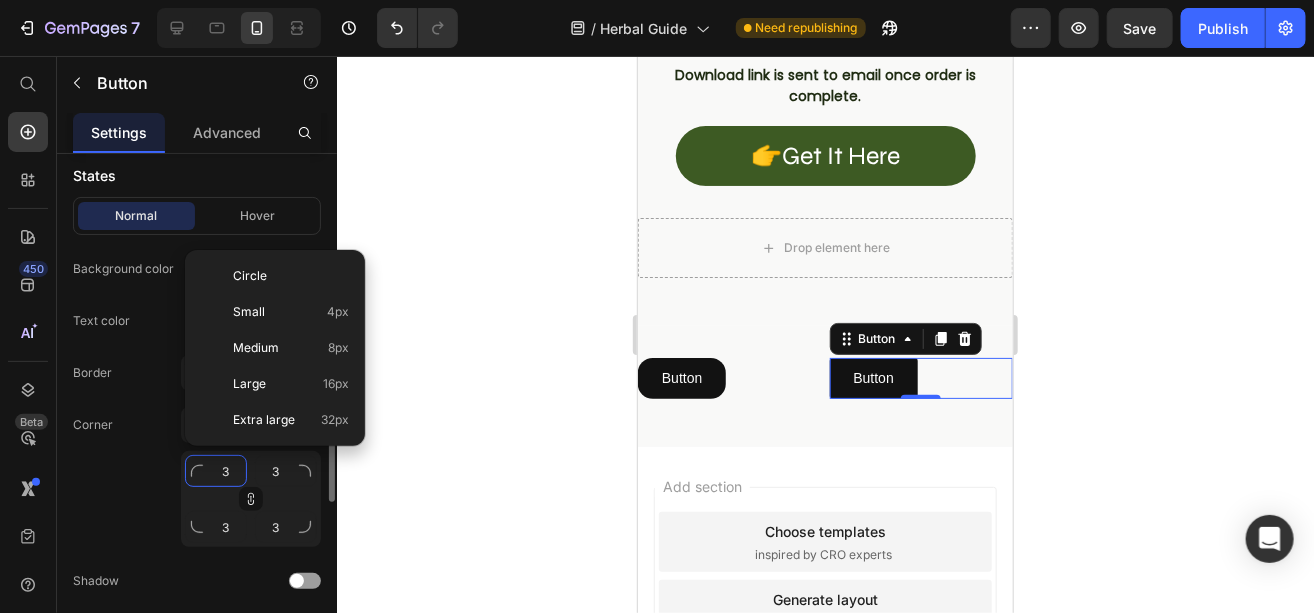 type on "1" 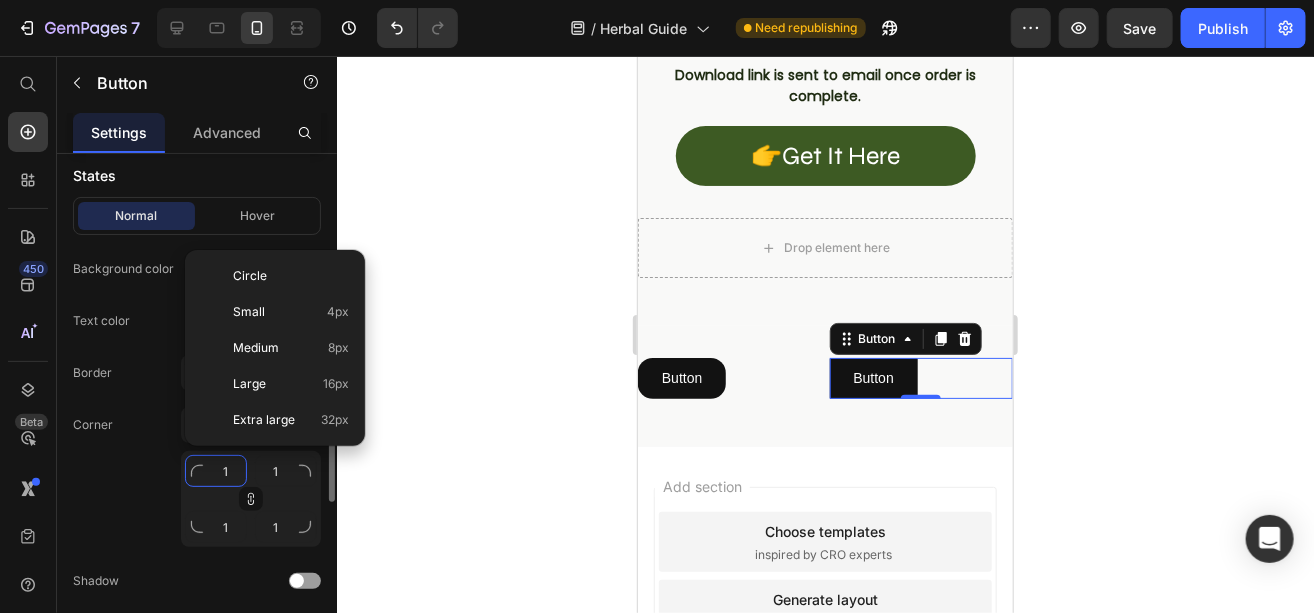 type on "15" 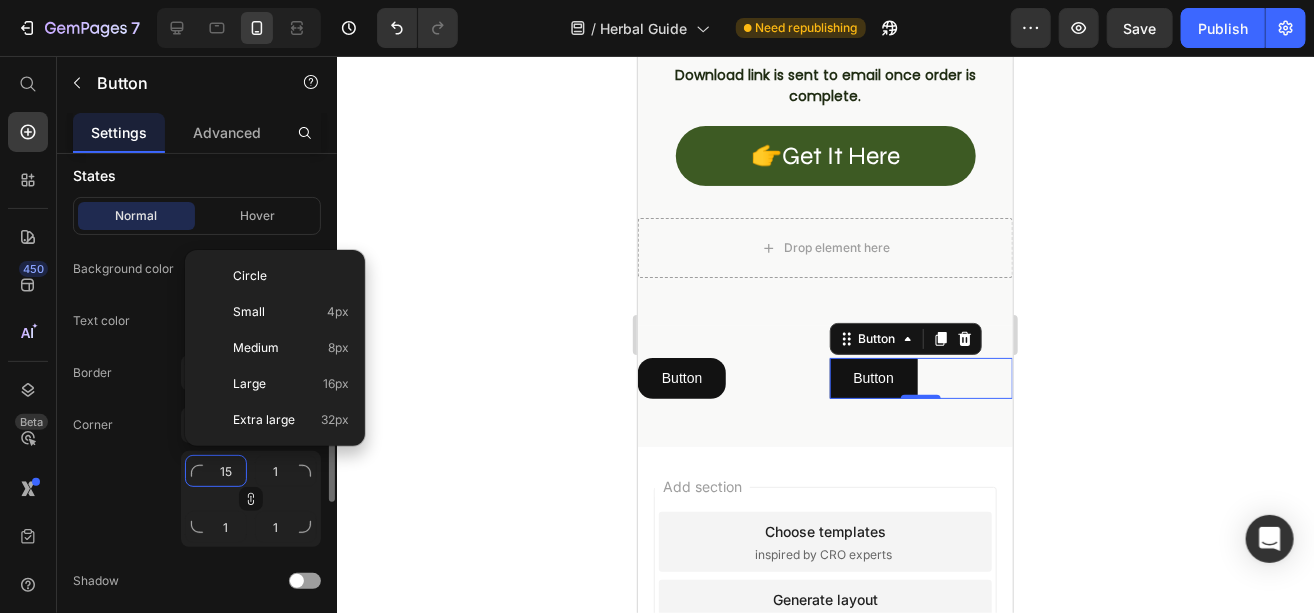 type on "15" 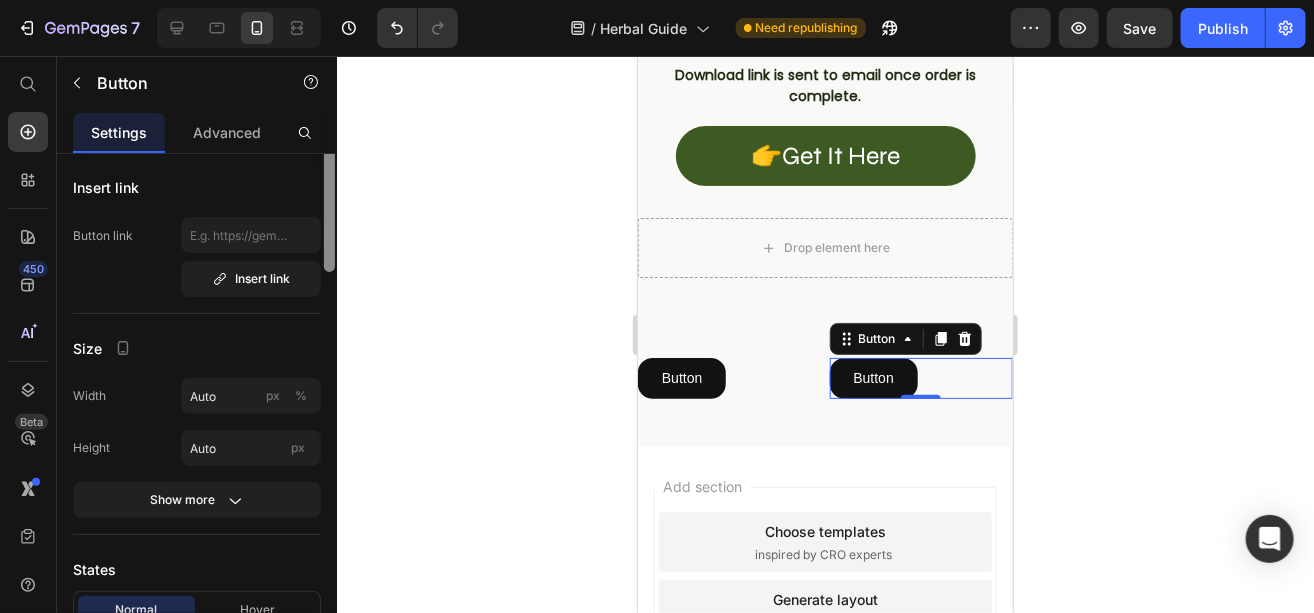 scroll, scrollTop: 0, scrollLeft: 0, axis: both 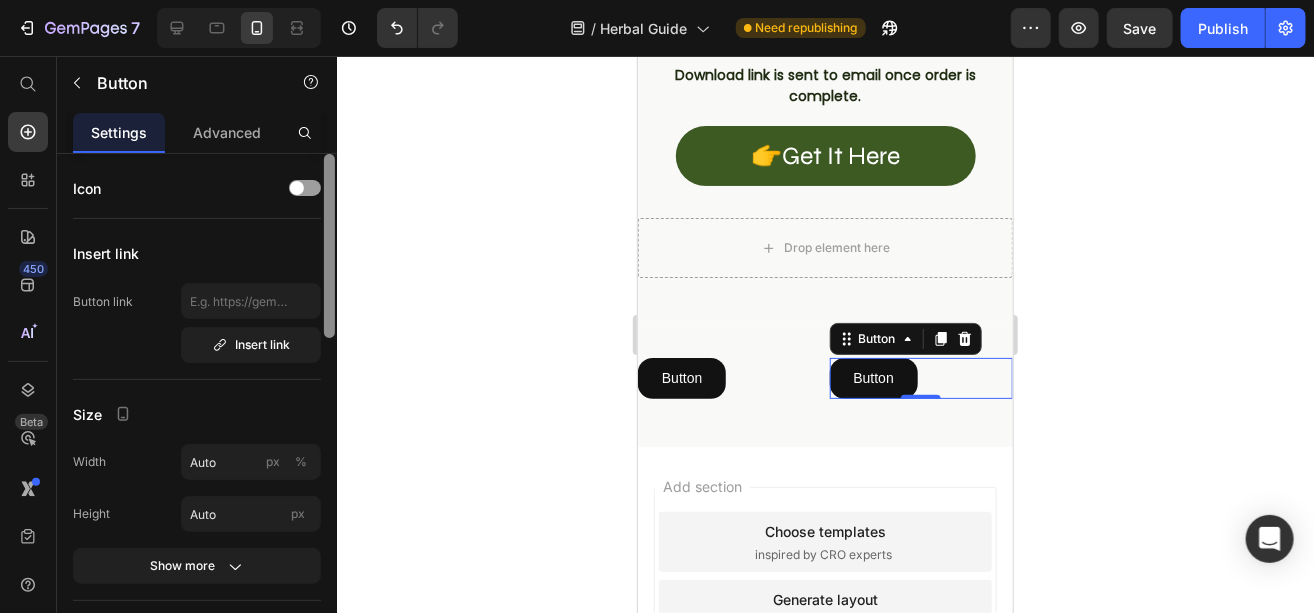 drag, startPoint x: 331, startPoint y: 349, endPoint x: 327, endPoint y: 182, distance: 167.0479 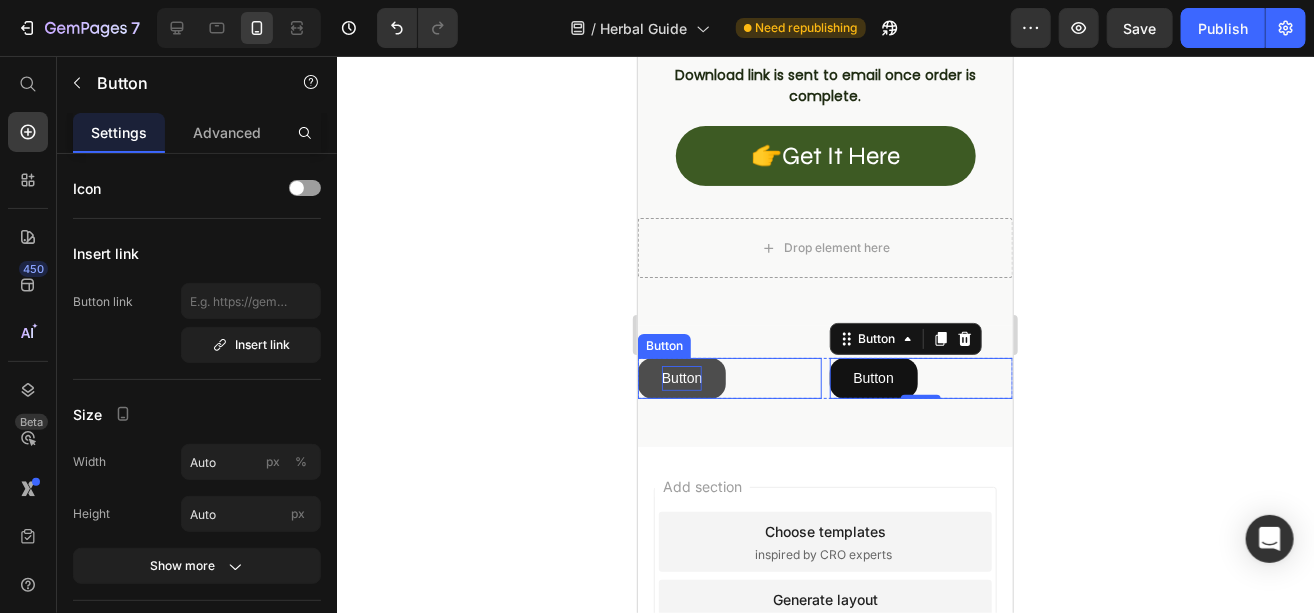 click on "Button" at bounding box center [681, 377] 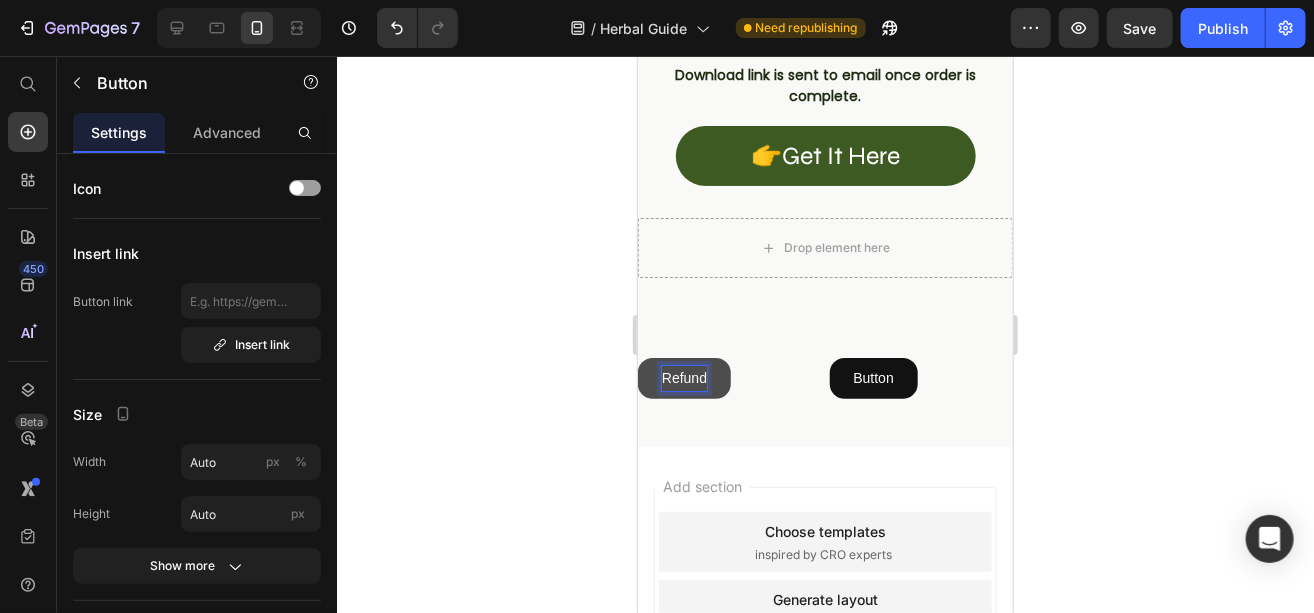 click on "Refund" at bounding box center (683, 377) 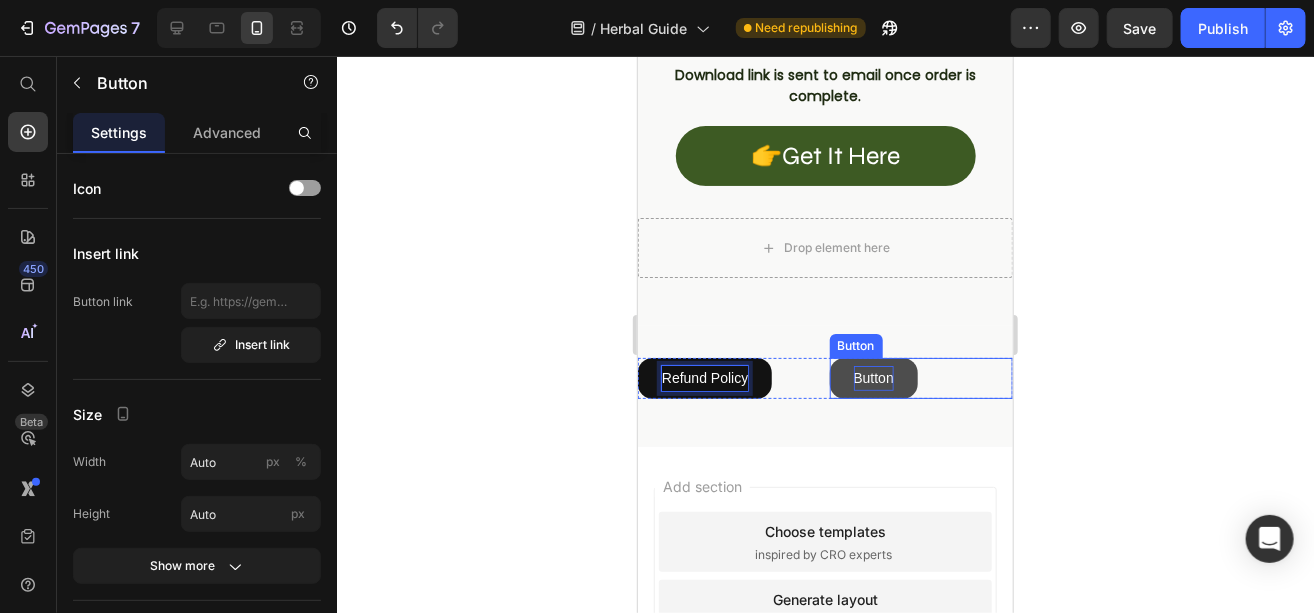 click on "Button" at bounding box center (873, 377) 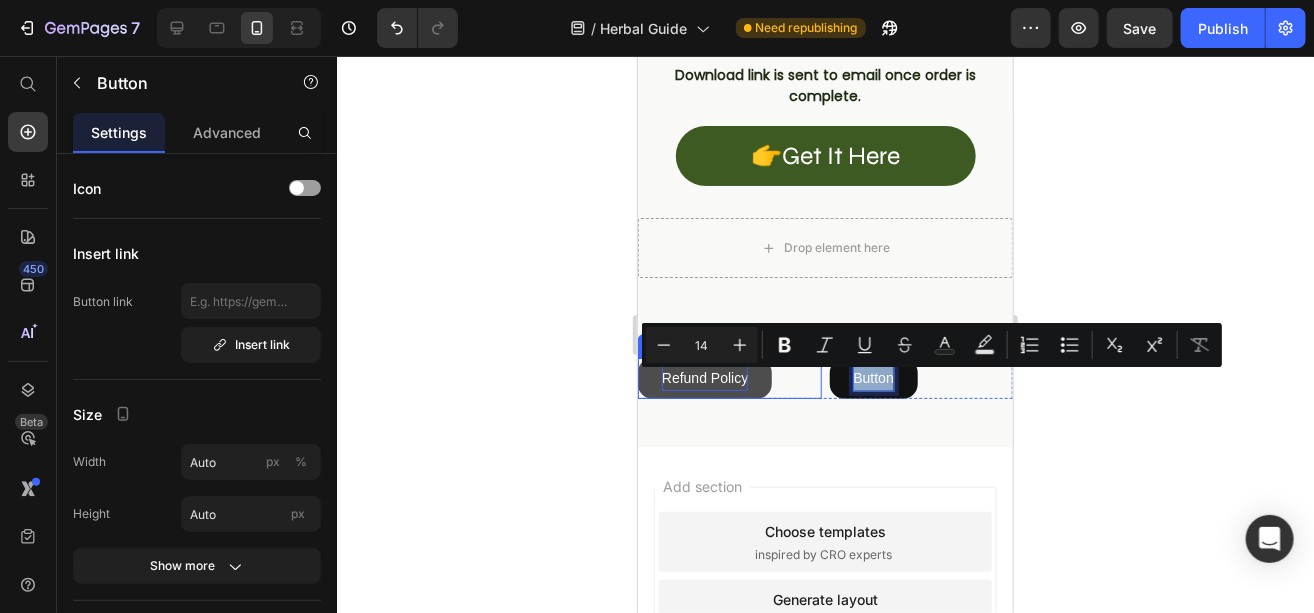 click on "Refund Policy" at bounding box center (704, 377) 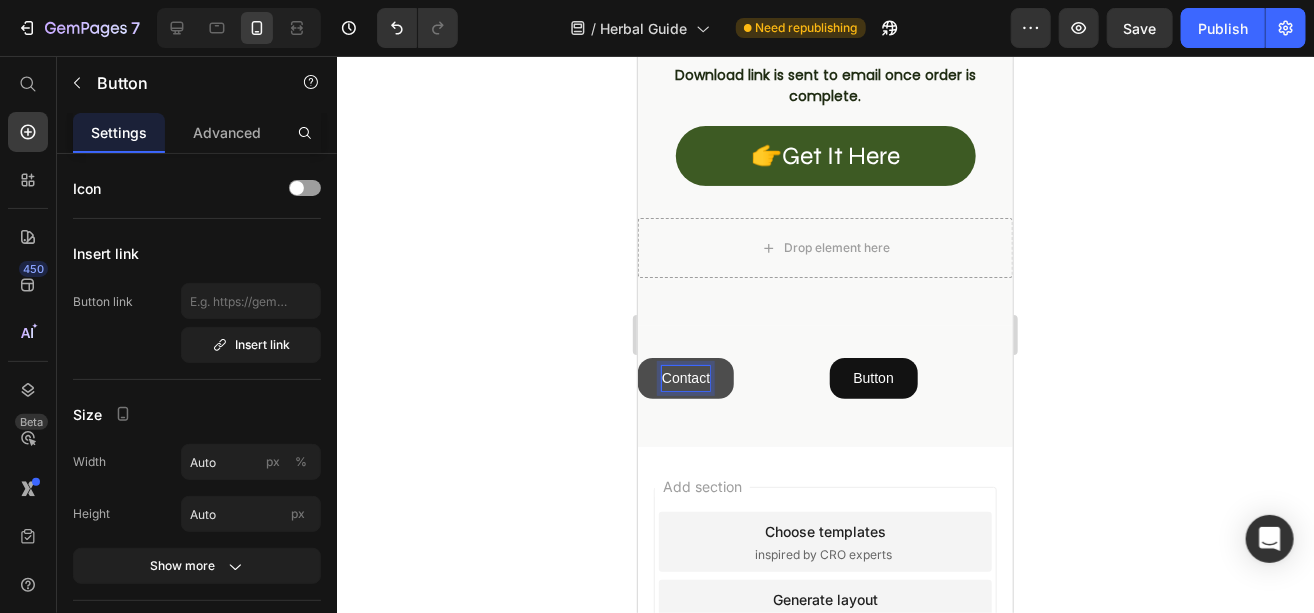 click on "Contact" at bounding box center (685, 377) 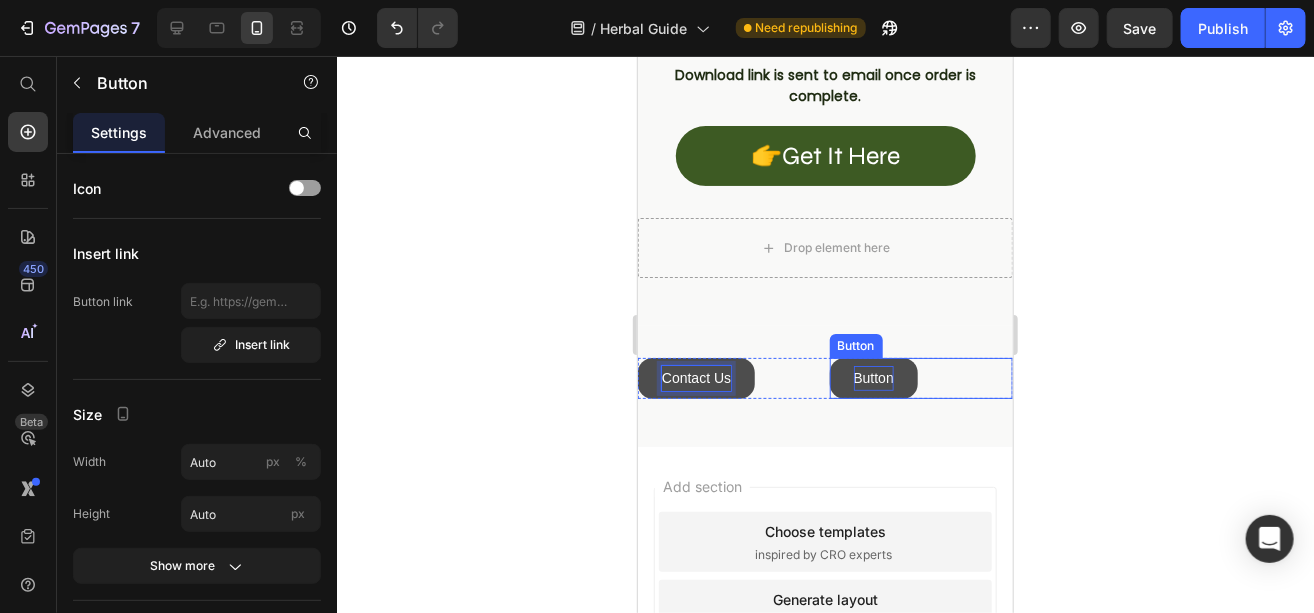 click on "Button" at bounding box center (873, 377) 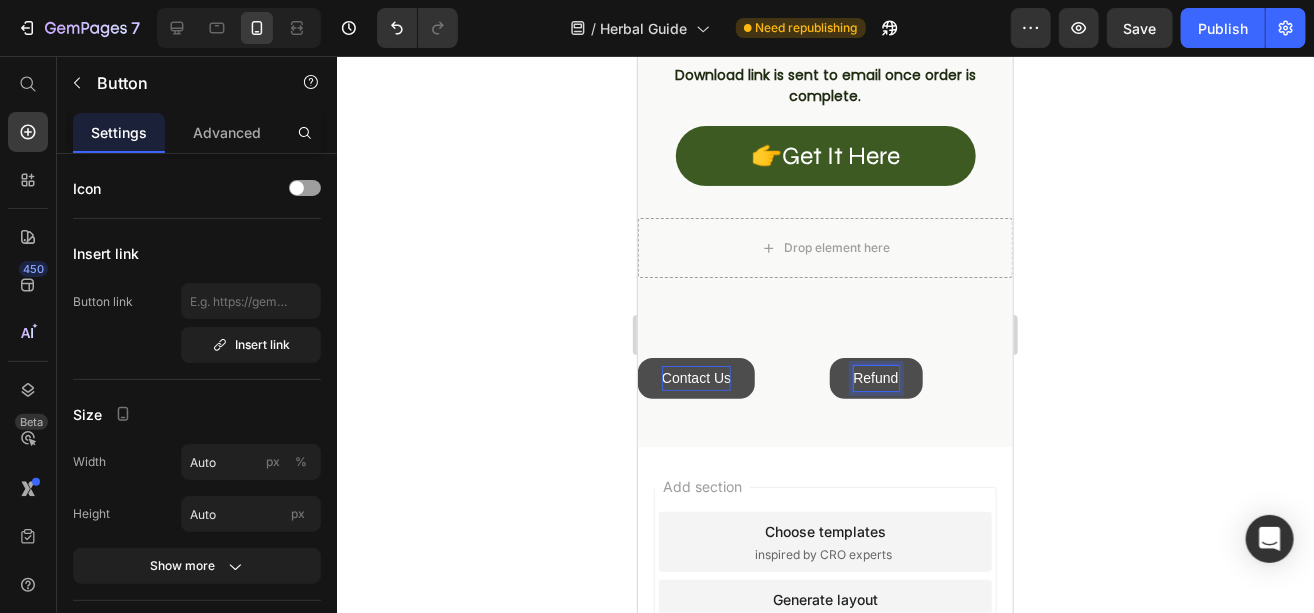 click on "Refund" at bounding box center [875, 377] 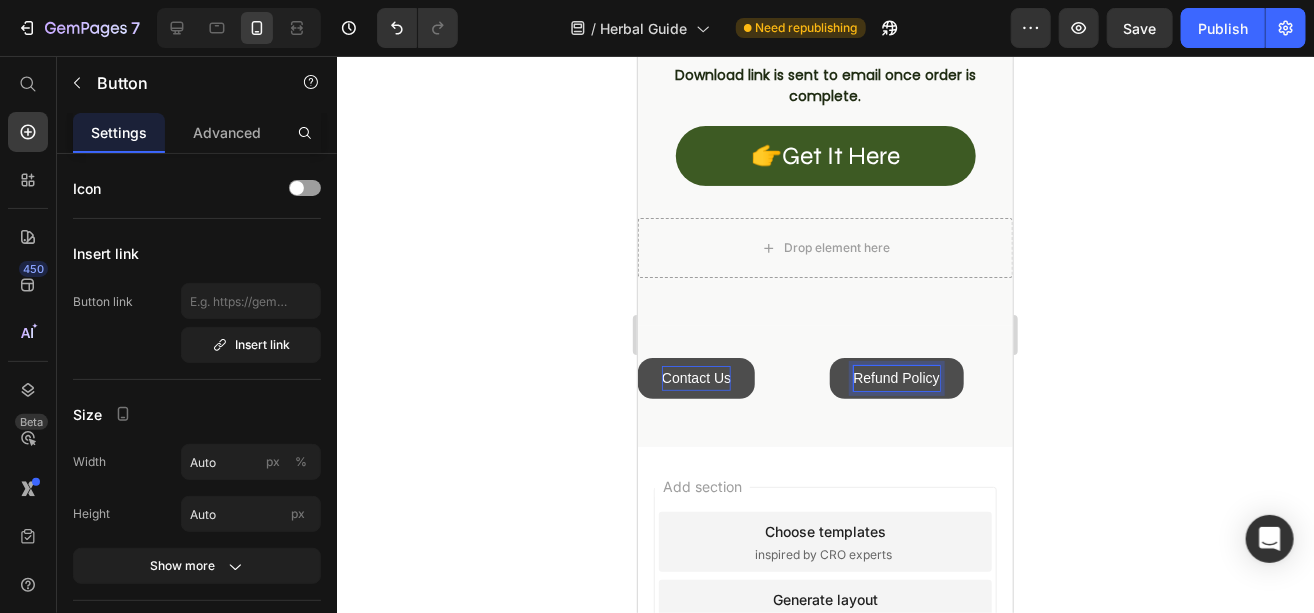 click 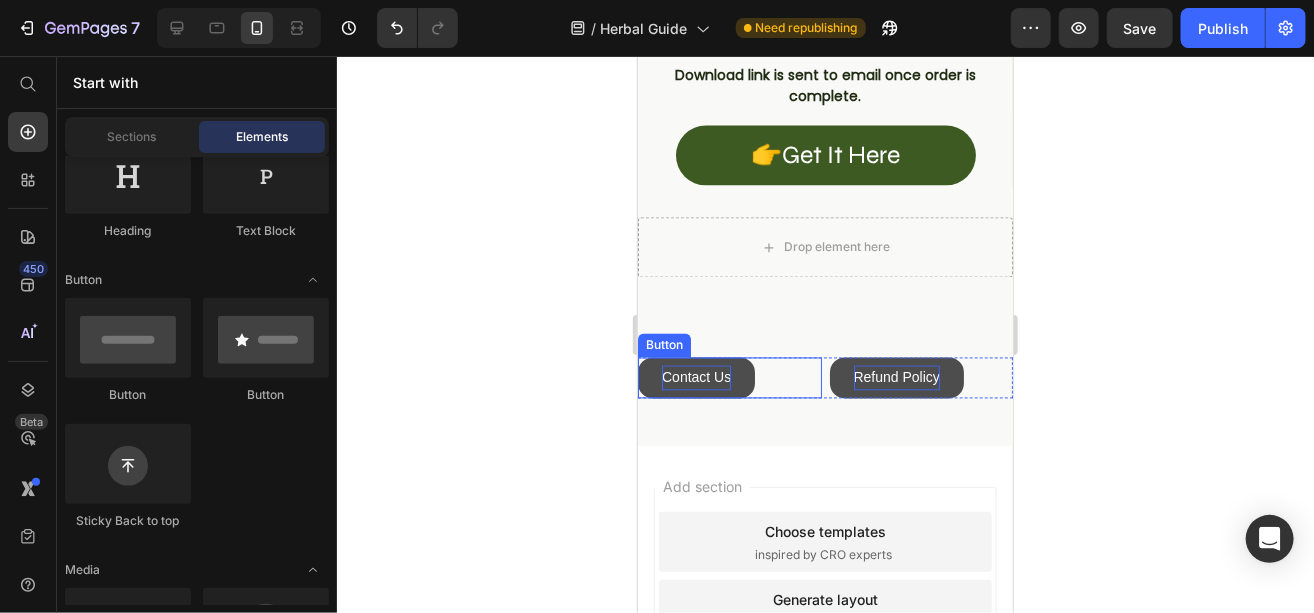 click on "Contact Us" at bounding box center (695, 377) 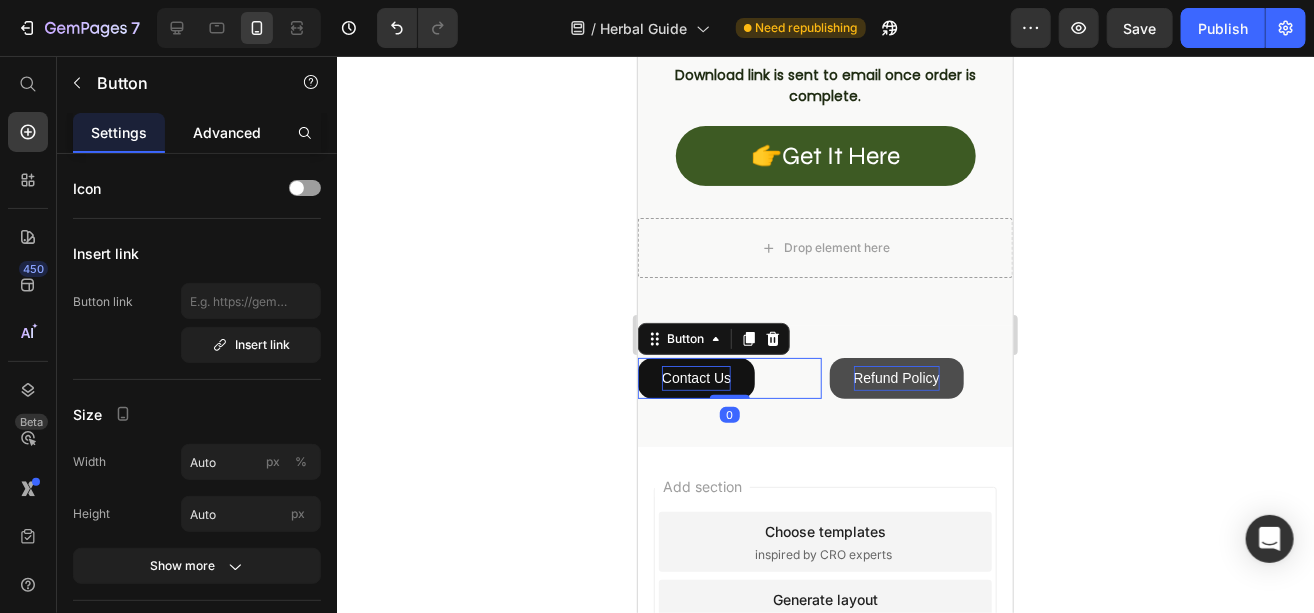 click on "Advanced" at bounding box center [227, 132] 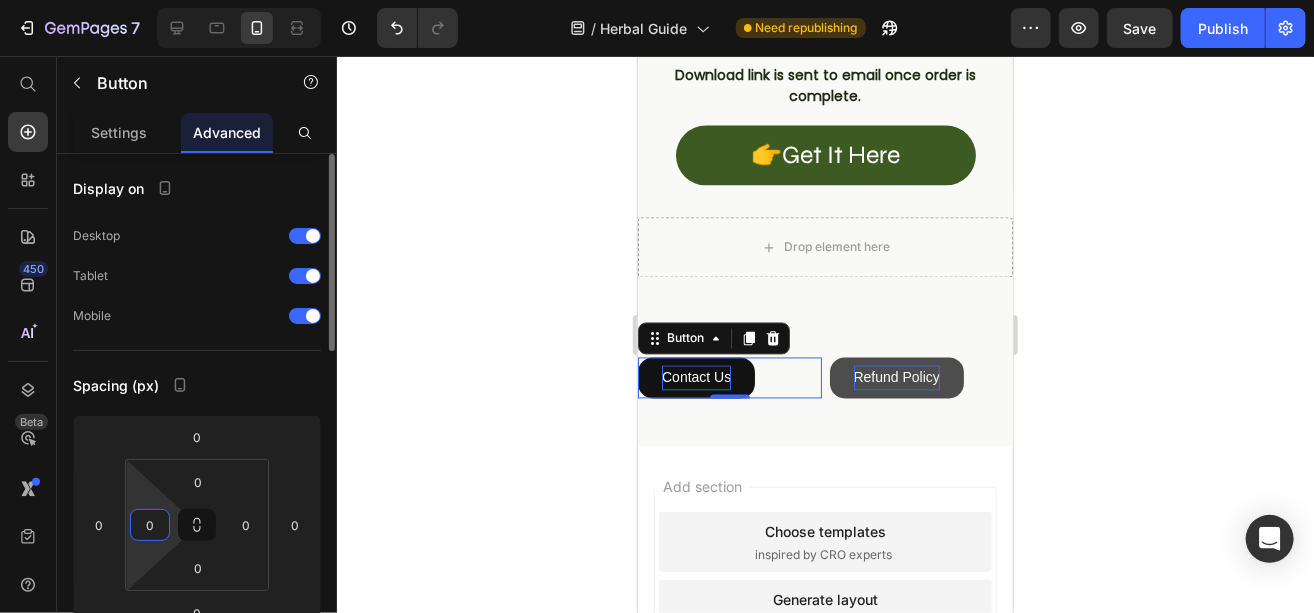 click on "0" at bounding box center [150, 525] 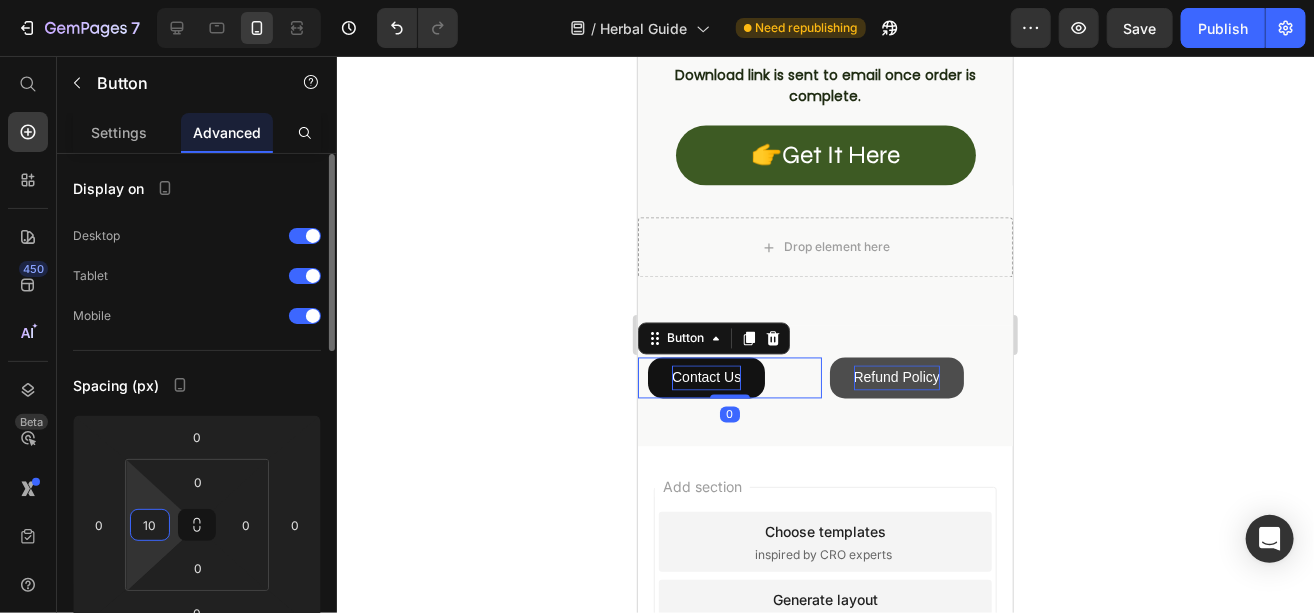 type on "1" 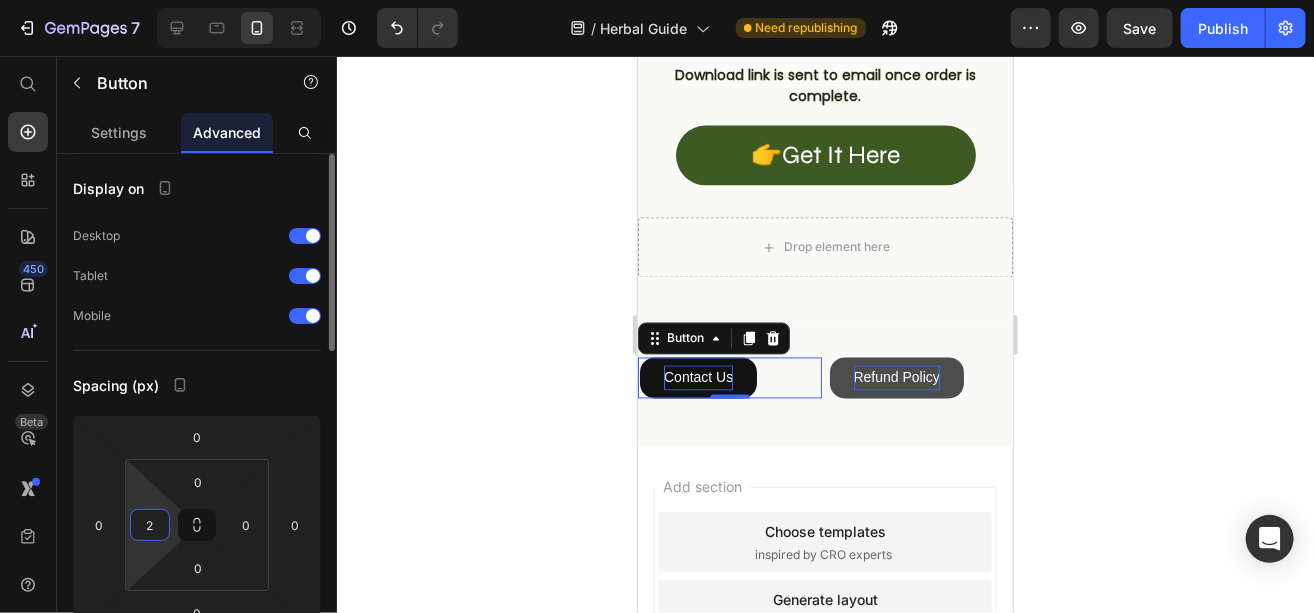 type on "20" 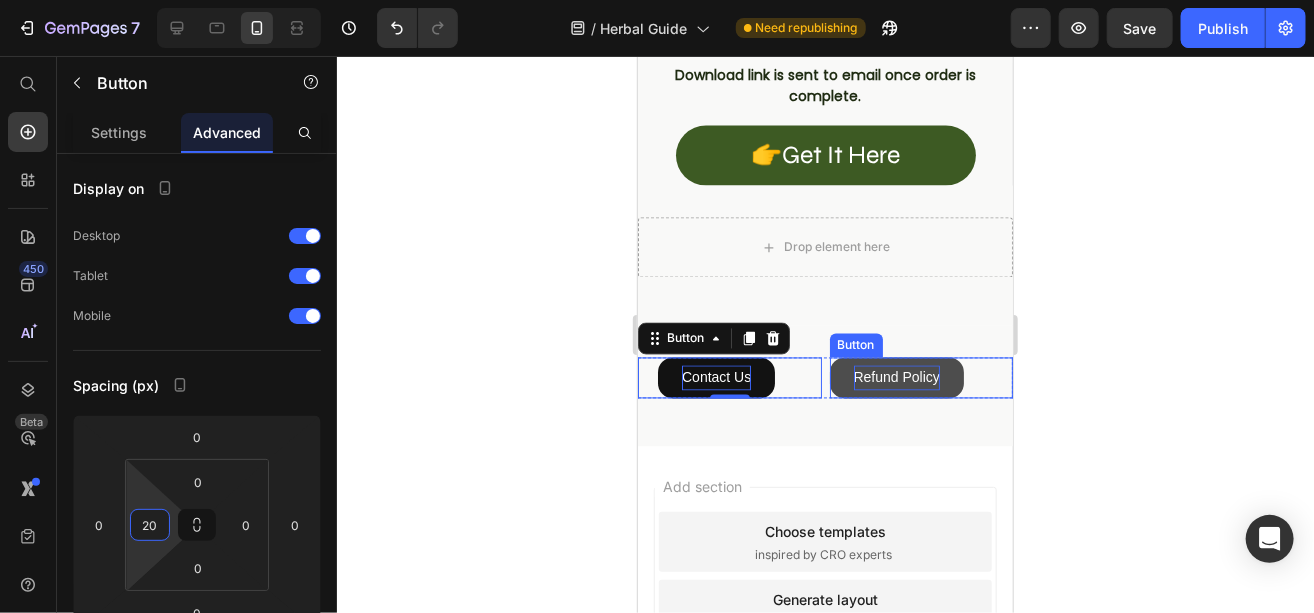 click on "Refund Policy" at bounding box center [896, 377] 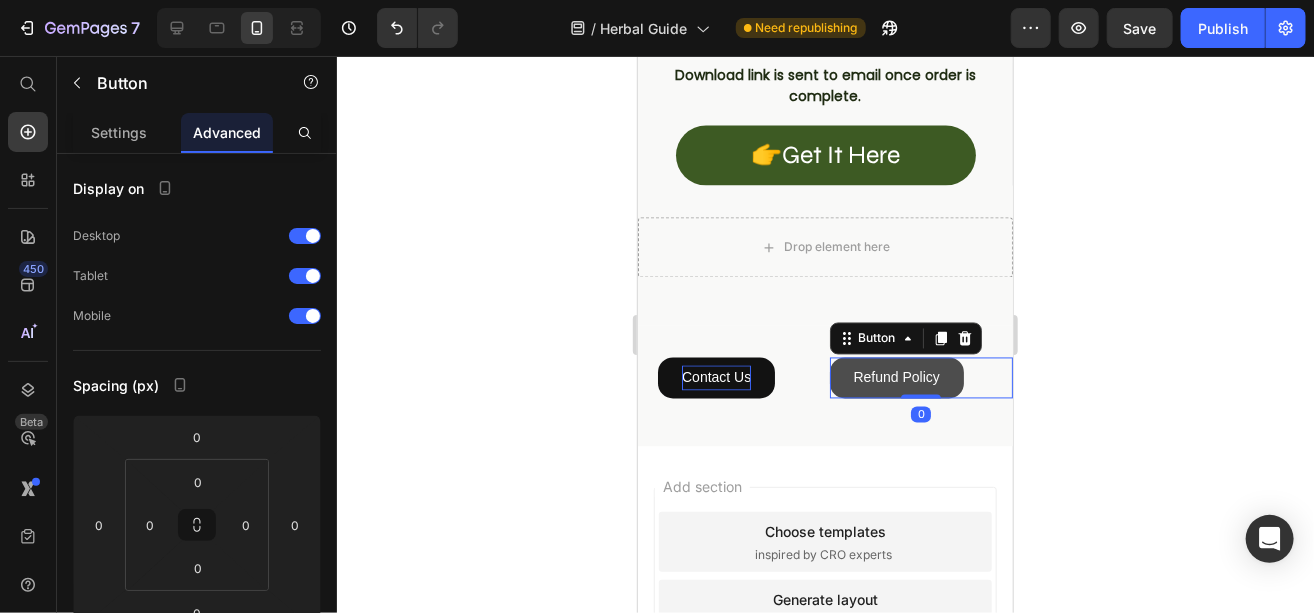 click on "Refund Policy" at bounding box center (896, 377) 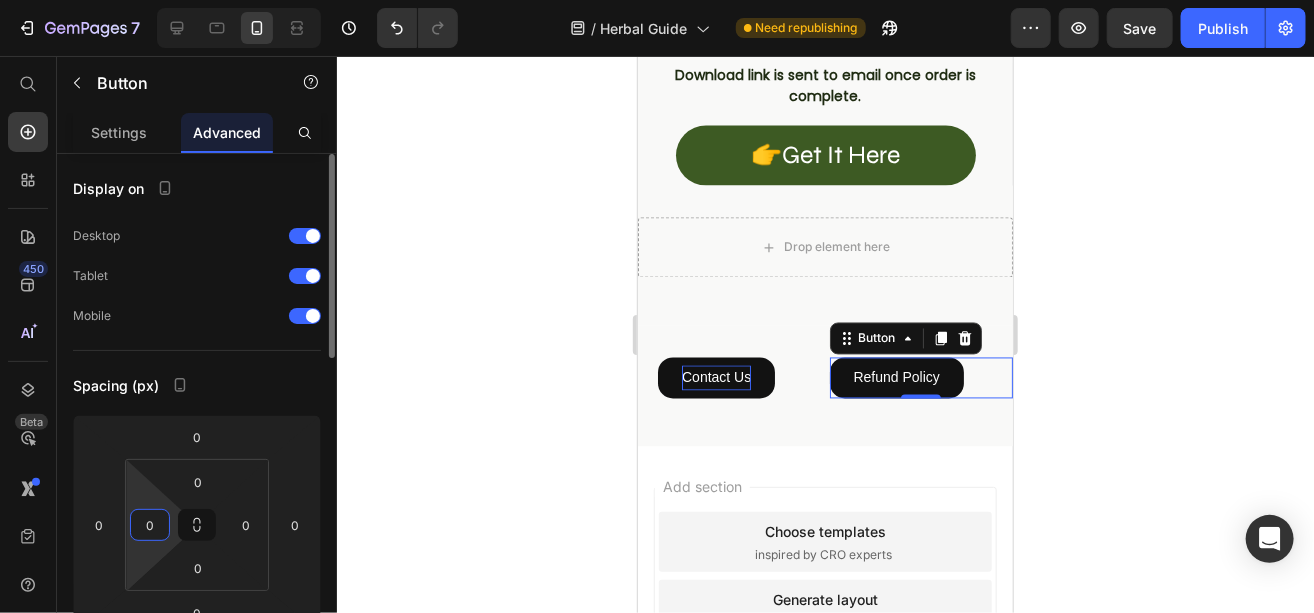 click on "0" at bounding box center (150, 525) 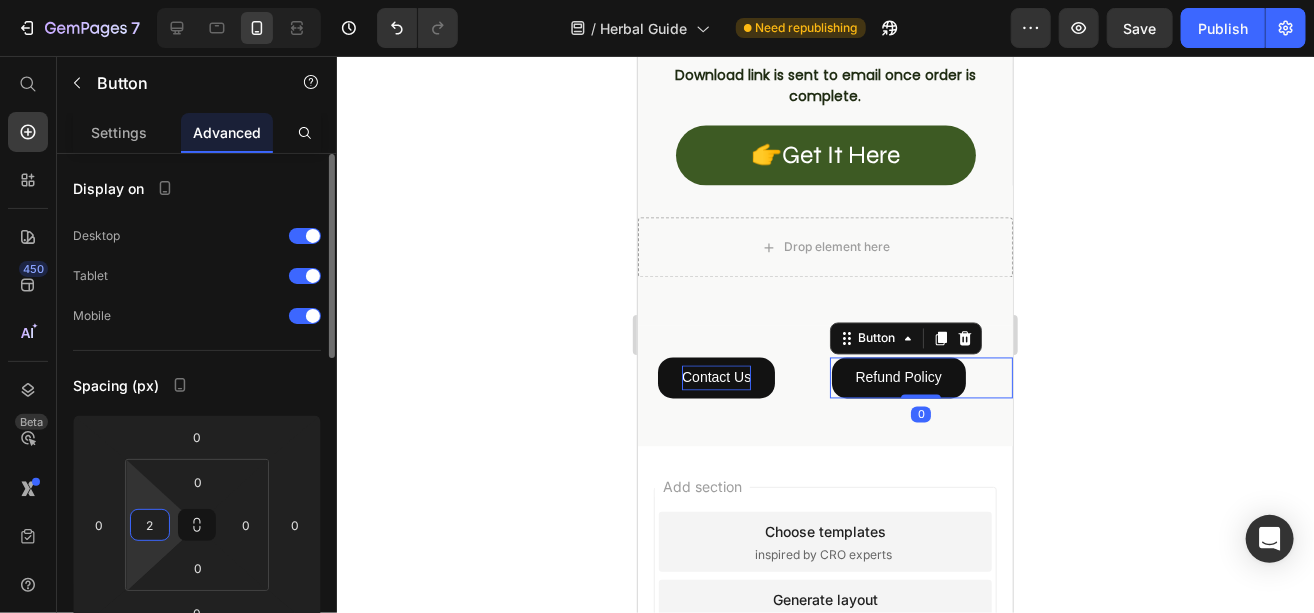 type on "20" 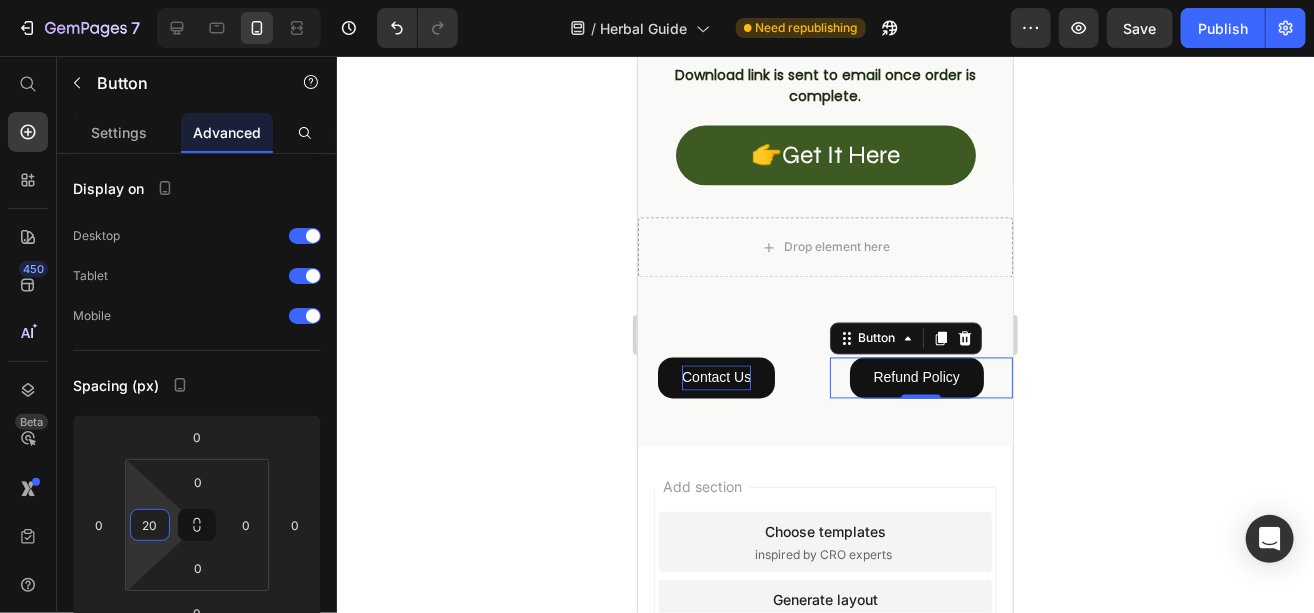 click 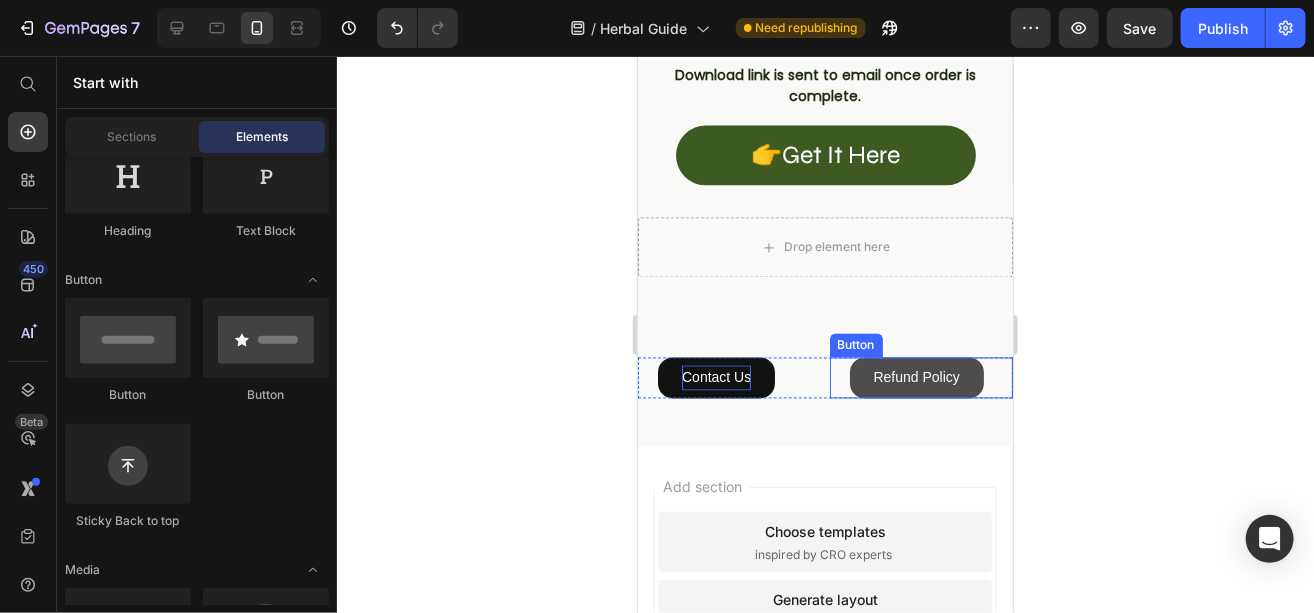 click on "Refund Policy" at bounding box center [916, 377] 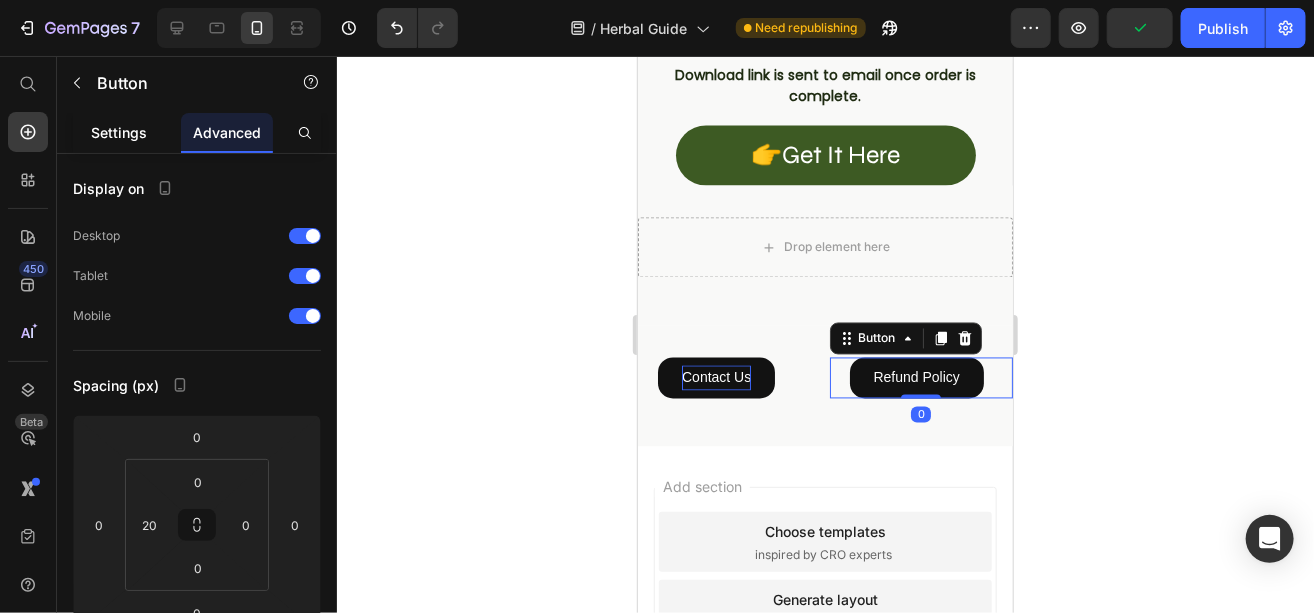 click on "Settings" at bounding box center (119, 132) 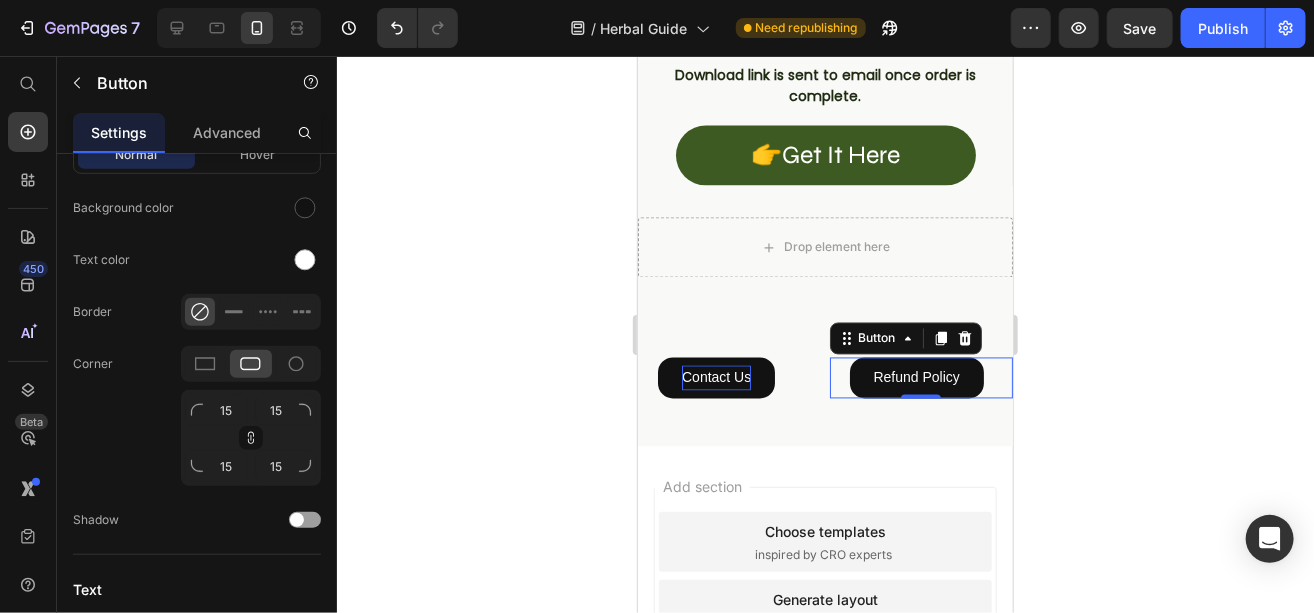 drag, startPoint x: 328, startPoint y: 230, endPoint x: 345, endPoint y: 562, distance: 332.43497 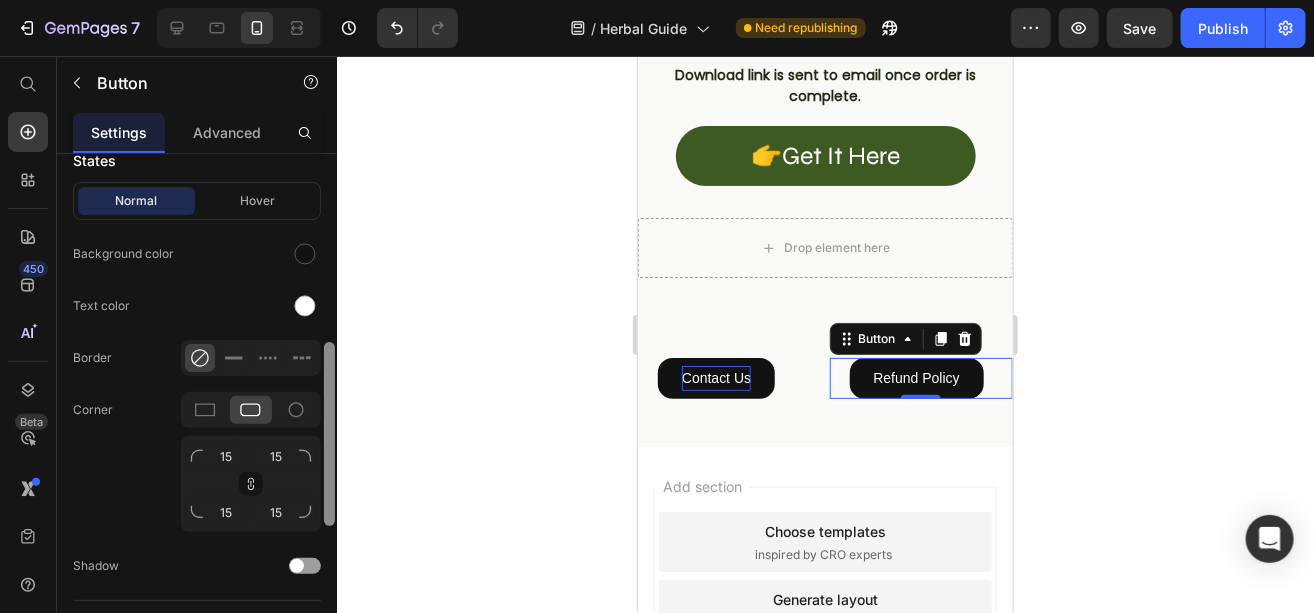 drag, startPoint x: 328, startPoint y: 524, endPoint x: 321, endPoint y: 345, distance: 179.13683 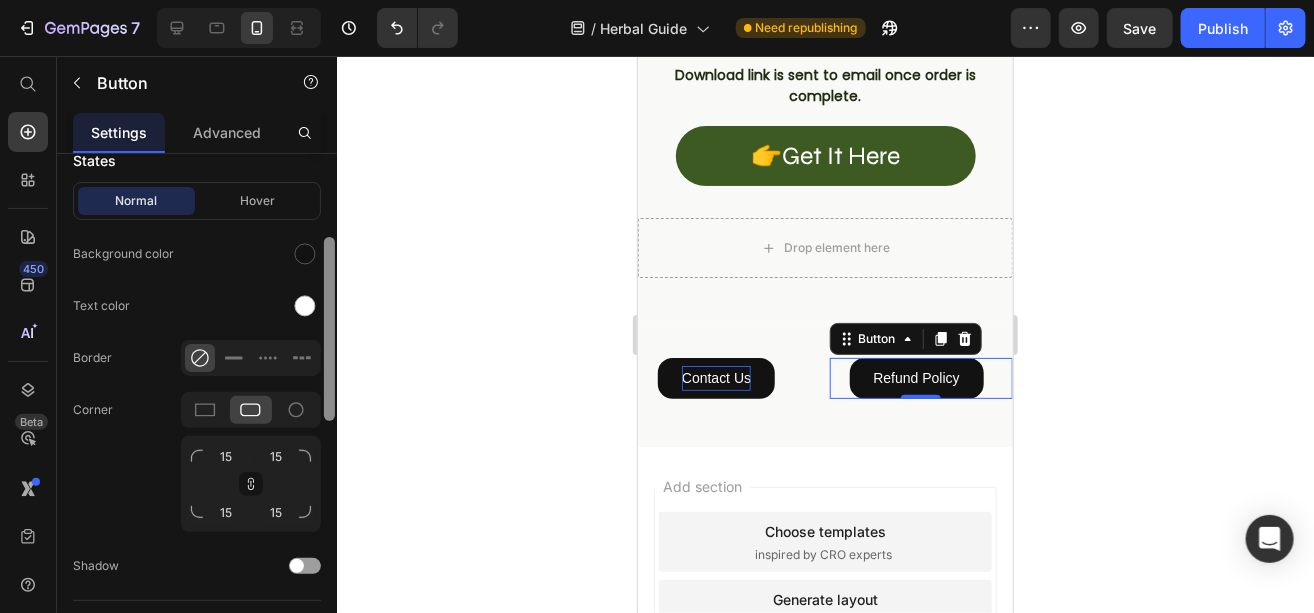 scroll, scrollTop: 411, scrollLeft: 0, axis: vertical 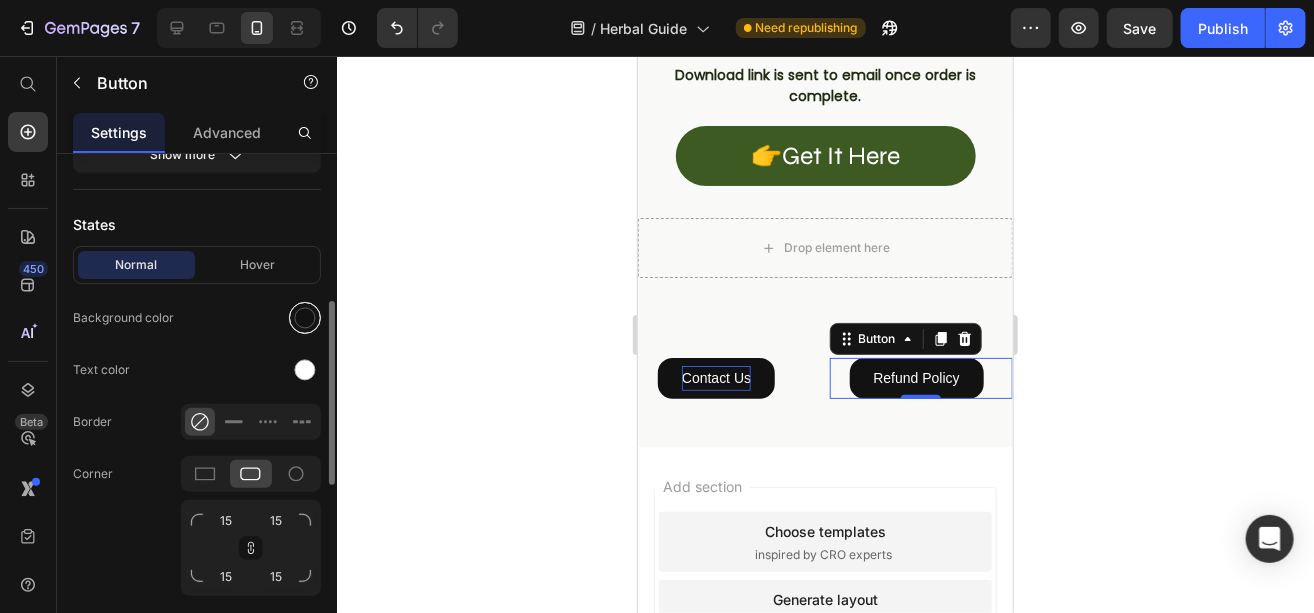 click at bounding box center (305, 318) 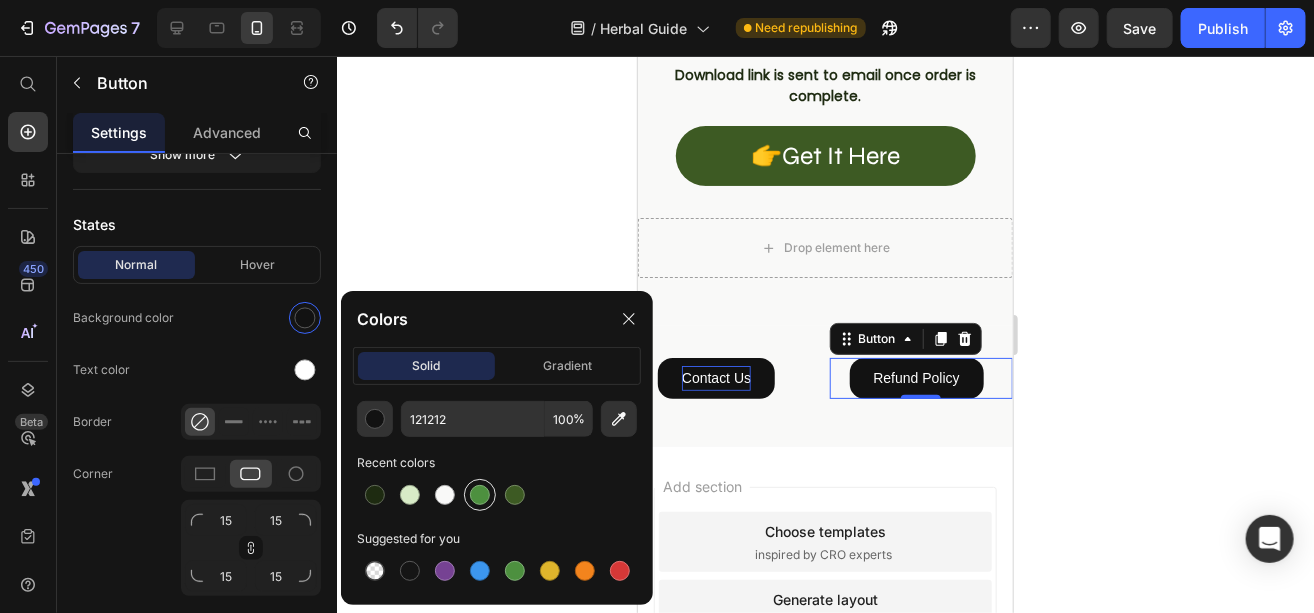 click at bounding box center [480, 495] 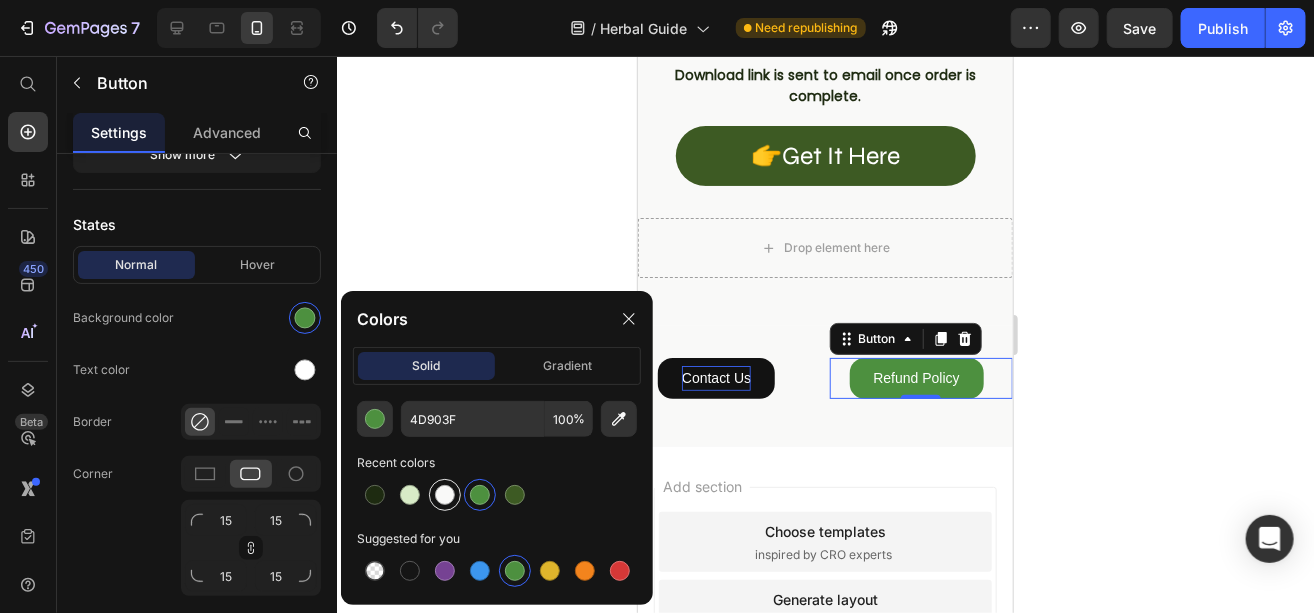 click at bounding box center [445, 495] 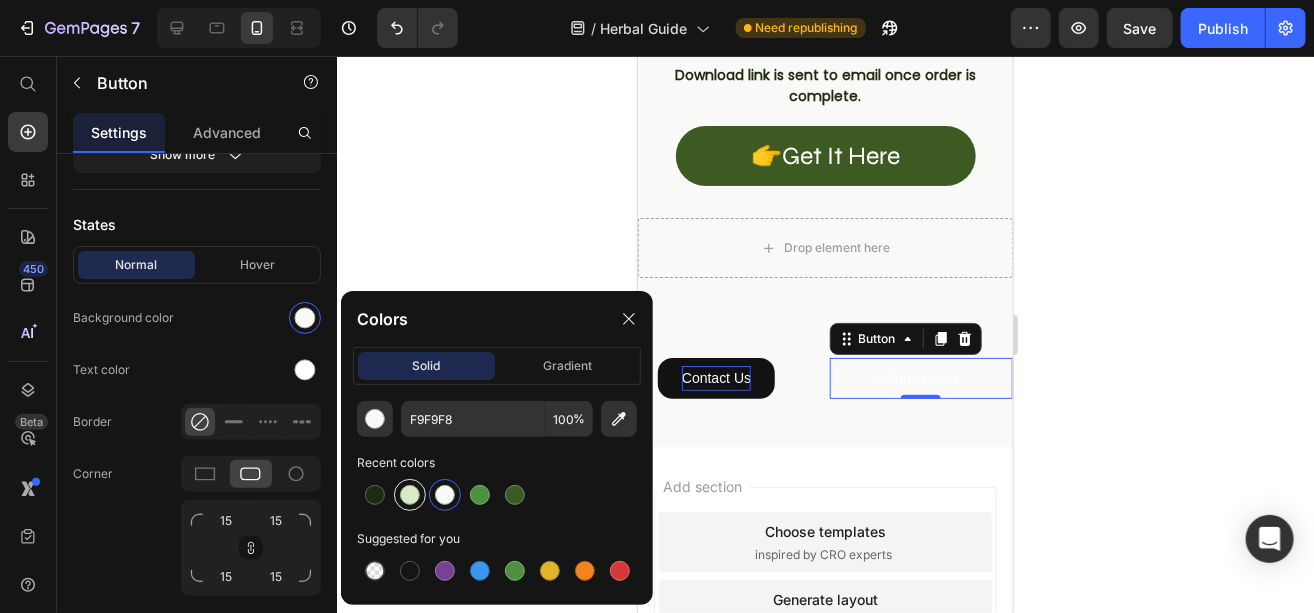 click at bounding box center (410, 495) 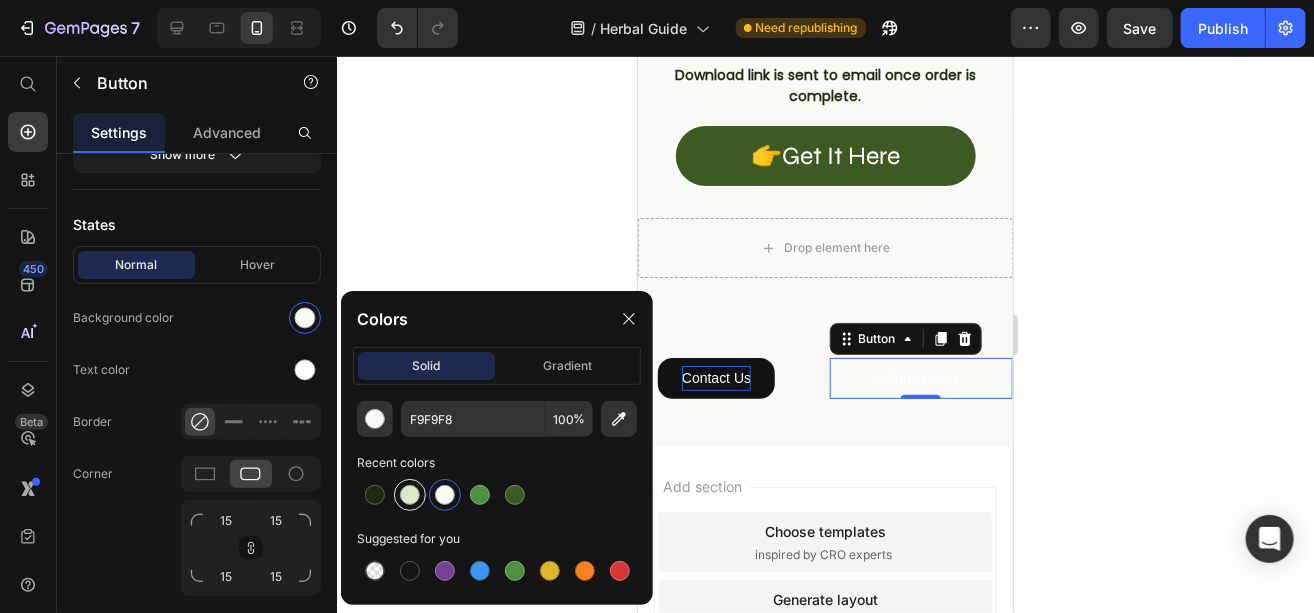 type on "D8EBC7" 